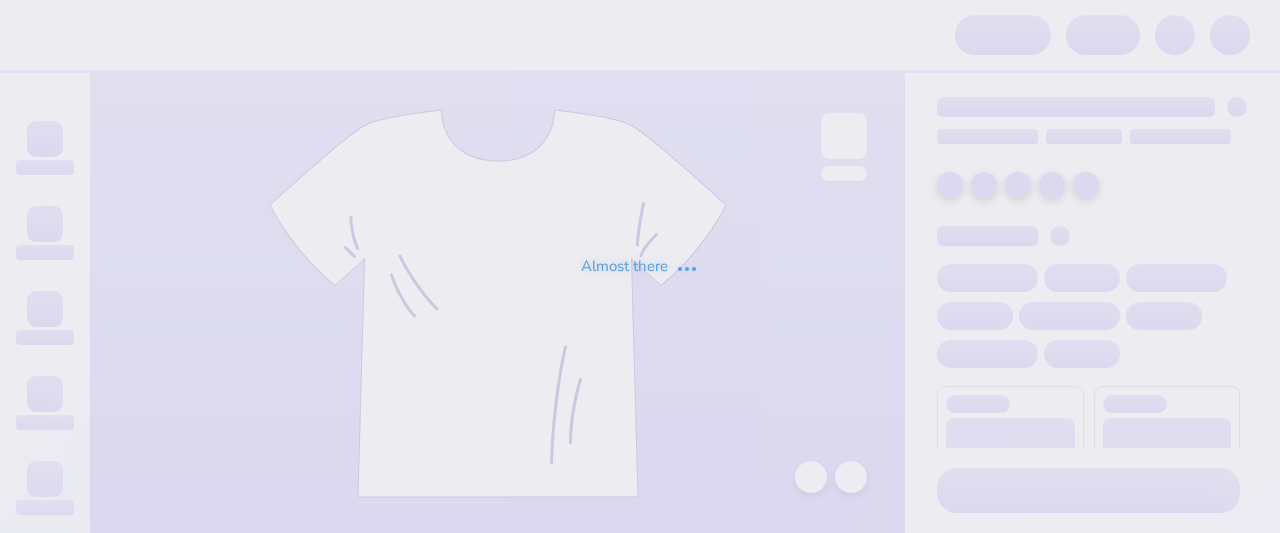 scroll, scrollTop: 0, scrollLeft: 0, axis: both 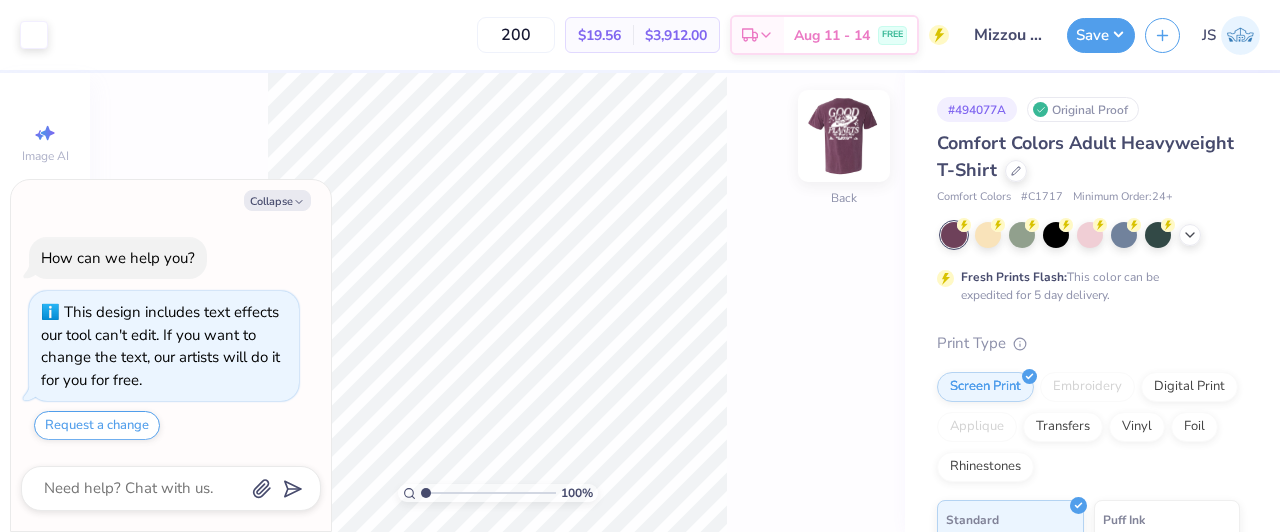 click at bounding box center (844, 136) 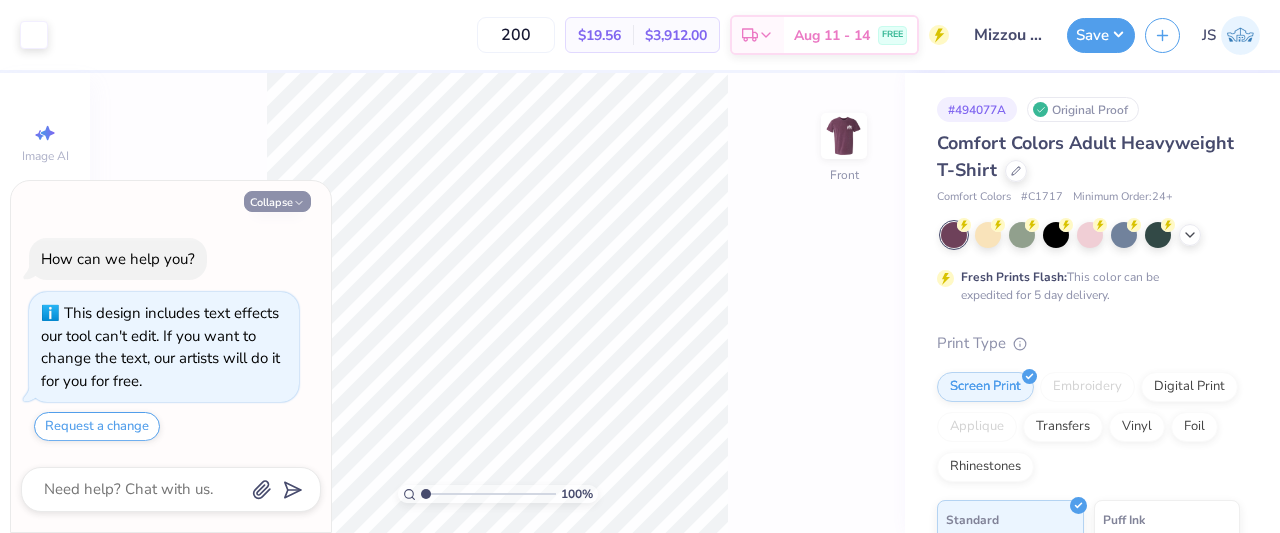 click on "Collapse" at bounding box center (277, 201) 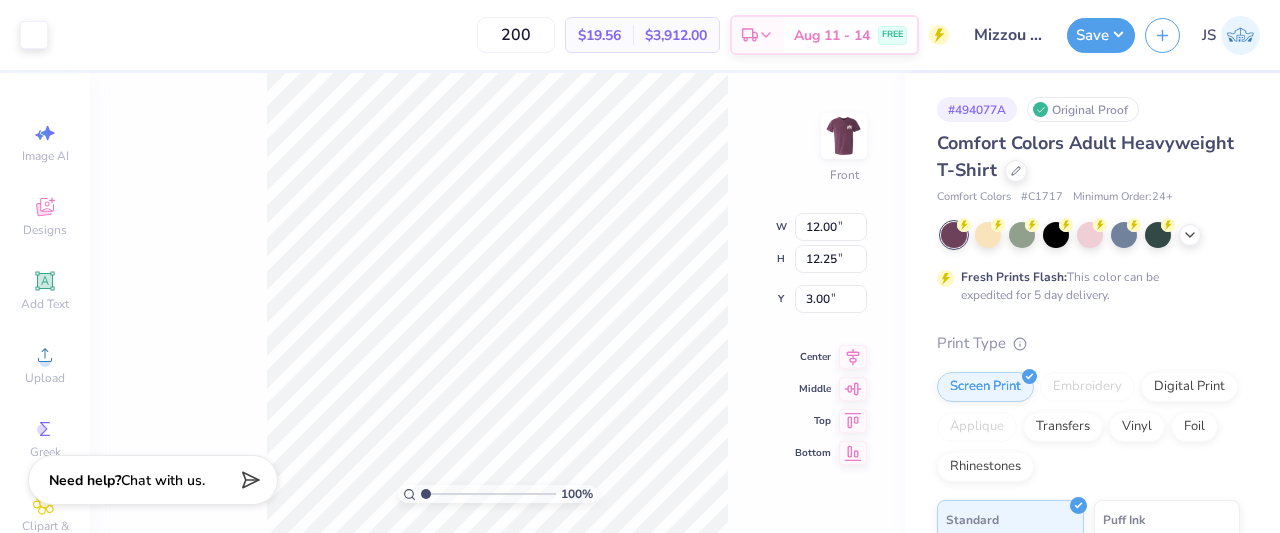 type on "3.40" 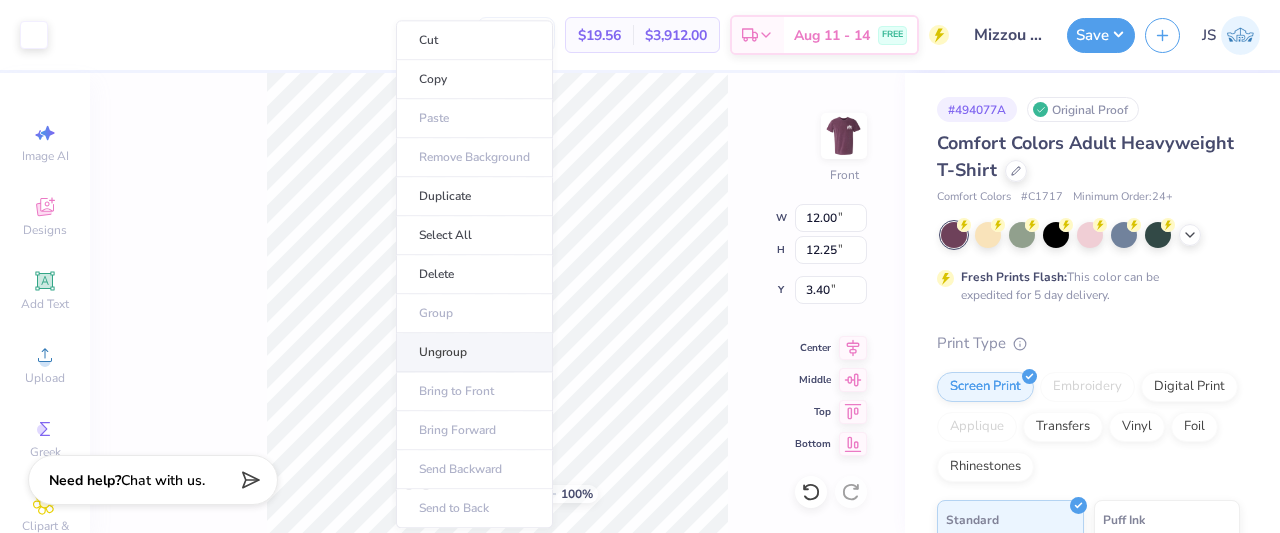 click on "Ungroup" at bounding box center (474, 352) 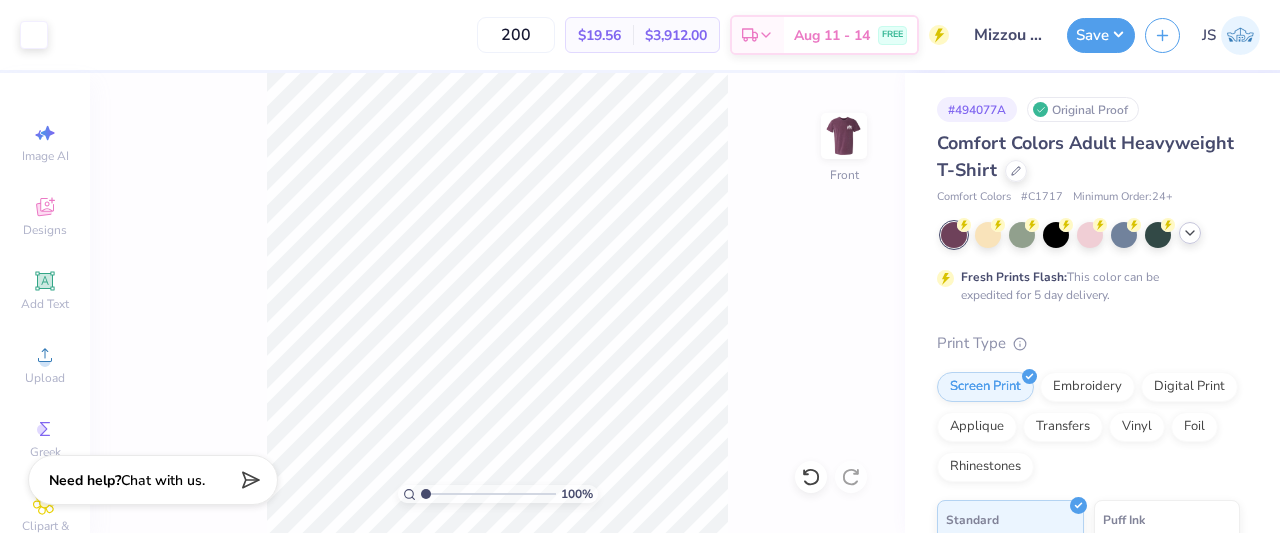 click 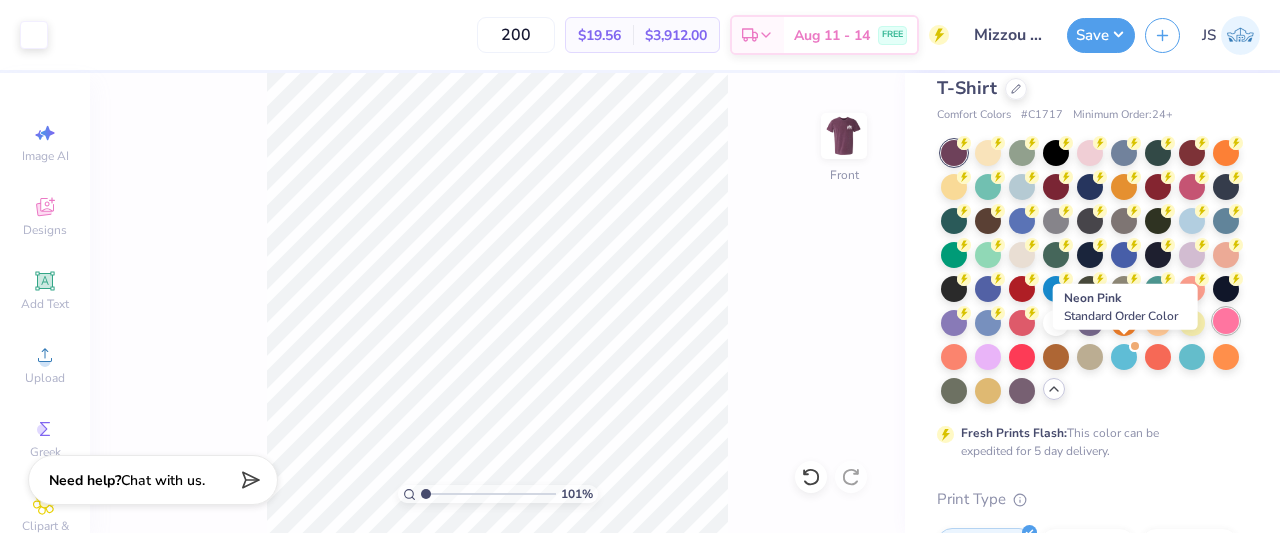 scroll, scrollTop: 83, scrollLeft: 0, axis: vertical 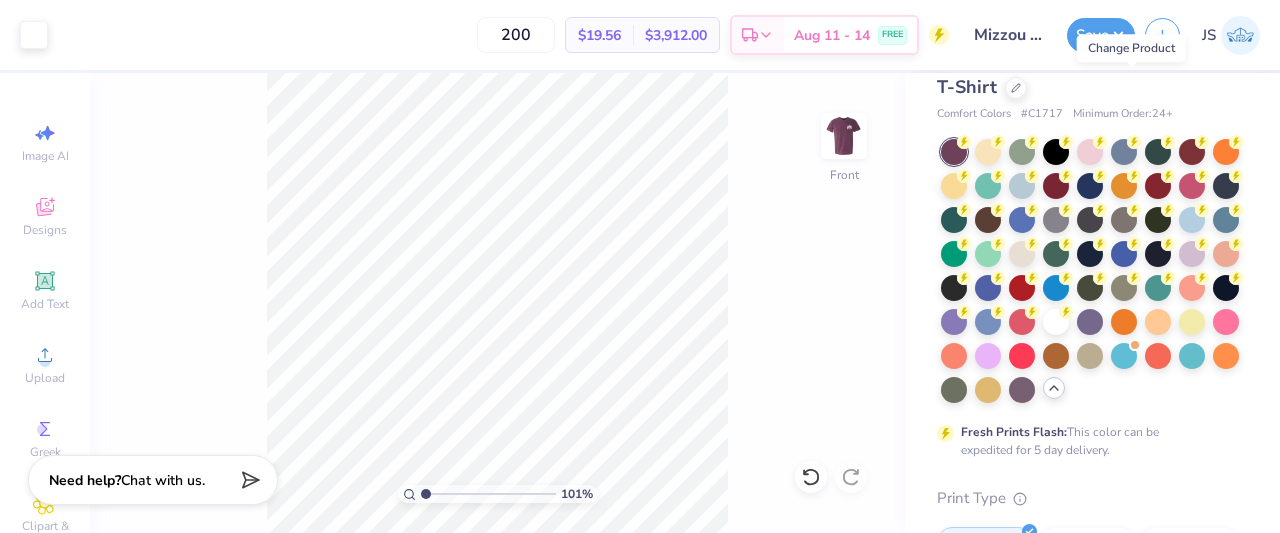 click on "Comfort Colors Adult Heavyweight T-Shirt" at bounding box center (1088, 74) 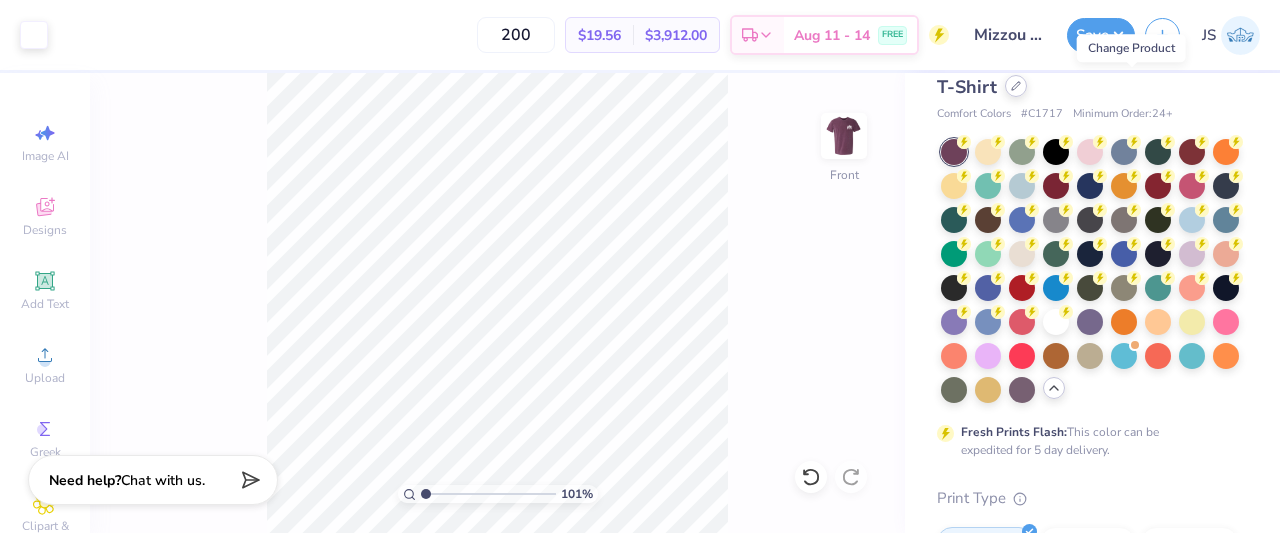 click at bounding box center (1016, 86) 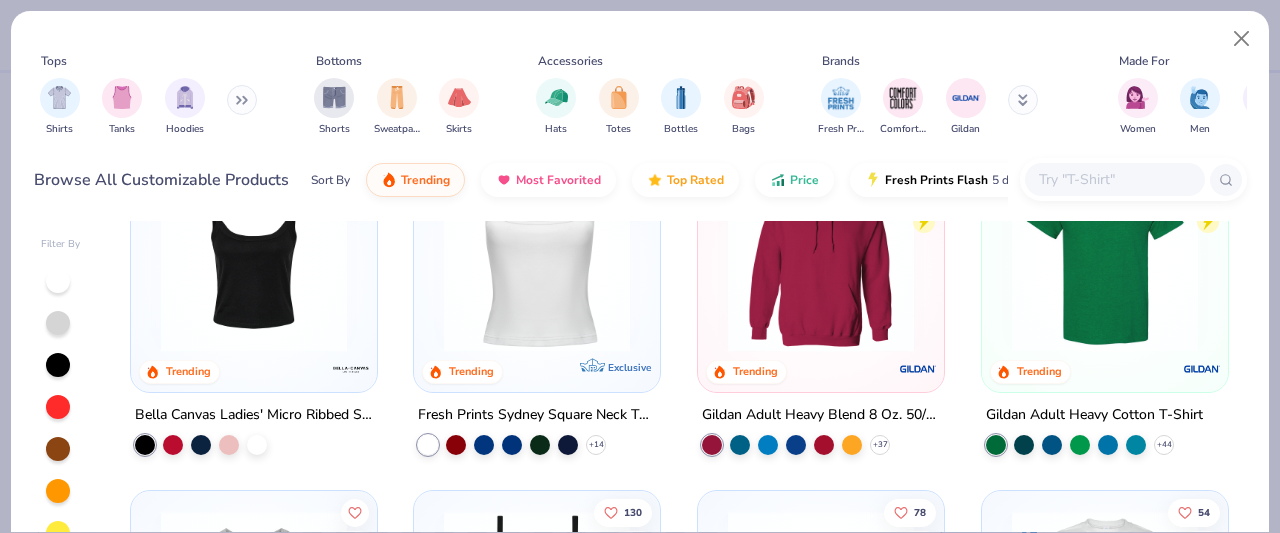 scroll, scrollTop: 0, scrollLeft: 0, axis: both 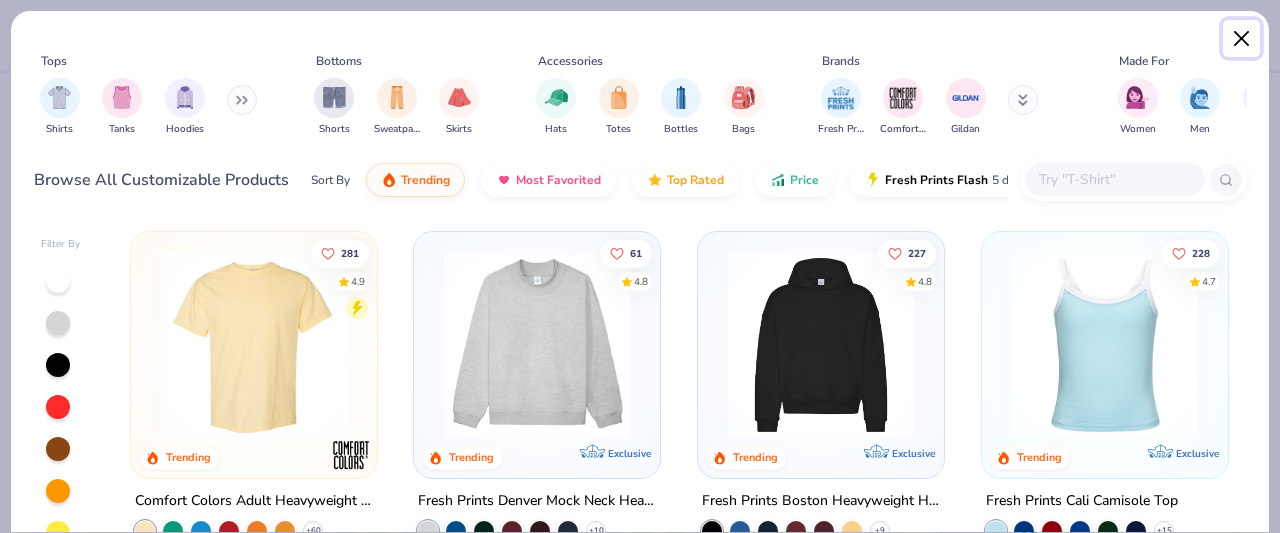 click at bounding box center (1242, 39) 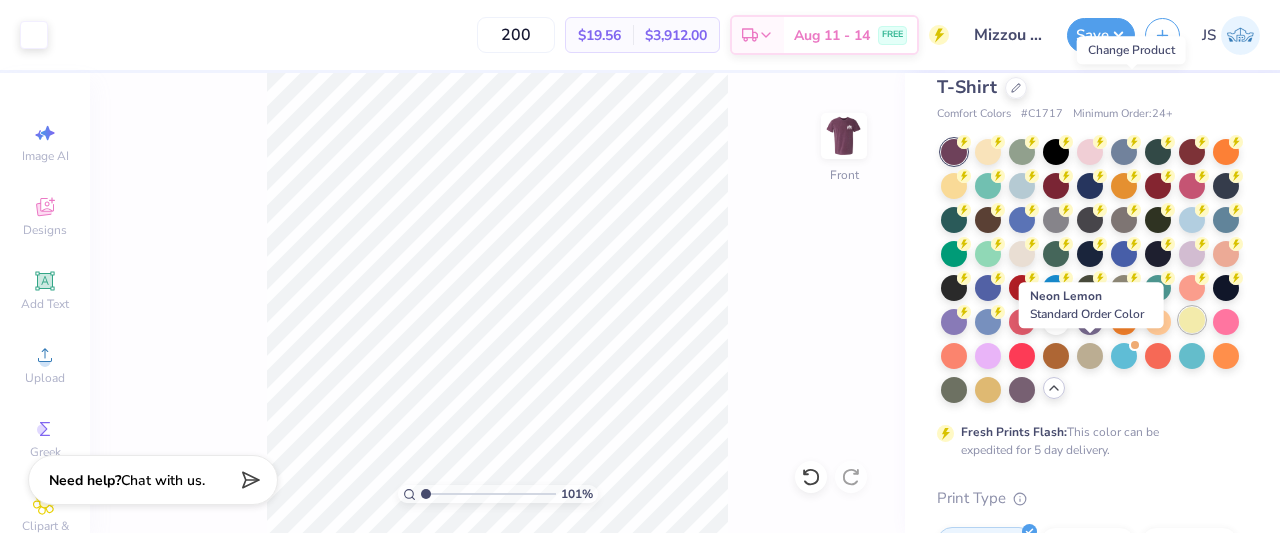 click at bounding box center [1192, 320] 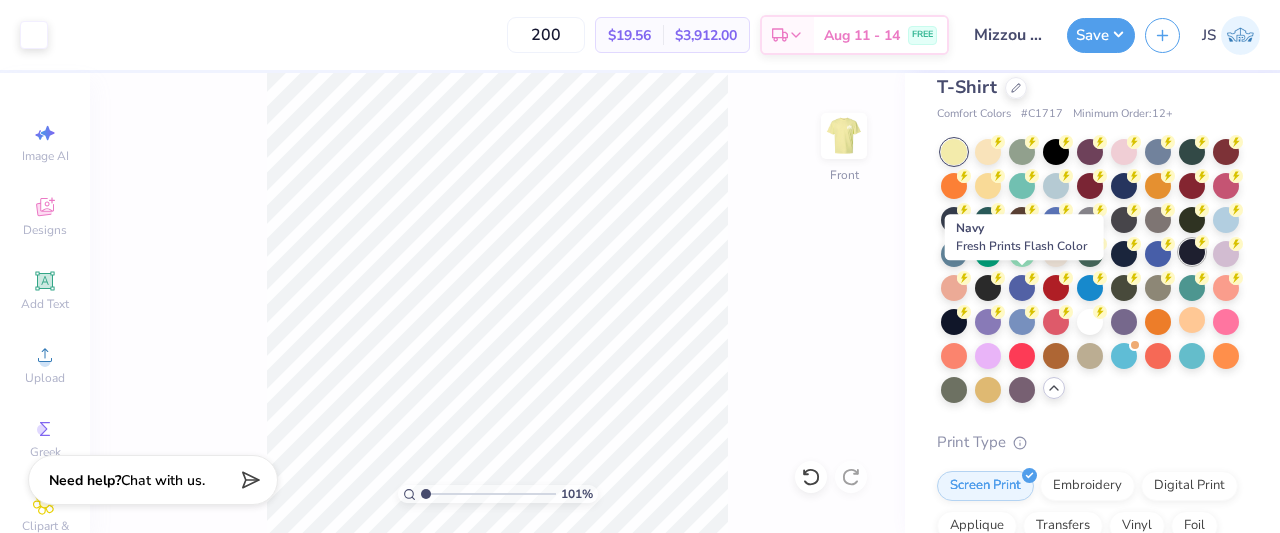 click at bounding box center (1192, 252) 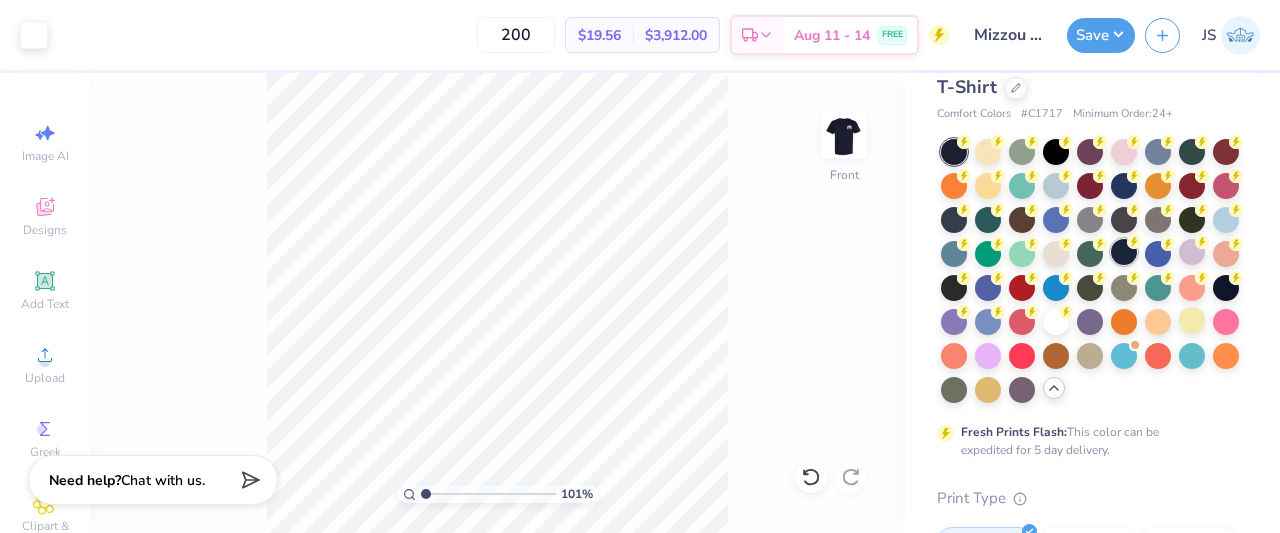 click at bounding box center [1124, 252] 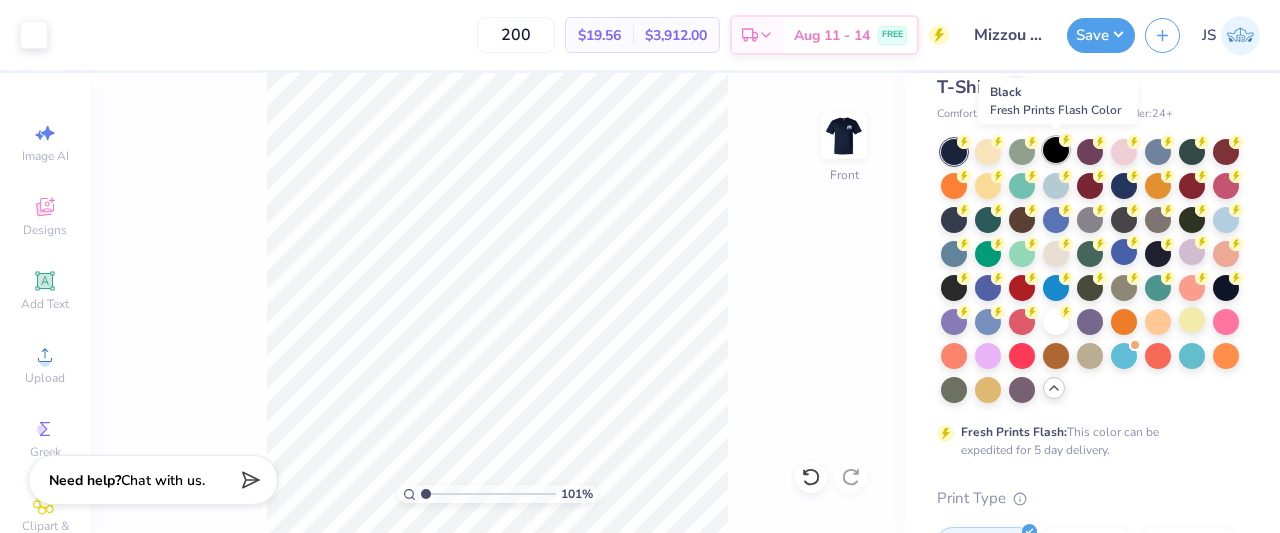 click at bounding box center (1056, 150) 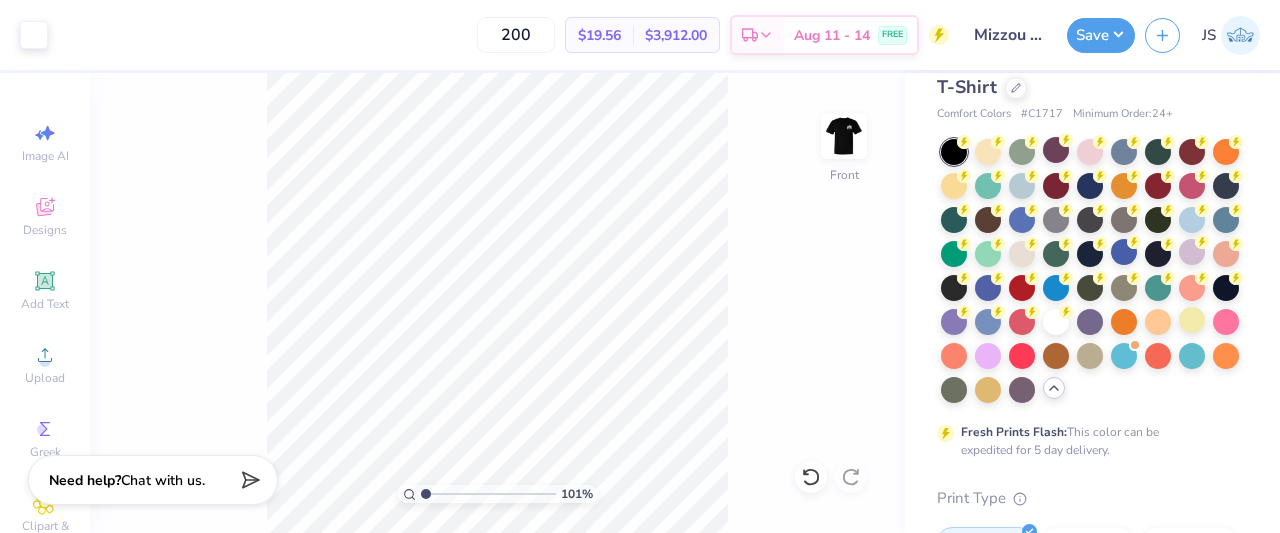 click at bounding box center [844, 136] 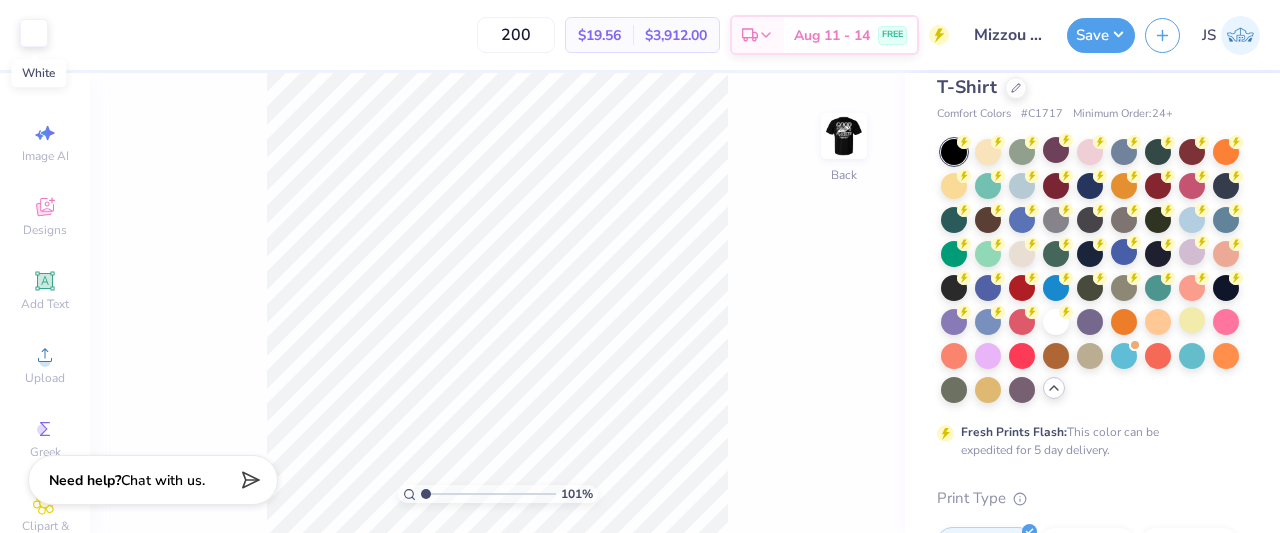 click at bounding box center [34, 33] 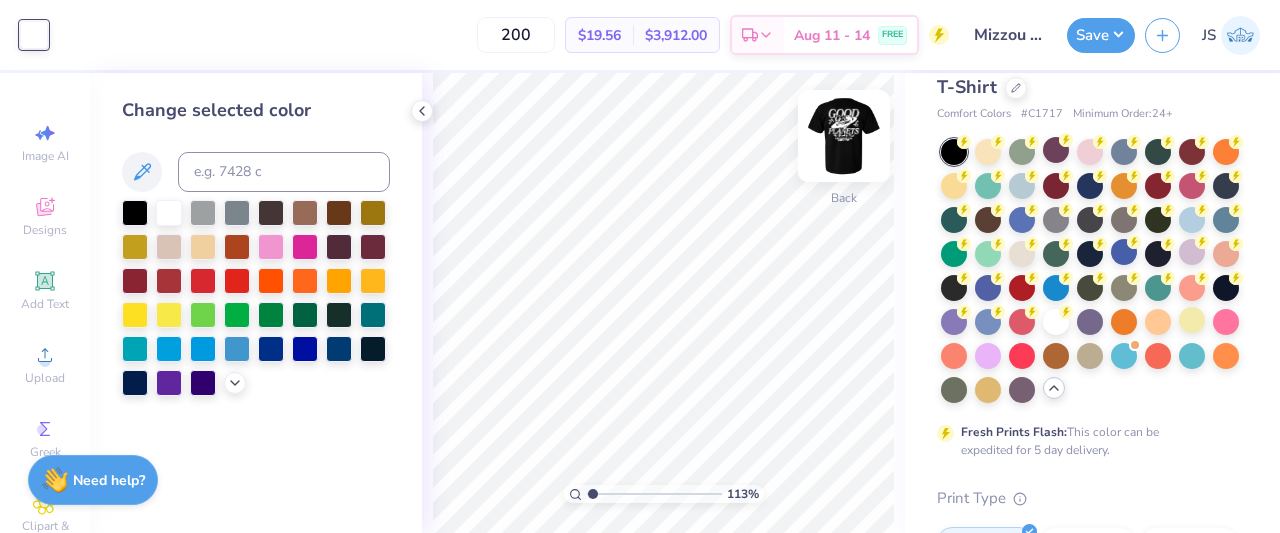 click at bounding box center (844, 136) 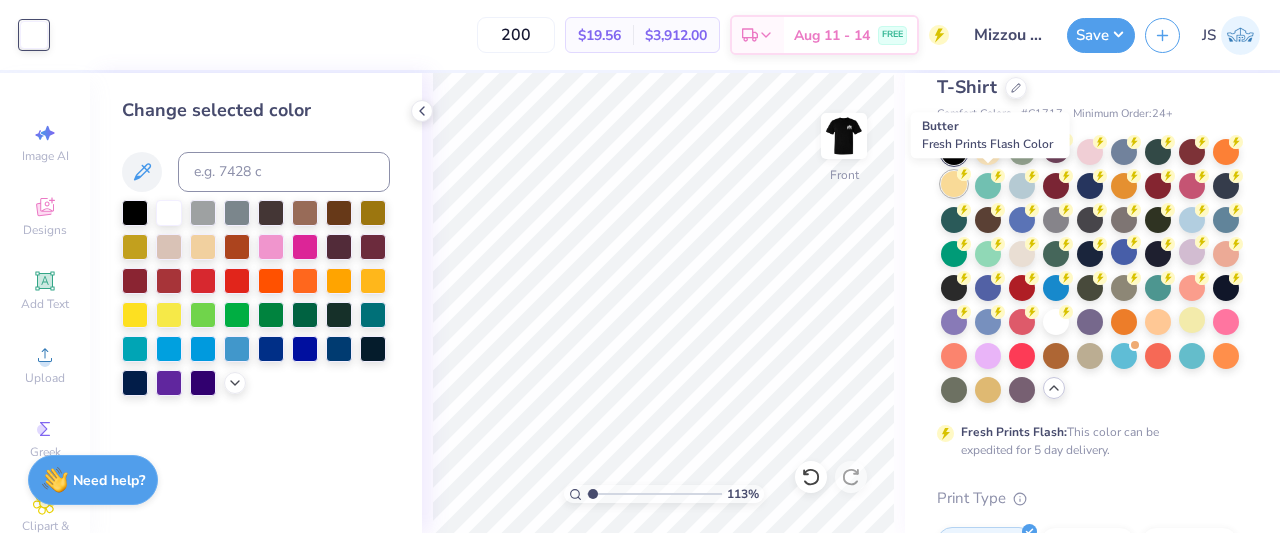 click at bounding box center [954, 184] 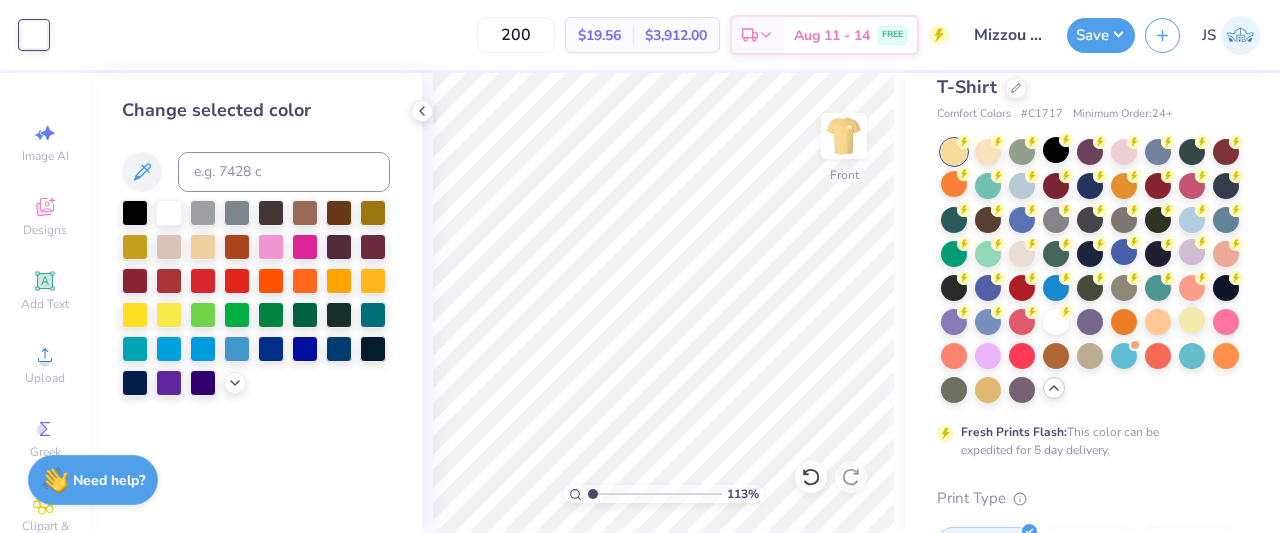 click at bounding box center [135, 213] 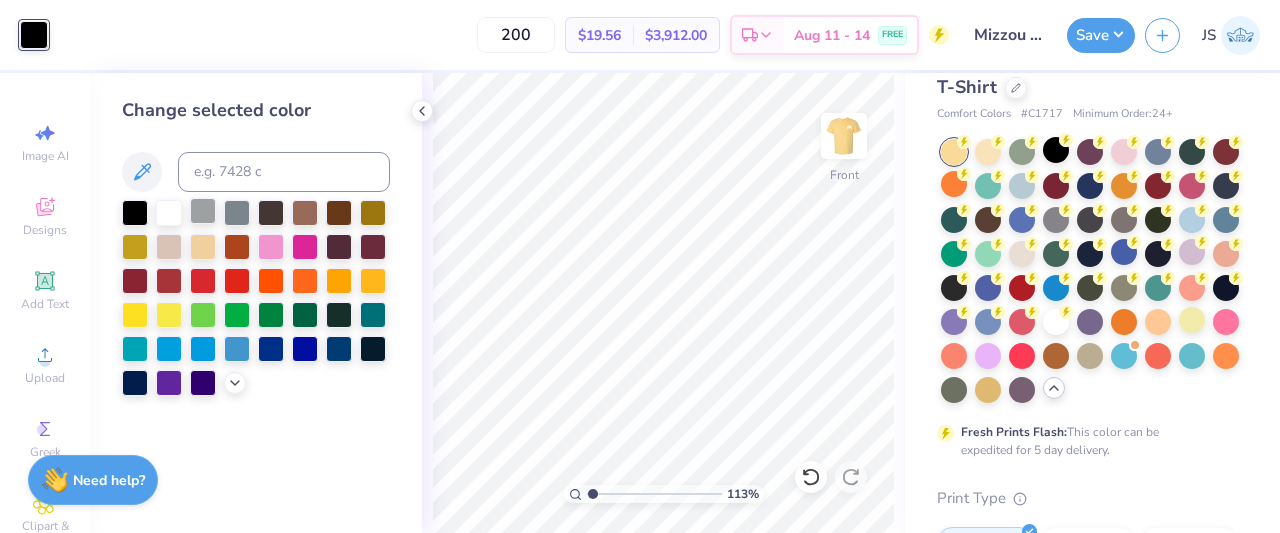 click at bounding box center [203, 211] 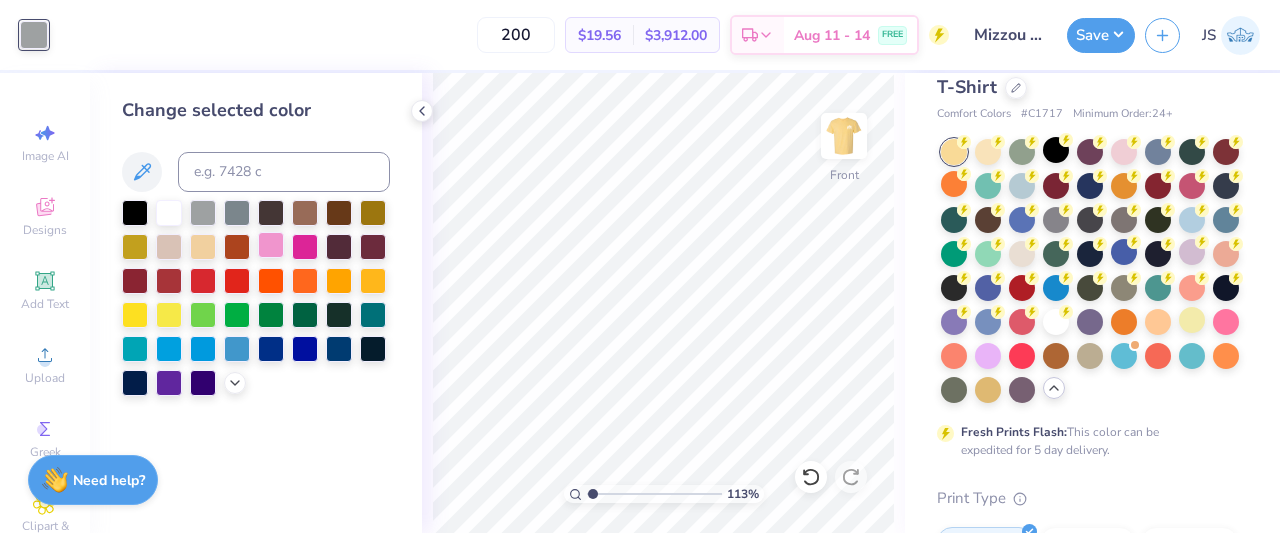 click at bounding box center [271, 245] 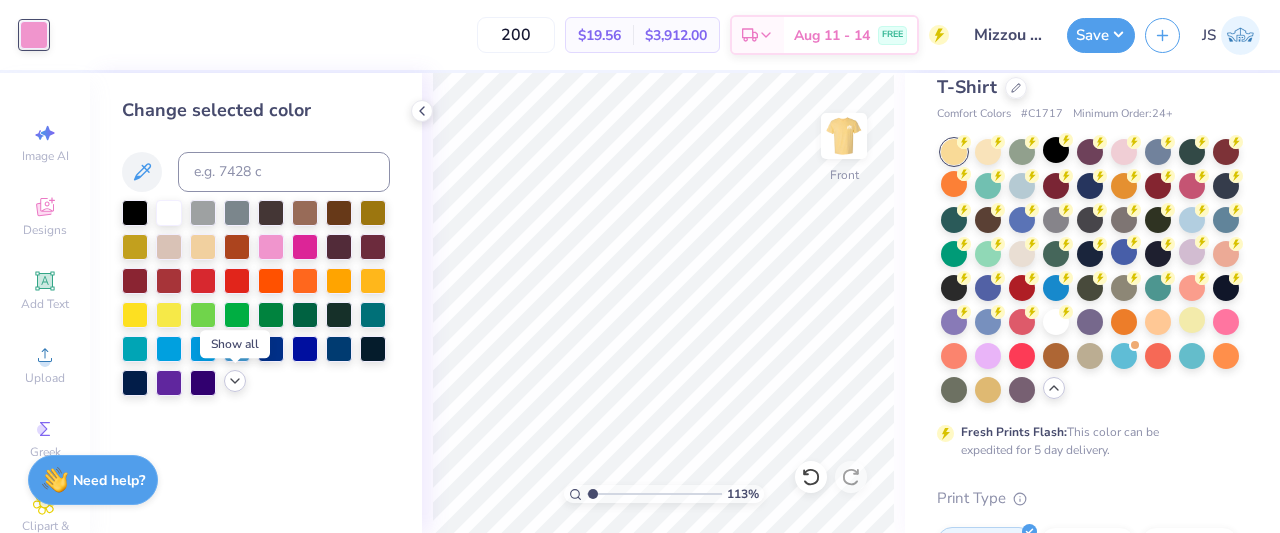 click 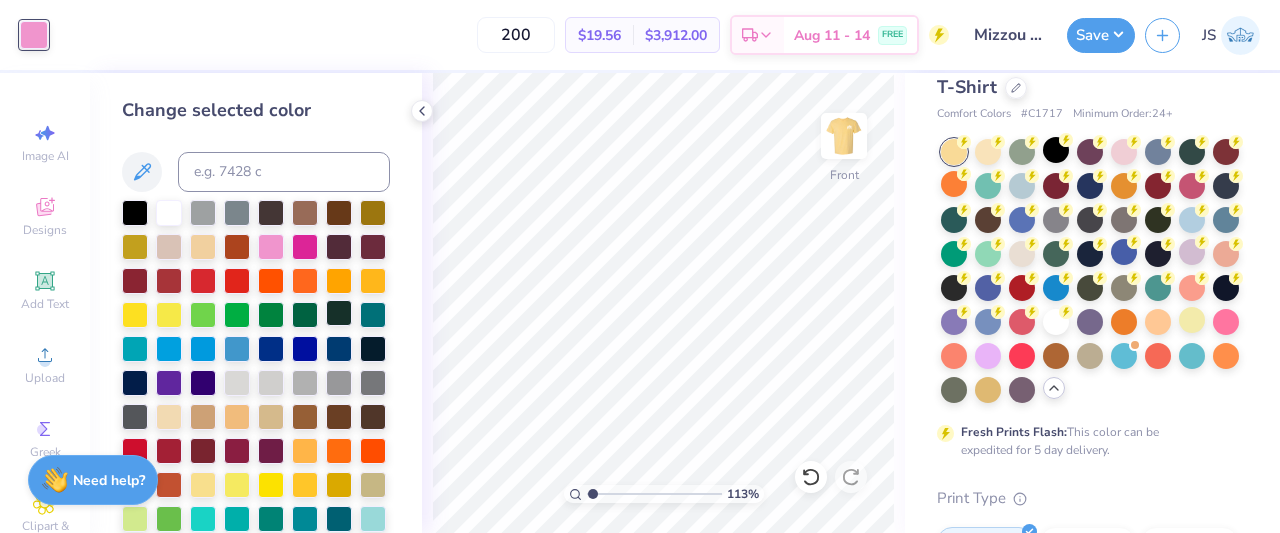 click at bounding box center [339, 313] 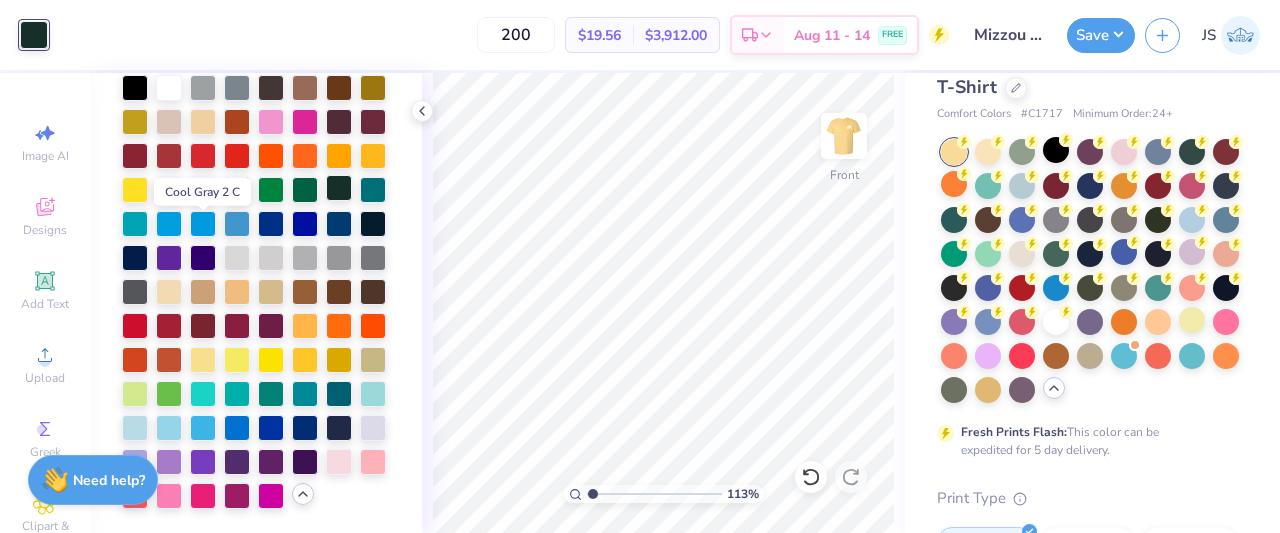 scroll, scrollTop: 192, scrollLeft: 0, axis: vertical 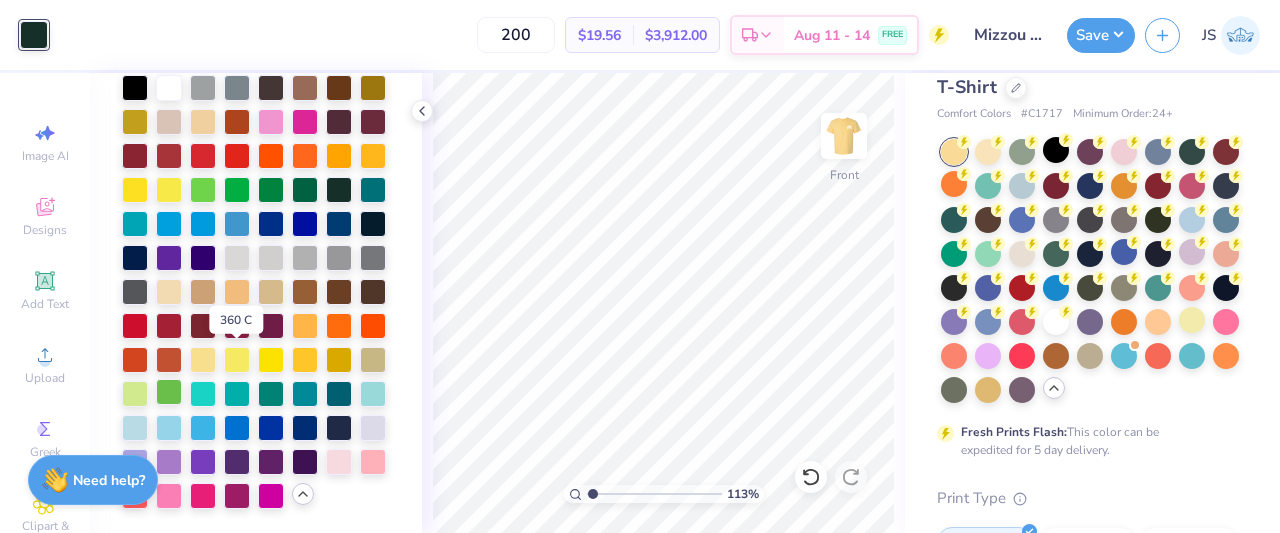 click at bounding box center [169, 392] 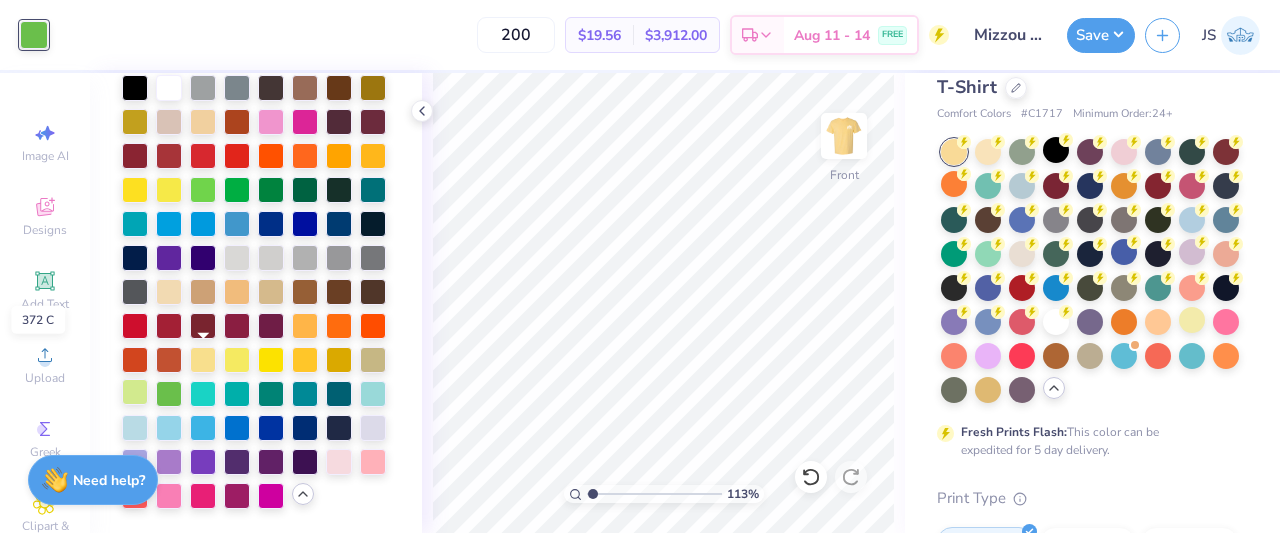 click at bounding box center (135, 392) 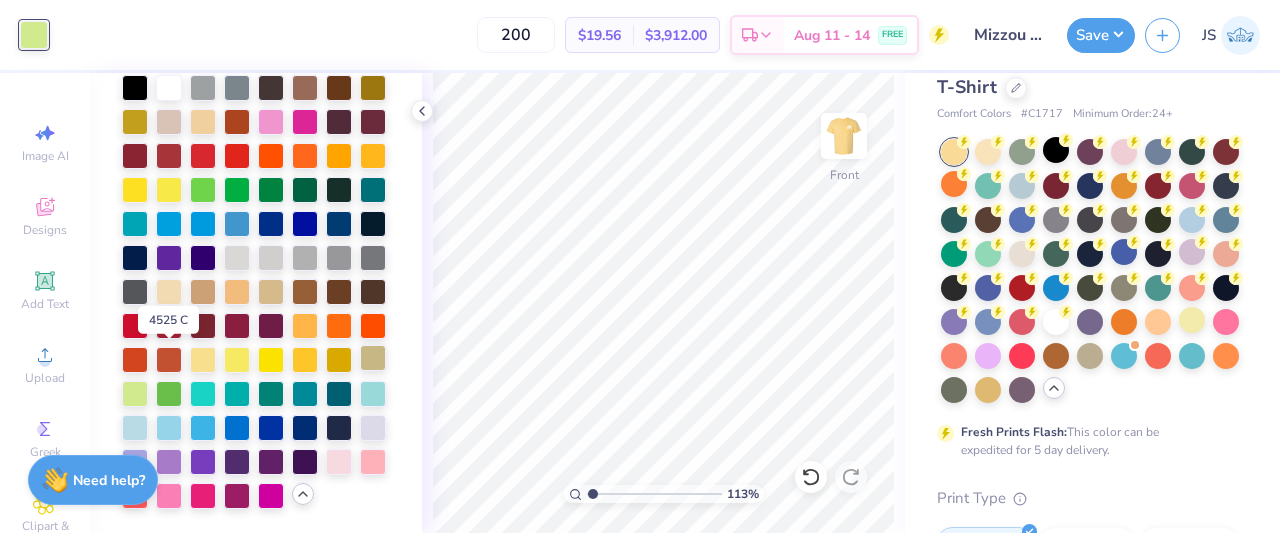 click at bounding box center [373, 358] 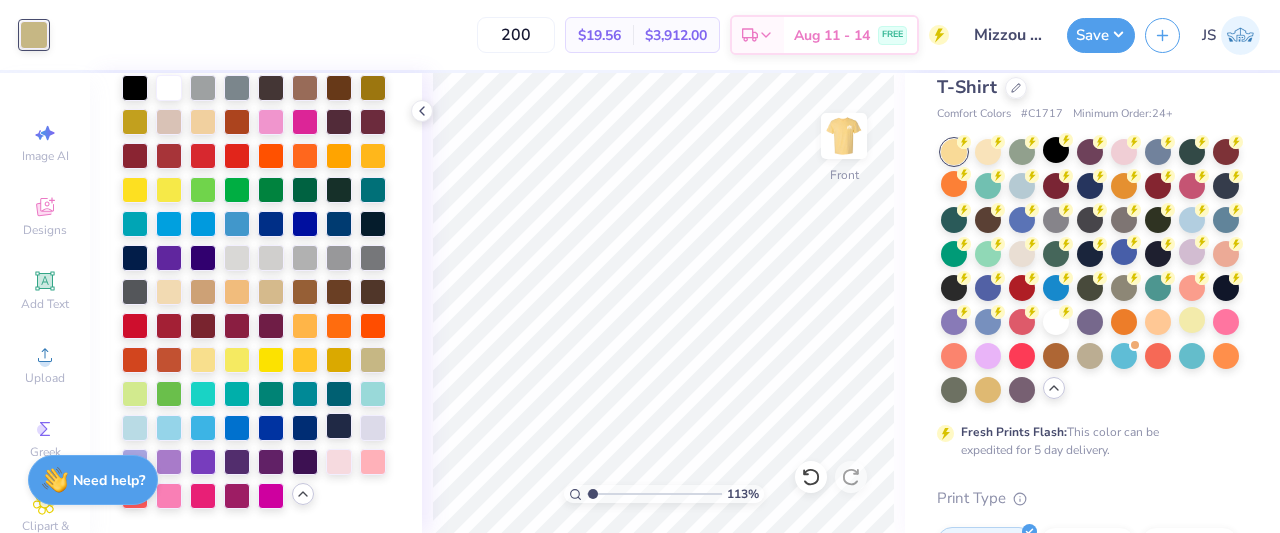 click at bounding box center (339, 426) 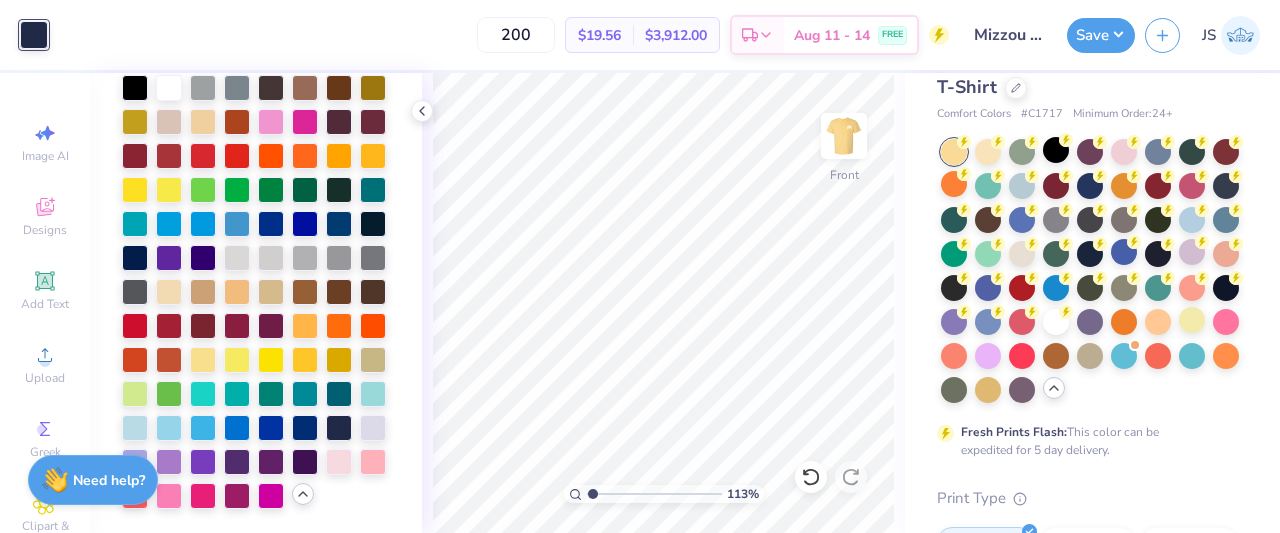 click at bounding box center (373, 360) 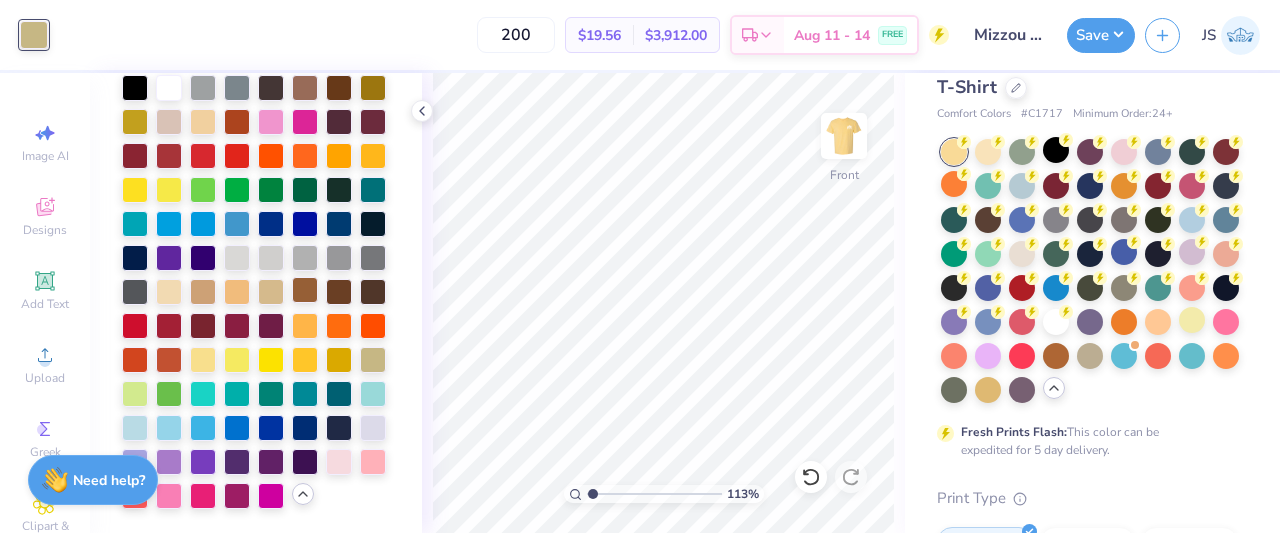 click at bounding box center (305, 290) 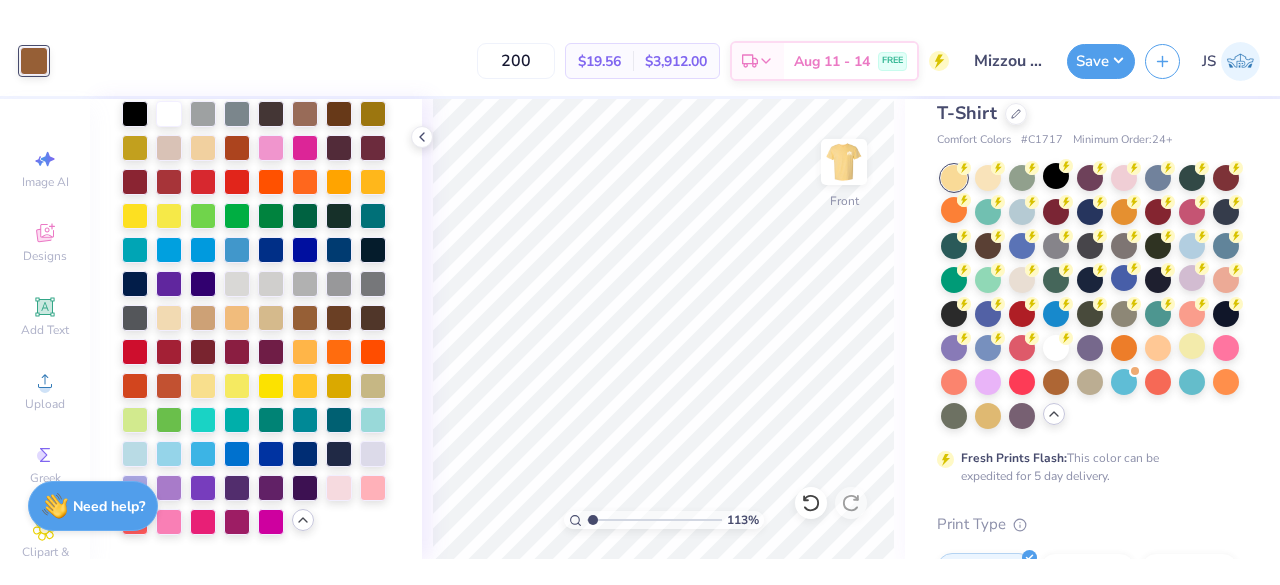scroll, scrollTop: 0, scrollLeft: 0, axis: both 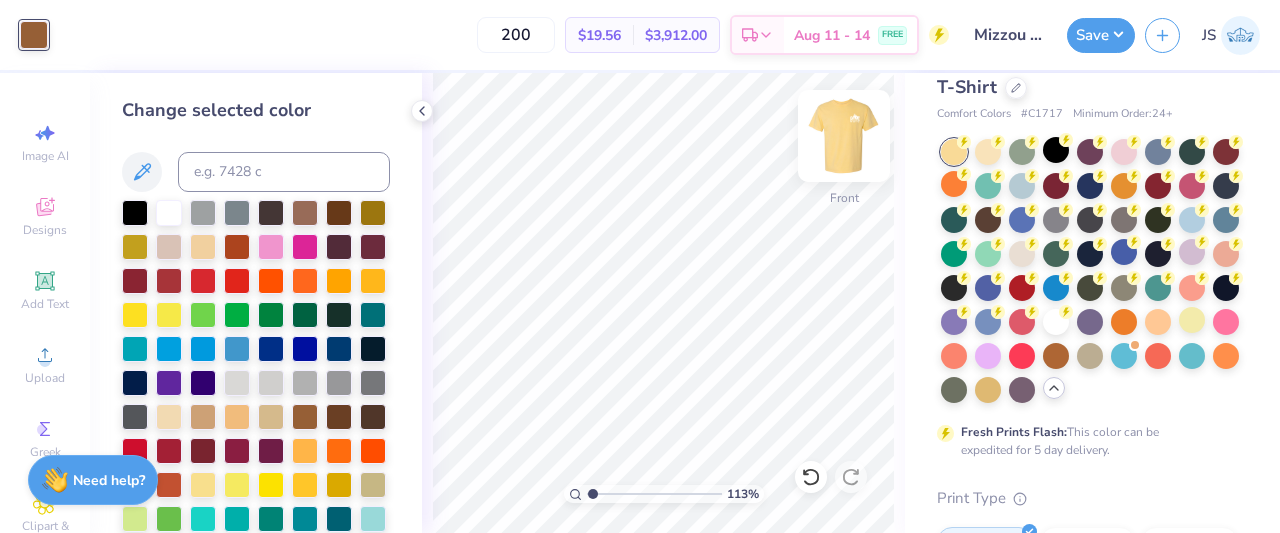 click at bounding box center [844, 136] 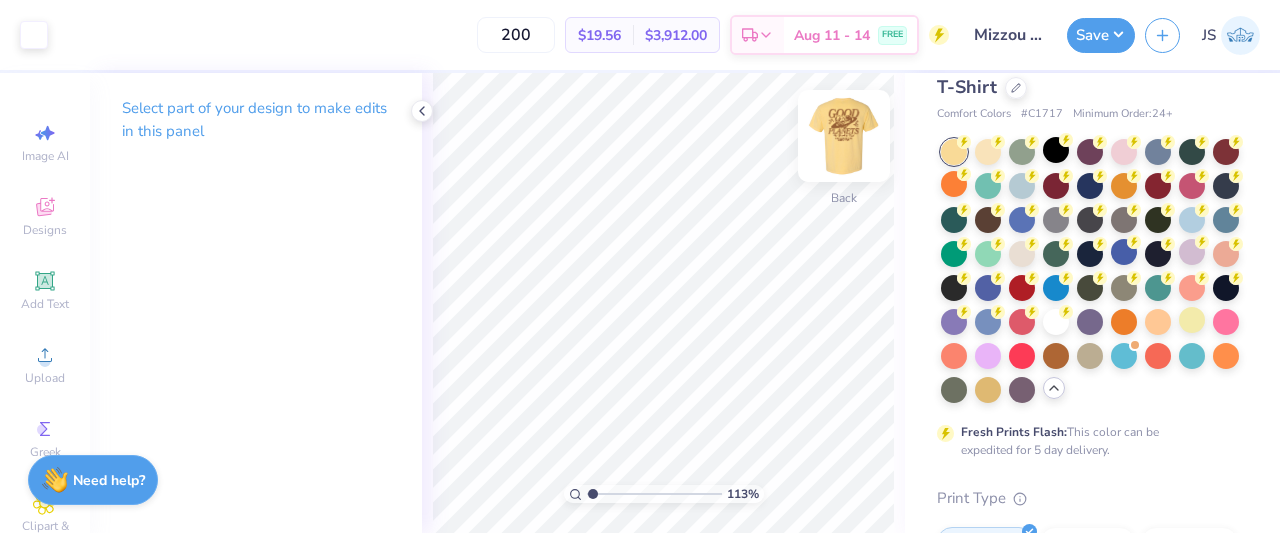 click at bounding box center [844, 136] 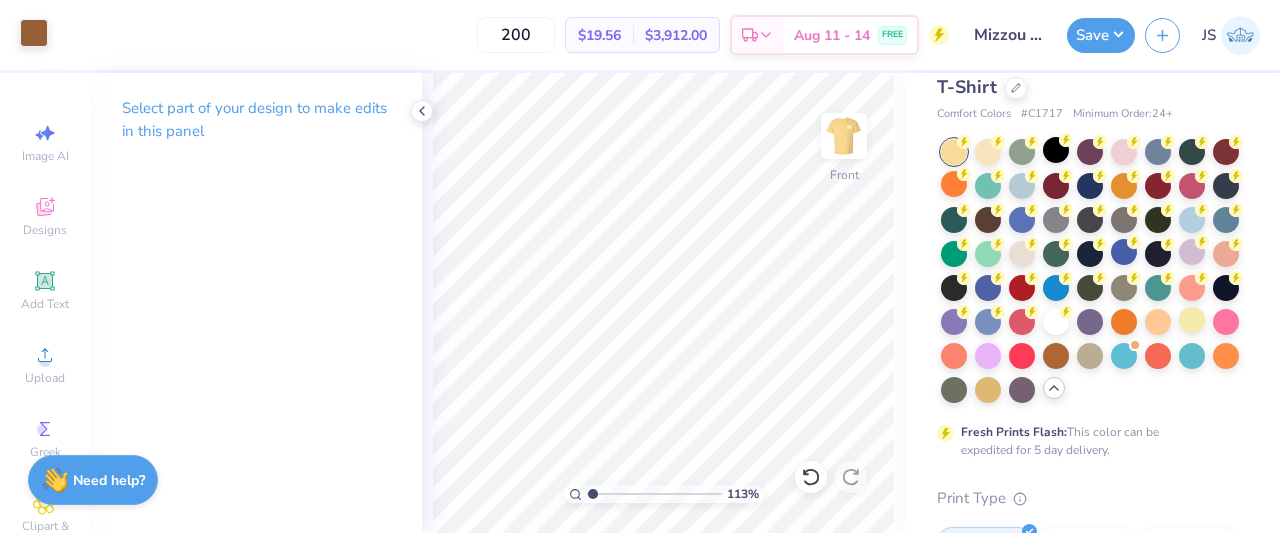 click at bounding box center (34, 33) 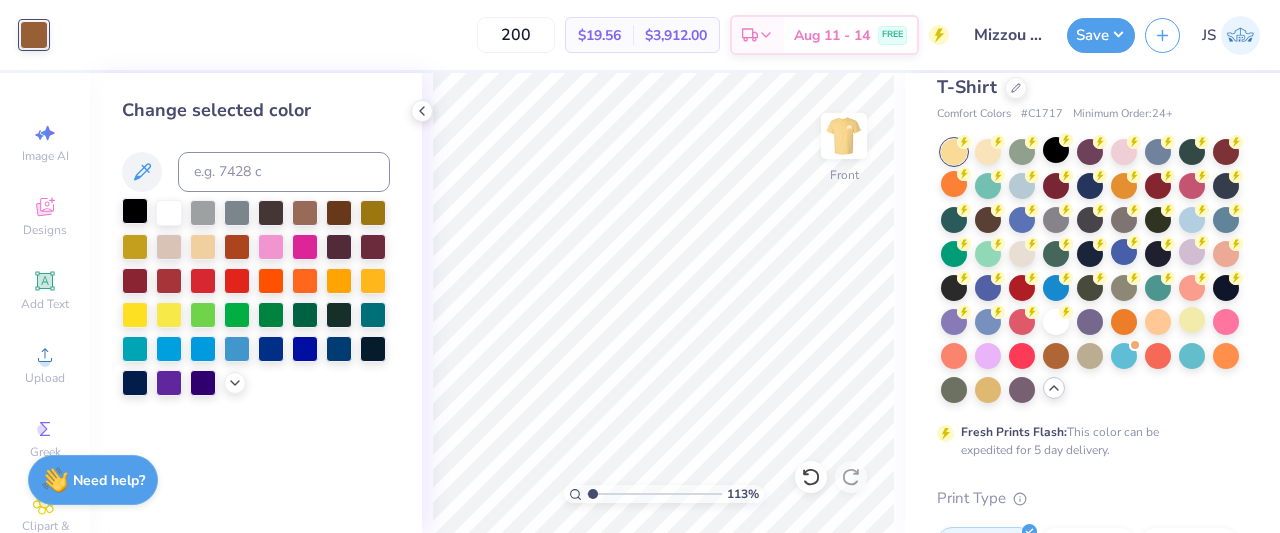 click at bounding box center (135, 211) 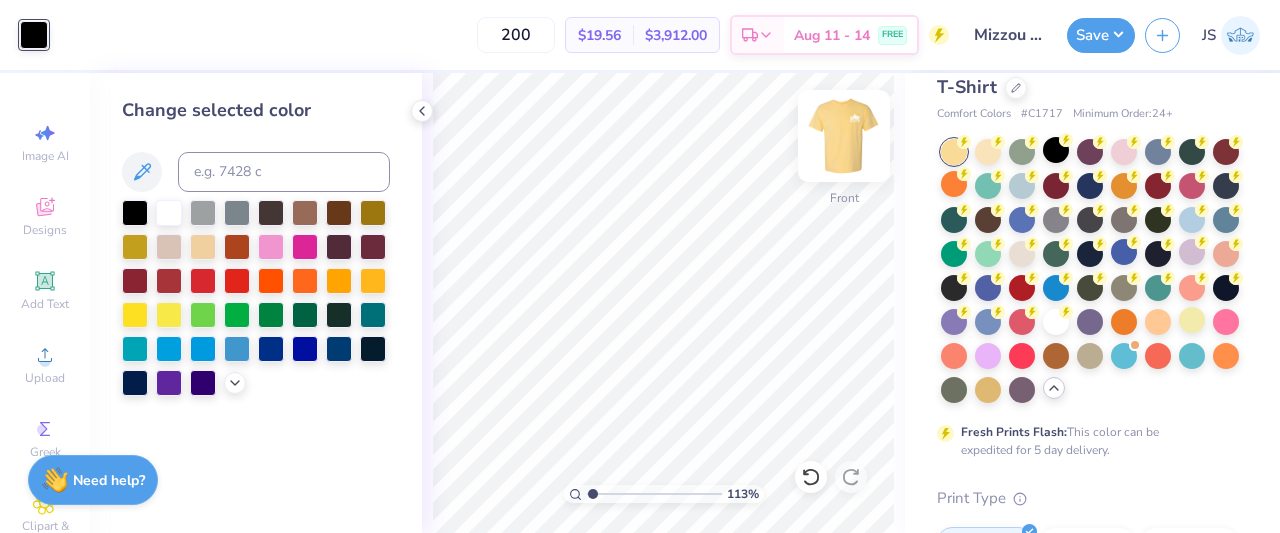 click at bounding box center [844, 136] 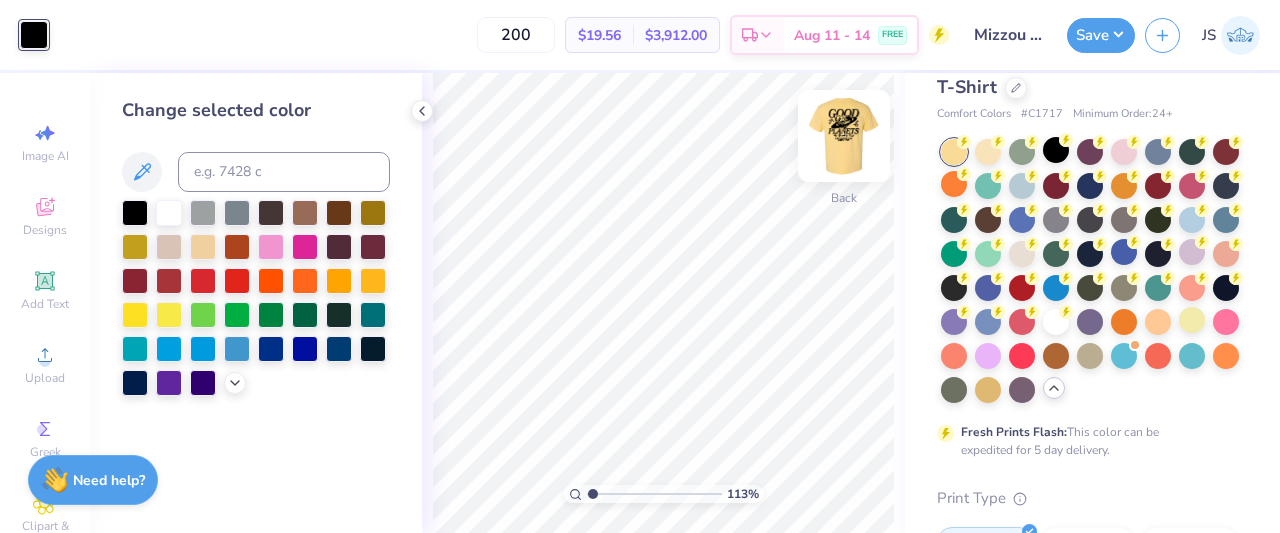 click at bounding box center [844, 136] 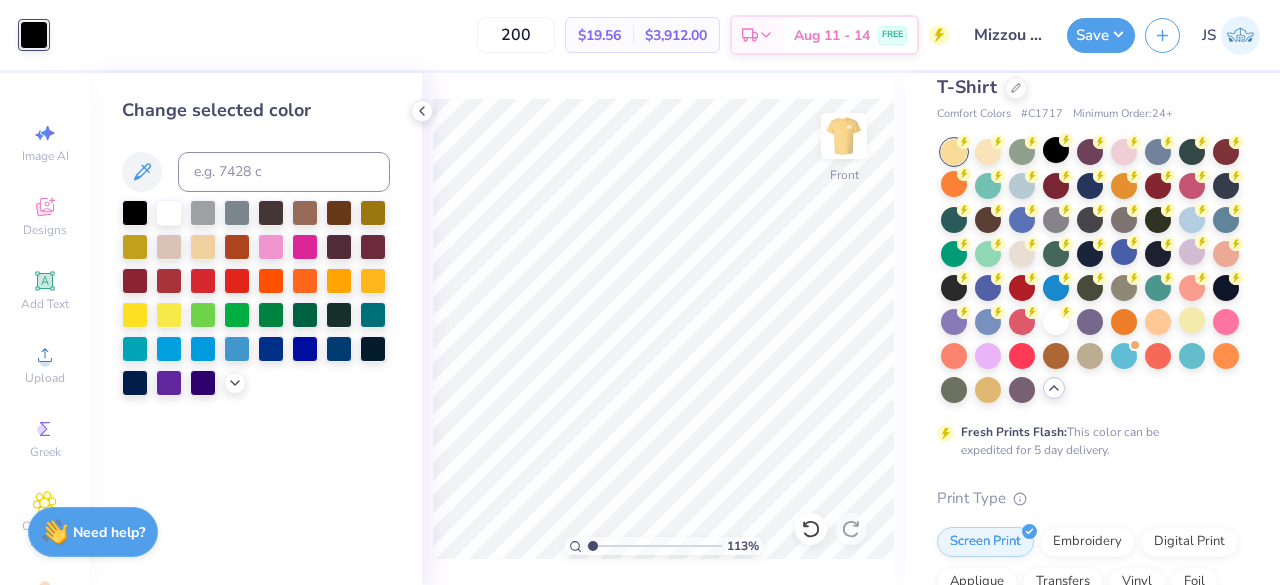 type on "1" 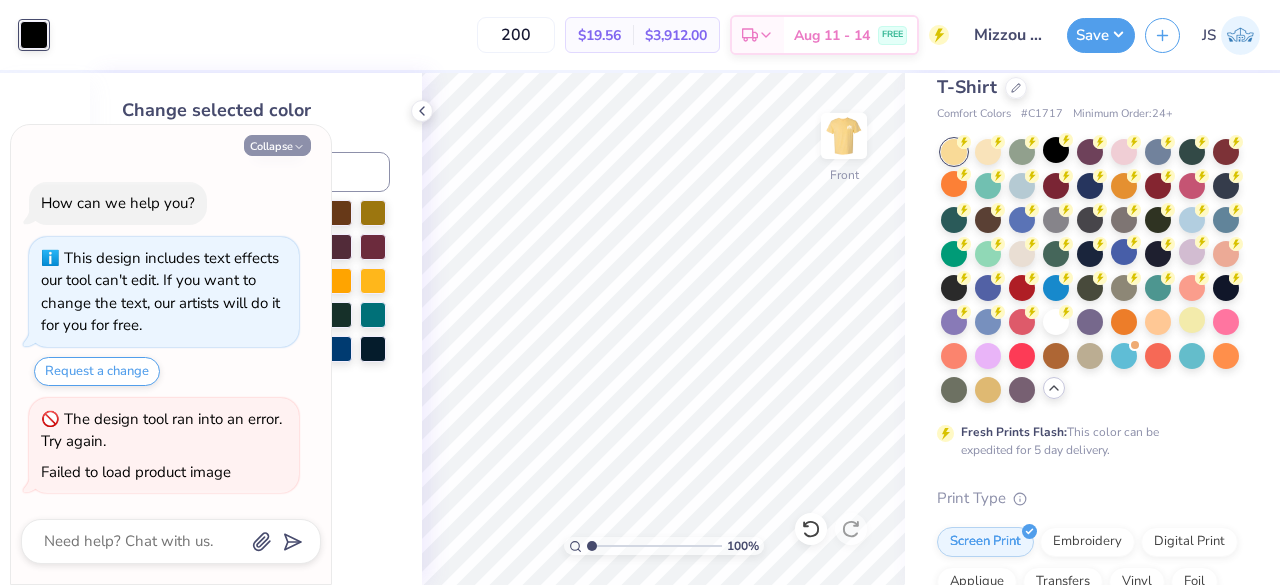 click 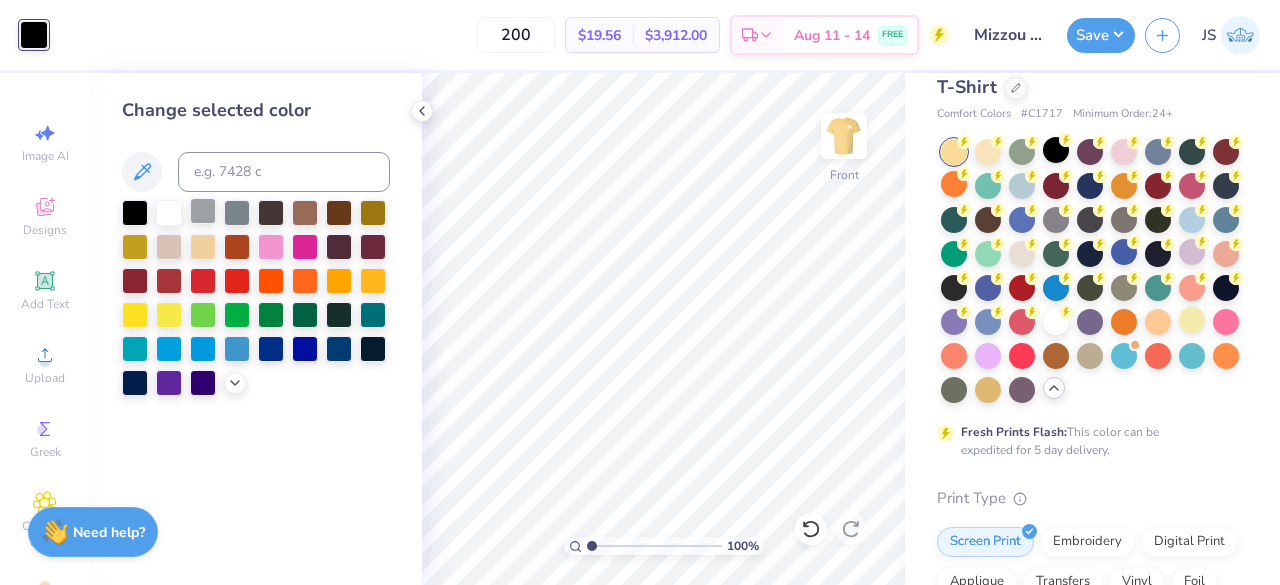 click at bounding box center [203, 211] 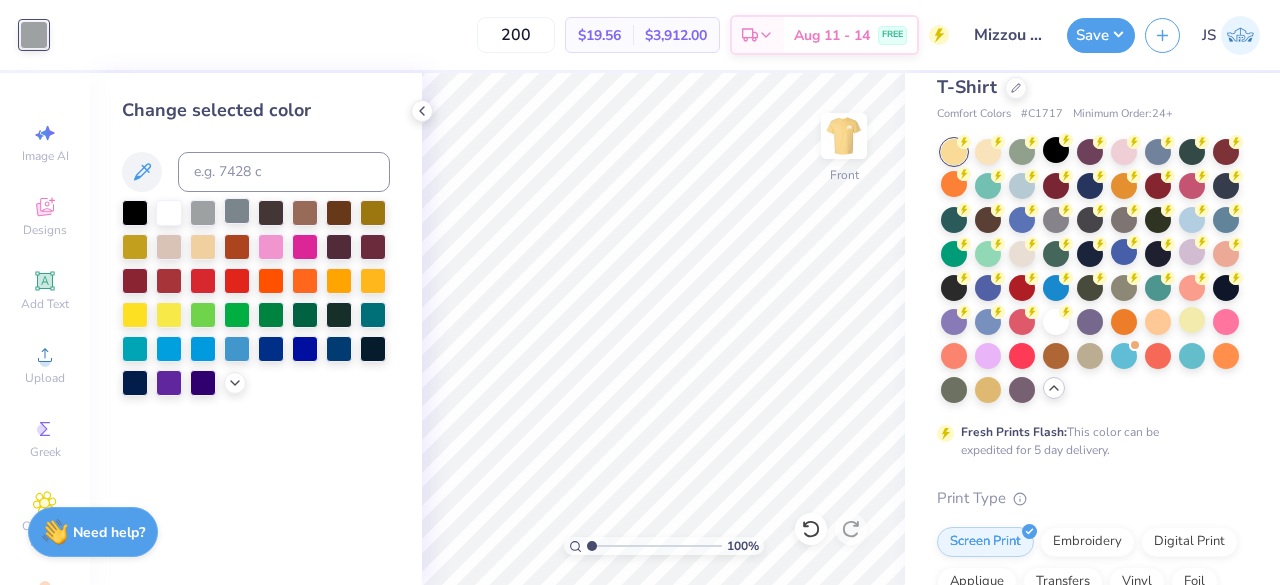 click at bounding box center (237, 211) 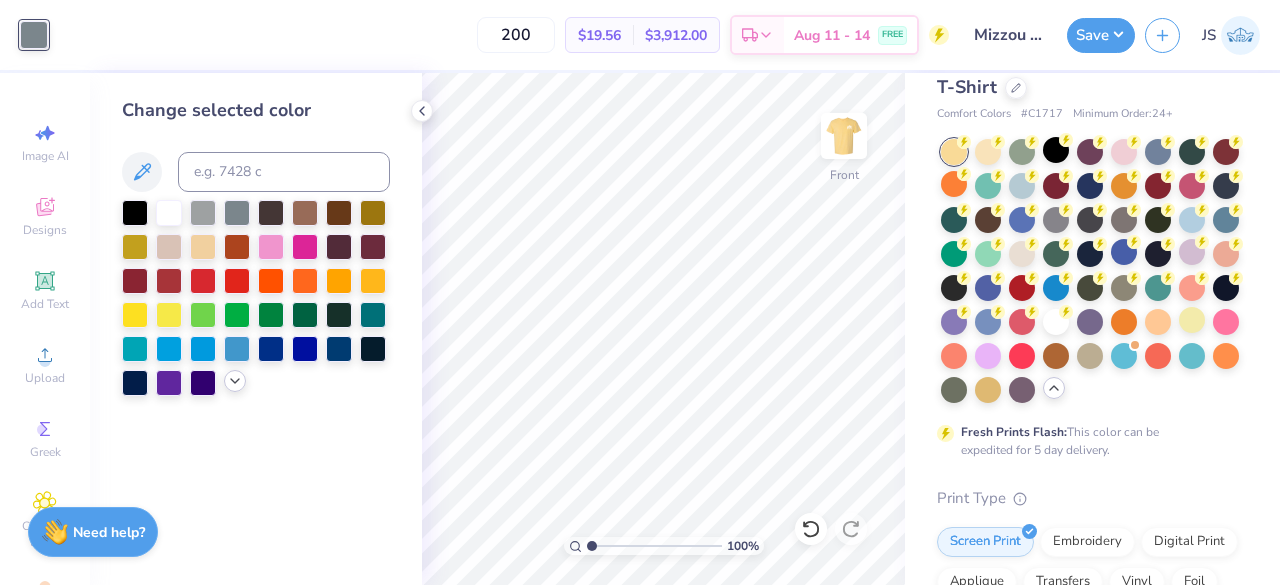 click at bounding box center [256, 298] 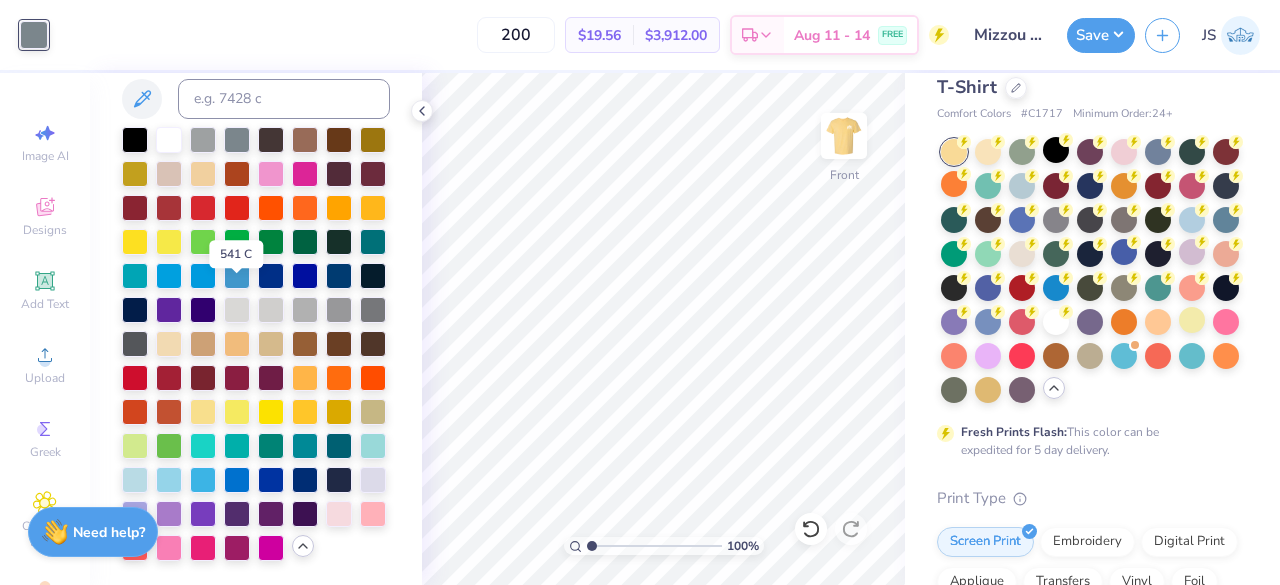 scroll, scrollTop: 92, scrollLeft: 0, axis: vertical 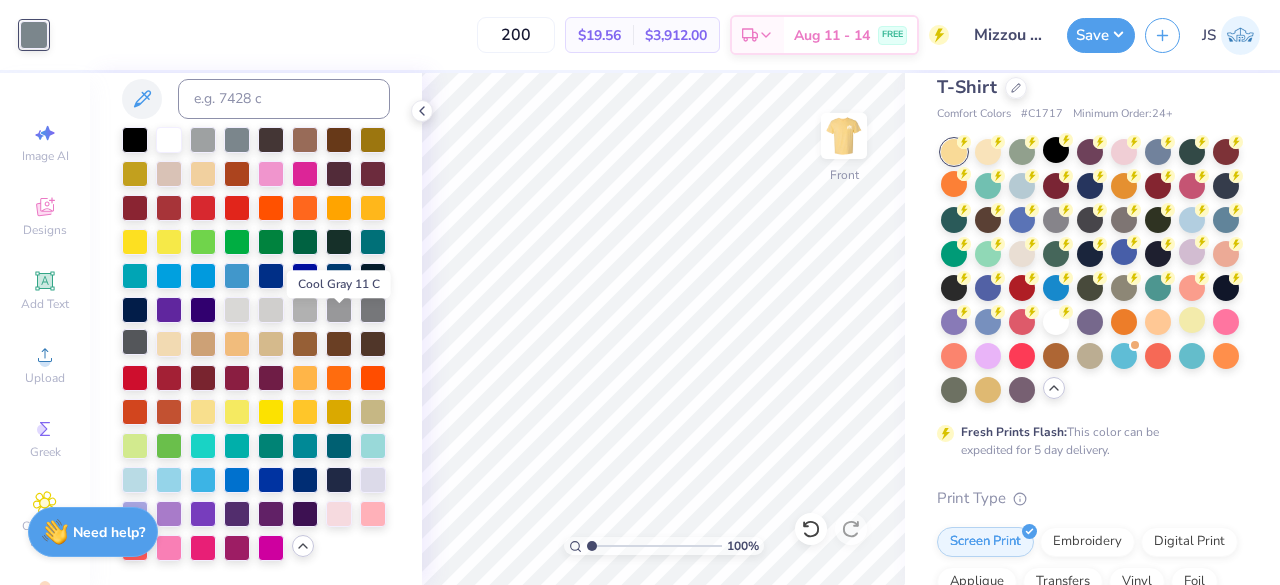 click at bounding box center (135, 342) 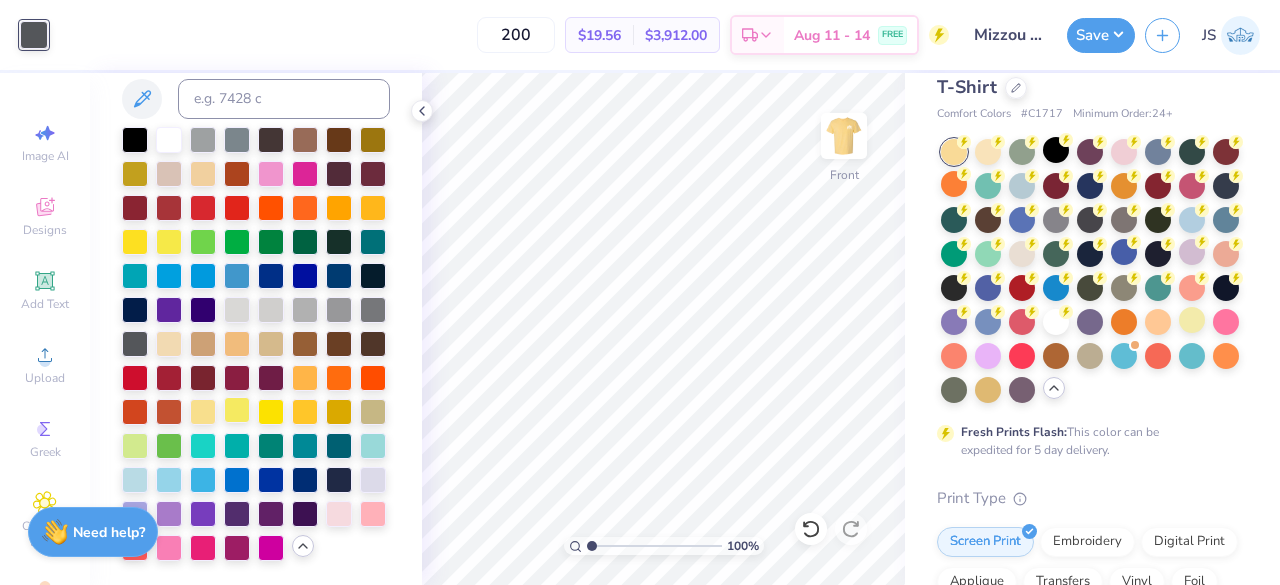 scroll, scrollTop: 126, scrollLeft: 0, axis: vertical 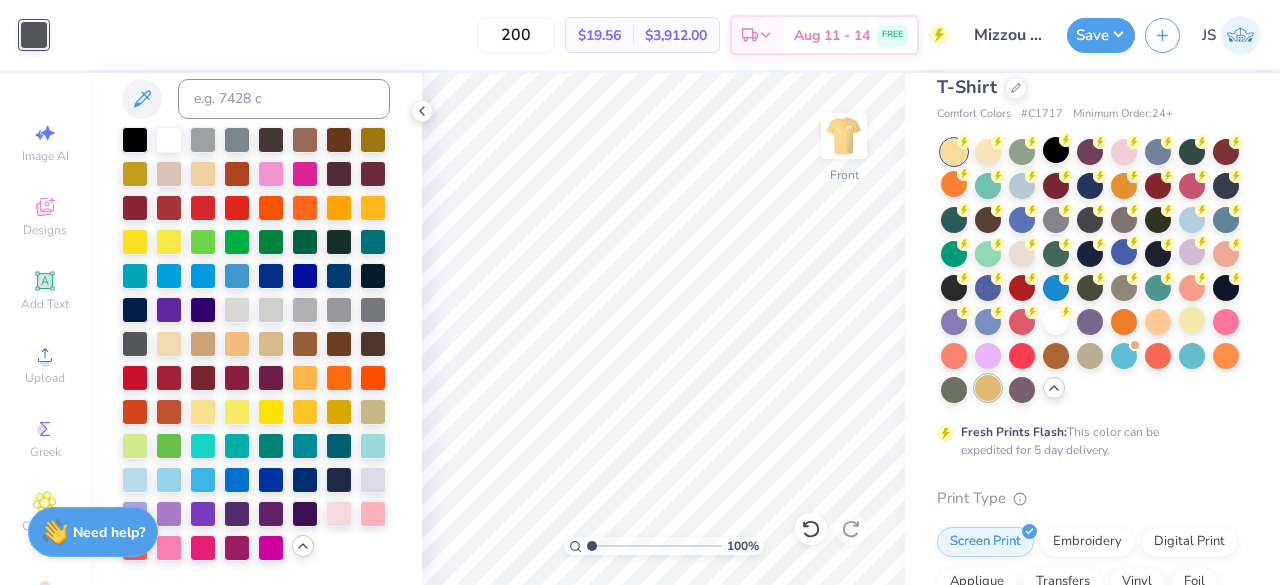 click at bounding box center [988, 388] 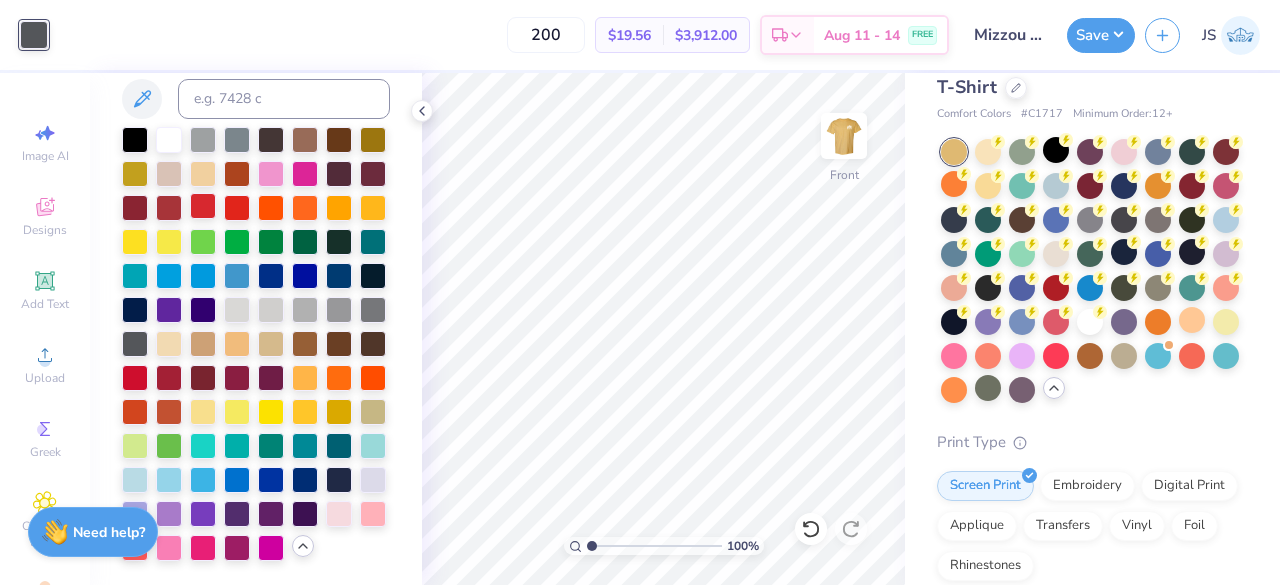 scroll, scrollTop: 0, scrollLeft: 0, axis: both 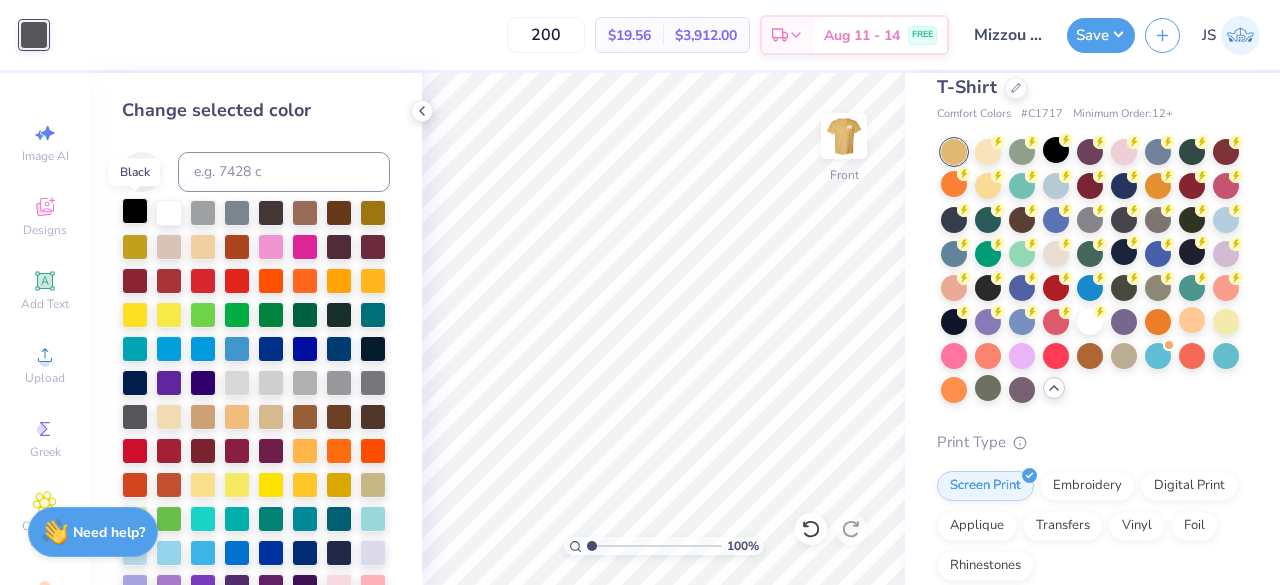click at bounding box center [135, 211] 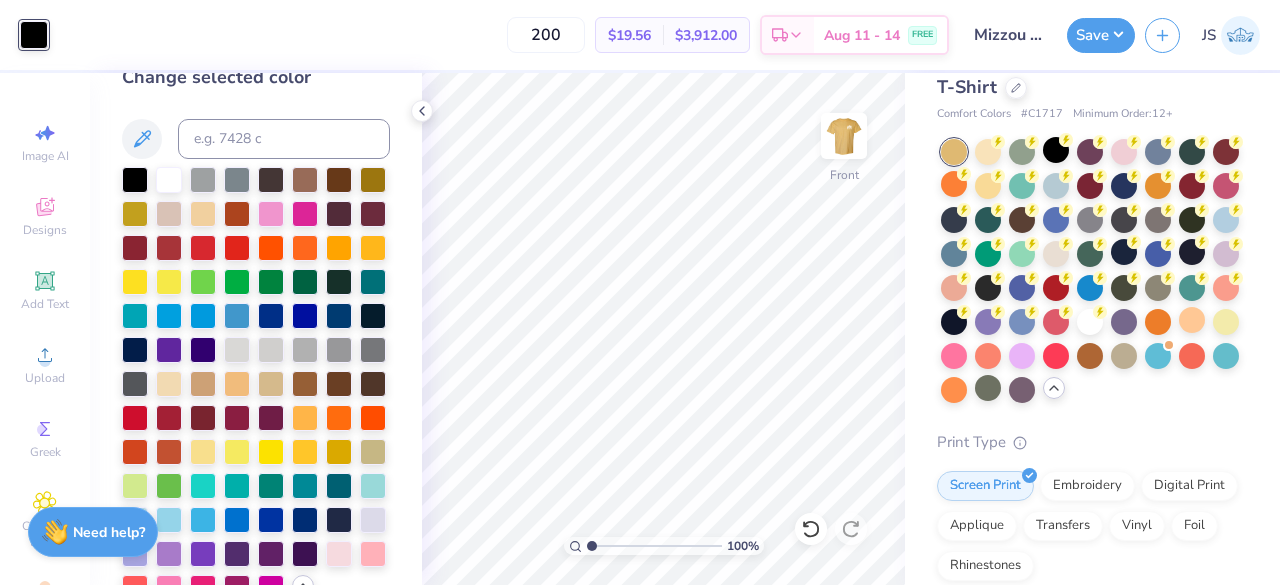 scroll, scrollTop: 36, scrollLeft: 0, axis: vertical 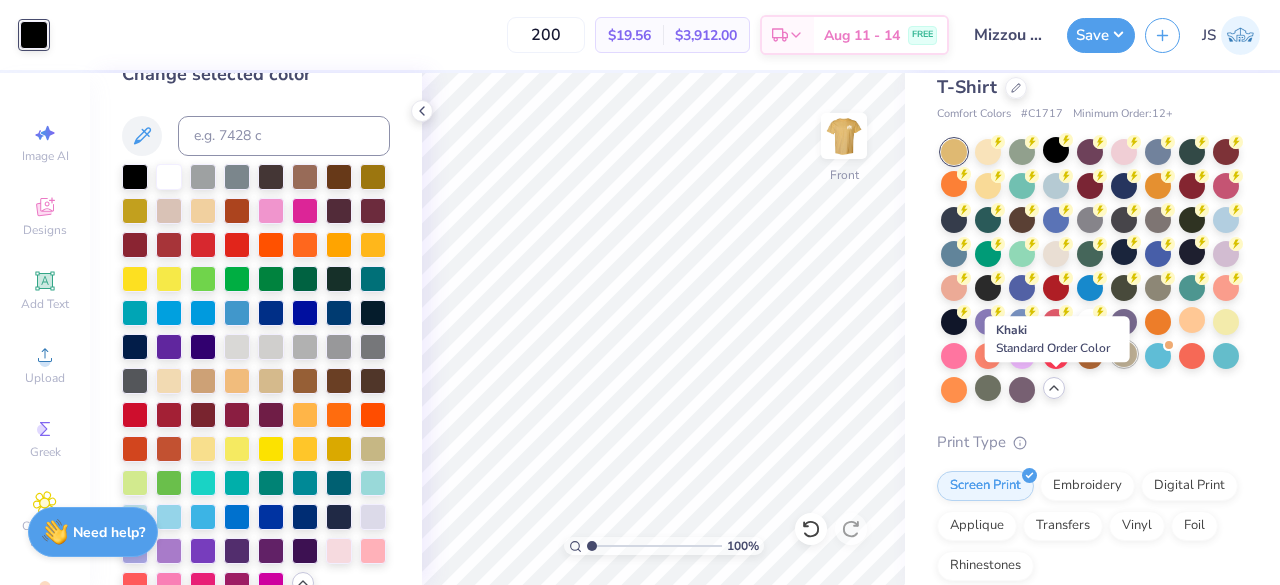 click at bounding box center [1124, 354] 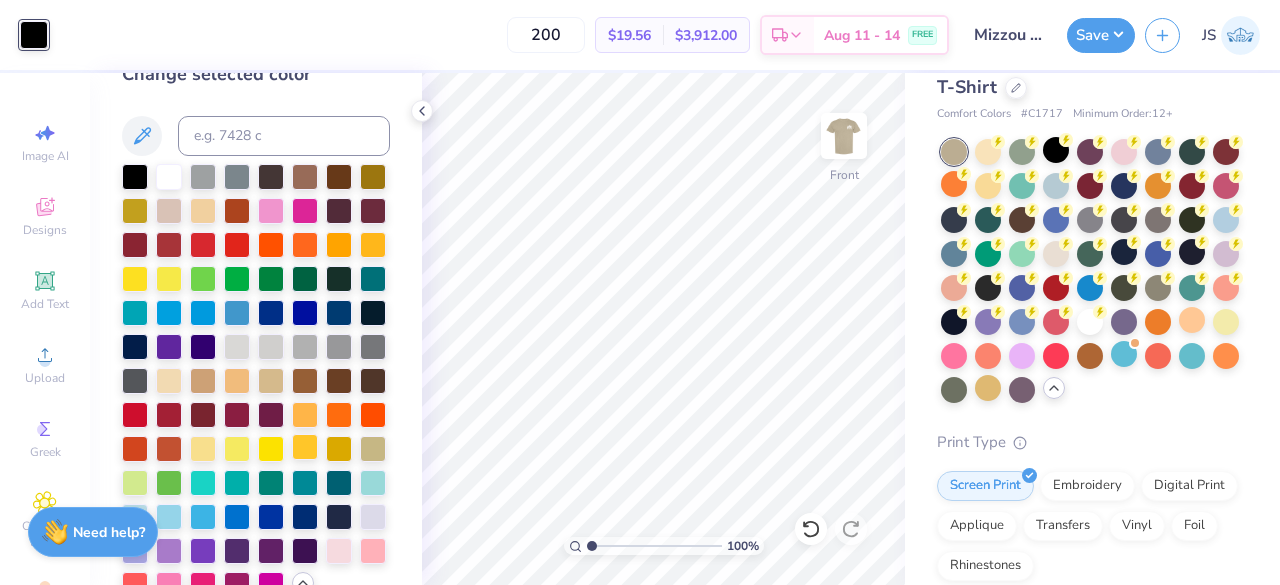 click at bounding box center [305, 447] 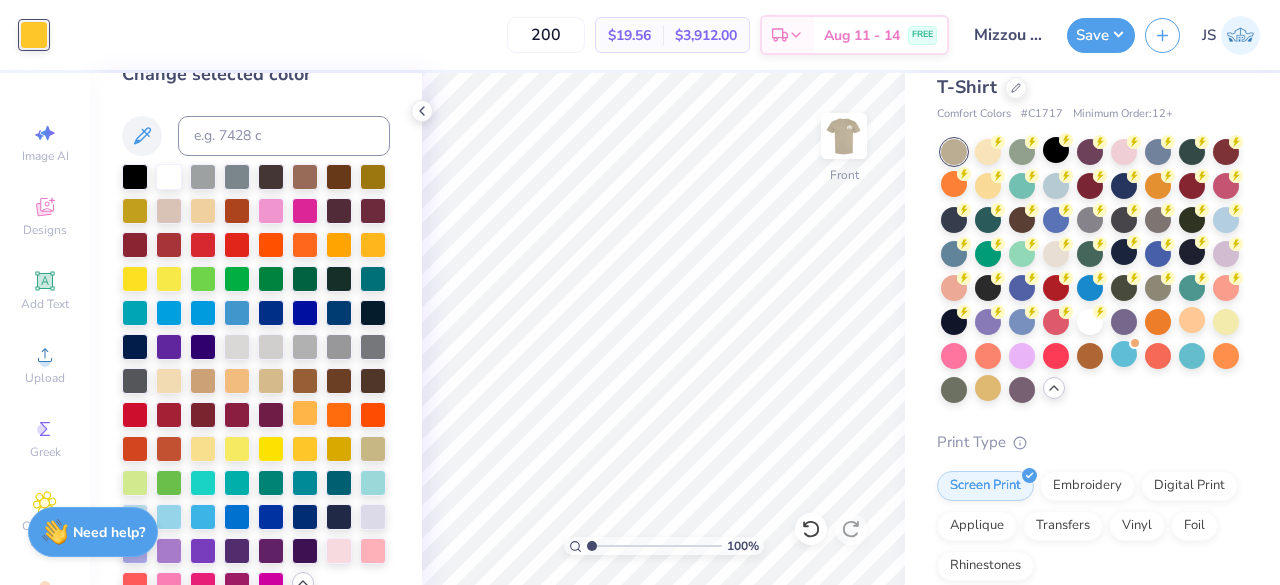 click at bounding box center (305, 413) 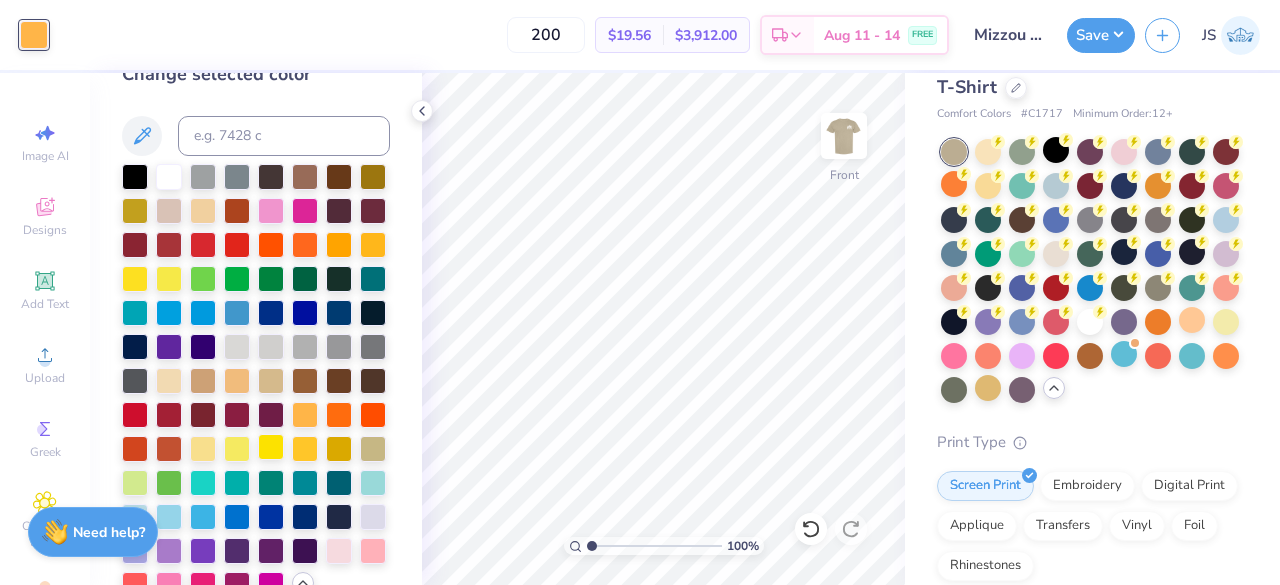 click at bounding box center [271, 447] 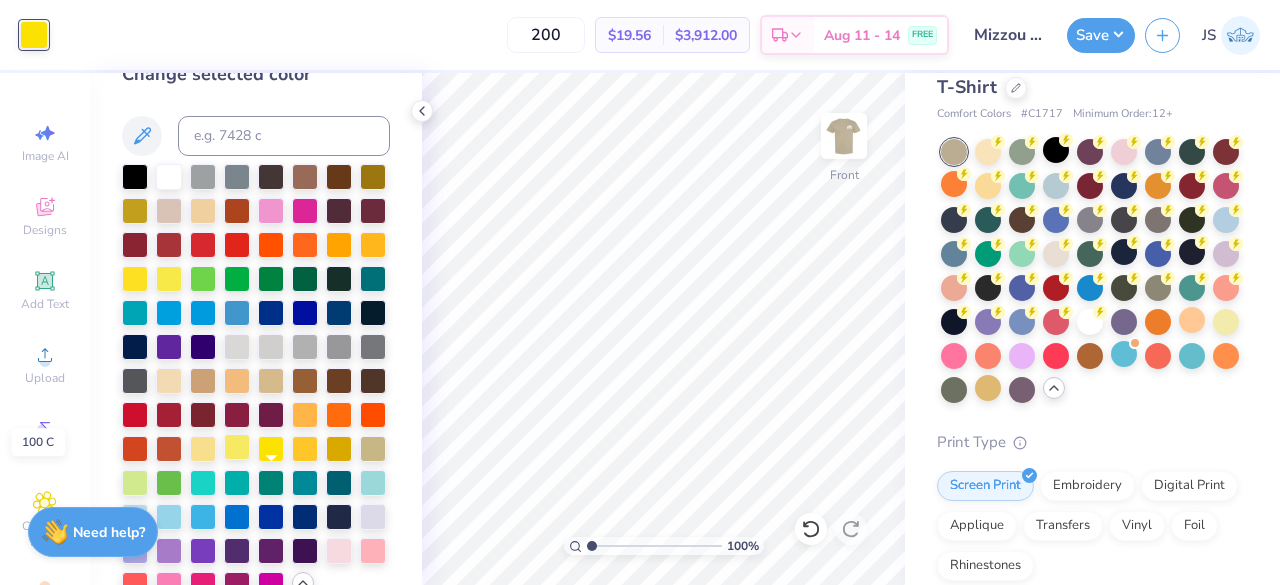 click at bounding box center (237, 447) 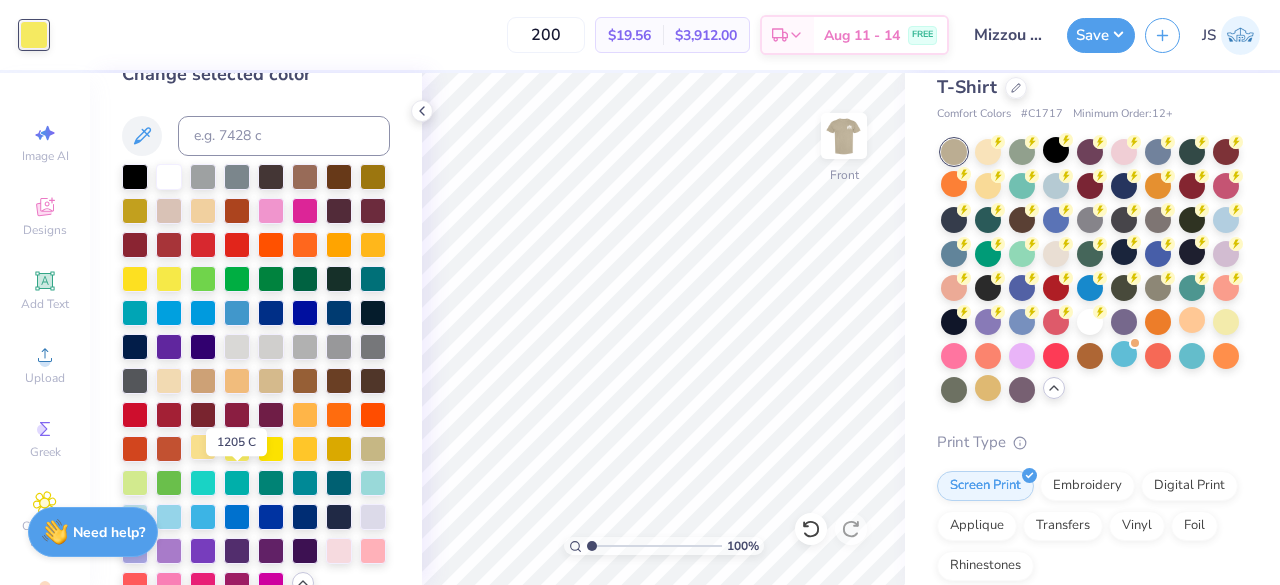 click at bounding box center (203, 447) 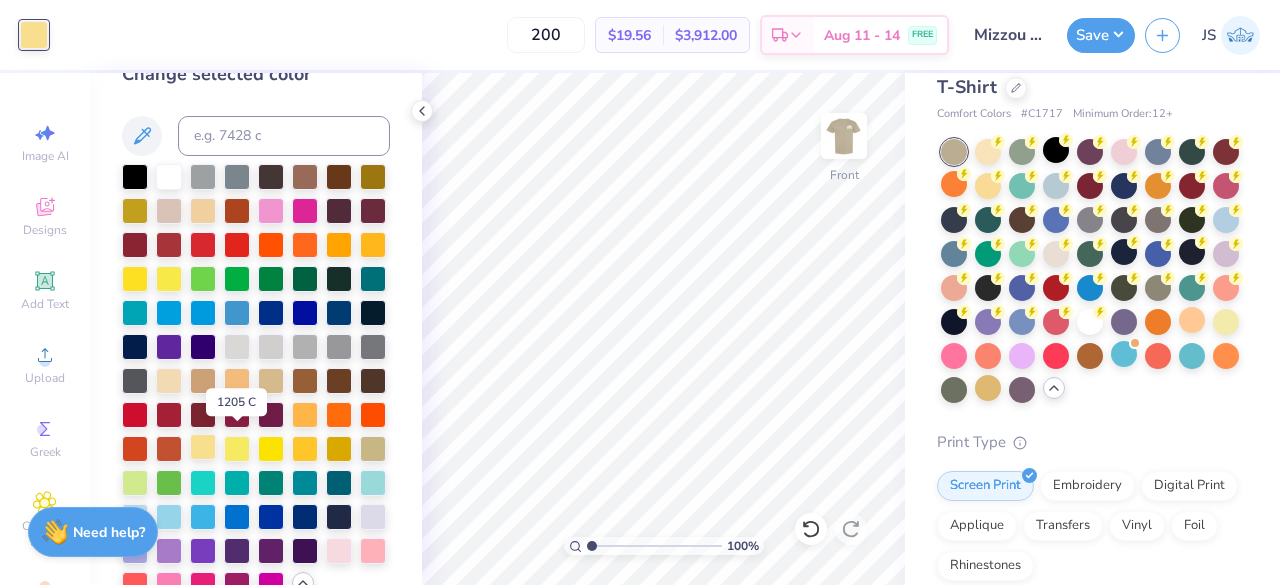 scroll, scrollTop: 140, scrollLeft: 0, axis: vertical 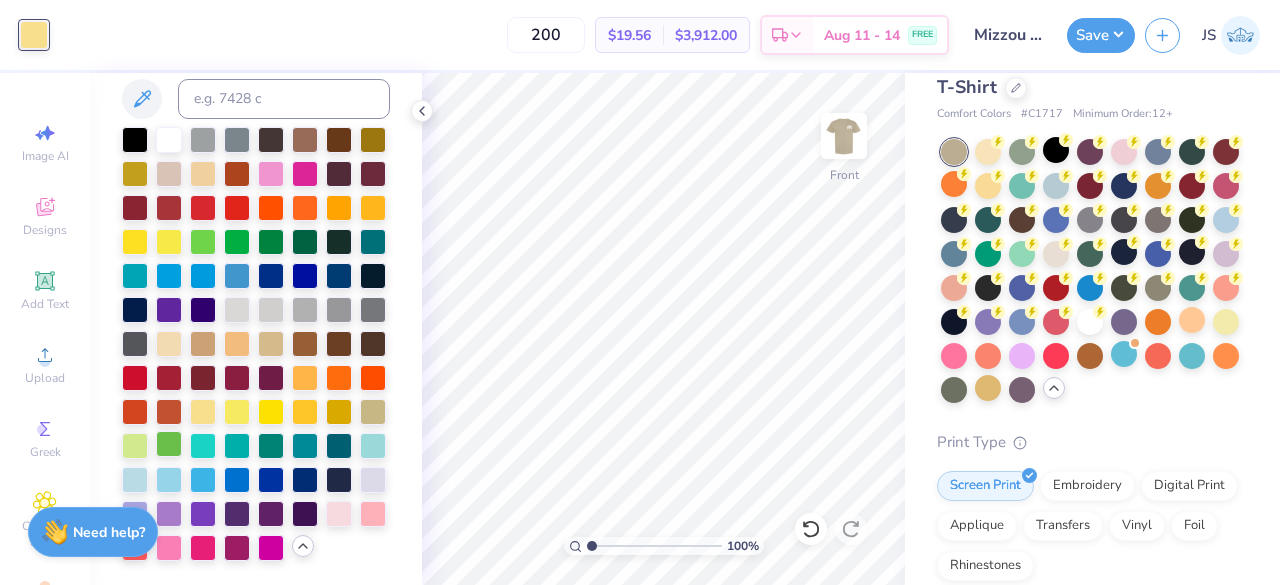 click at bounding box center (169, 444) 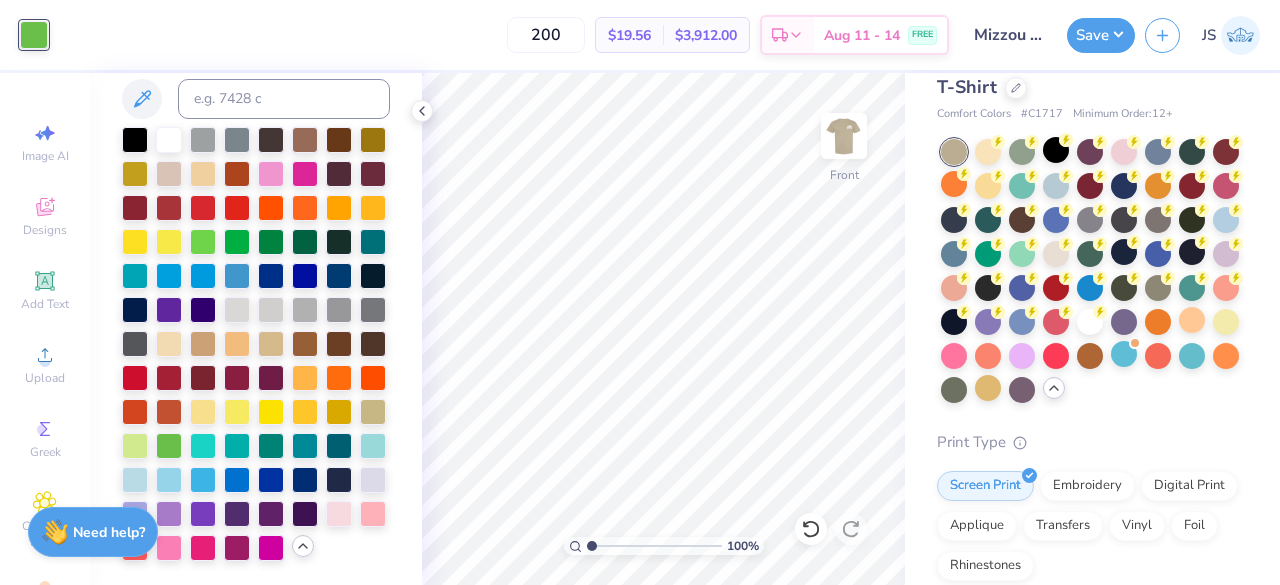 click at bounding box center (256, 344) 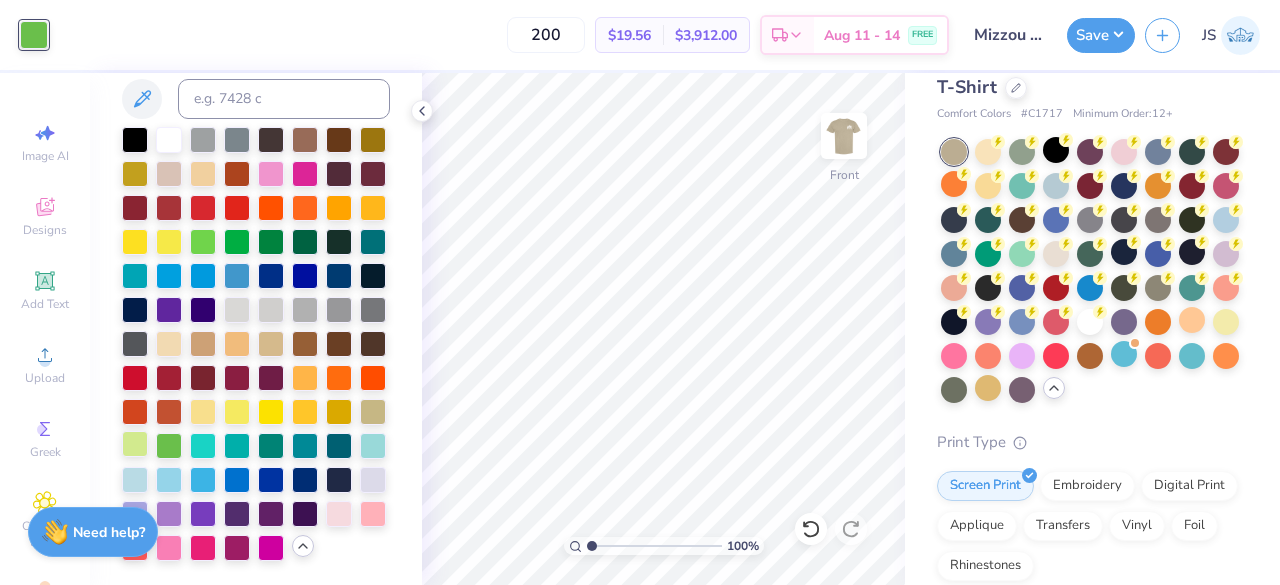 click at bounding box center [135, 444] 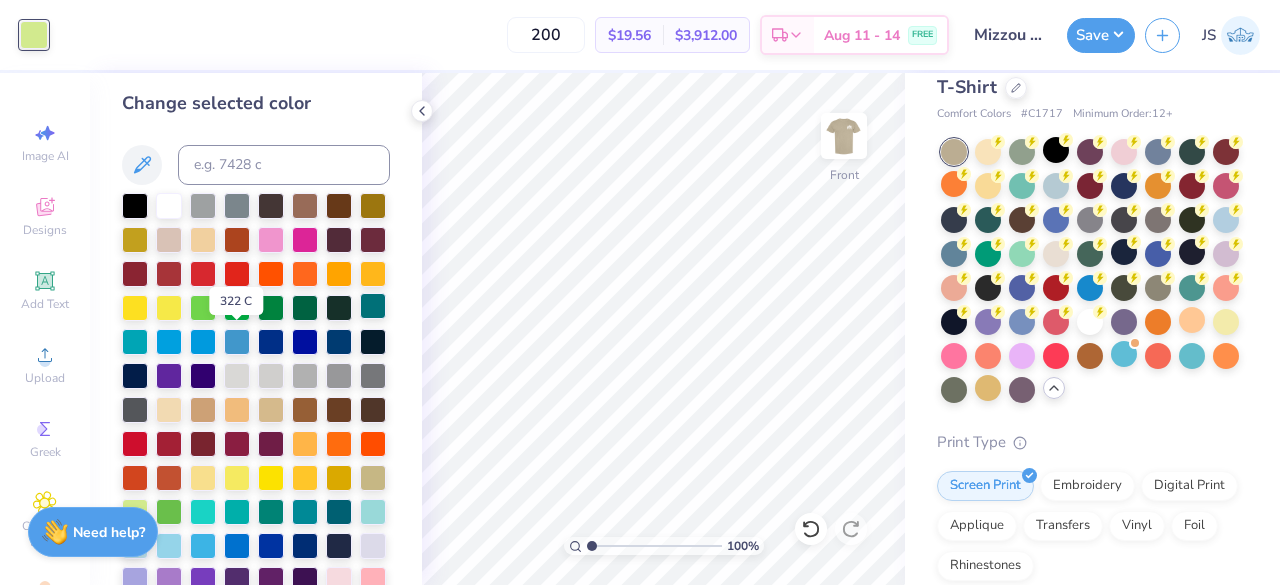 scroll, scrollTop: 17, scrollLeft: 0, axis: vertical 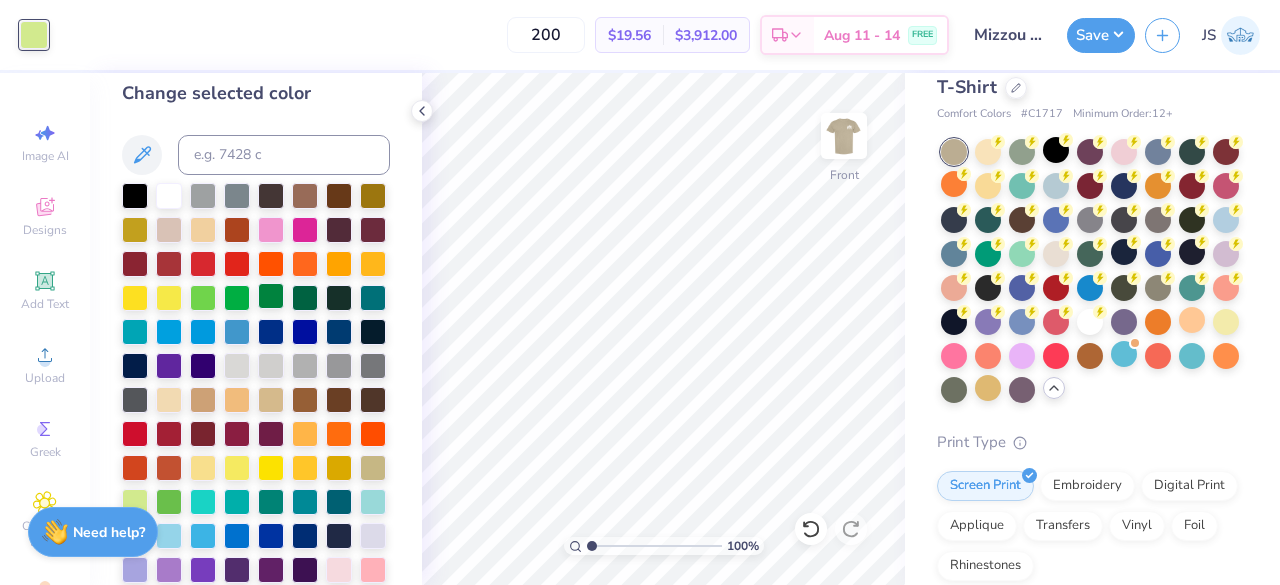 click at bounding box center [271, 296] 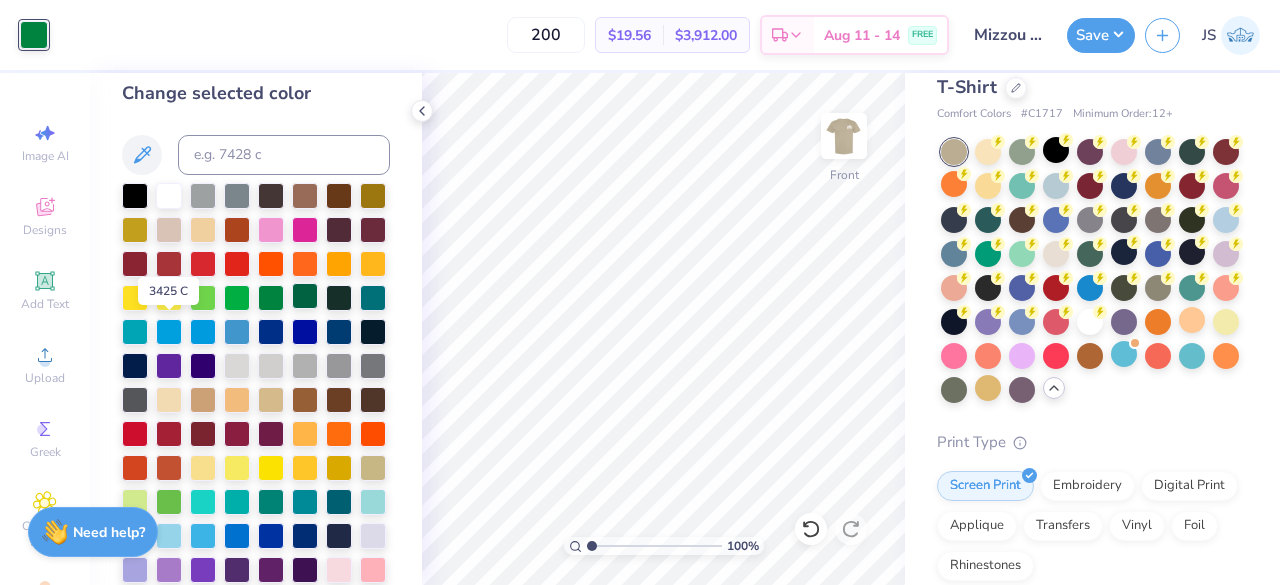 click at bounding box center (305, 296) 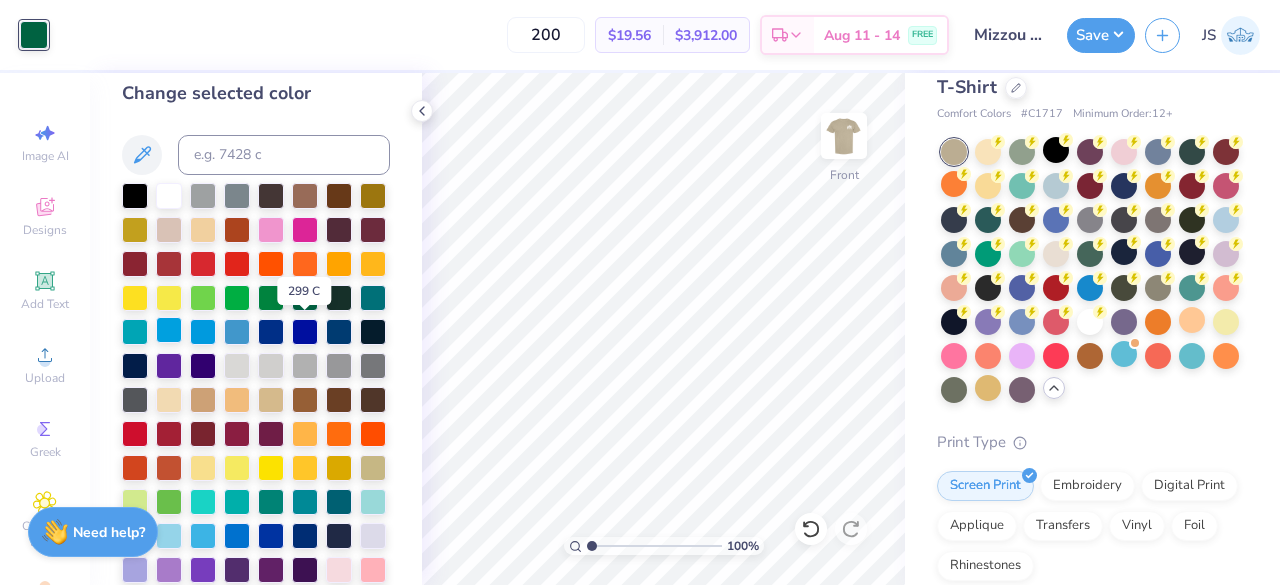 scroll, scrollTop: 140, scrollLeft: 0, axis: vertical 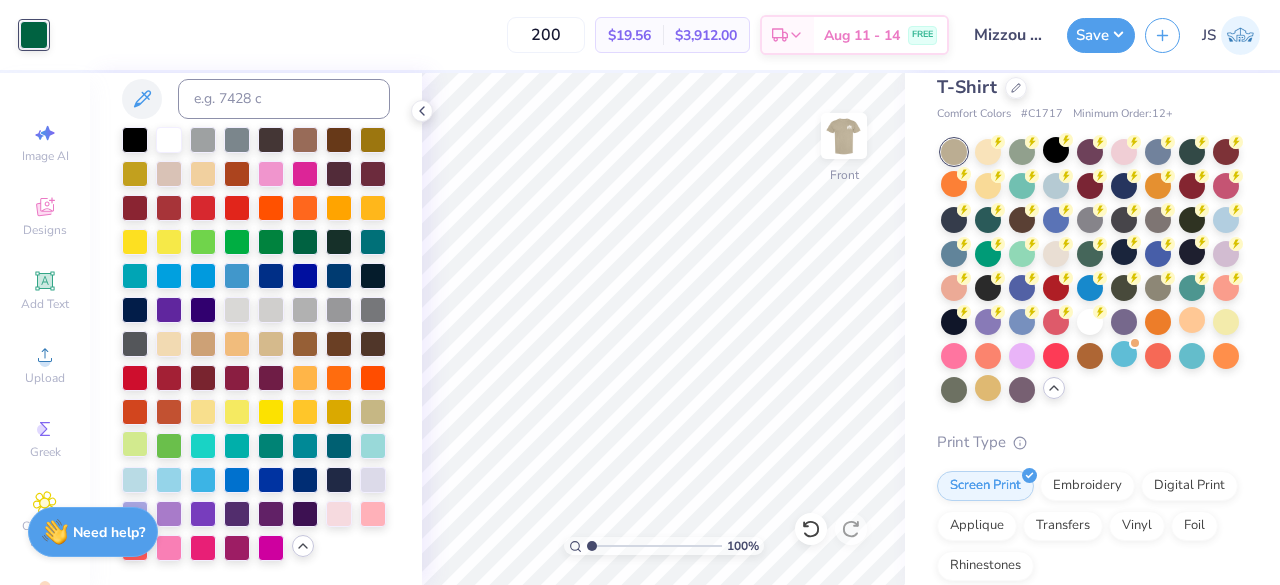 click at bounding box center [135, 444] 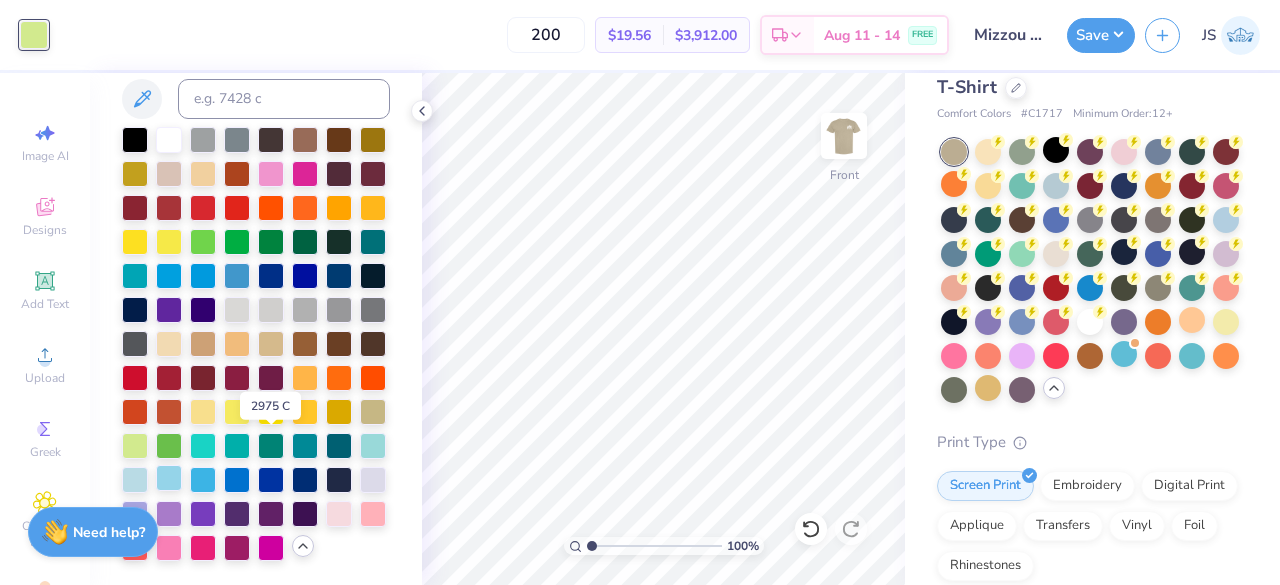 scroll, scrollTop: 0, scrollLeft: 0, axis: both 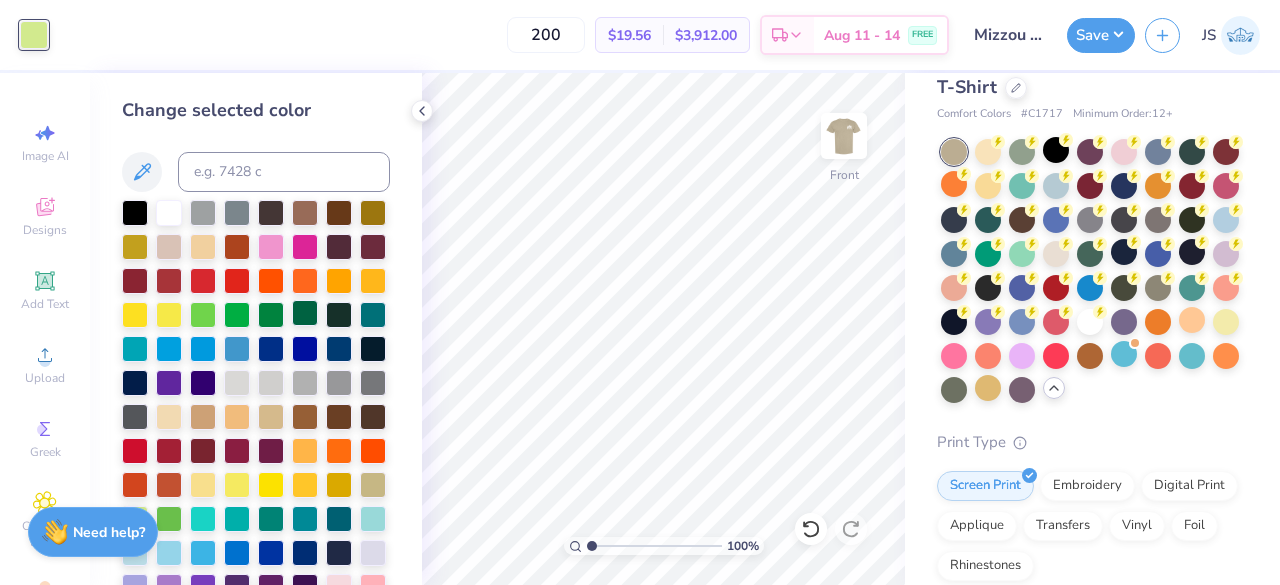 click at bounding box center (305, 313) 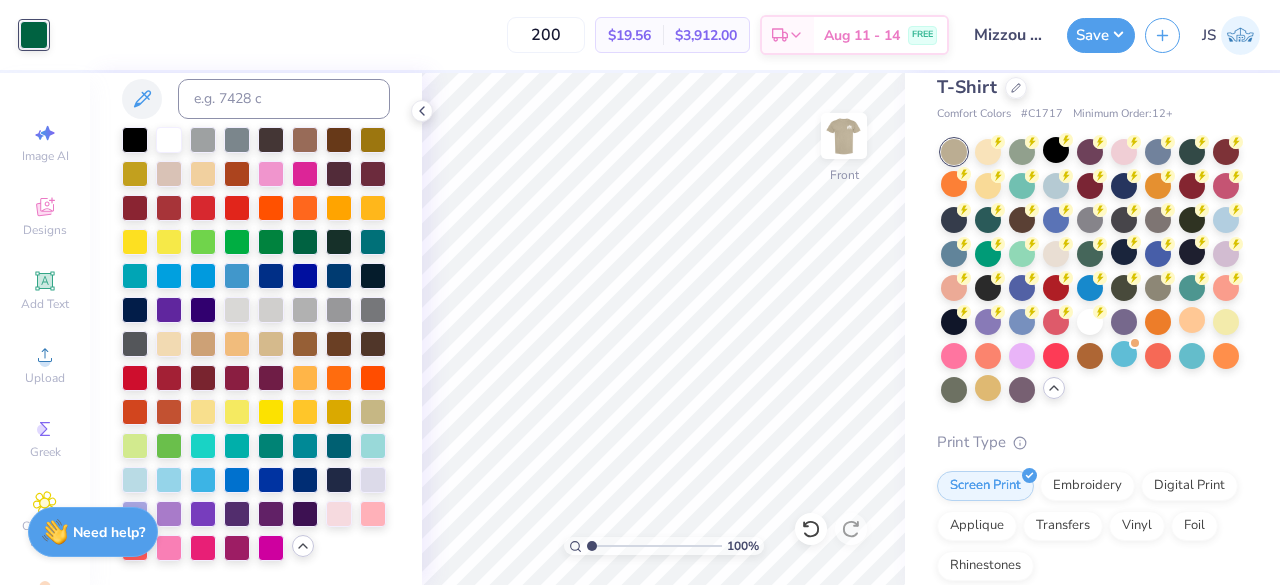 scroll, scrollTop: 140, scrollLeft: 0, axis: vertical 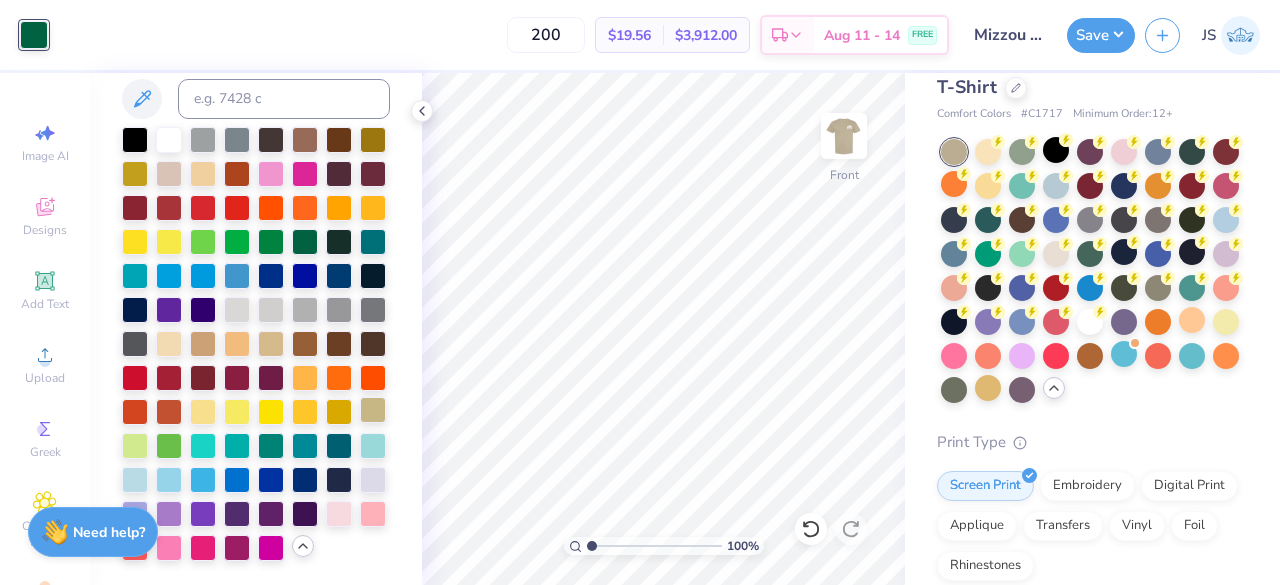 click at bounding box center (373, 410) 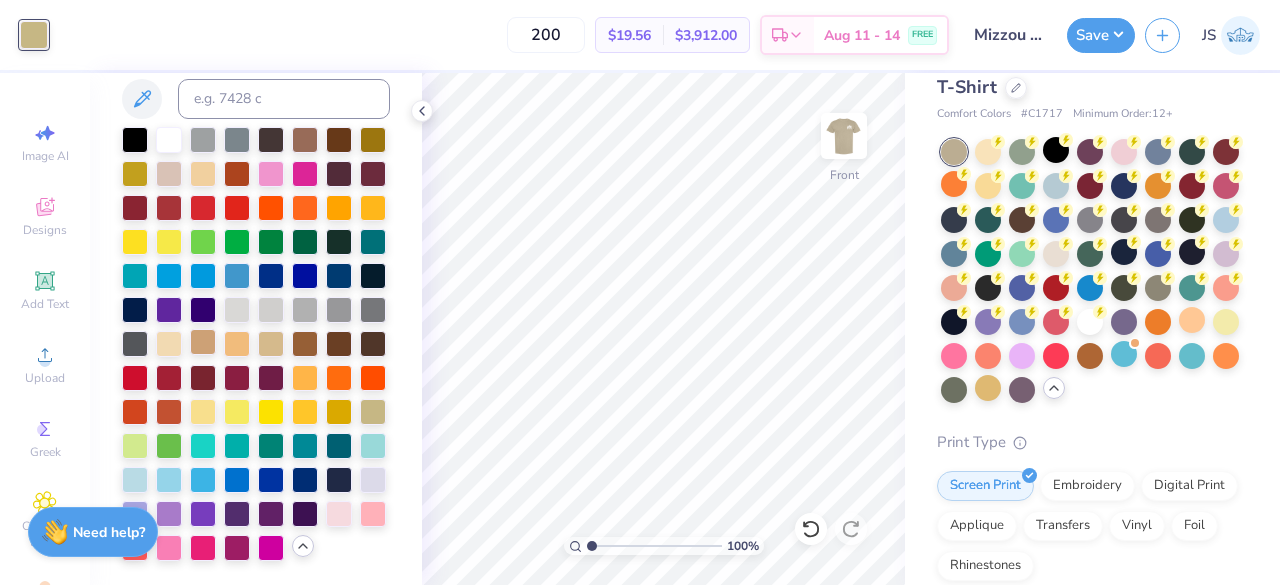 click at bounding box center [203, 342] 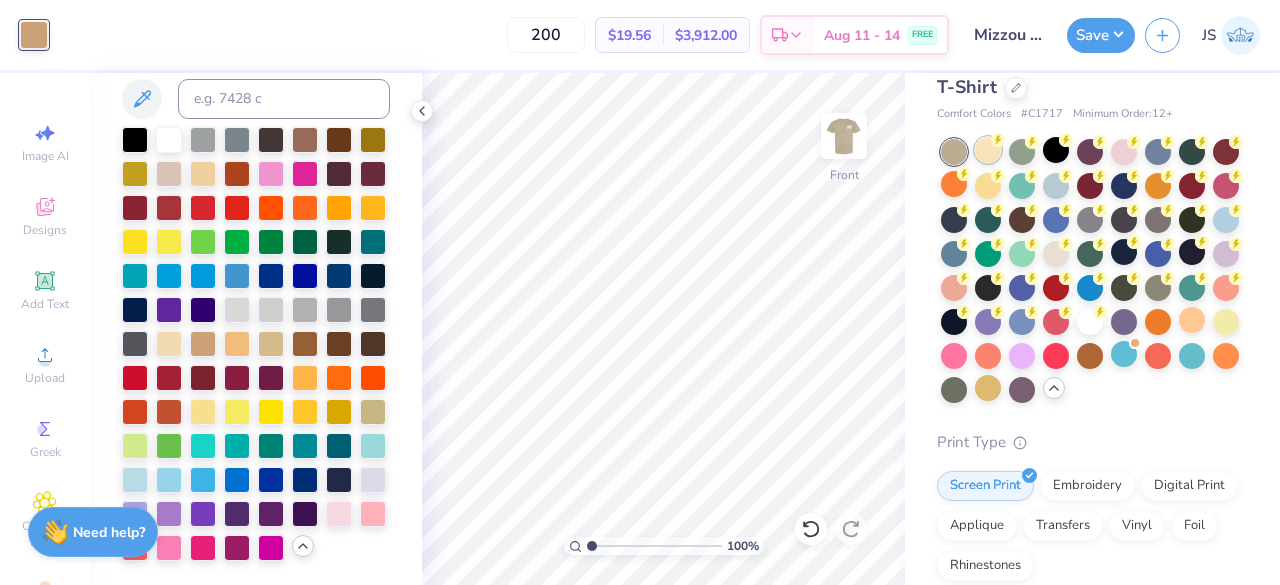 click at bounding box center (988, 150) 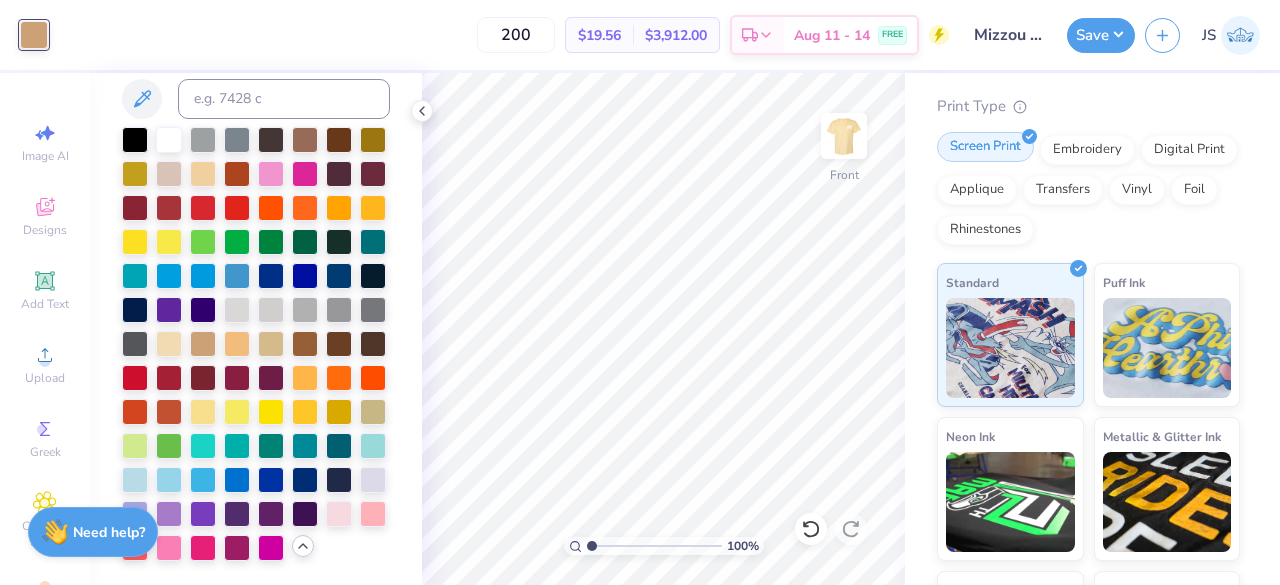 scroll, scrollTop: 479, scrollLeft: 0, axis: vertical 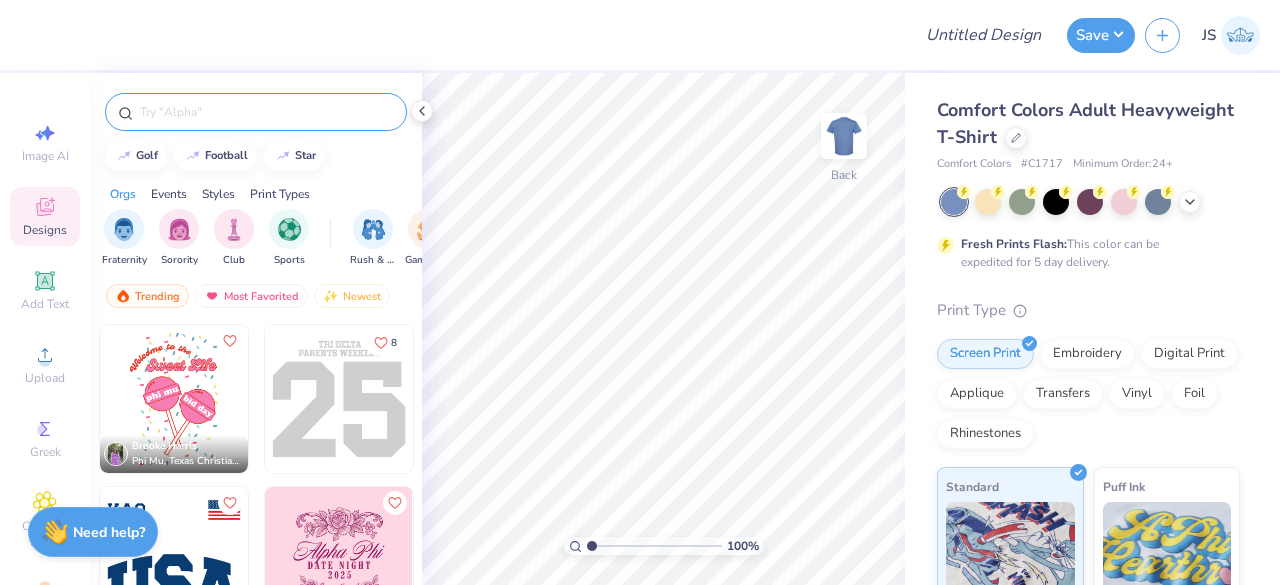 click at bounding box center (266, 112) 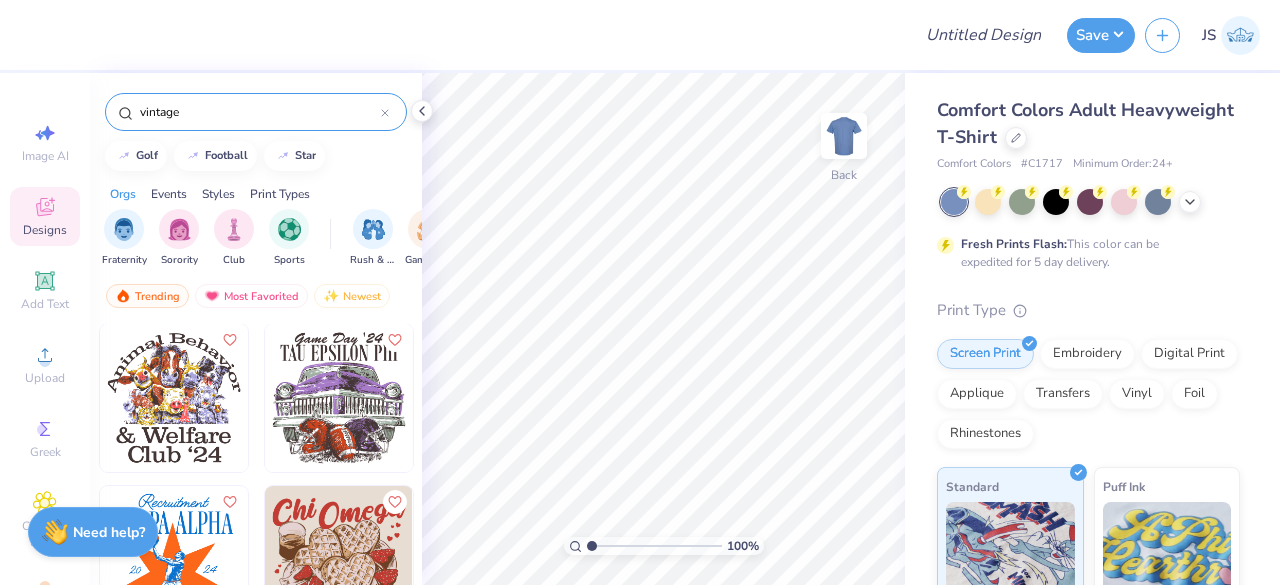 scroll, scrollTop: 8573, scrollLeft: 0, axis: vertical 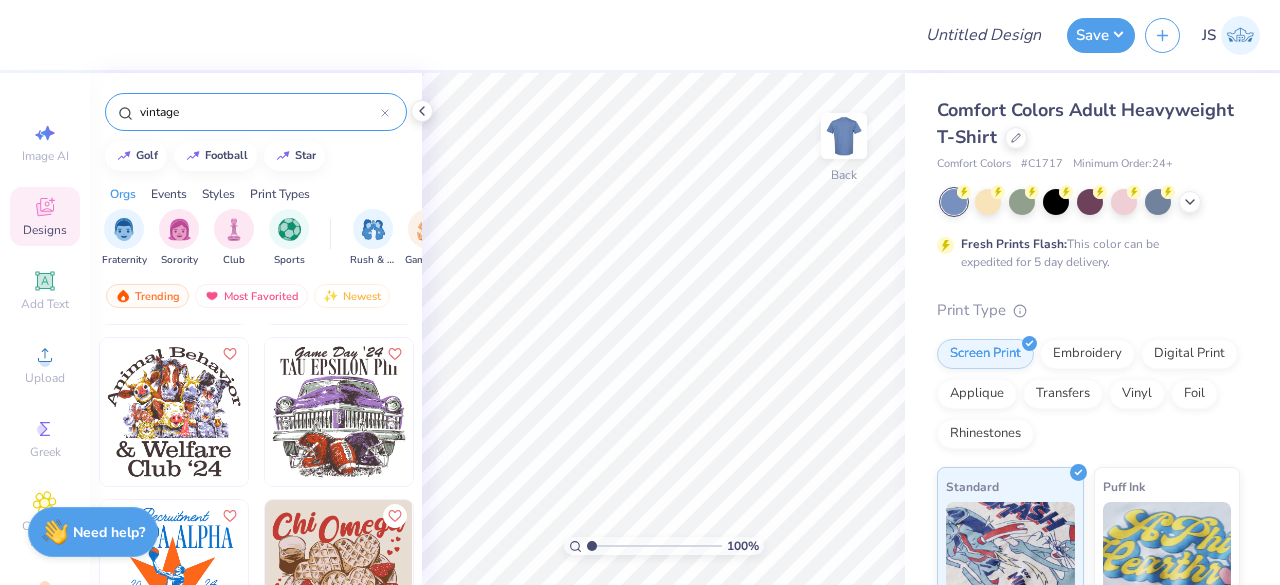 click at bounding box center (339, 412) 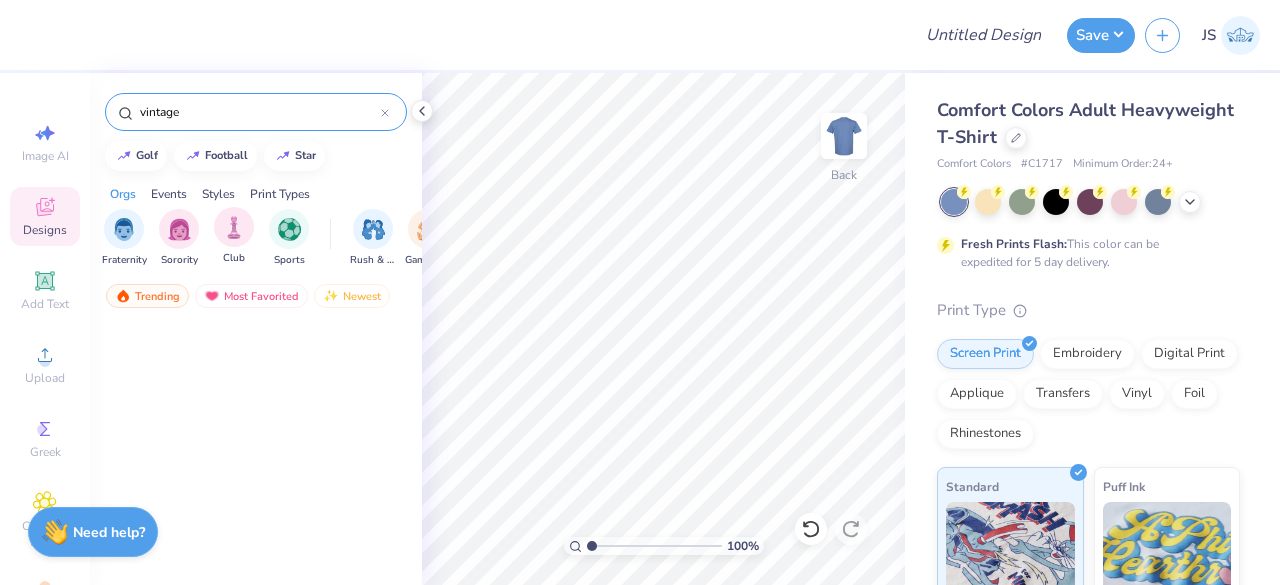 scroll, scrollTop: 3033, scrollLeft: 0, axis: vertical 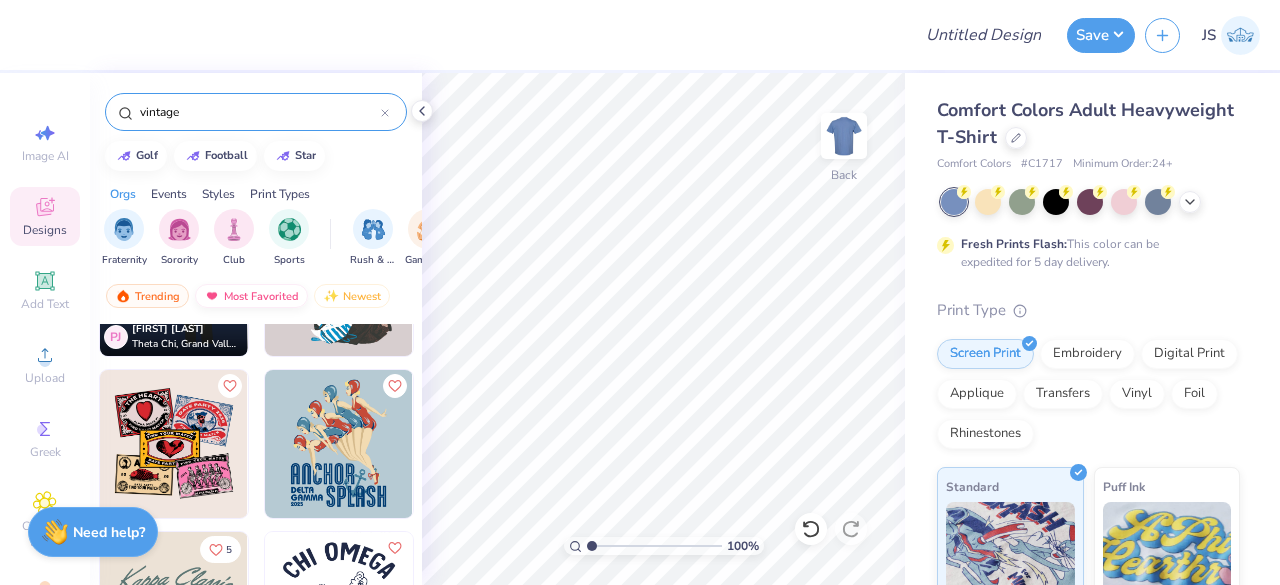 click on "Most Favorited" at bounding box center [251, 296] 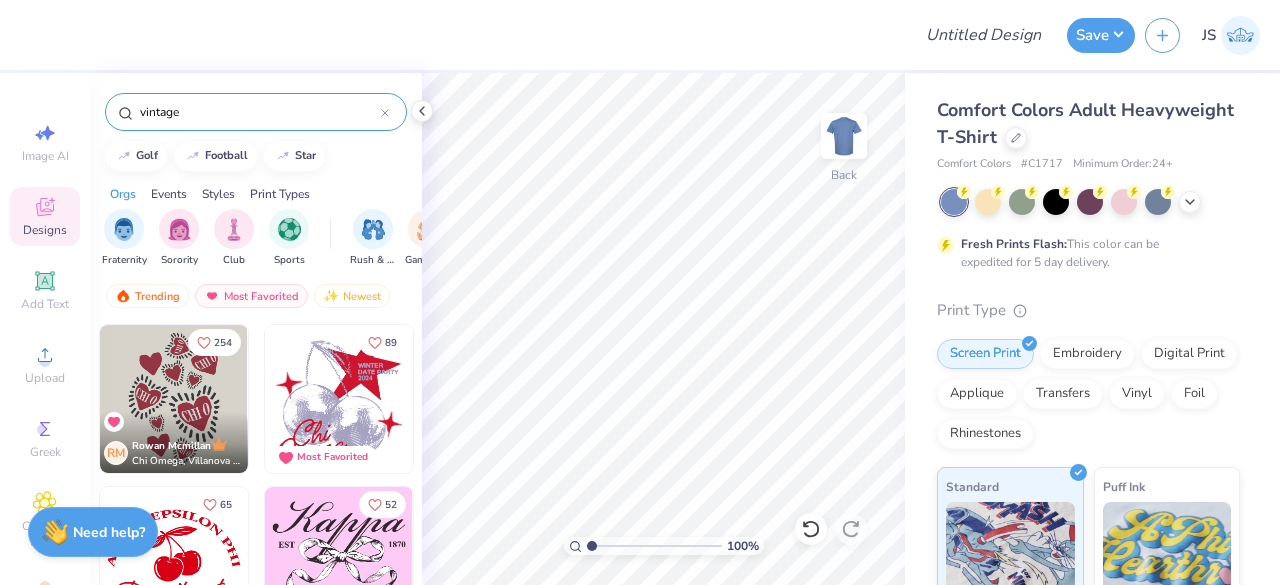 click on "vintage" at bounding box center [259, 112] 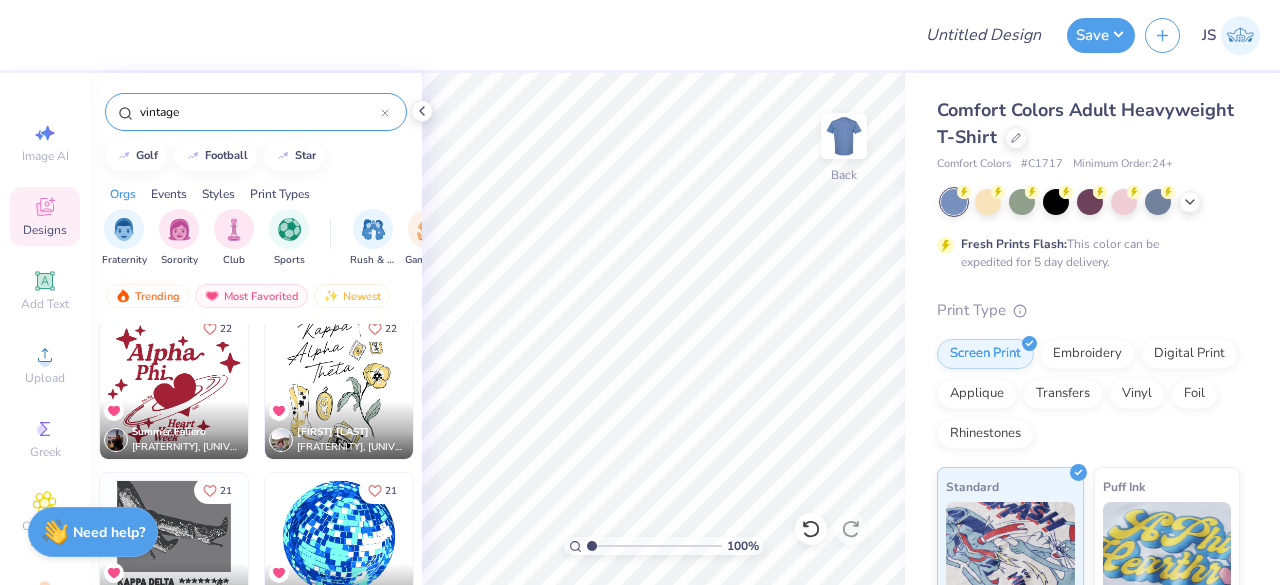 scroll, scrollTop: 1498, scrollLeft: 0, axis: vertical 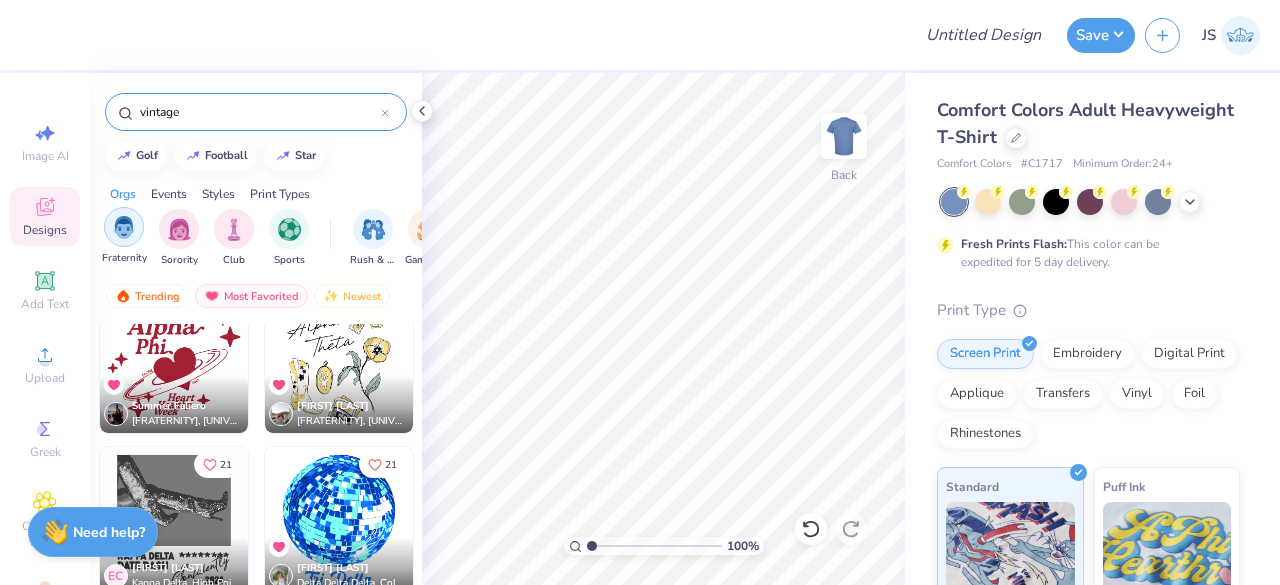 click at bounding box center [124, 227] 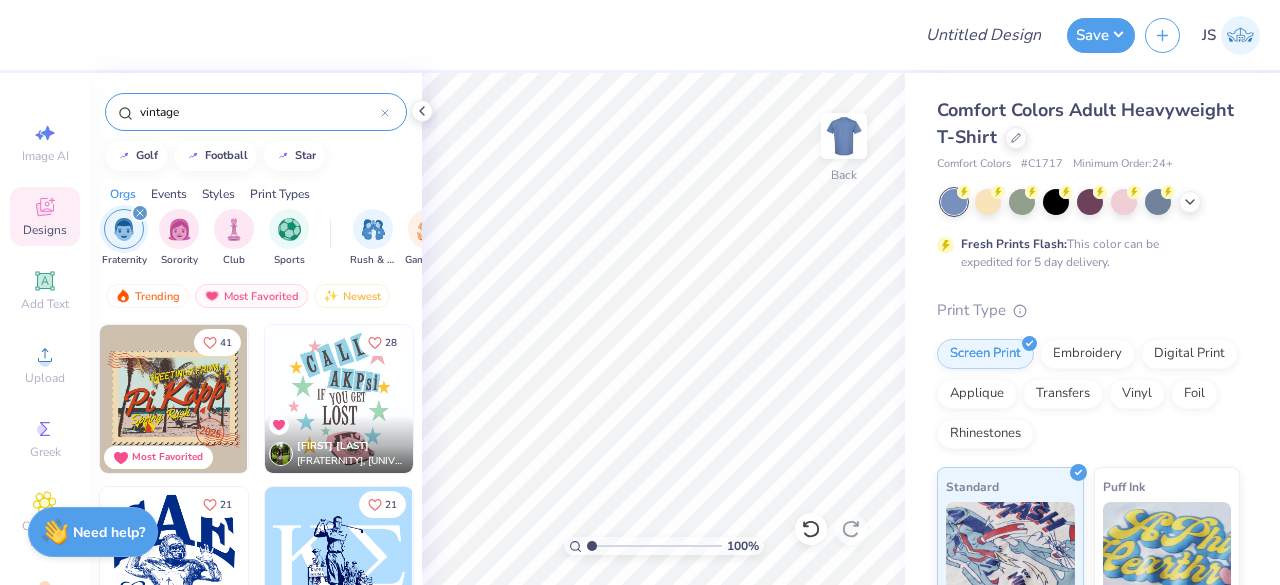 click at bounding box center (124, 229) 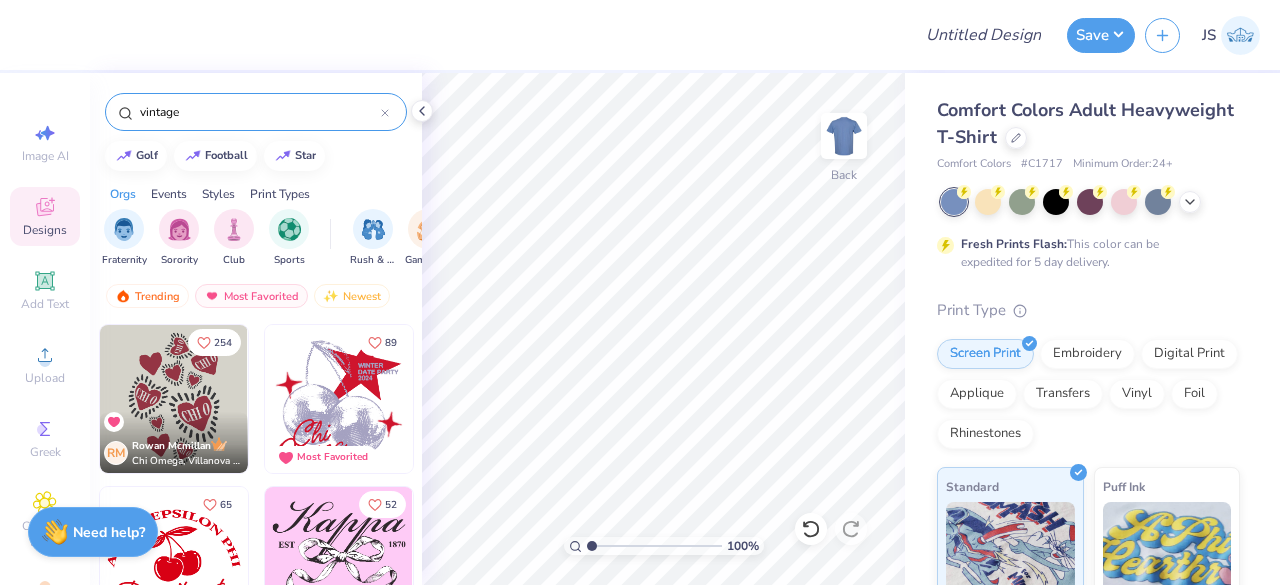 click at bounding box center (124, 229) 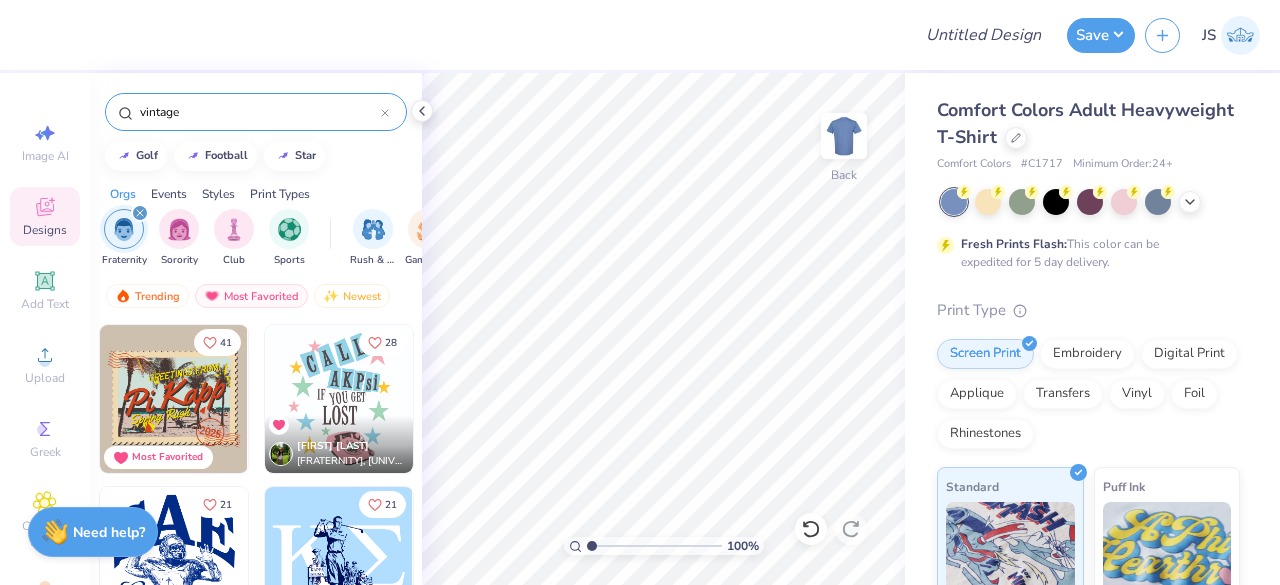 click at bounding box center (124, 229) 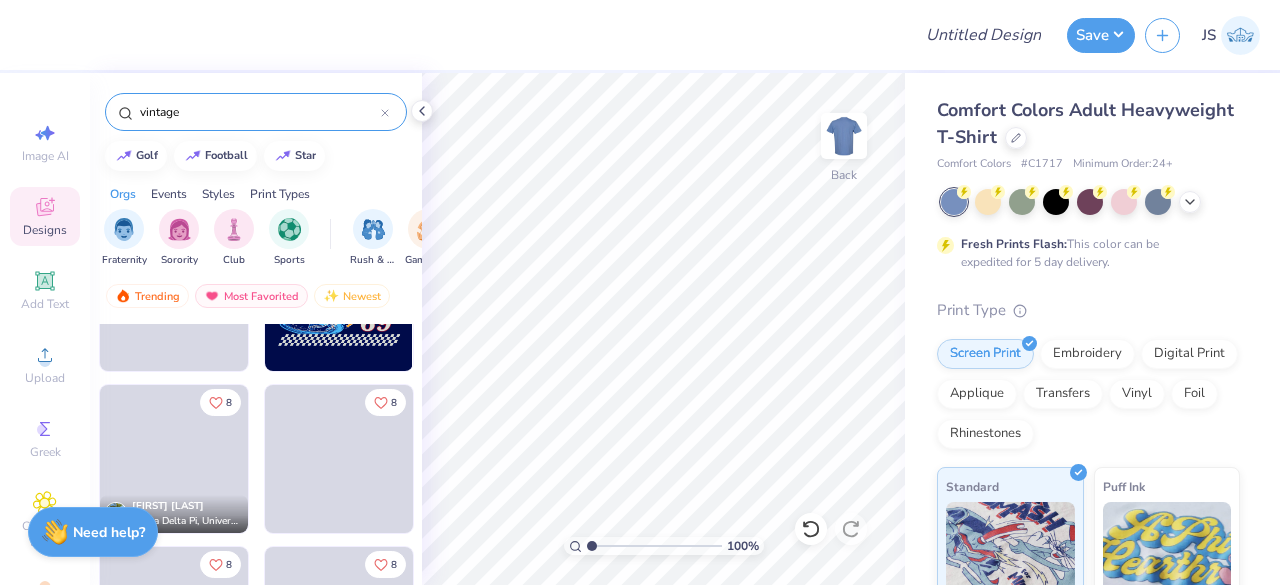 scroll, scrollTop: 7878, scrollLeft: 0, axis: vertical 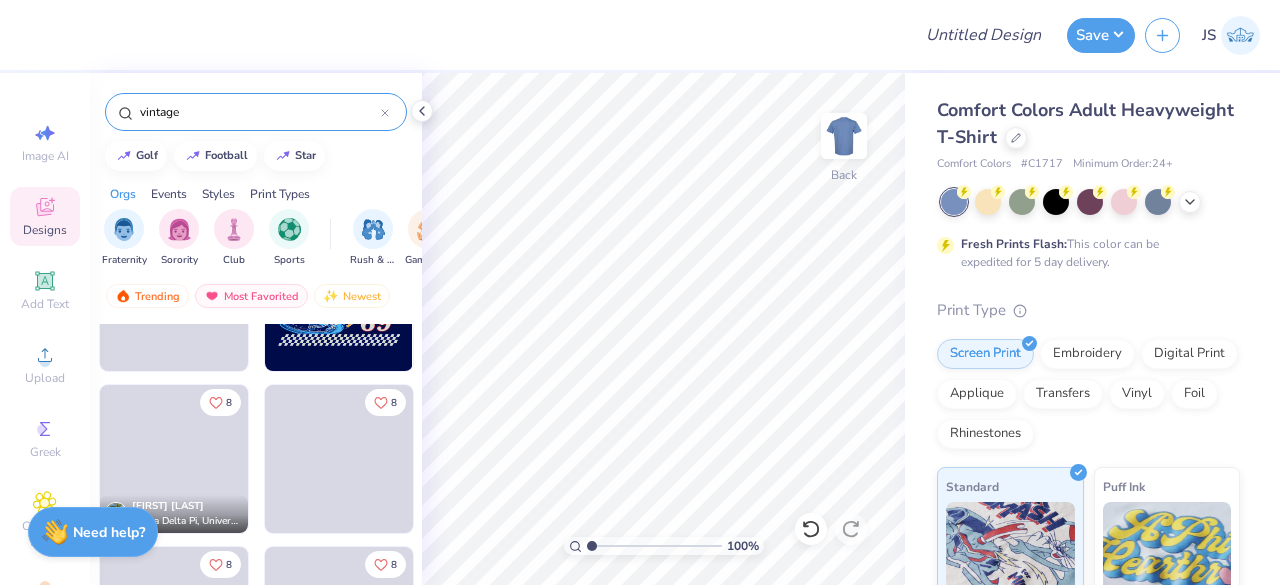 click on "vintage" at bounding box center (259, 112) 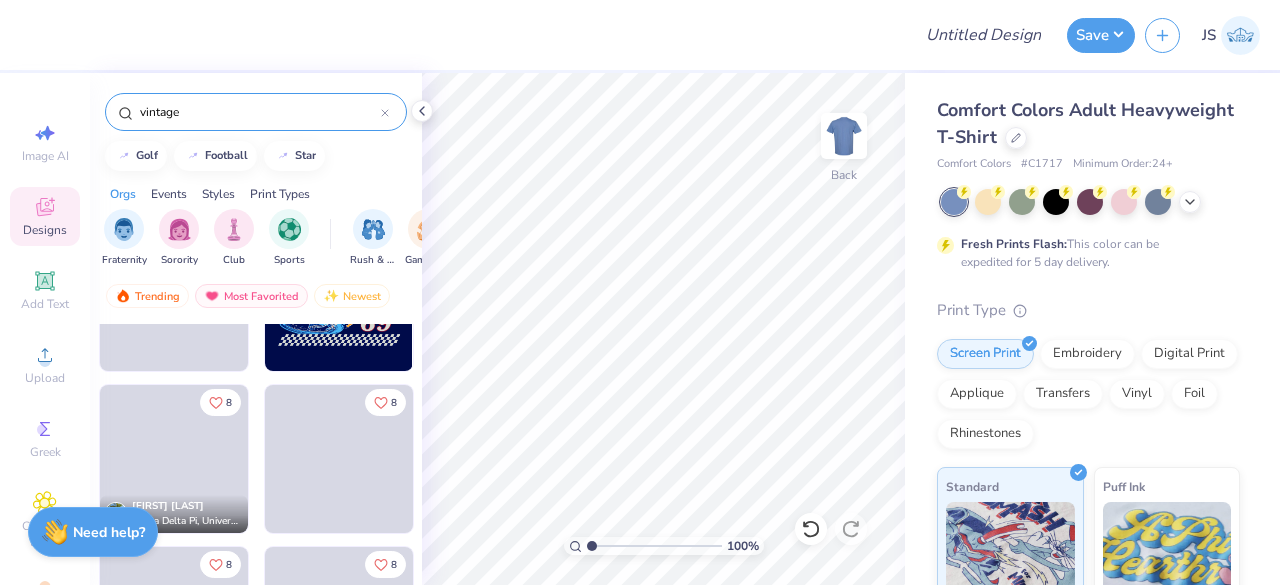 scroll, scrollTop: 2256, scrollLeft: 0, axis: vertical 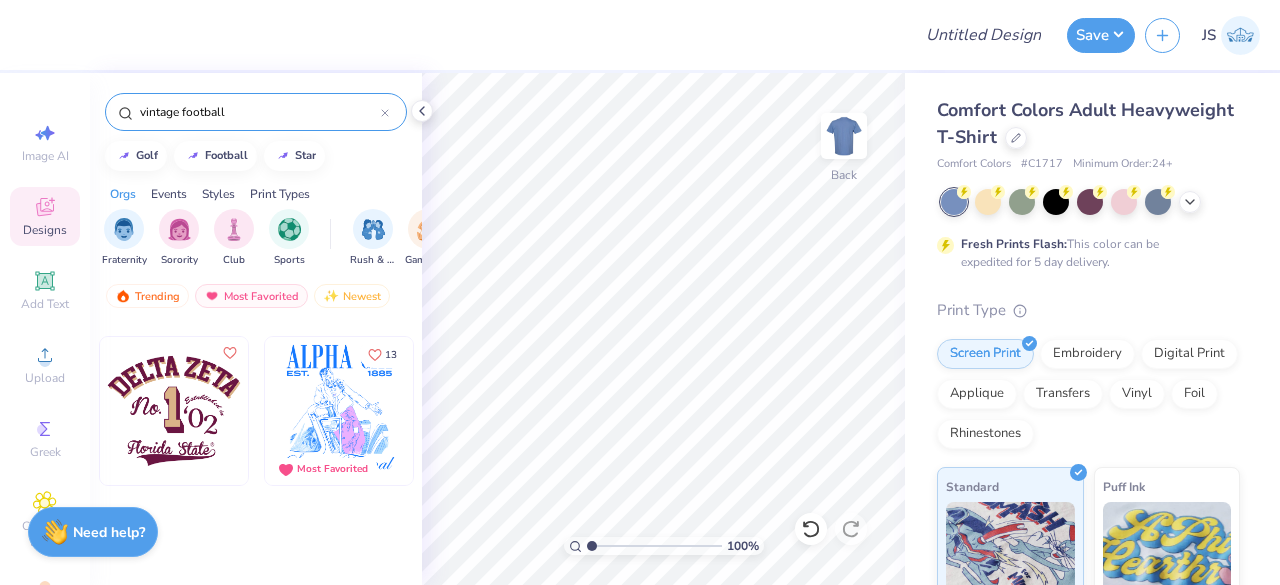 type on "vintage football" 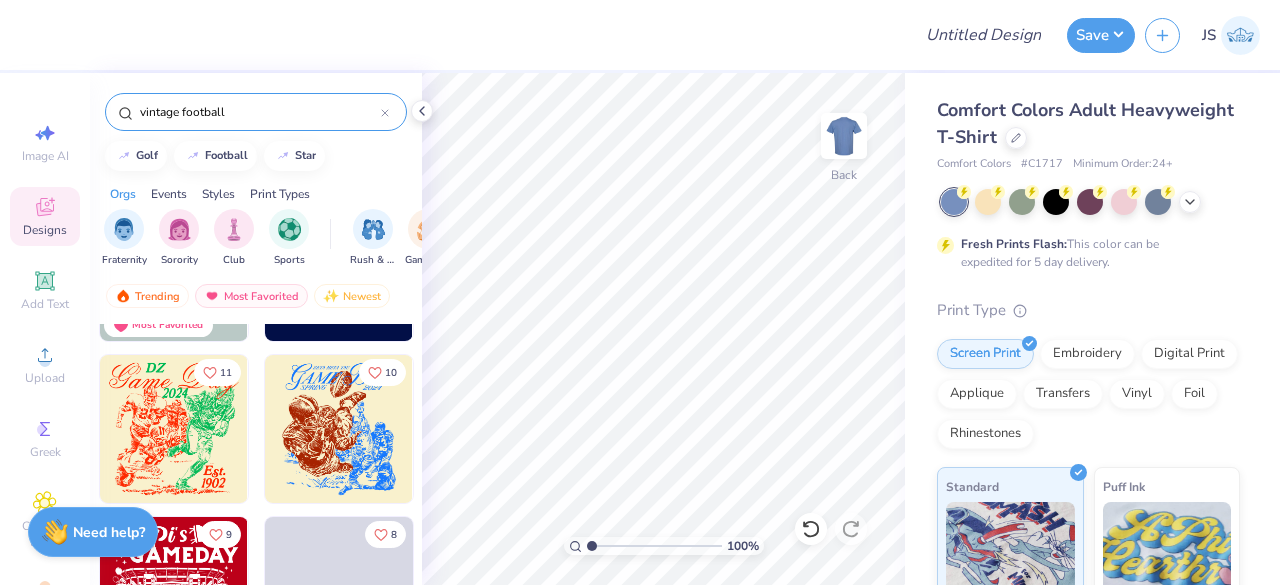 scroll, scrollTop: 131, scrollLeft: 0, axis: vertical 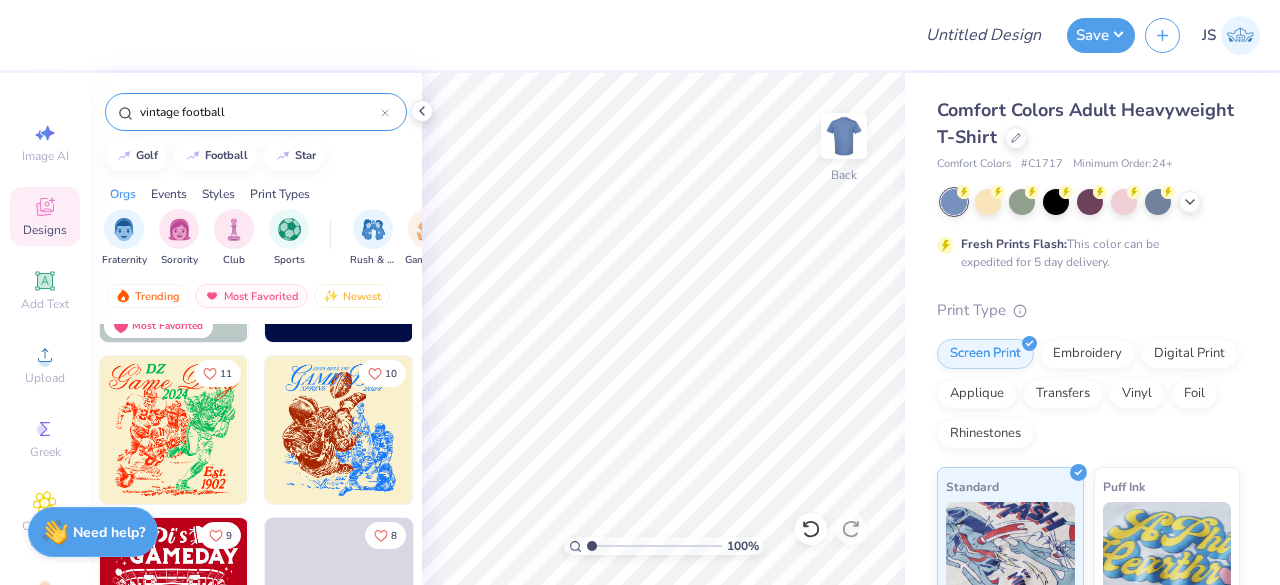 click at bounding box center [339, 430] 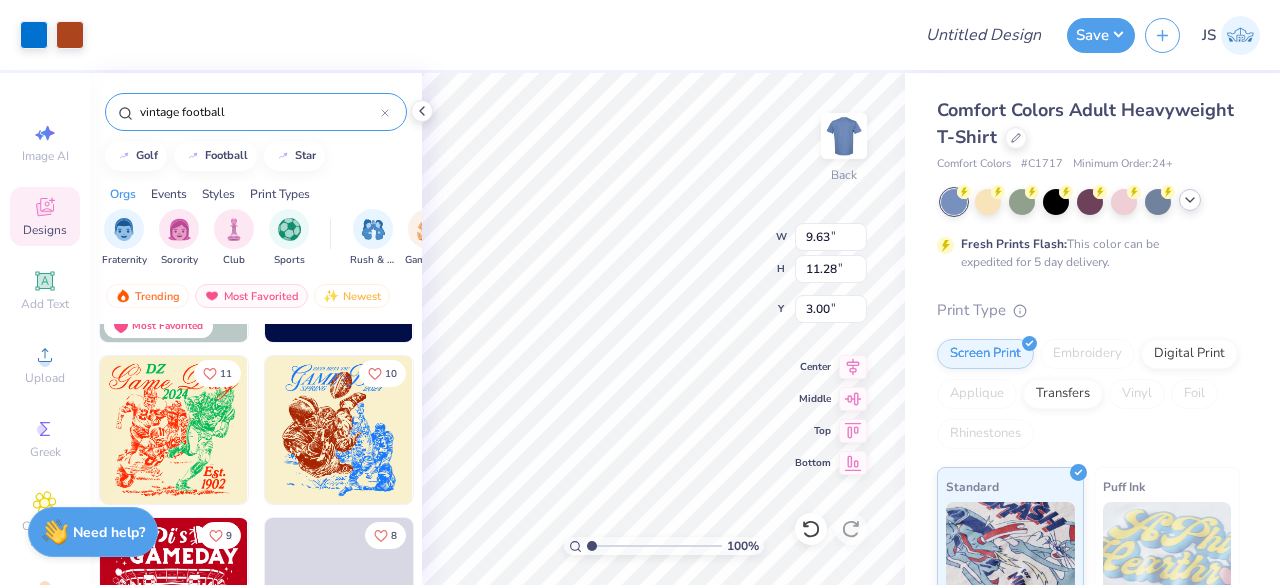 click at bounding box center (1190, 200) 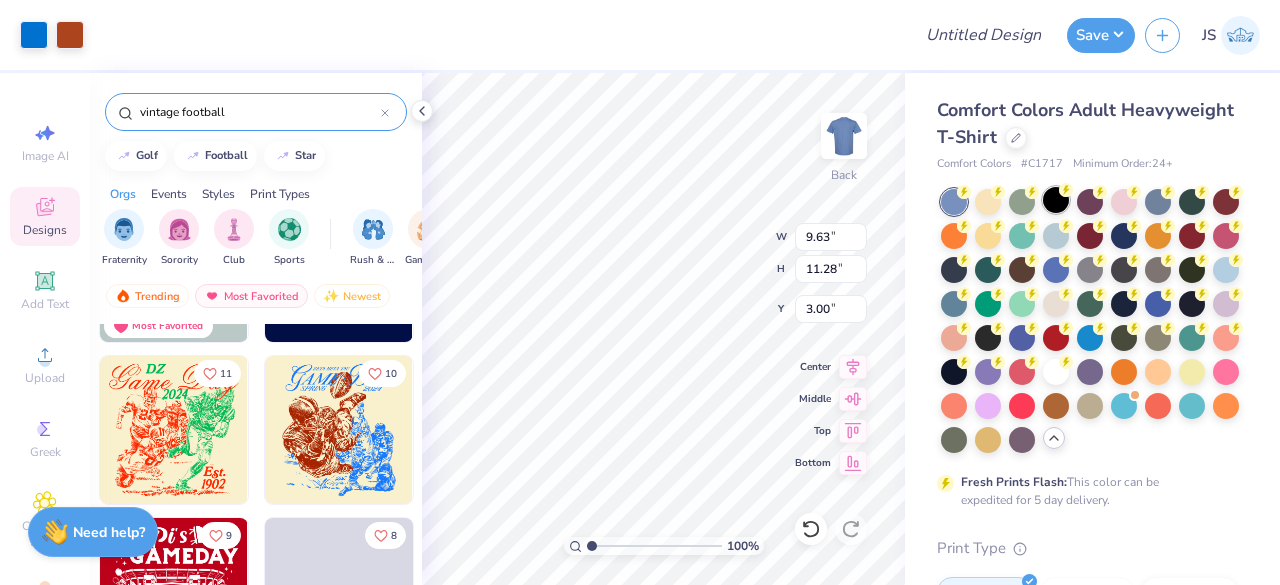 click at bounding box center (1056, 200) 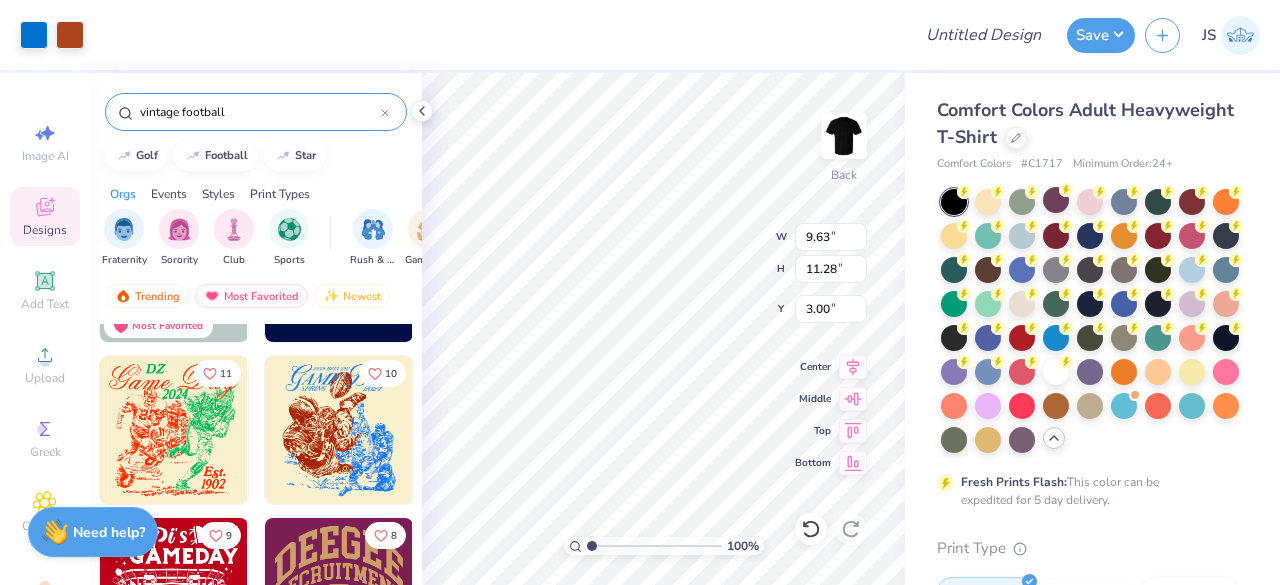 click at bounding box center [1056, 200] 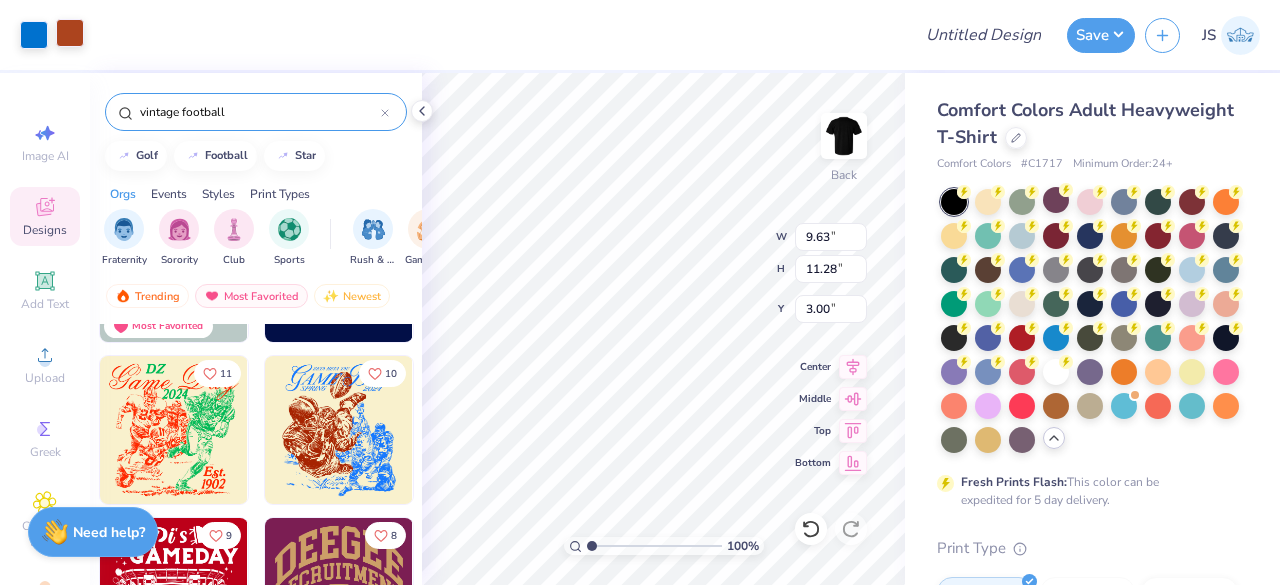 click at bounding box center [70, 33] 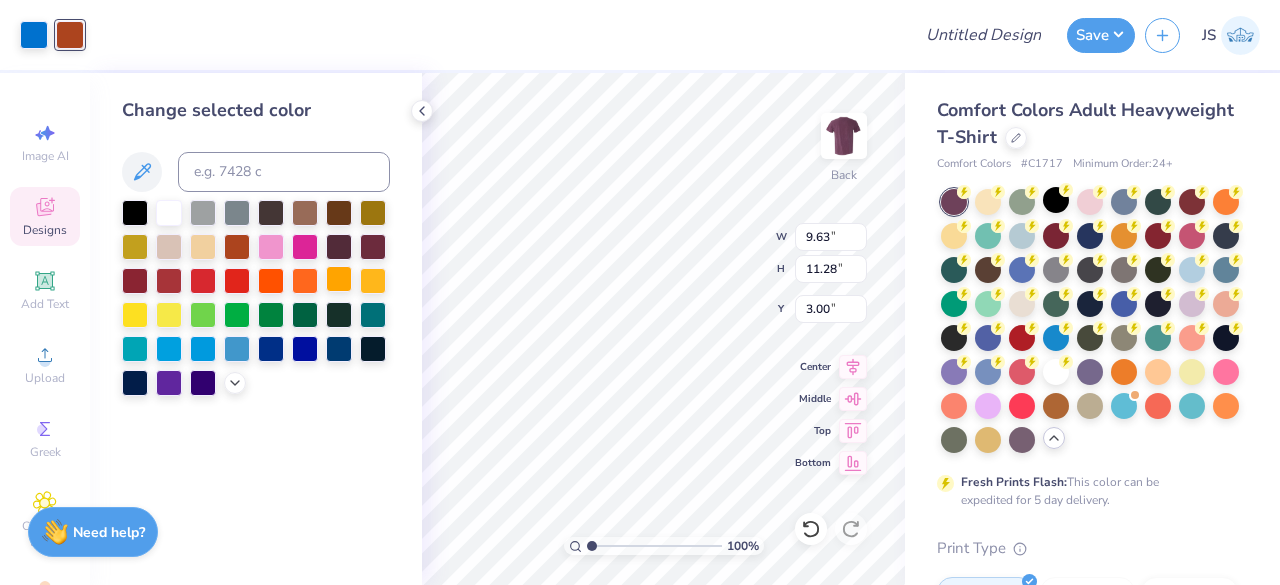 click at bounding box center [339, 279] 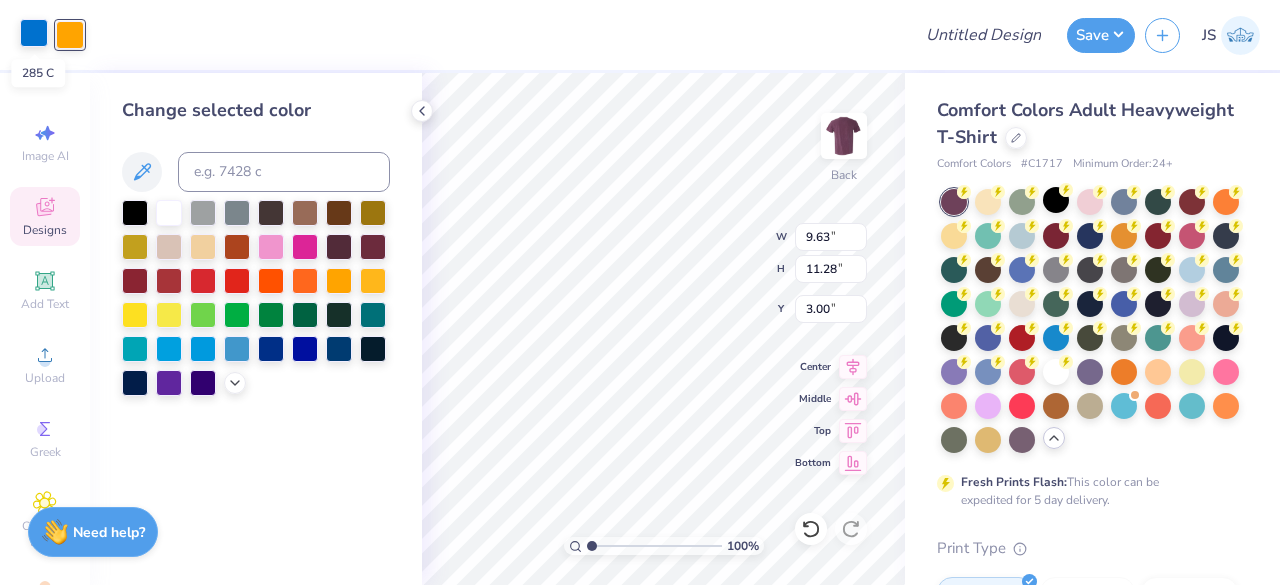 click at bounding box center [34, 33] 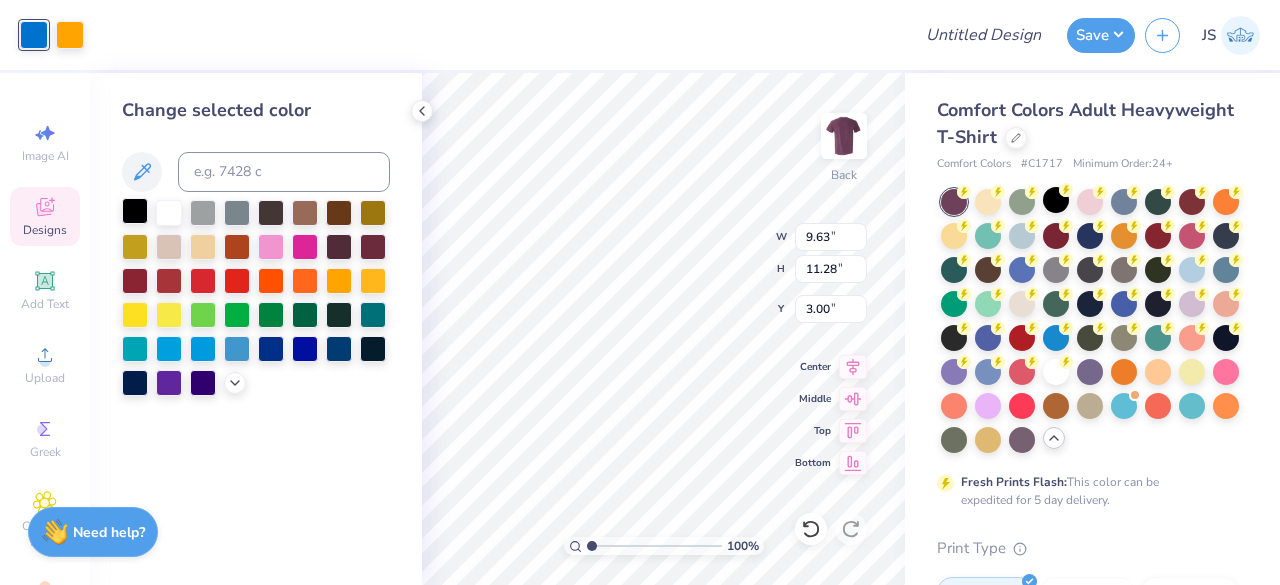 click at bounding box center [135, 211] 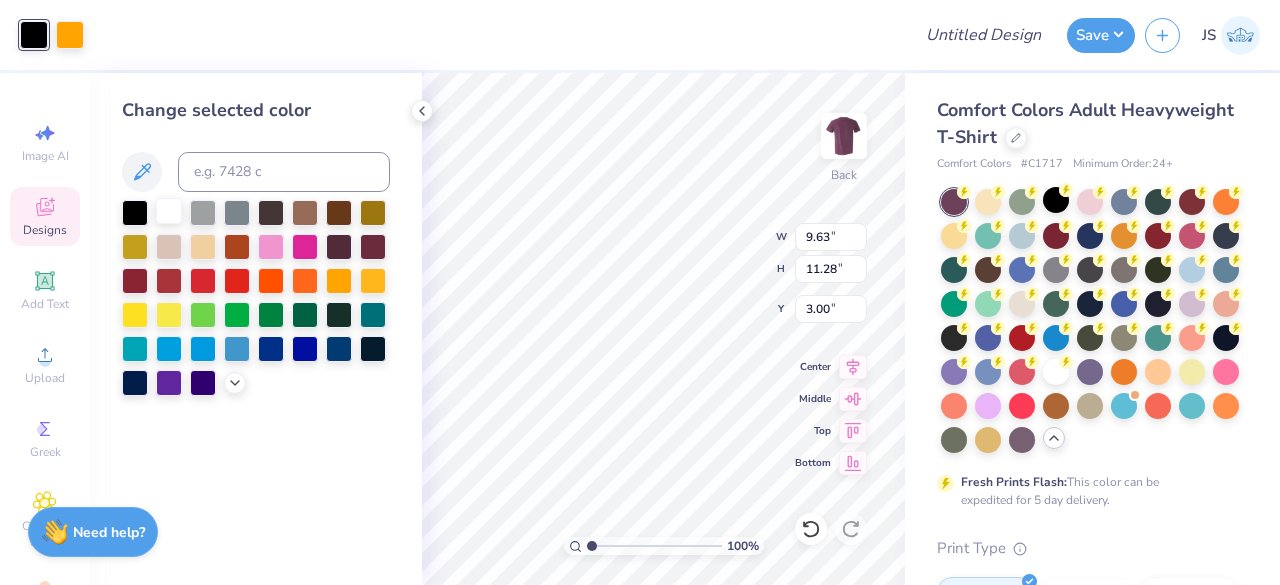 click at bounding box center [169, 211] 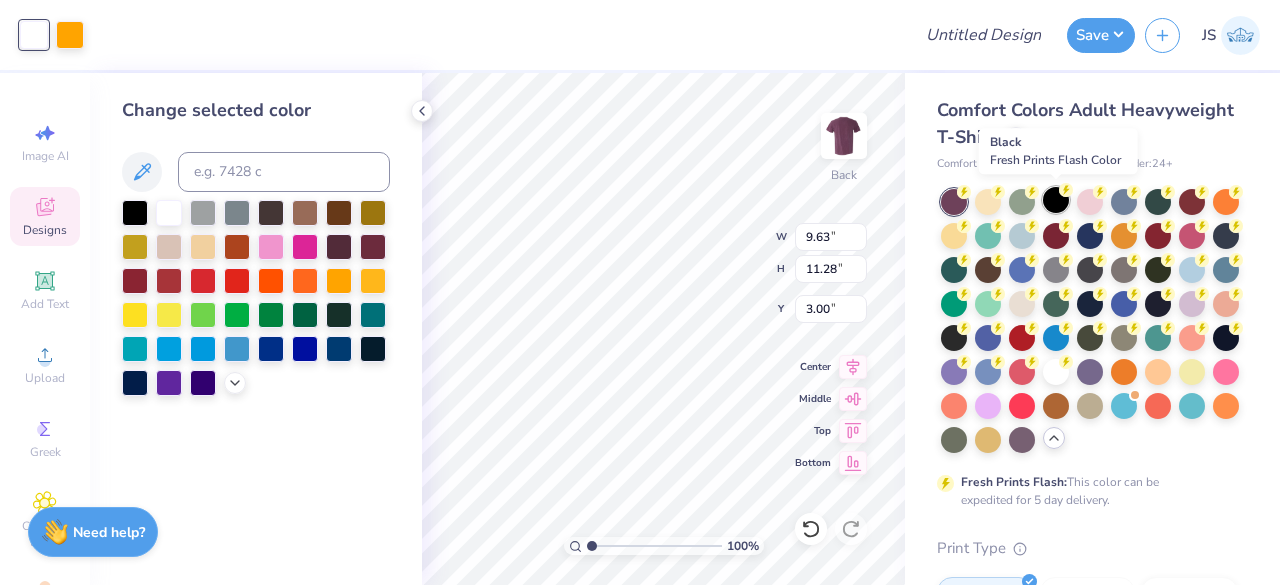 click at bounding box center (1056, 200) 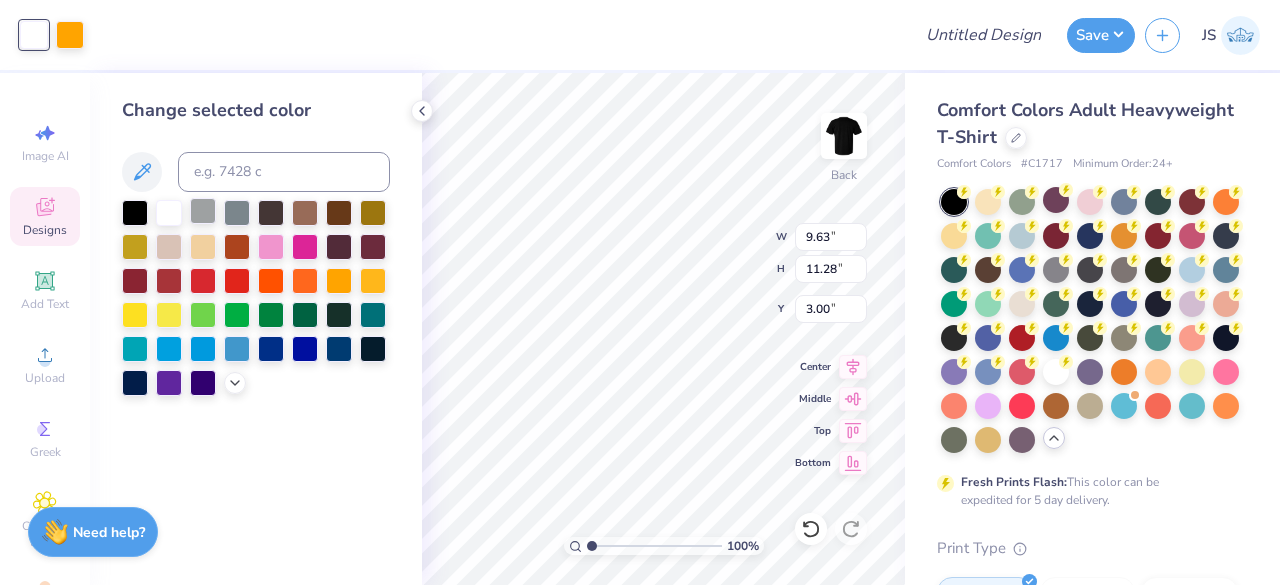 click at bounding box center (203, 211) 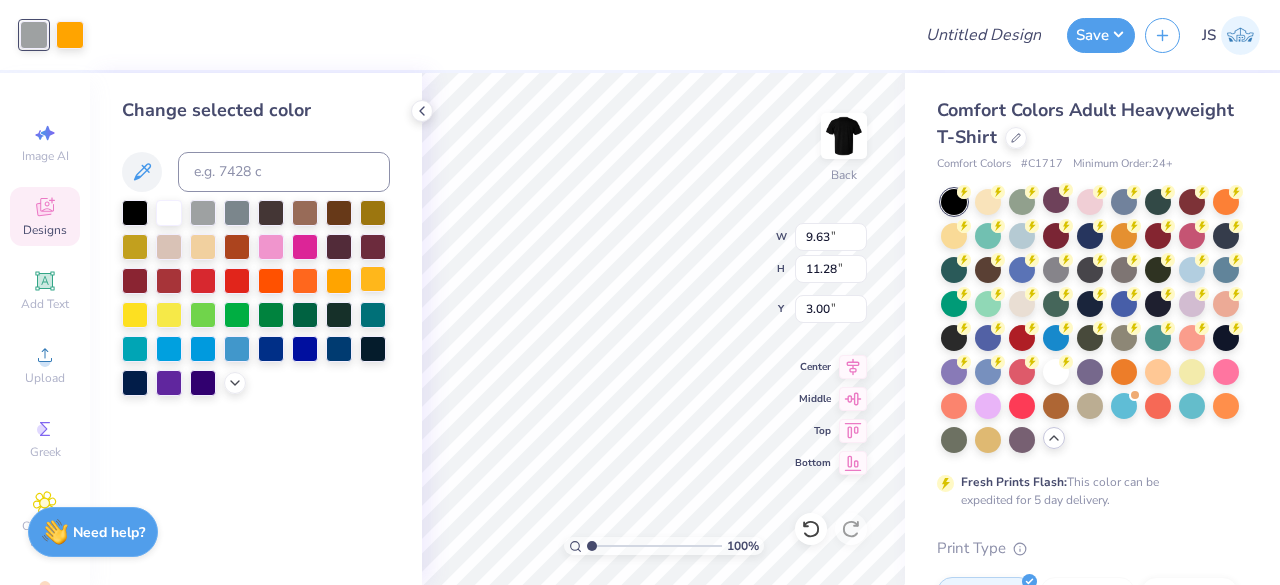 click at bounding box center (373, 279) 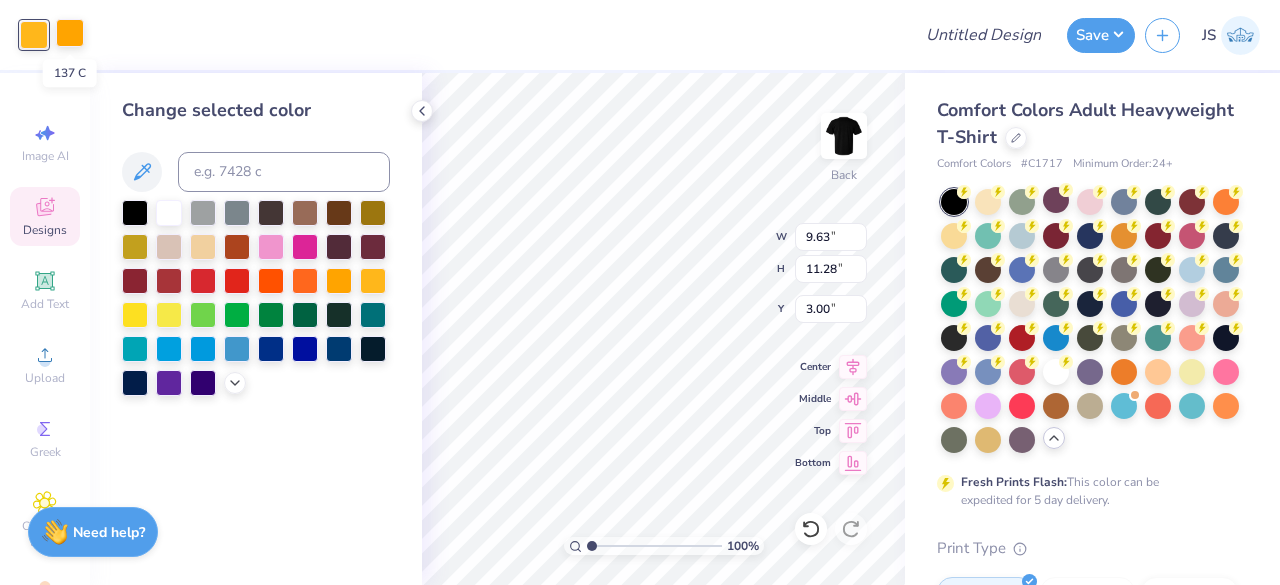 click at bounding box center (70, 33) 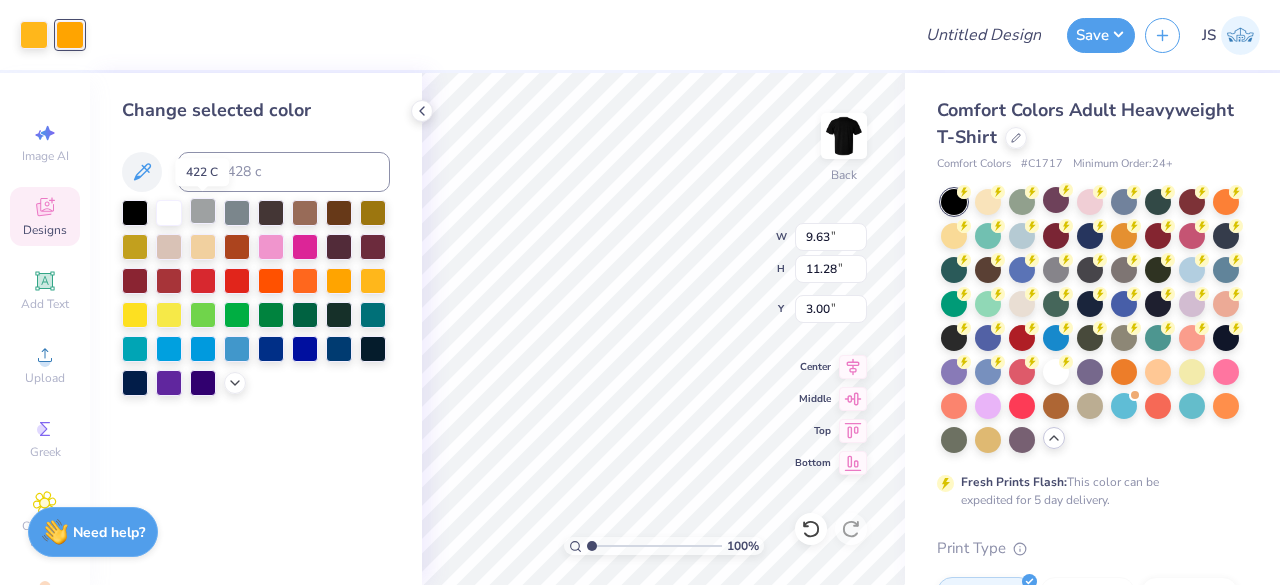 click at bounding box center (203, 211) 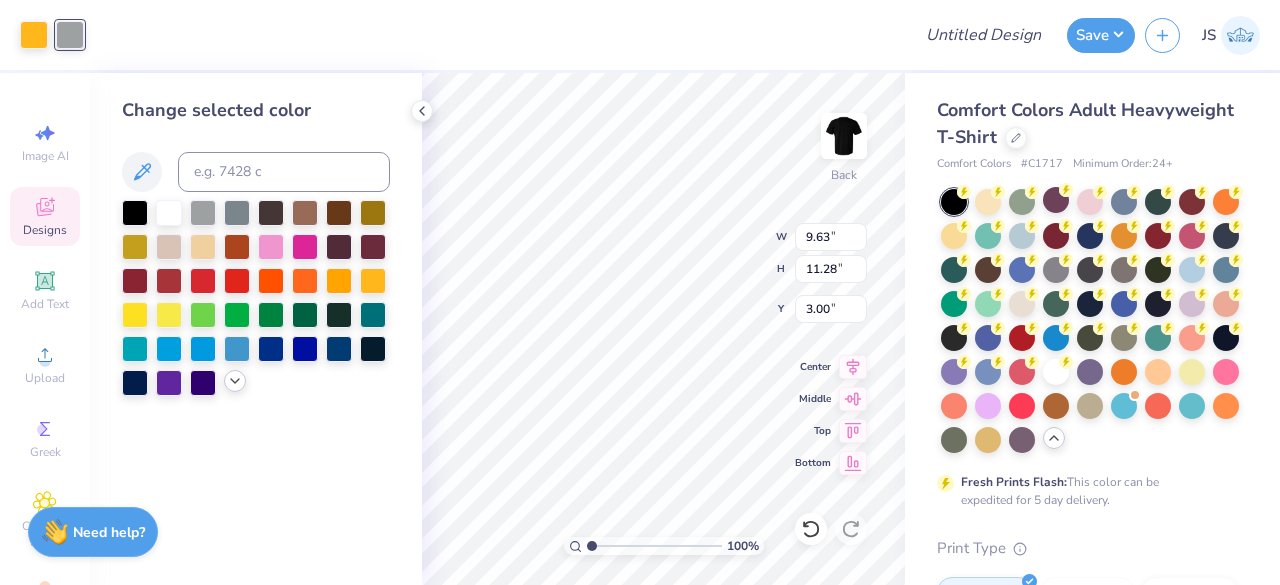 click 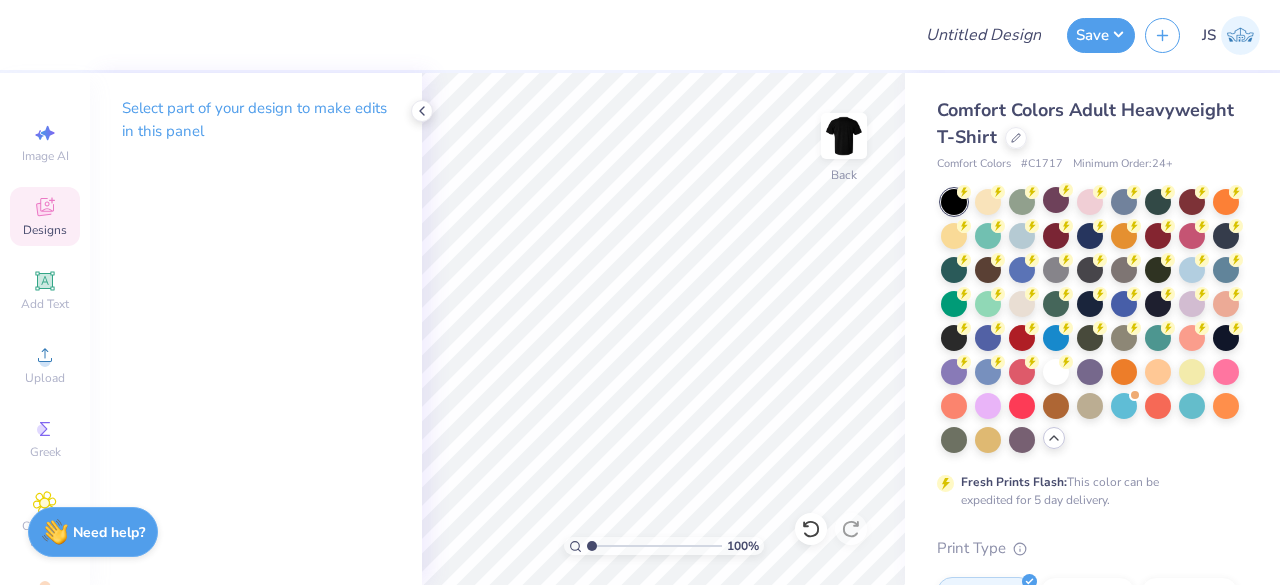 click on "Designs" at bounding box center (45, 216) 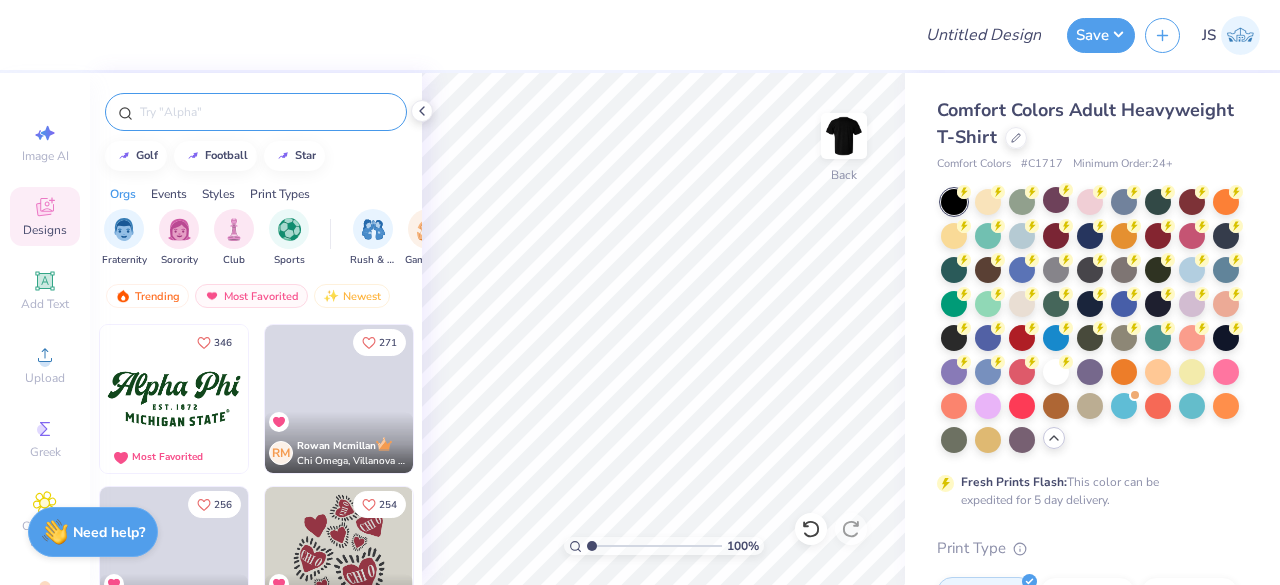 click at bounding box center (266, 112) 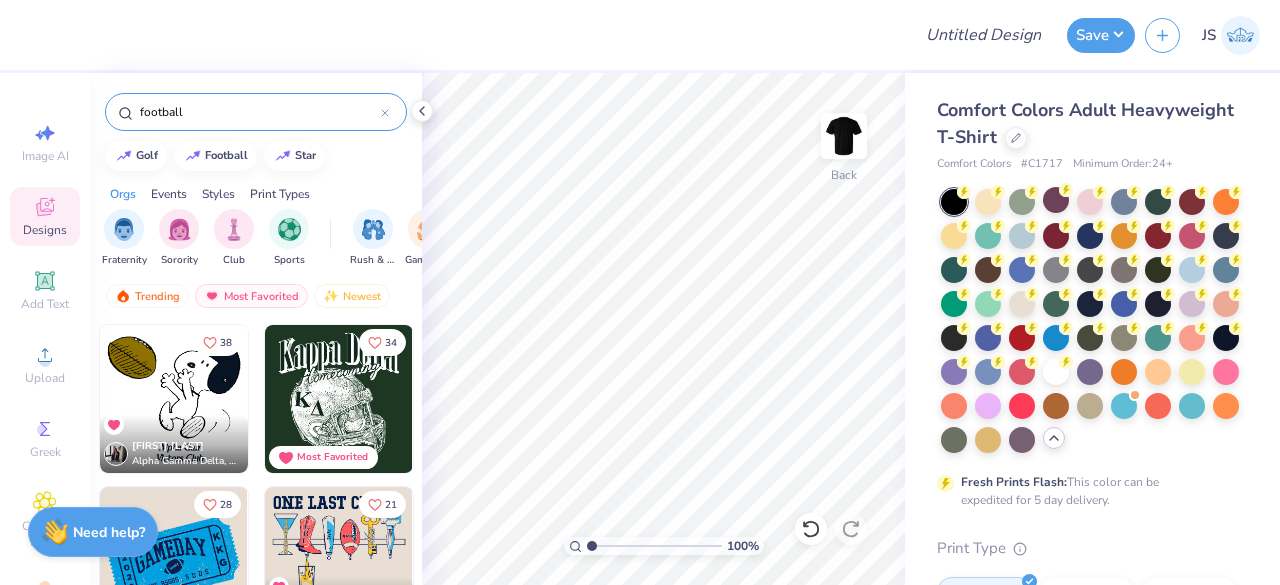 click on "football" at bounding box center (259, 112) 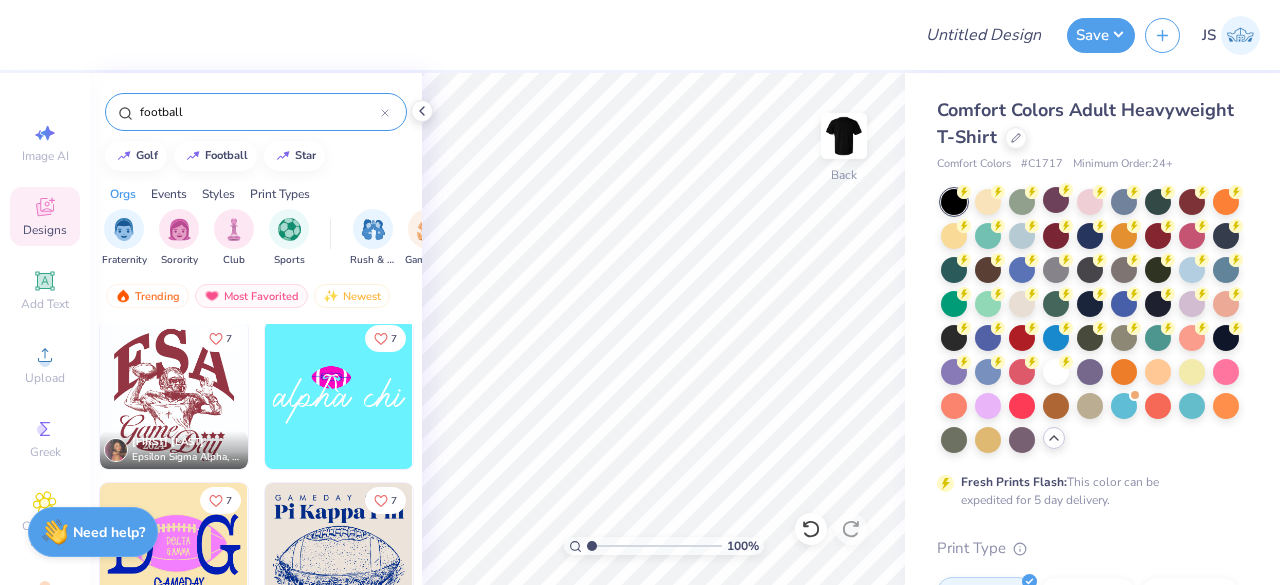 scroll, scrollTop: 3088, scrollLeft: 0, axis: vertical 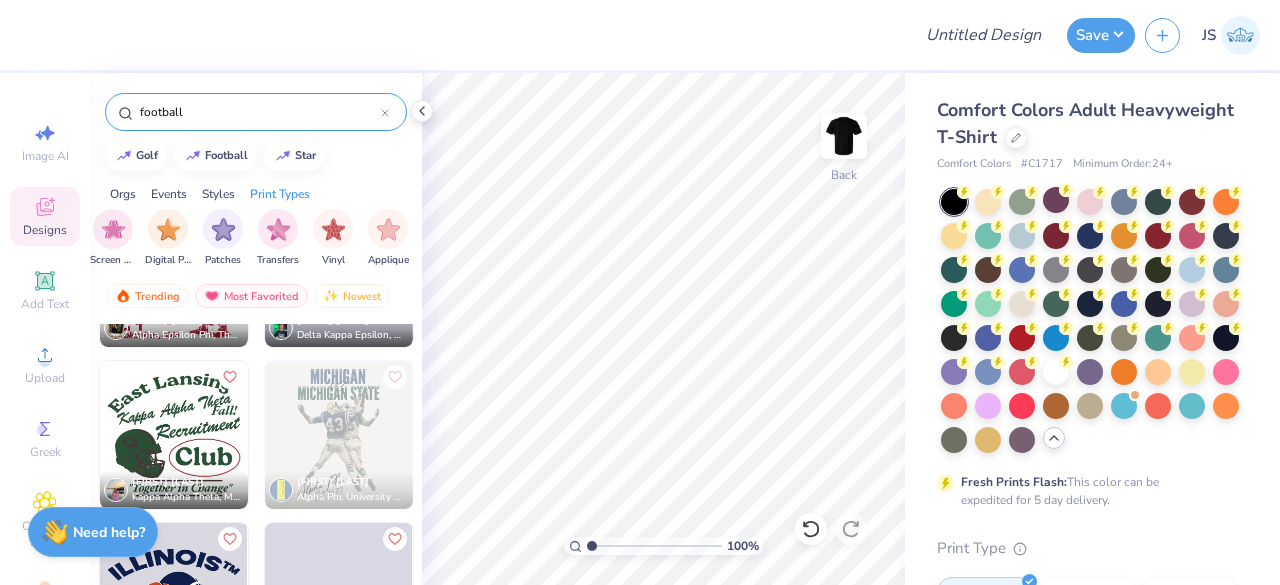 click on "football" at bounding box center [256, 107] 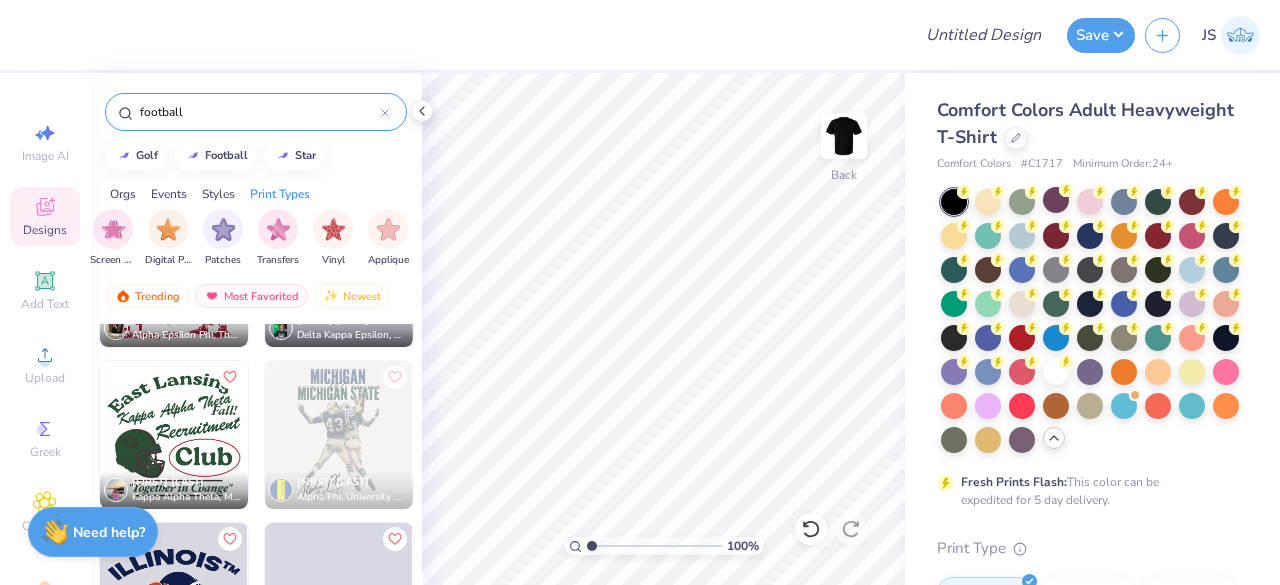 click on "football" at bounding box center [256, 112] 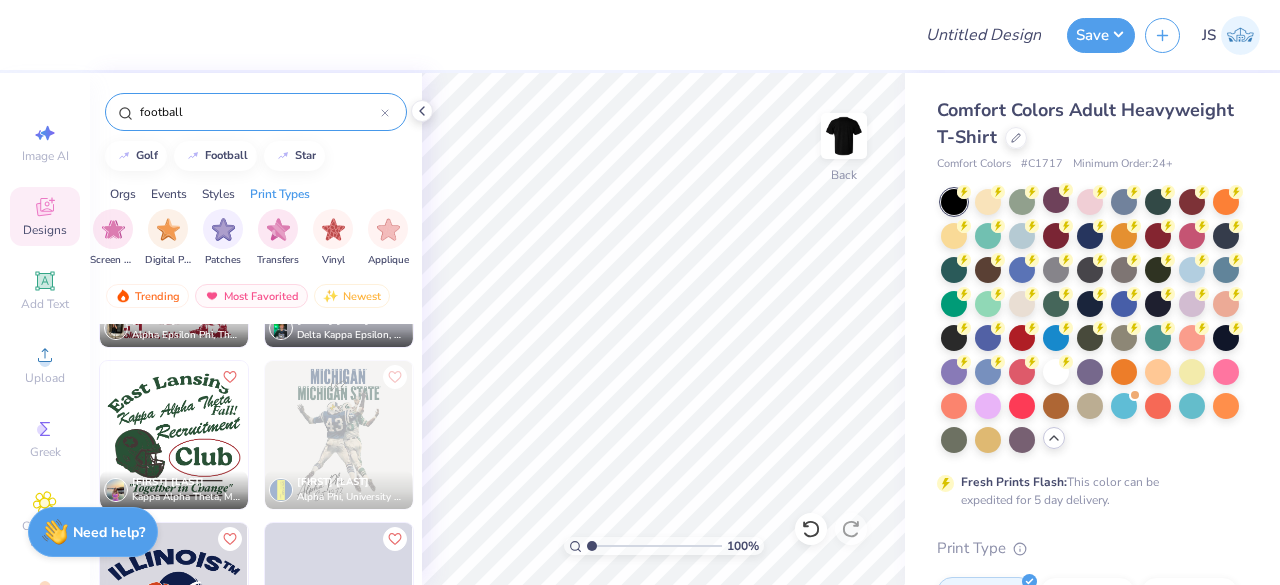 click on "football" at bounding box center (256, 112) 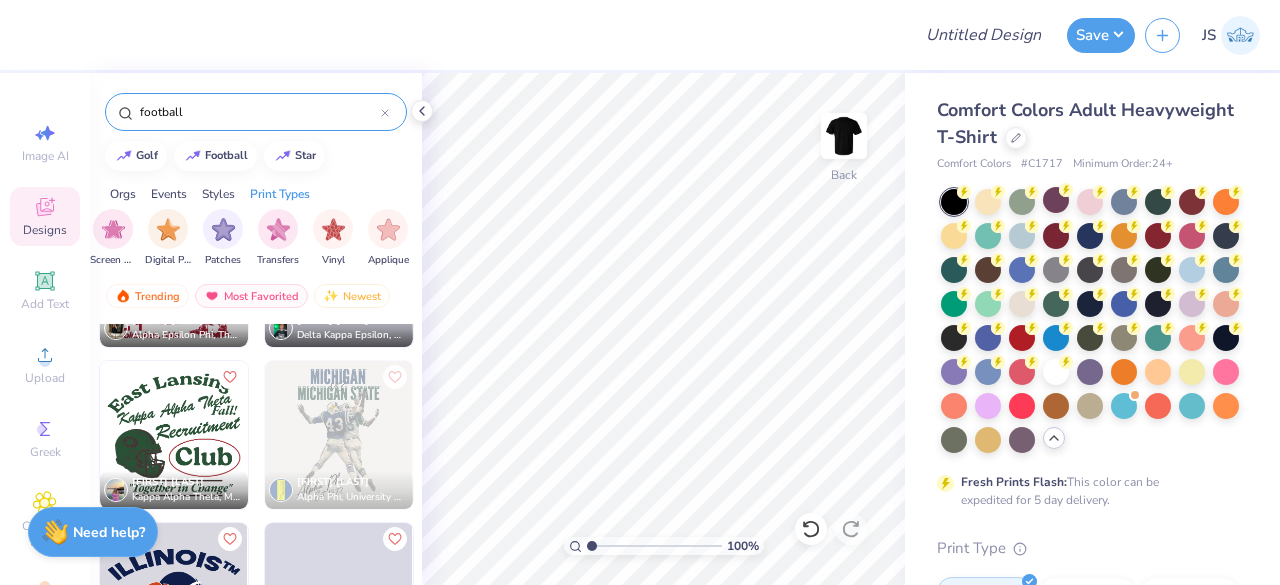 click on "football" at bounding box center [259, 112] 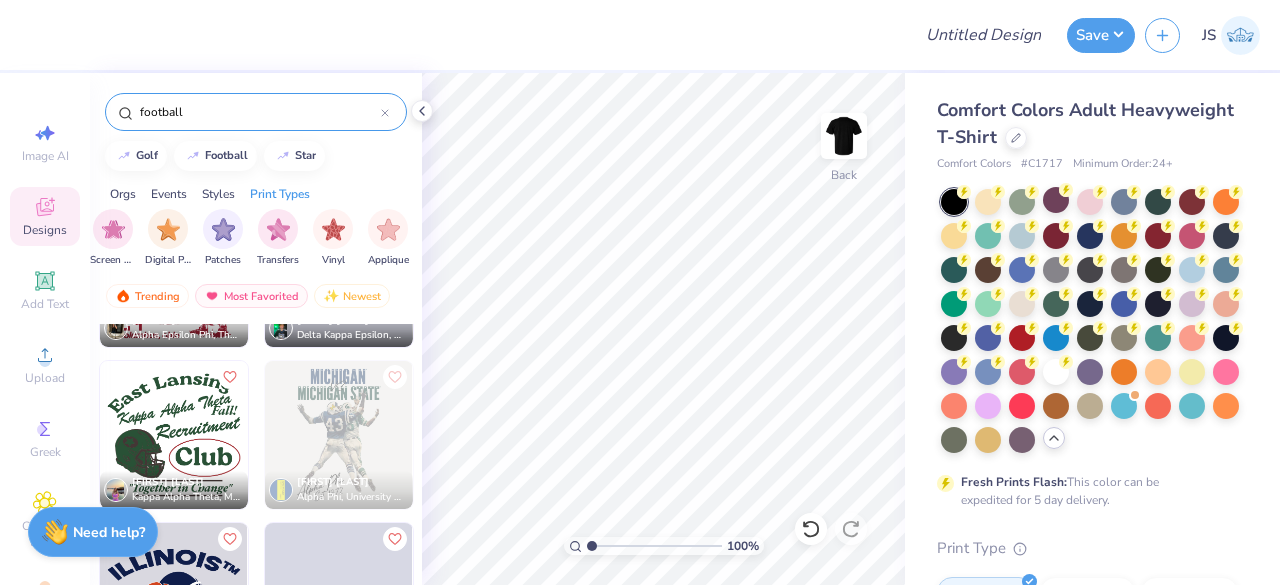 scroll, scrollTop: 2256, scrollLeft: 0, axis: vertical 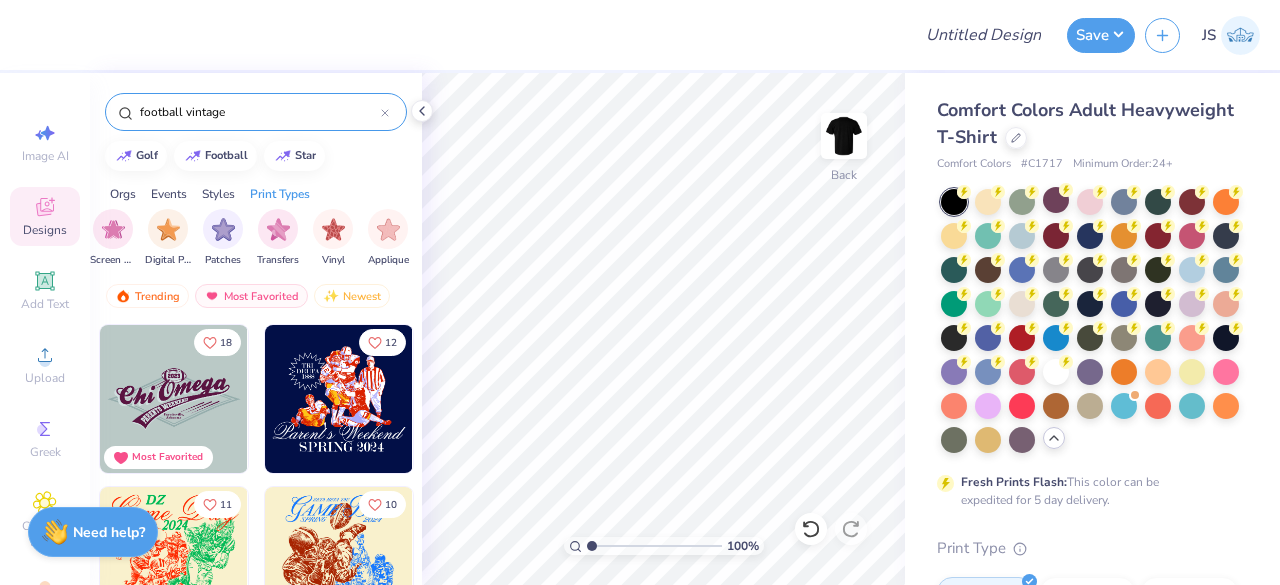 click on "football vintage" at bounding box center (259, 112) 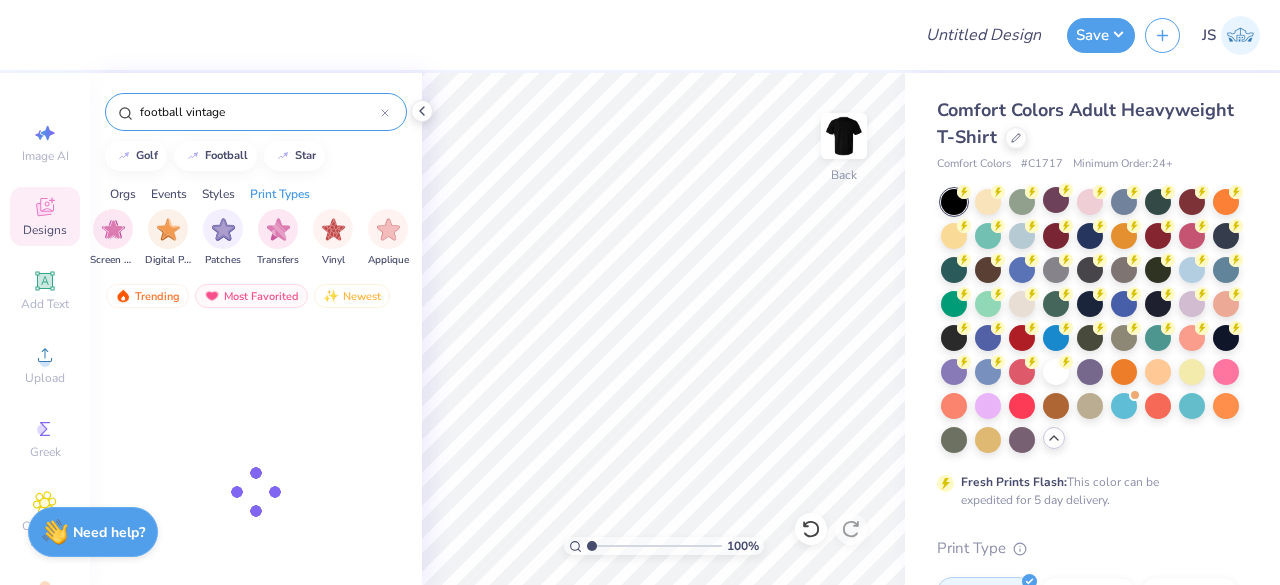 click on "football vintage" at bounding box center (259, 112) 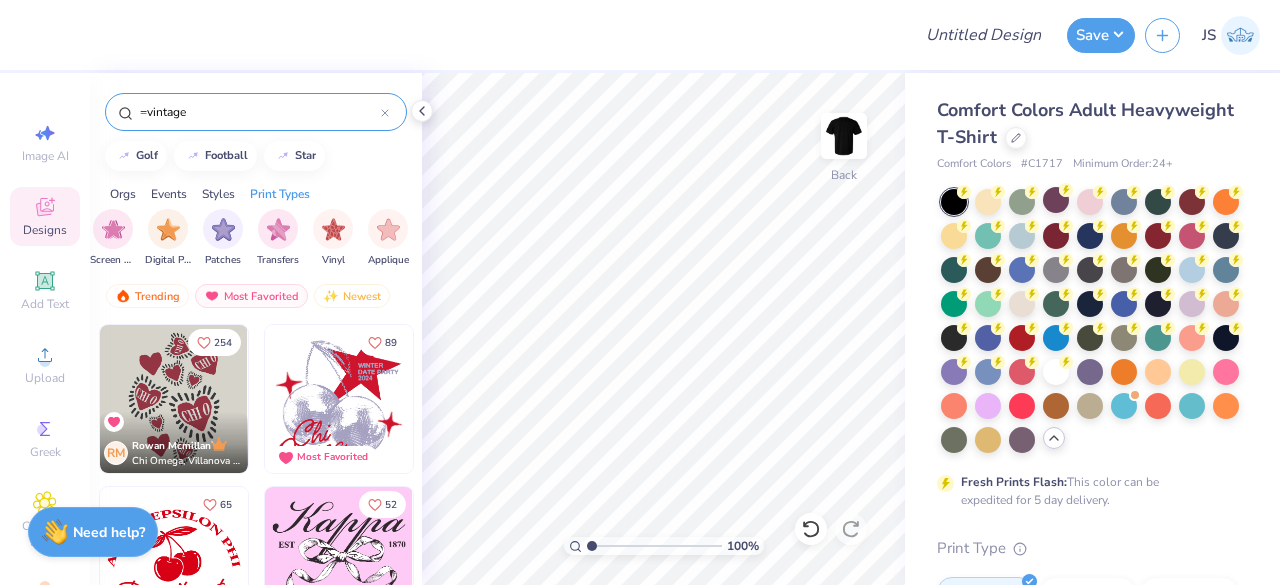 click on "=vintage" at bounding box center [259, 112] 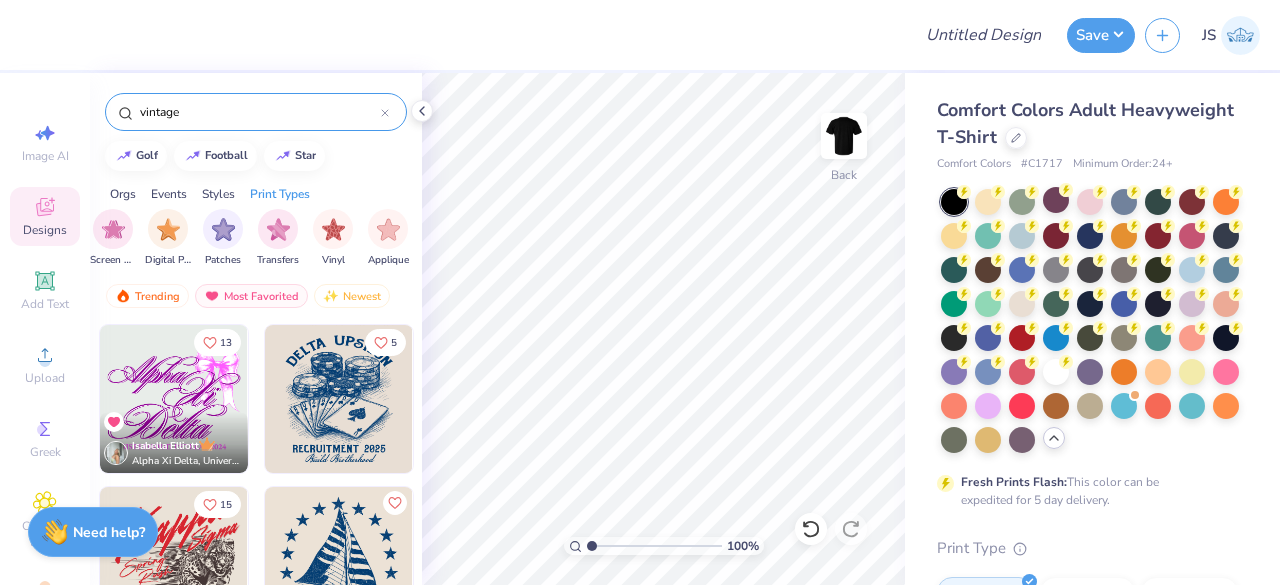 type on "vintage" 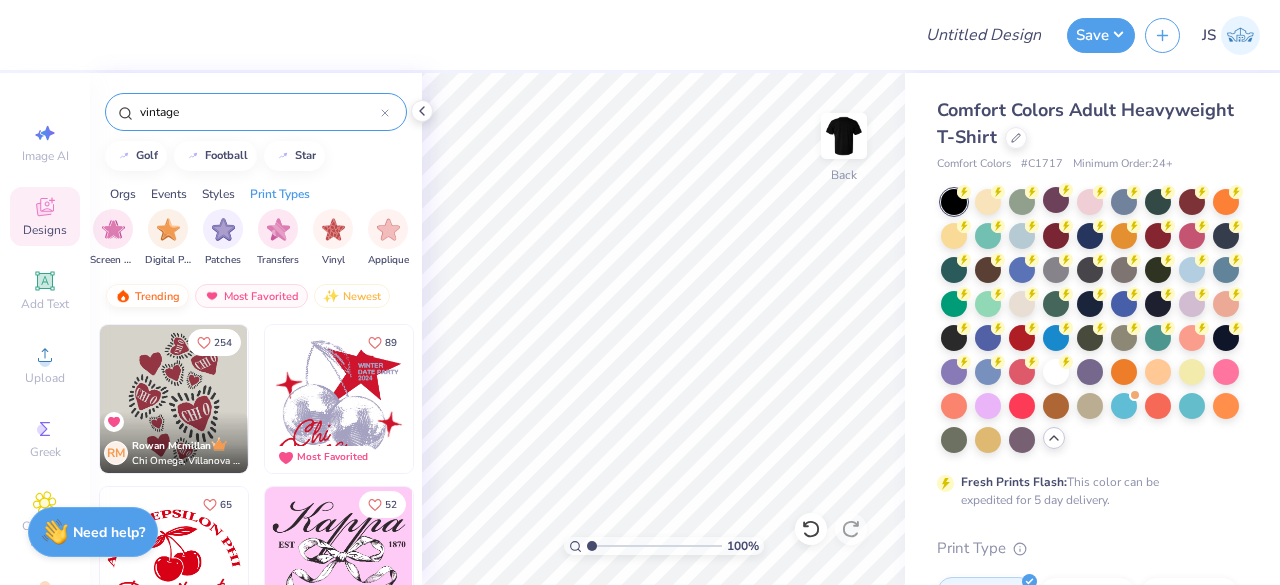 click on "Trending" at bounding box center (147, 296) 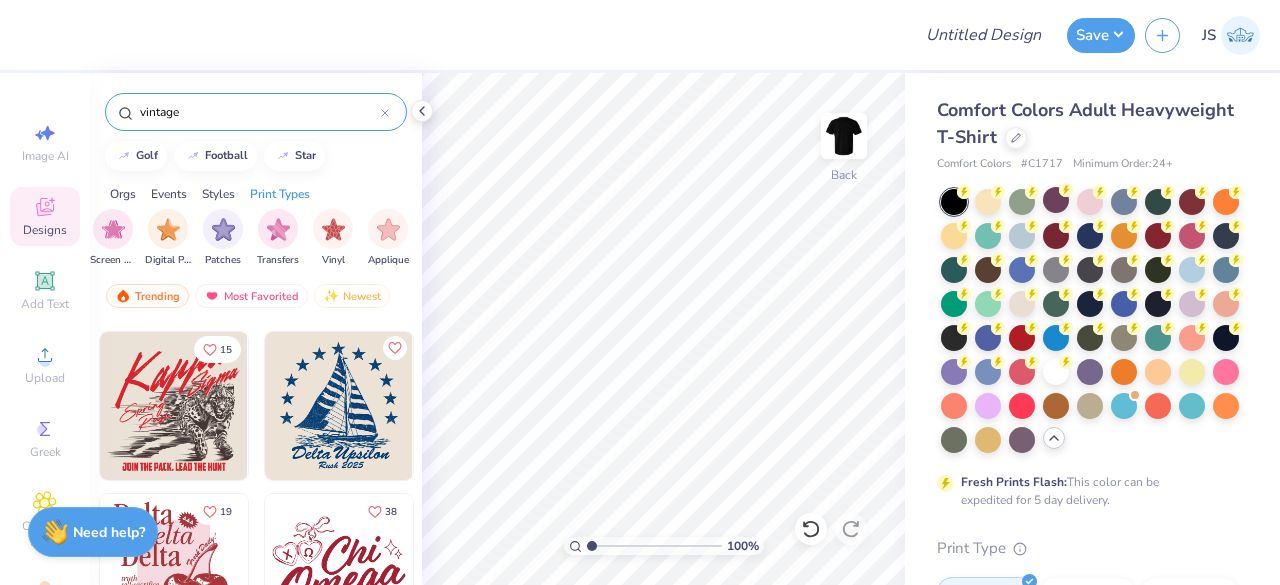 scroll, scrollTop: 154, scrollLeft: 0, axis: vertical 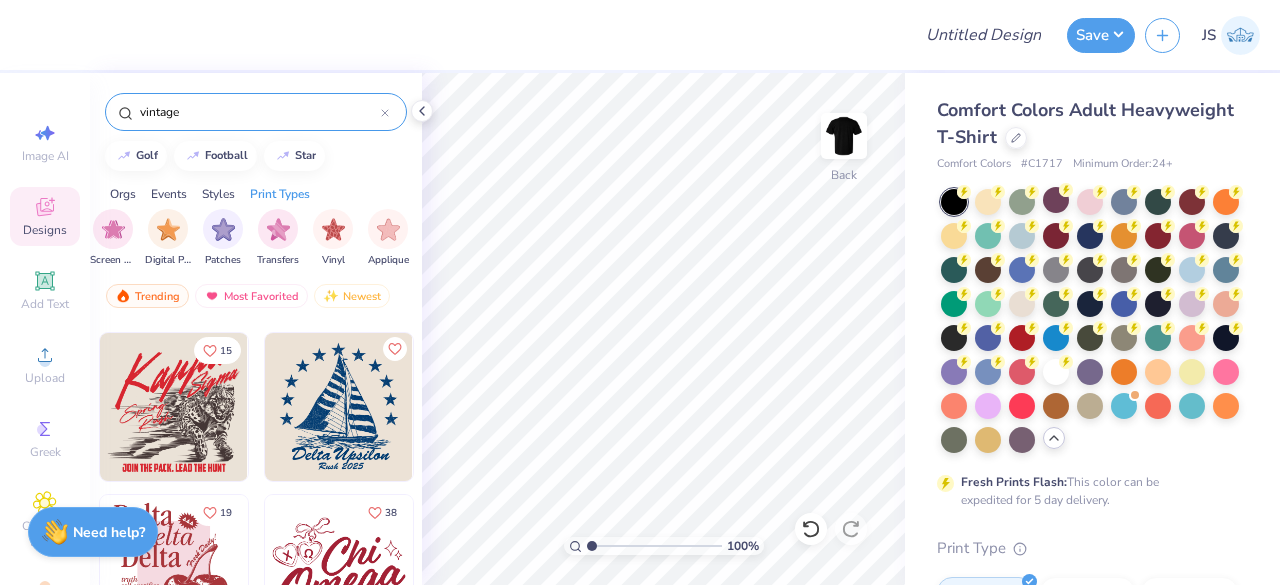 click at bounding box center [174, 407] 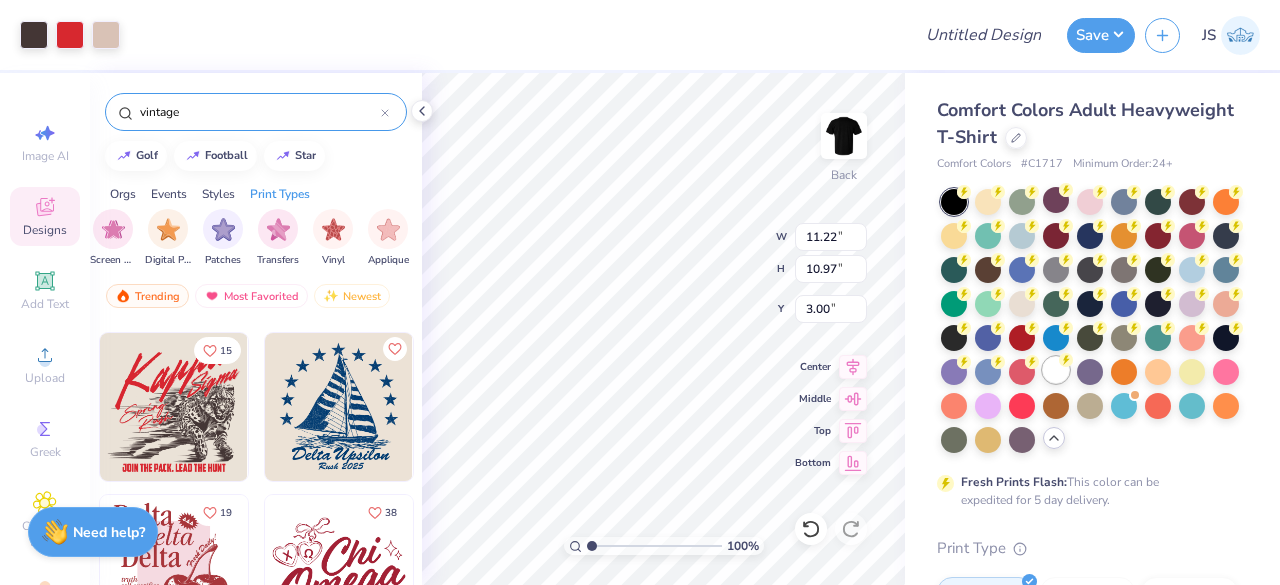 click at bounding box center (1056, 370) 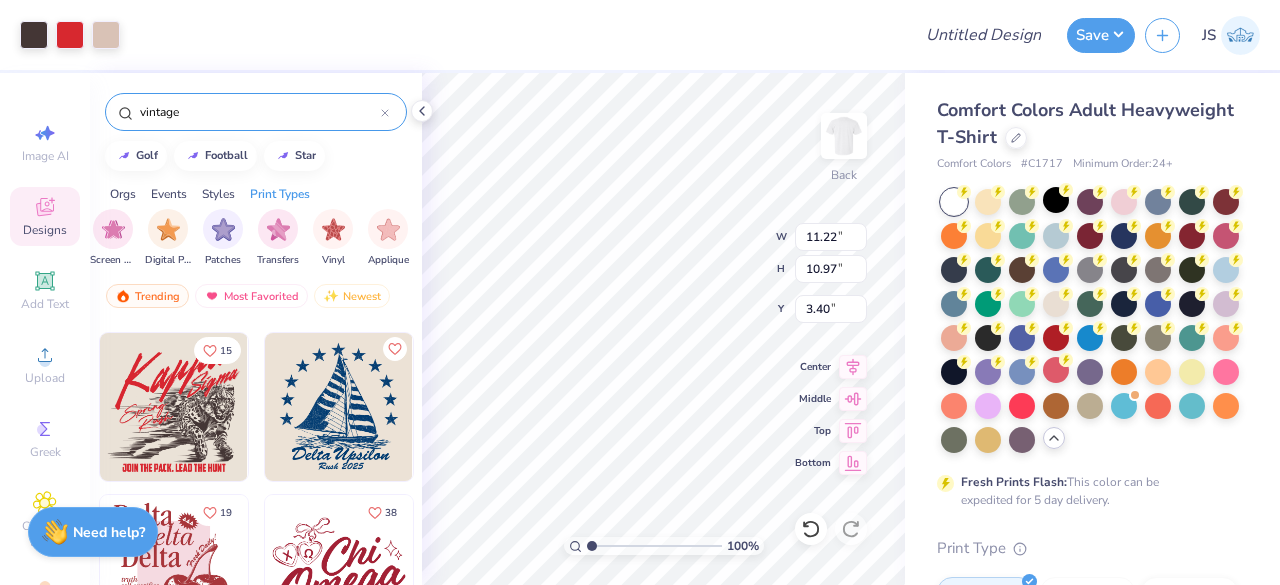 type on "3.40" 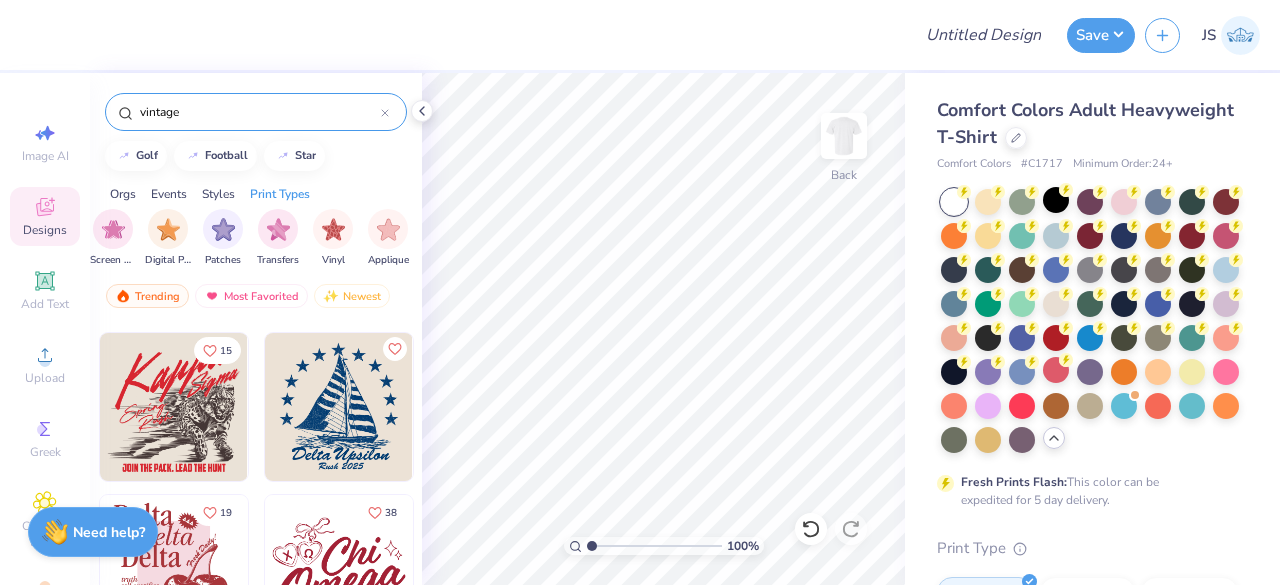 click at bounding box center (339, 407) 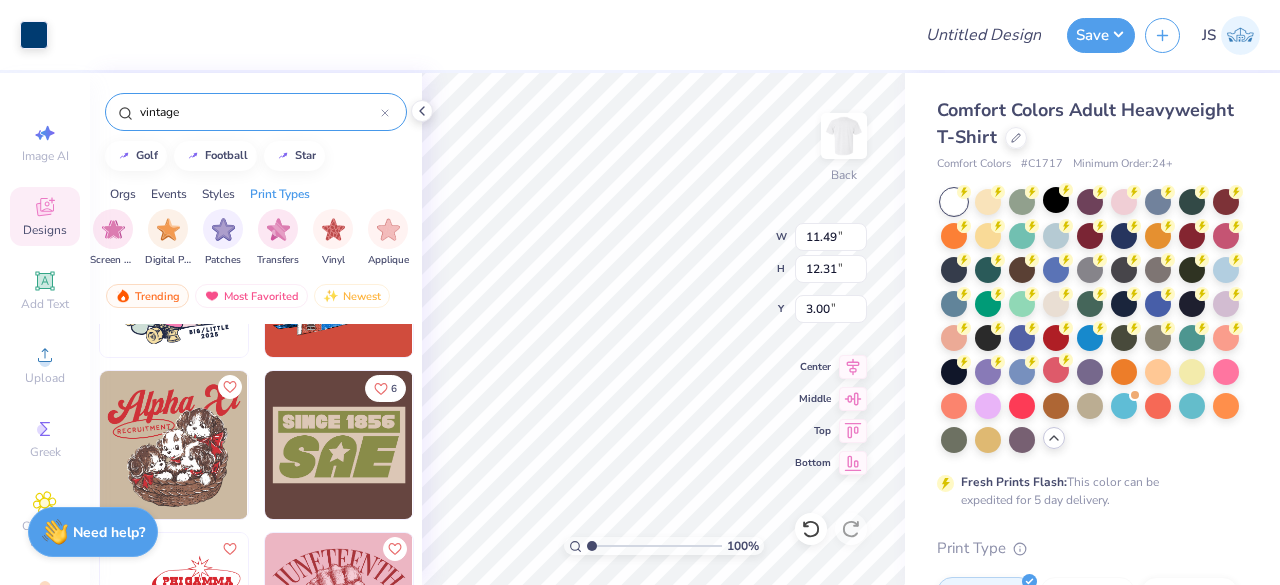 scroll, scrollTop: 5472, scrollLeft: 0, axis: vertical 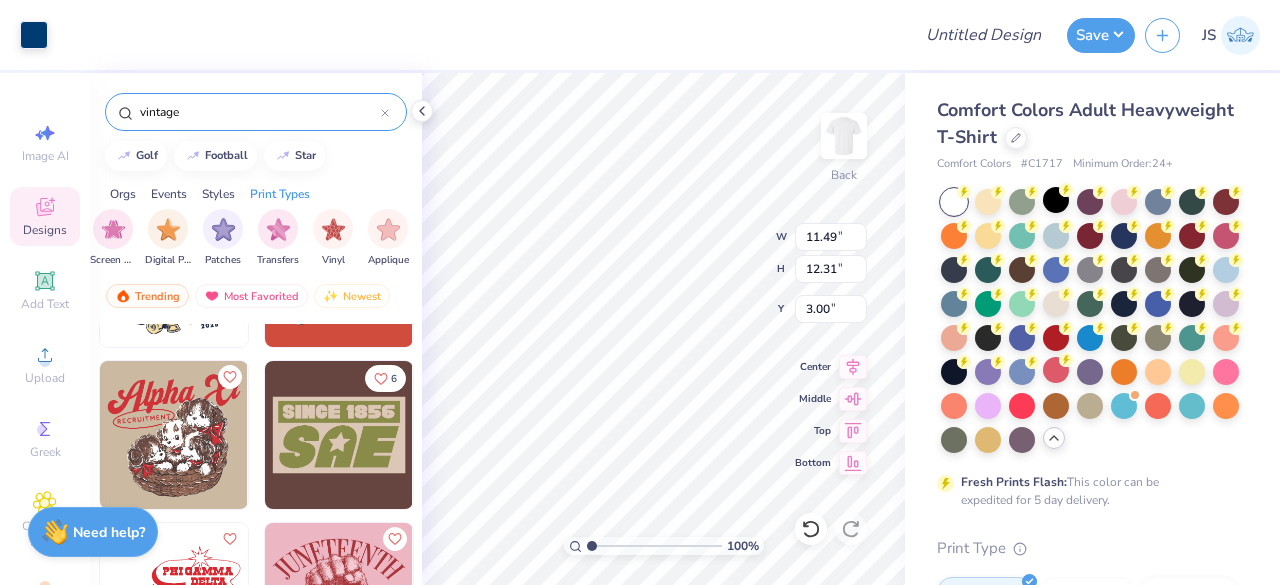 click on "vintage" at bounding box center (259, 112) 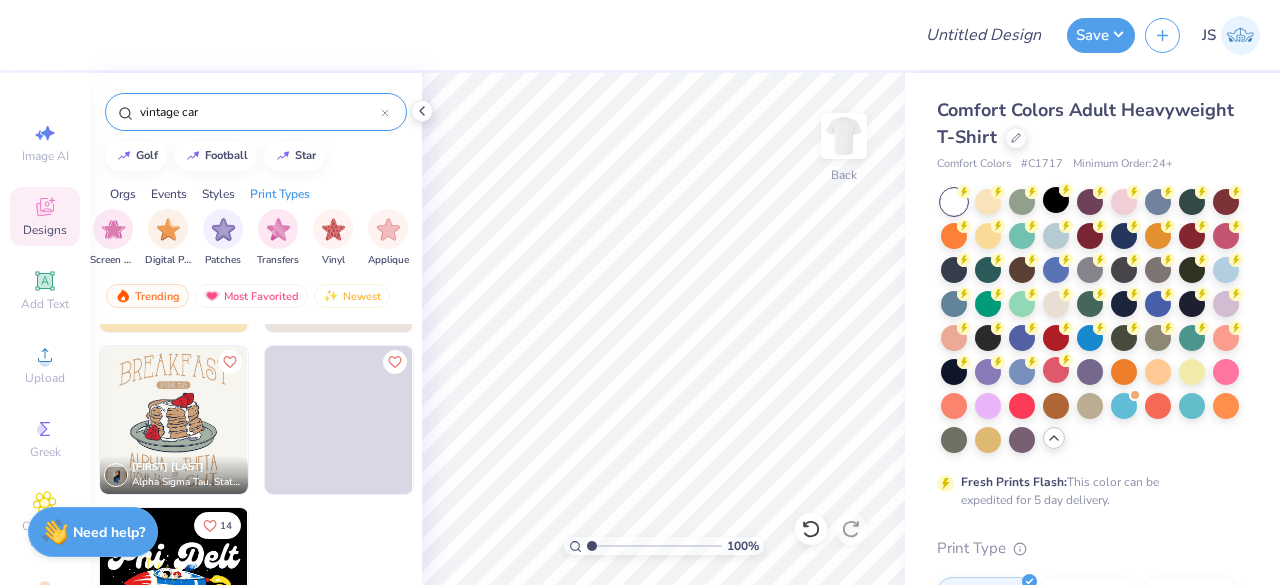 scroll, scrollTop: 6144, scrollLeft: 0, axis: vertical 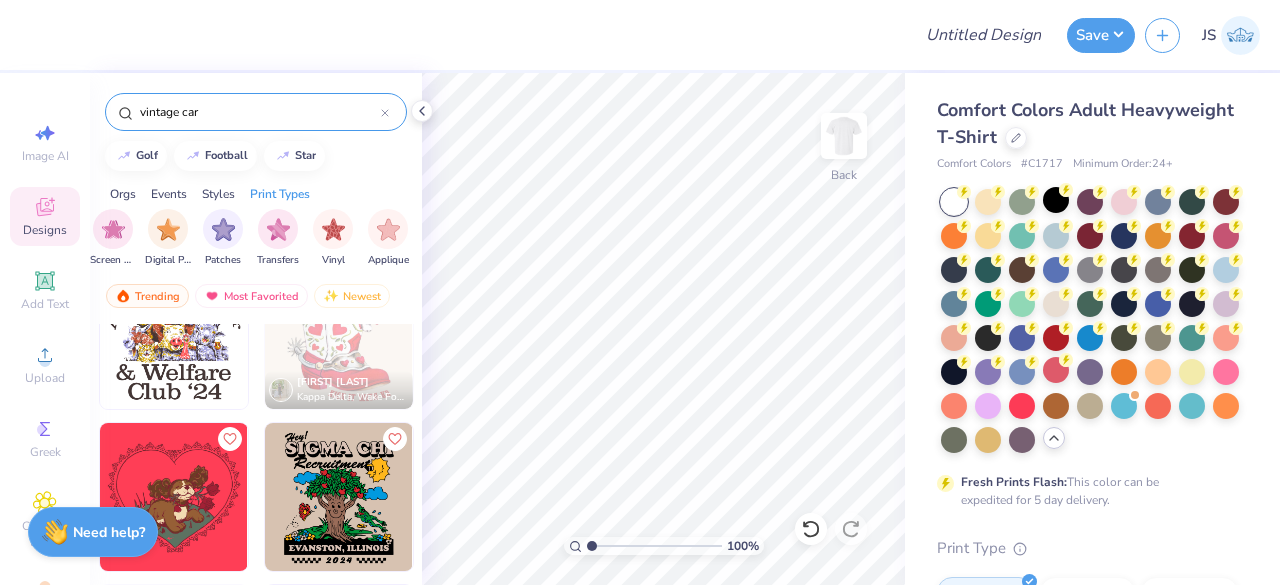 click on "vintage car" at bounding box center [259, 112] 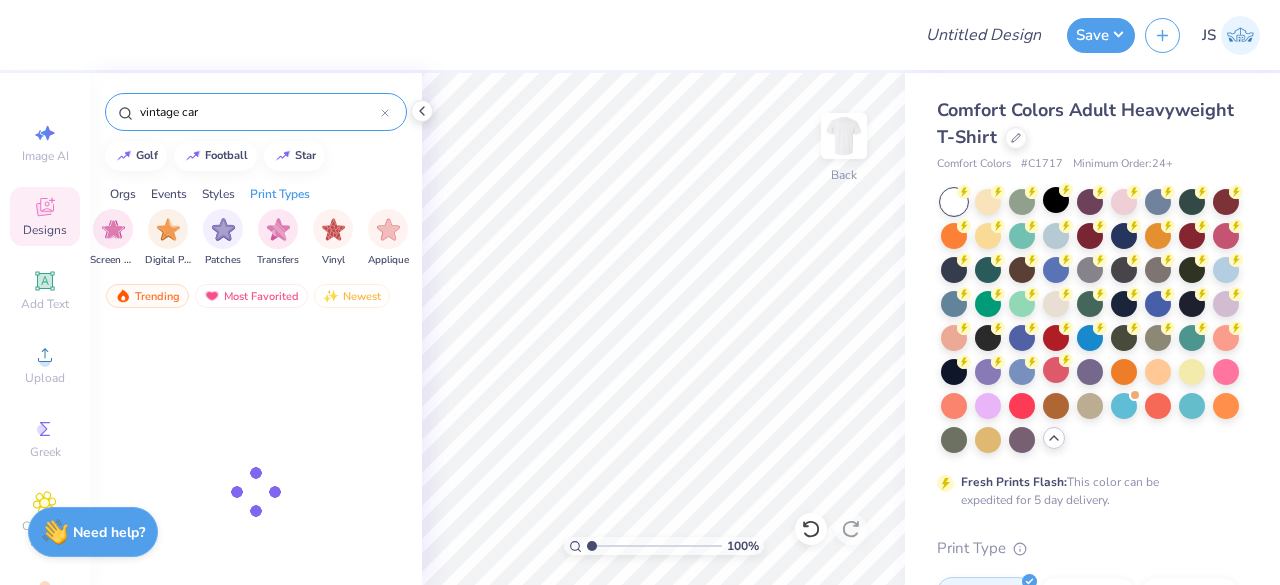 click on "vintage car" at bounding box center (259, 112) 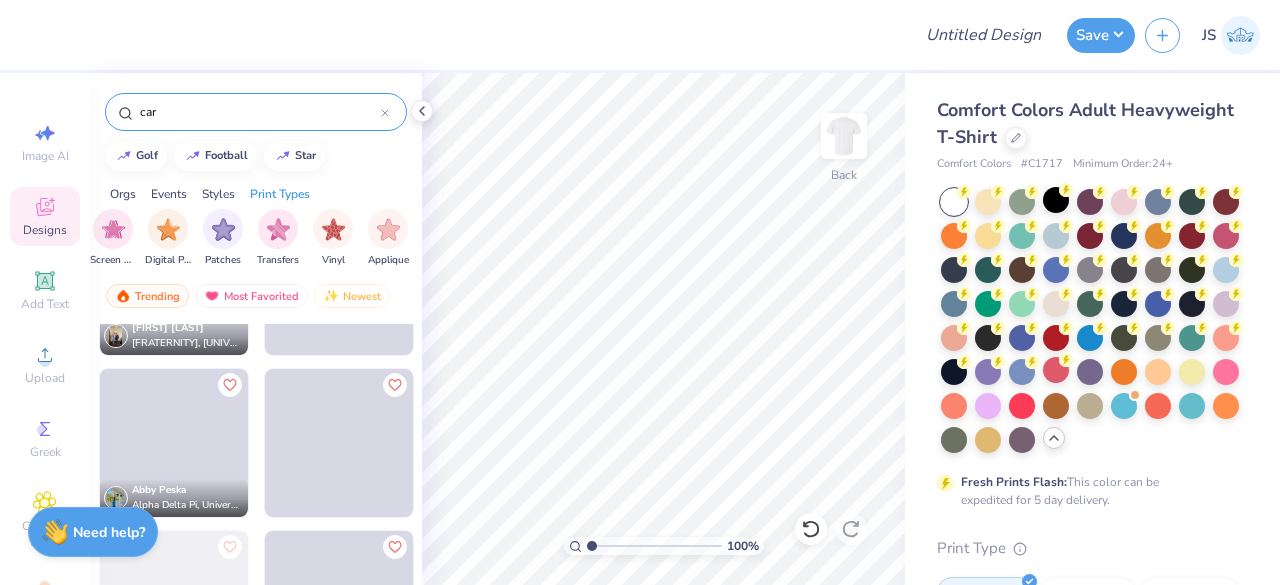 scroll, scrollTop: 770, scrollLeft: 0, axis: vertical 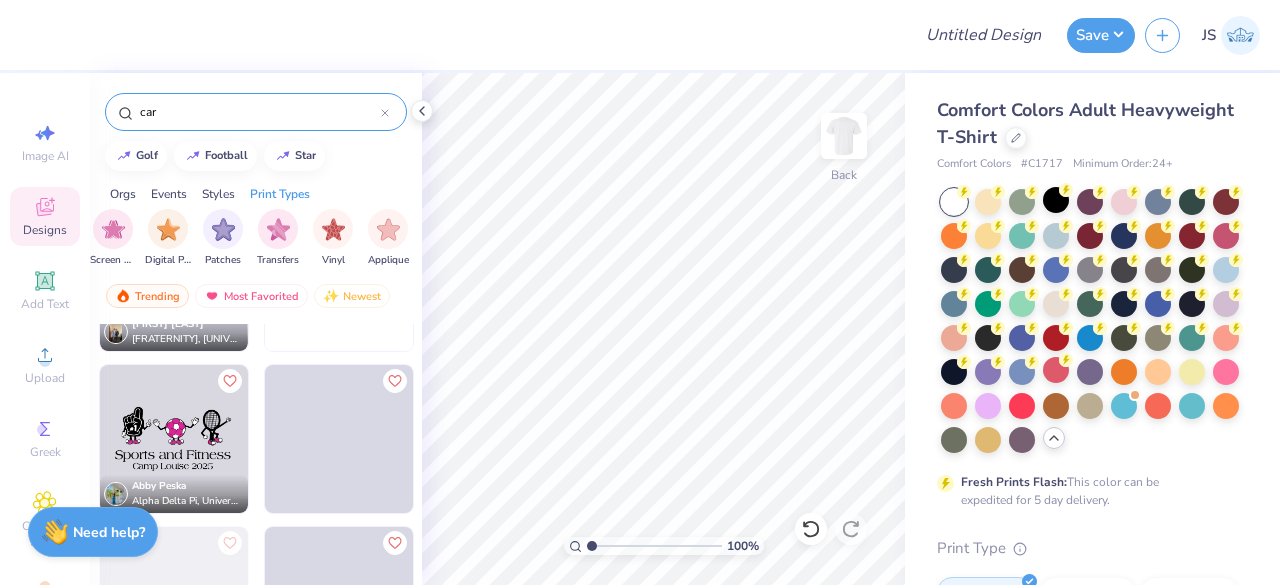click on "car" at bounding box center (259, 112) 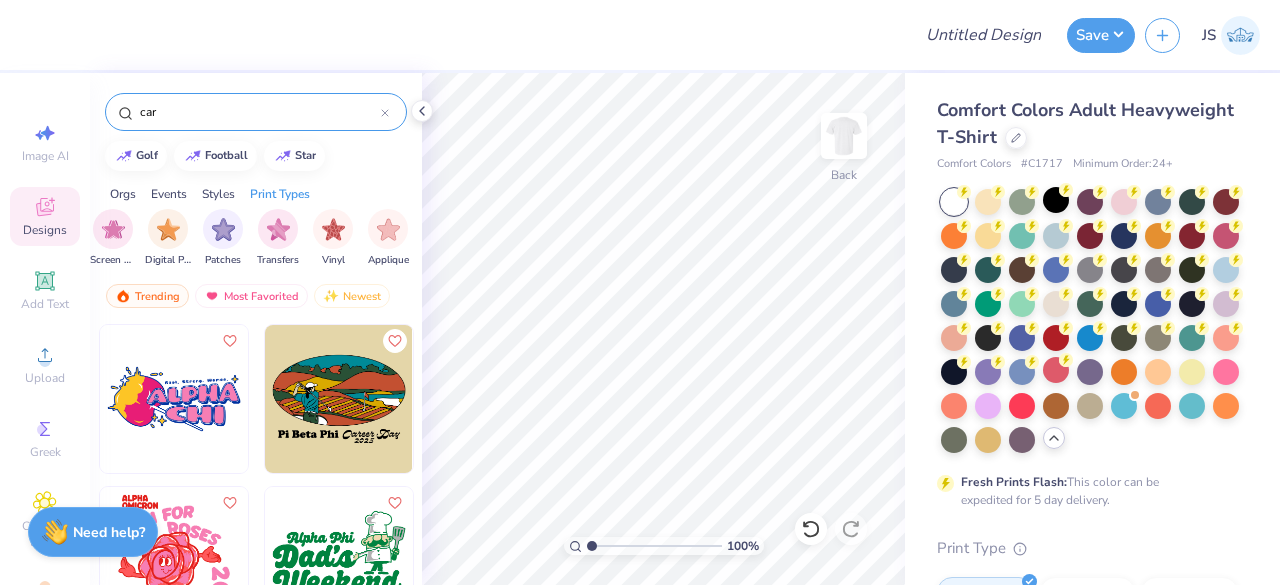 click on "car" at bounding box center (259, 112) 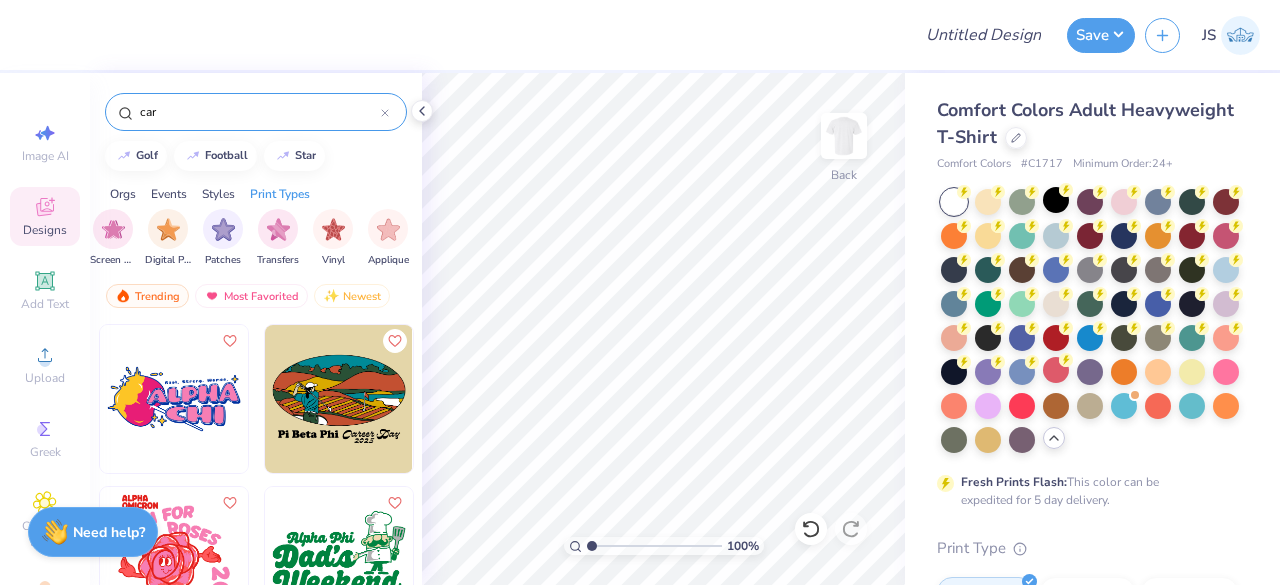 click on "car" at bounding box center (259, 112) 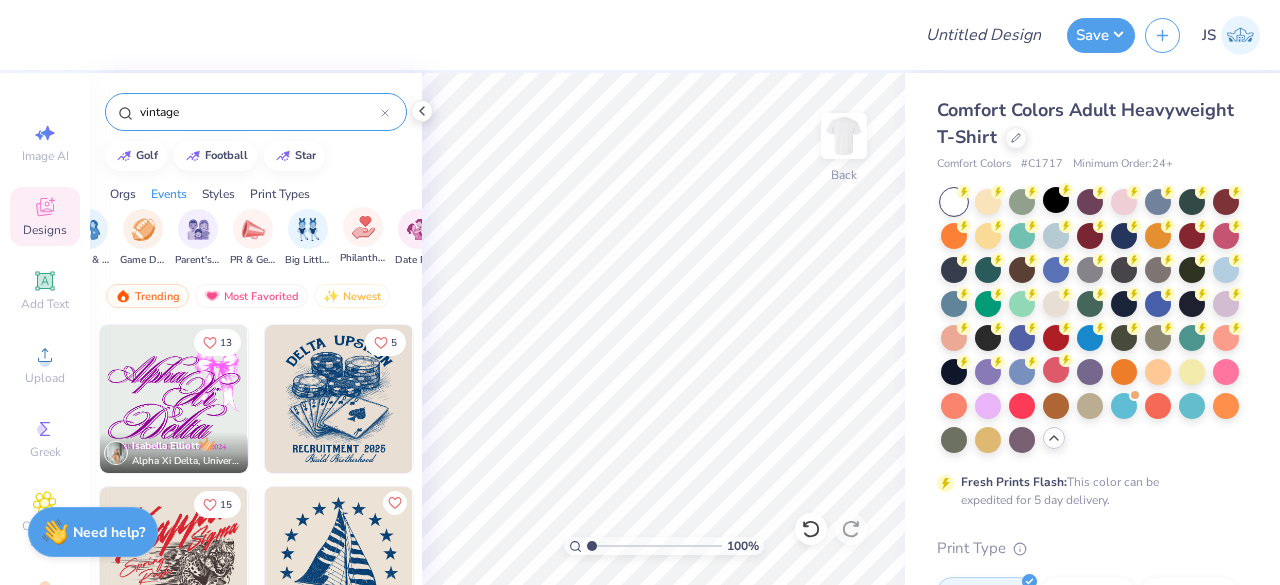 scroll, scrollTop: 0, scrollLeft: 284, axis: horizontal 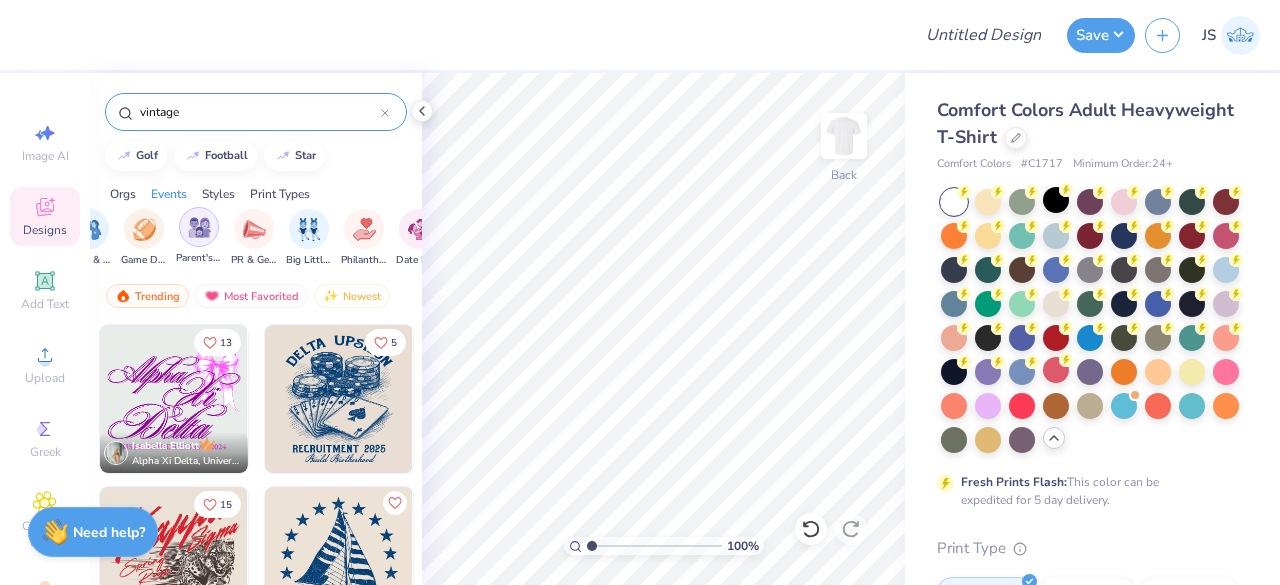 click at bounding box center (199, 227) 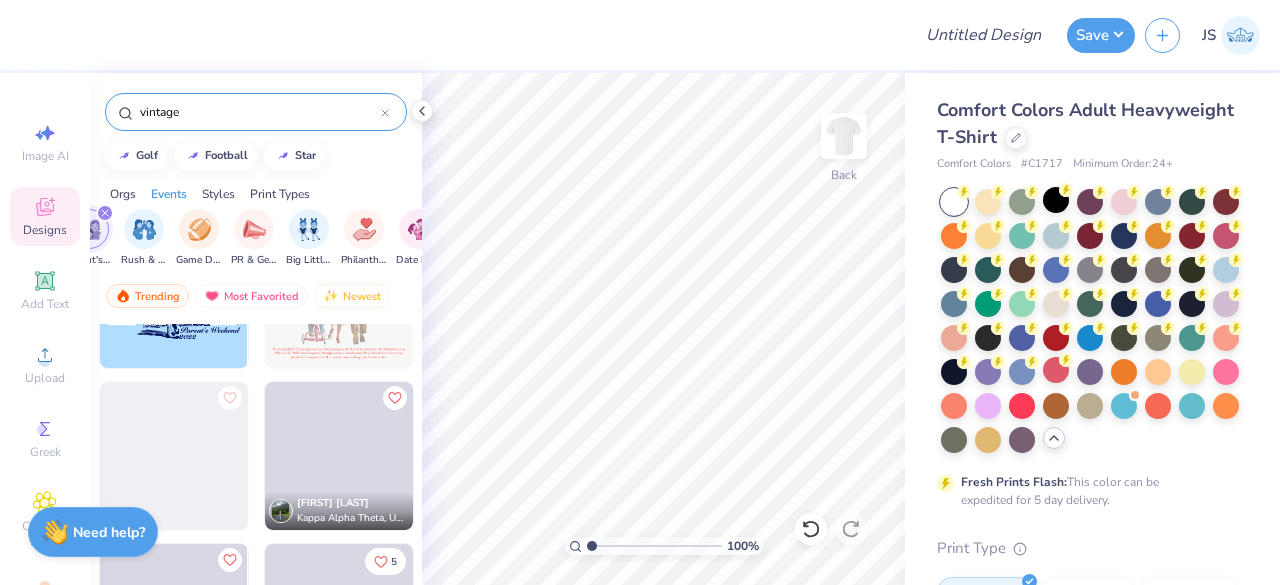 scroll, scrollTop: 2069, scrollLeft: 0, axis: vertical 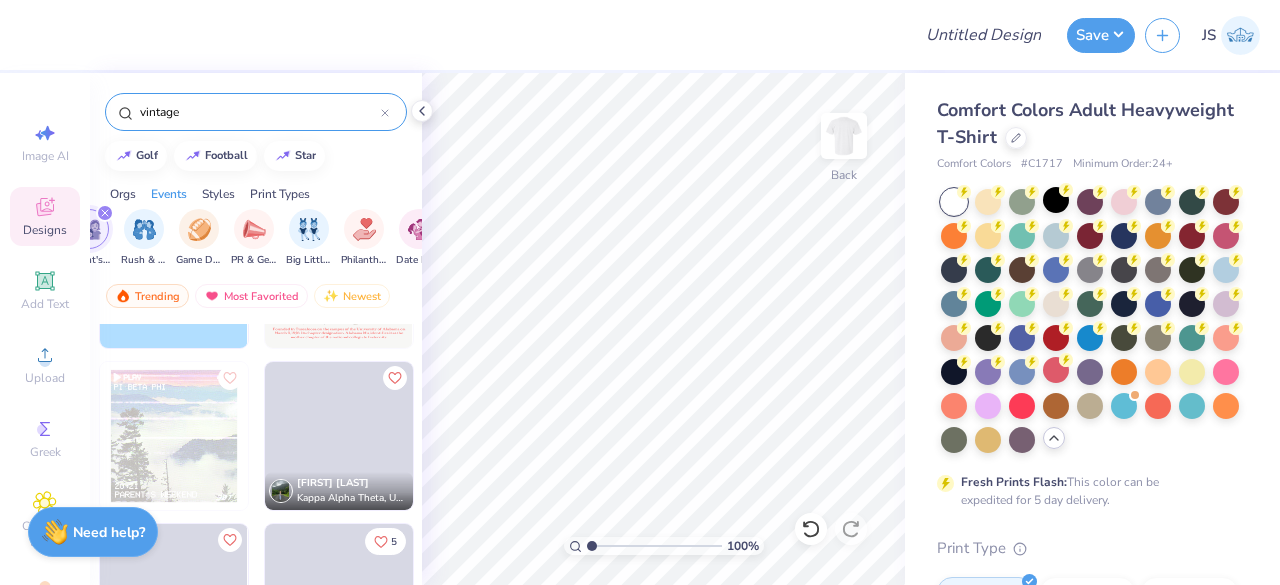 click 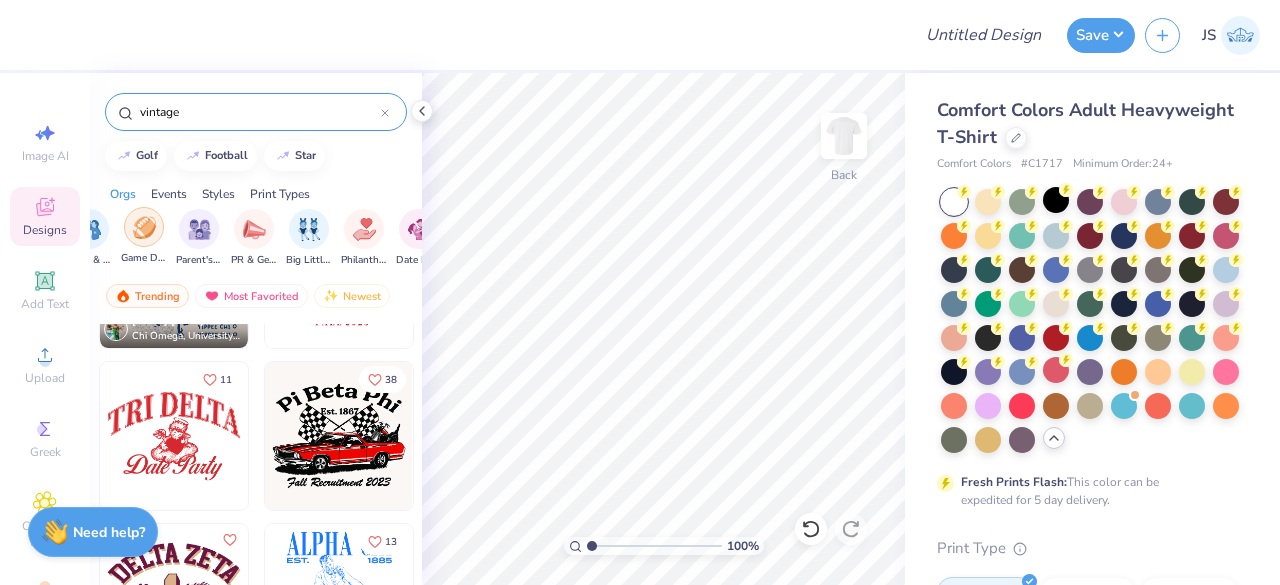 scroll, scrollTop: 0, scrollLeft: 0, axis: both 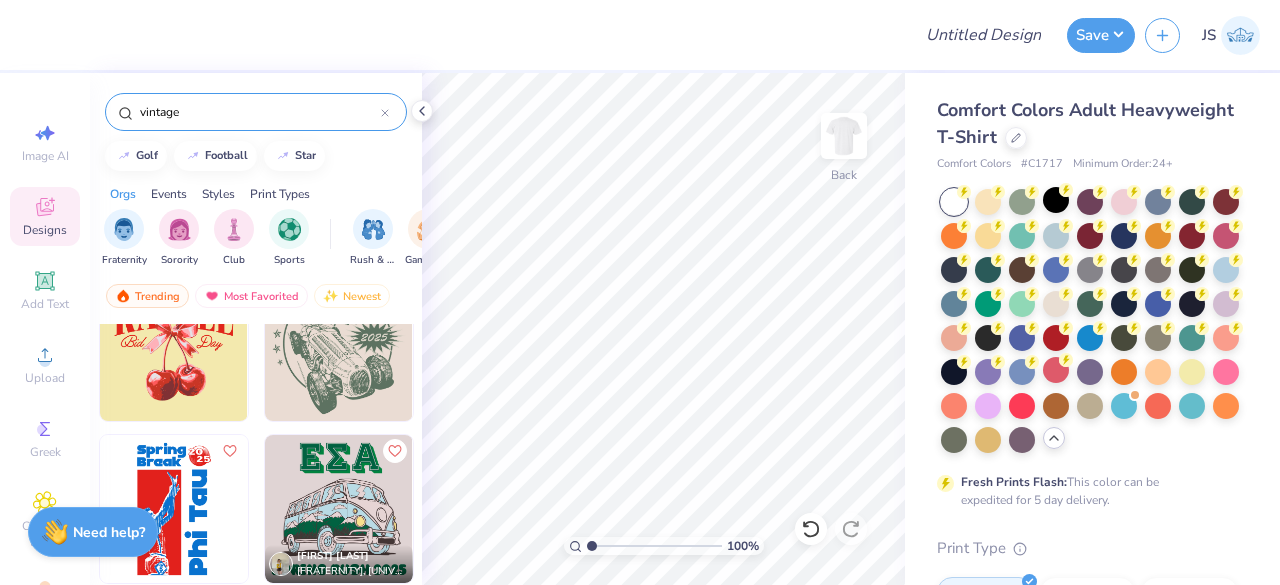 click at bounding box center [339, 347] 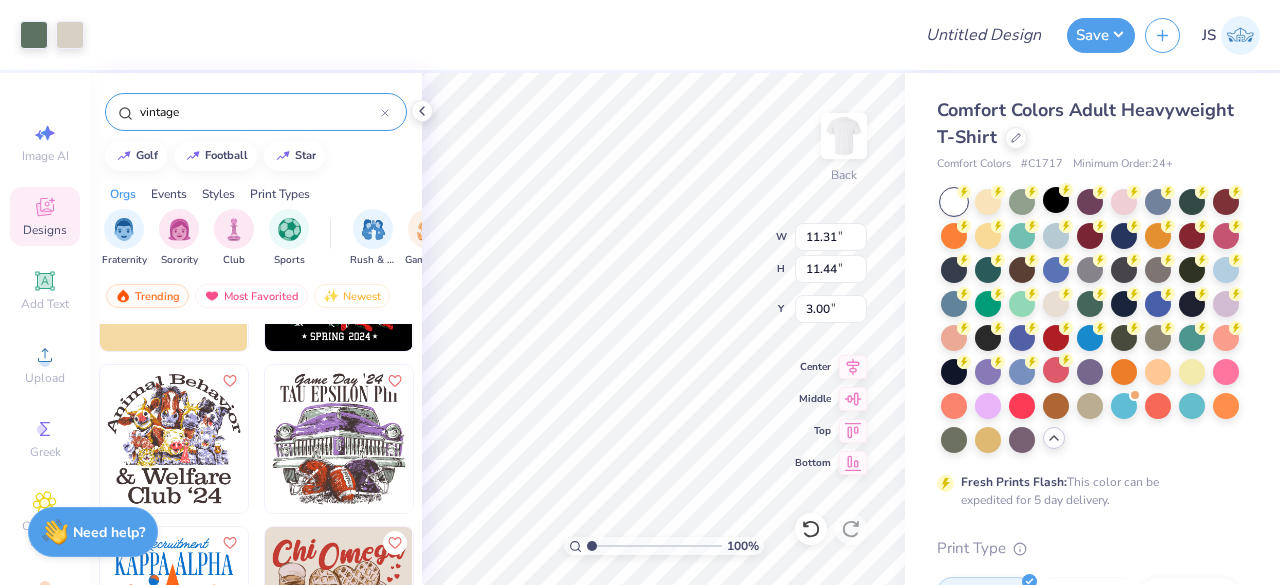 scroll, scrollTop: 8556, scrollLeft: 0, axis: vertical 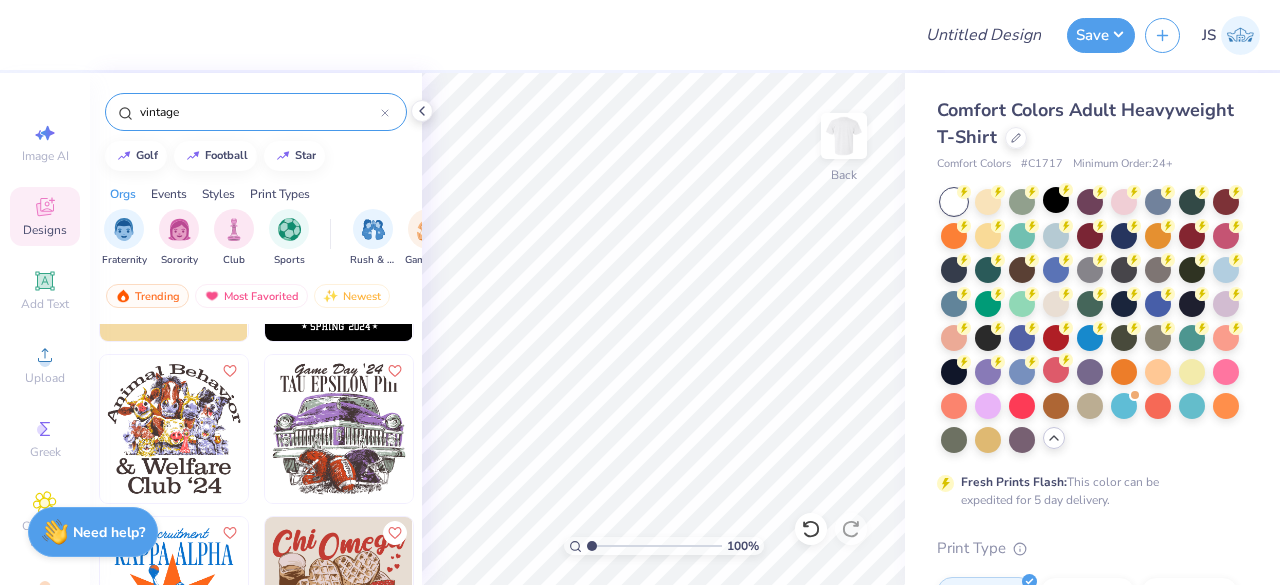 click at bounding box center (339, 429) 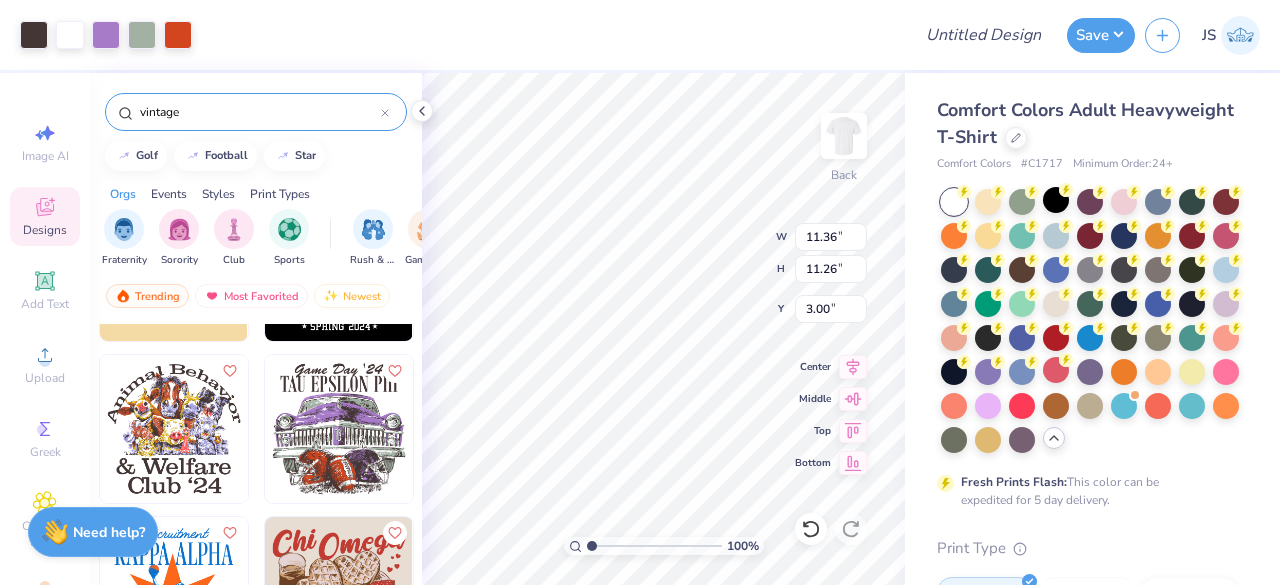 click on "vintage" at bounding box center (256, 112) 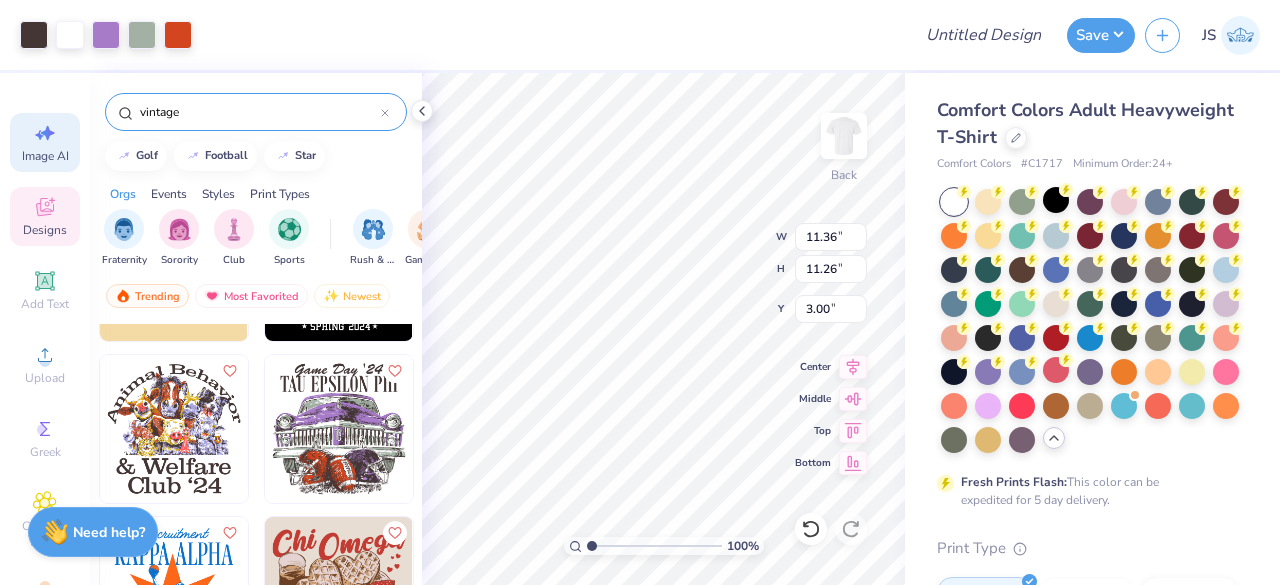 drag, startPoint x: 210, startPoint y: 115, endPoint x: 60, endPoint y: 133, distance: 151.07614 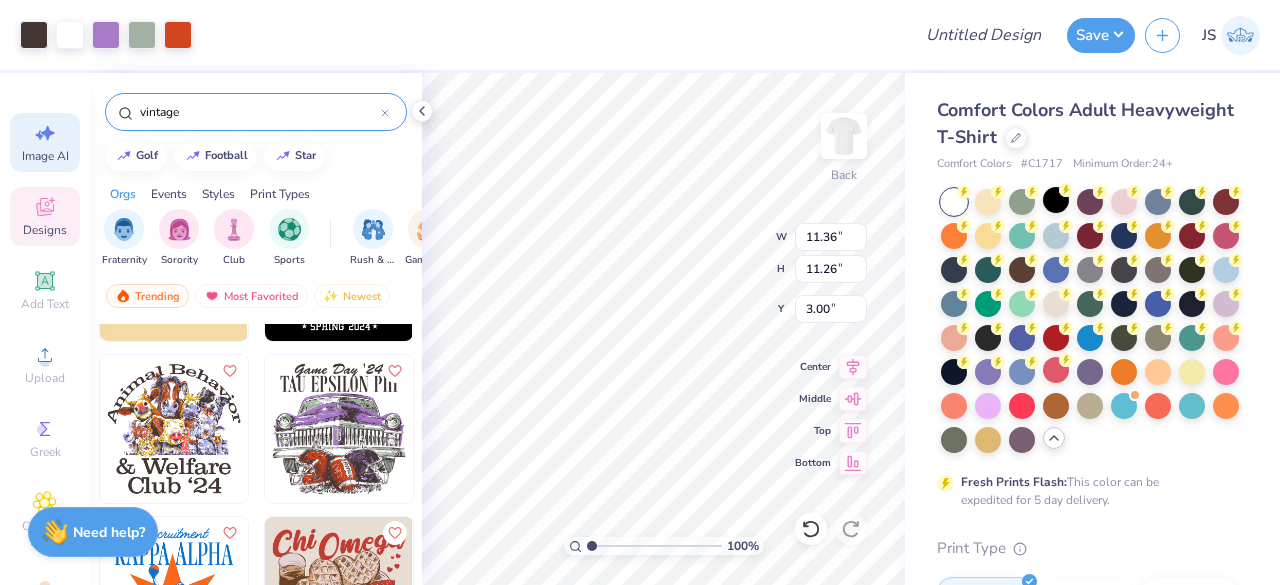 click on "Art colors Design Title Save JS Image AI Designs Add Text Upload Greek Clipart & logos Decorate vintage golf football star Orgs Events Styles Print Types Fraternity Sorority Club Sports Rush & Bid Game Day Parent's Weekend PR & General Big Little Reveal Philanthropy Date Parties & Socials Holidays Greek Week Retreat Formal & Semi Spring Break Founder’s Day Graduation Classic Minimalist Y2K Varsity Typography Cartoons Handdrawn 80s & 90s Grunge 60s & 70s Embroidery Screen Print Digital Print Patches Transfers Vinyl Applique Trending Most Favorited Newest 41 5 100  % Back W 11.36 11.36 " H 11.26 11.26 " Y 3.00 3.00 " Center Middle Top Bottom Comfort Colors Adult Heavyweight T-Shirt Comfort Colors # C1717 Minimum Order:  24 +   Fresh Prints Flash:  This color can be expedited for 5 day delivery. Print Type Screen Print Embroidery Digital Print Applique Transfers Vinyl Foil Rhinestones Standard Puff Ink Neon Ink Metallic & Glitter Ink Glow in the Dark Ink Water based Ink Need help?  Chat with us." at bounding box center (640, 292) 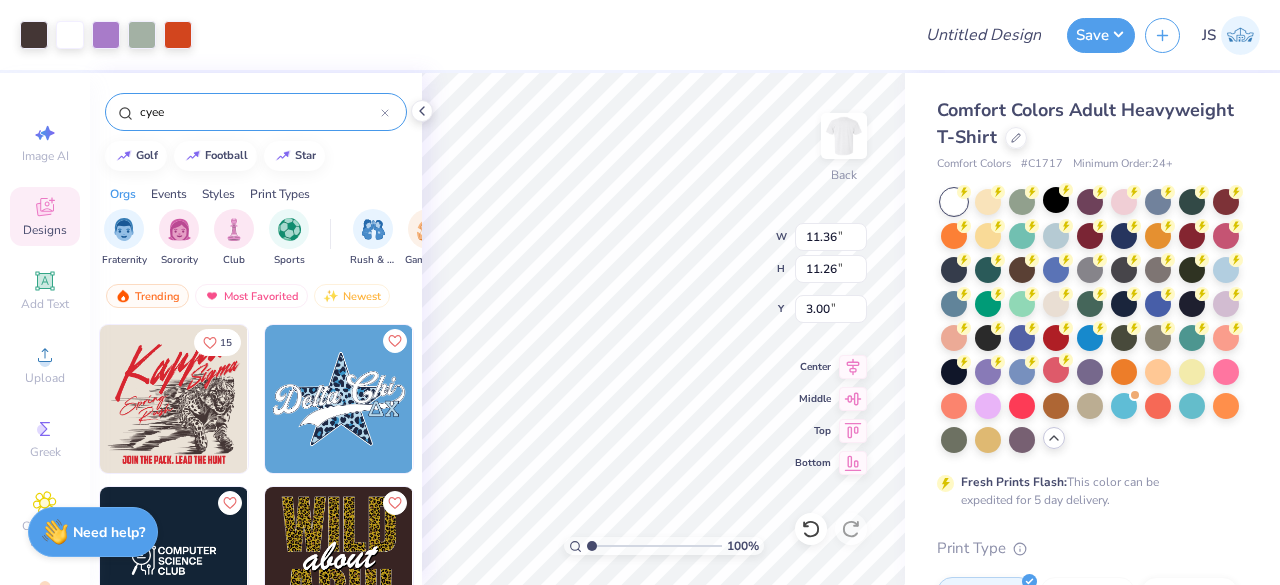 type on "cyee" 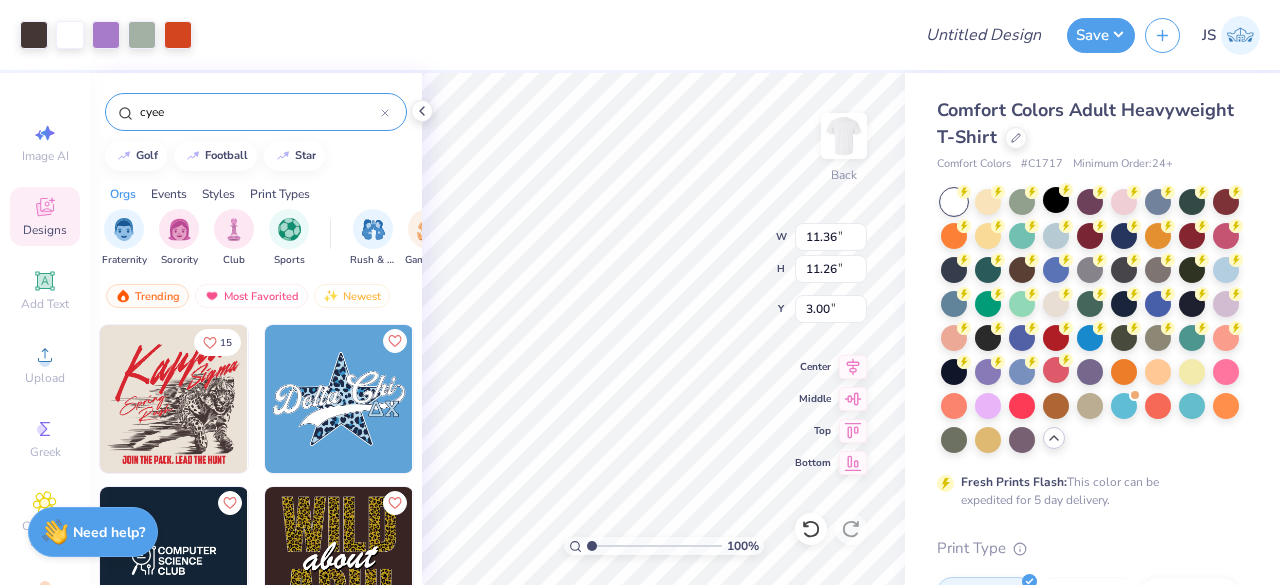 click at bounding box center (174, 399) 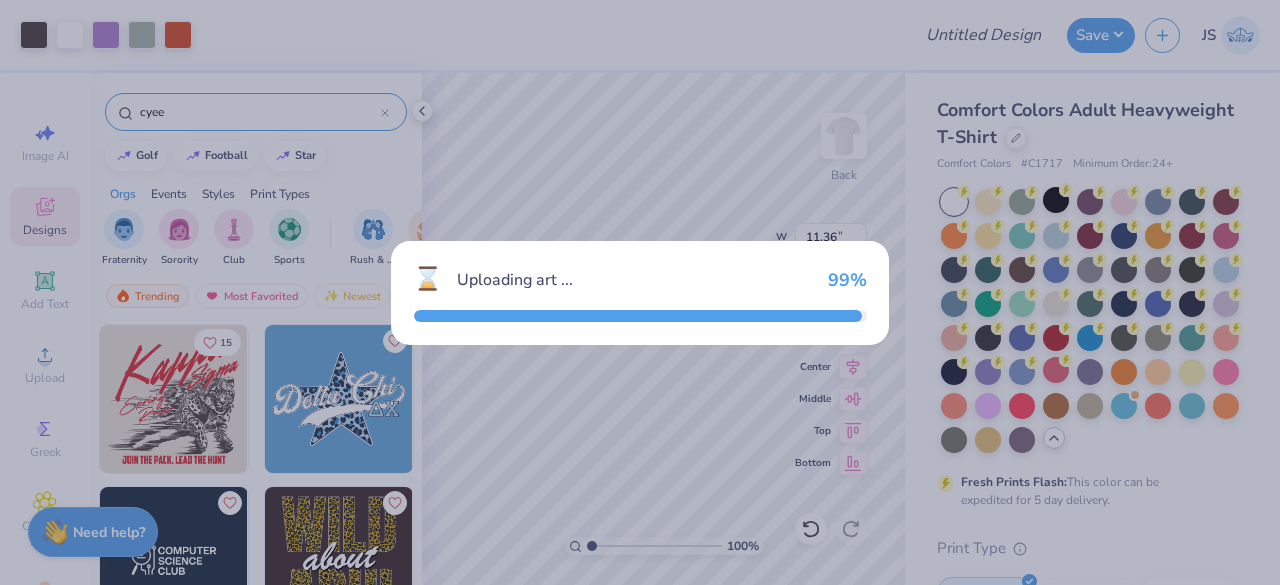type on "11.22" 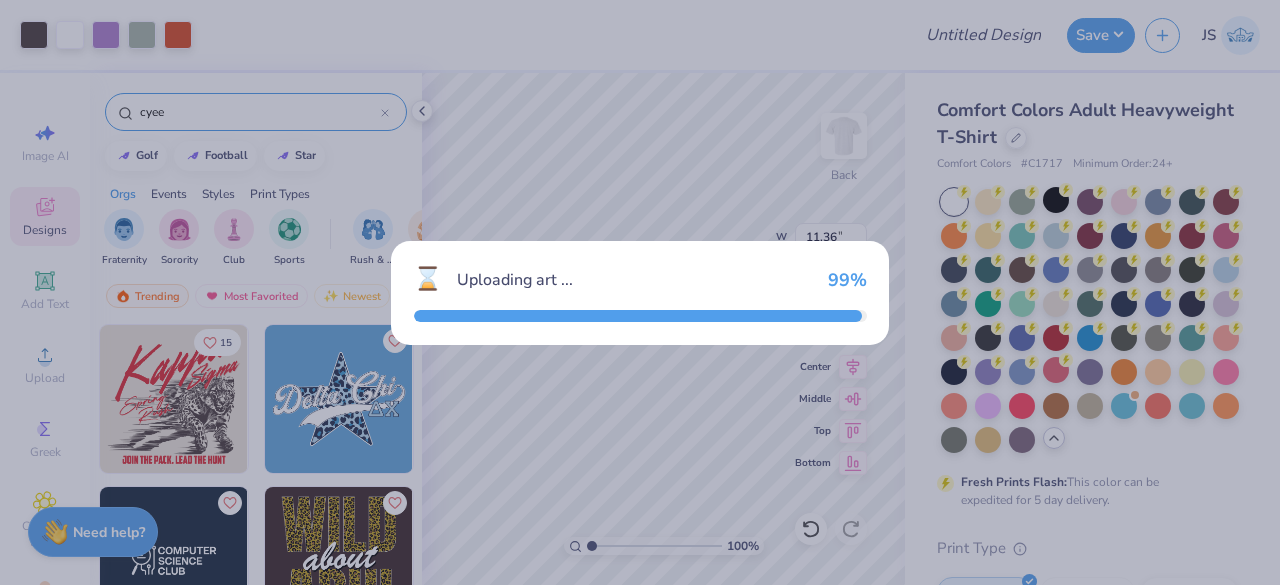 type on "10.97" 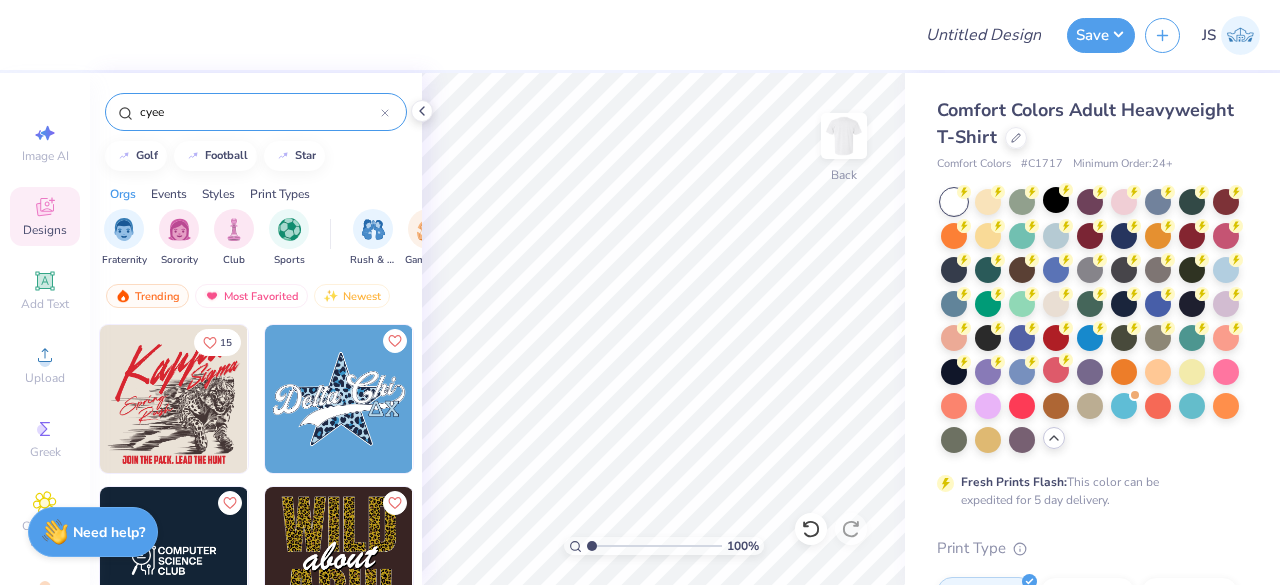 click at bounding box center [174, 399] 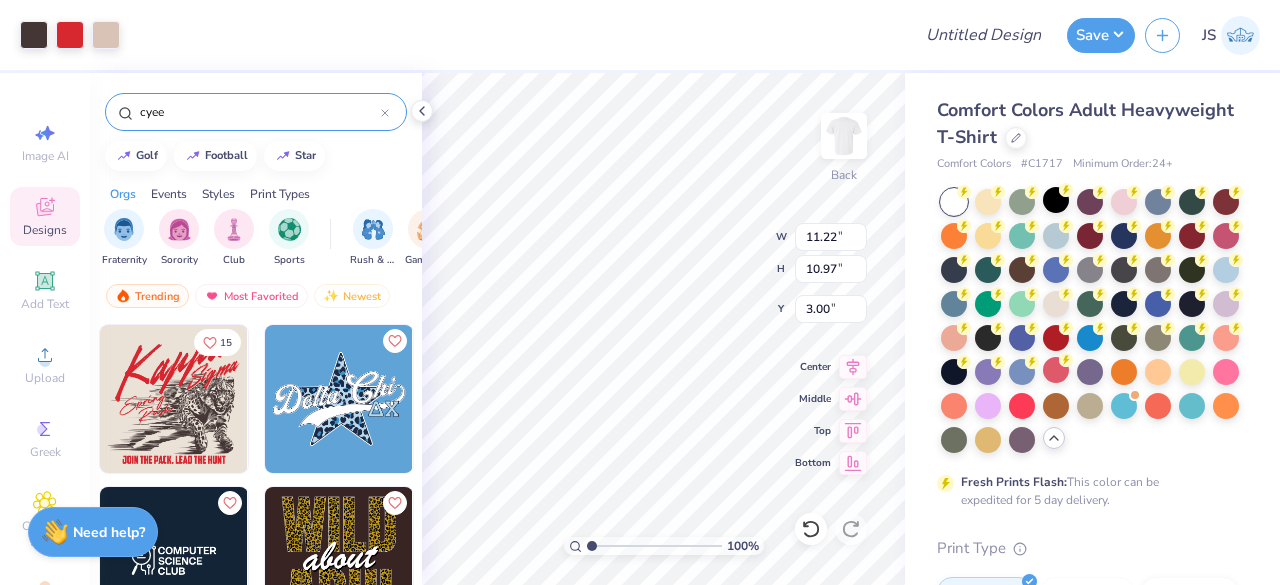 click on "100  % Back W 11.22 11.22 " H 10.97 10.97 " Y 3.00 3.00 " Center Middle Top Bottom" at bounding box center [663, 329] 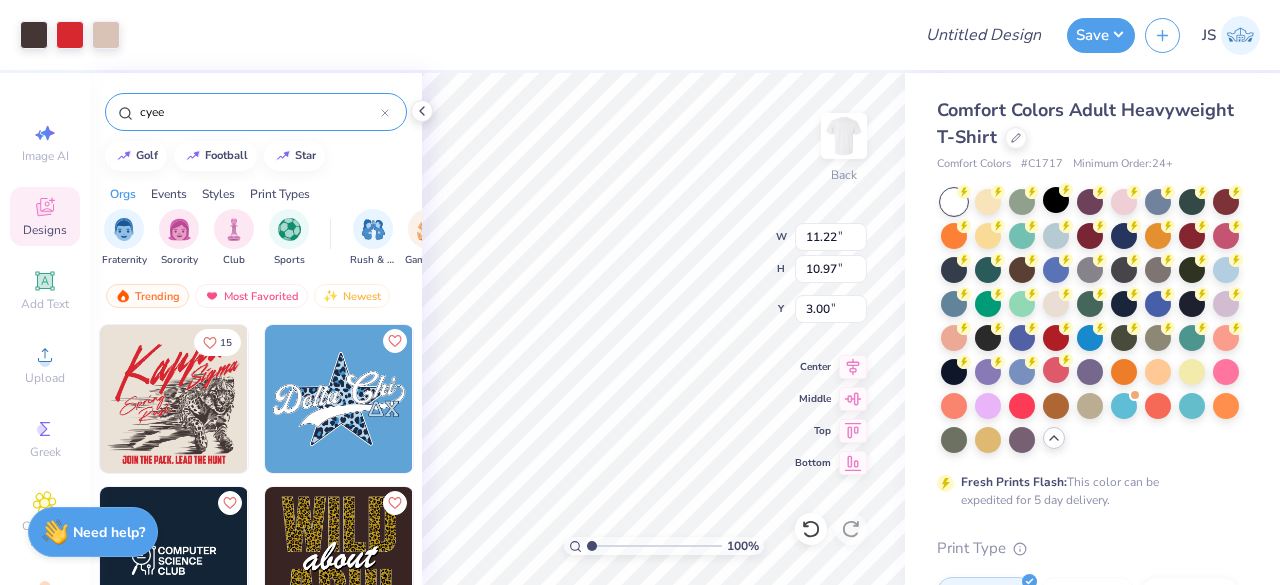 click on "100  % Back W 11.22 11.22 " H 10.97 10.97 " Y 3.00 3.00 " Center Middle Top Bottom" at bounding box center (663, 329) 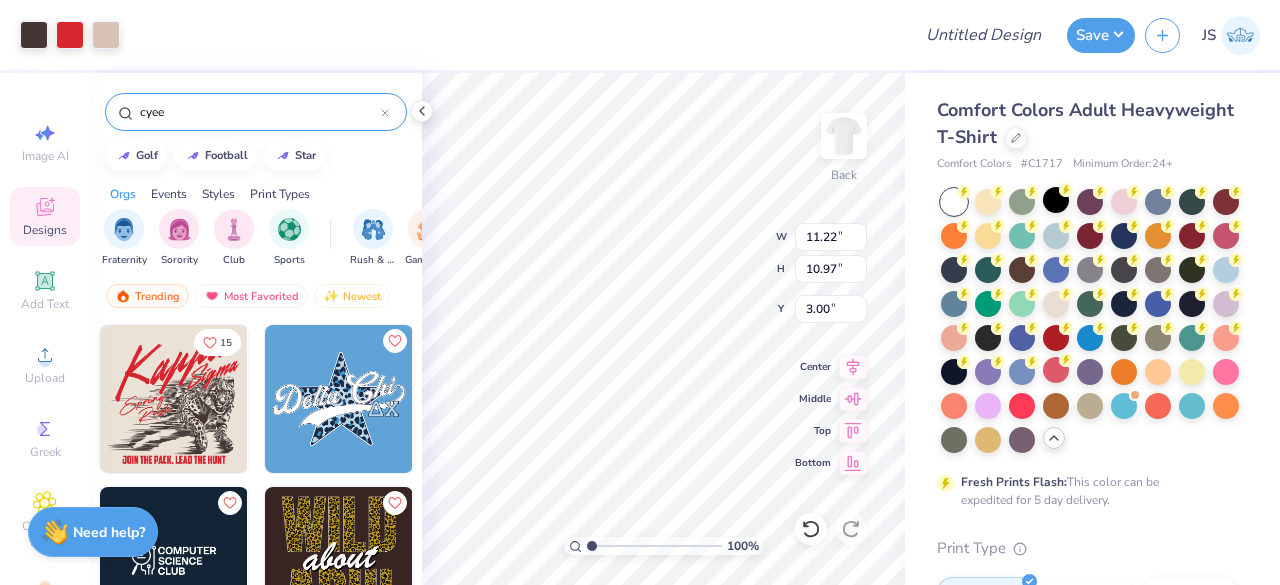 click on "Art colors Design Title Save JS Image AI Designs Add Text Upload Greek Clipart & logos Decorate cyee golf football star Orgs Events Styles Print Types Fraternity Sorority Club Sports Rush & Bid Game Day Parent's Weekend PR & General Big Little Reveal Philanthropy Date Parties & Socials Holidays Greek Week Retreat Formal & Semi Spring Break Founder’s Day Graduation Classic Minimalist Y2K Varsity Typography Cartoons Handdrawn 80s & 90s Grunge 60s & 70s Embroidery Screen Print Digital Print Patches Transfers Vinyl Applique Trending Most Favorited Newest 15 100  % Back W 11.22 11.22 " H 10.97 10.97 " Y 3.00 3.00 " Center Middle Top Bottom Comfort Colors Adult Heavyweight T-Shirt Comfort Colors # C1717 Minimum Order:  24 +   Fresh Prints Flash:  This color can be expedited for 5 day delivery. Print Type Screen Print Embroidery Digital Print Applique Transfers Vinyl Foil Rhinestones Standard Puff Ink Neon Ink Metallic & Glitter Ink Glow in the Dark Ink Water based Ink Need help?" at bounding box center (640, 292) 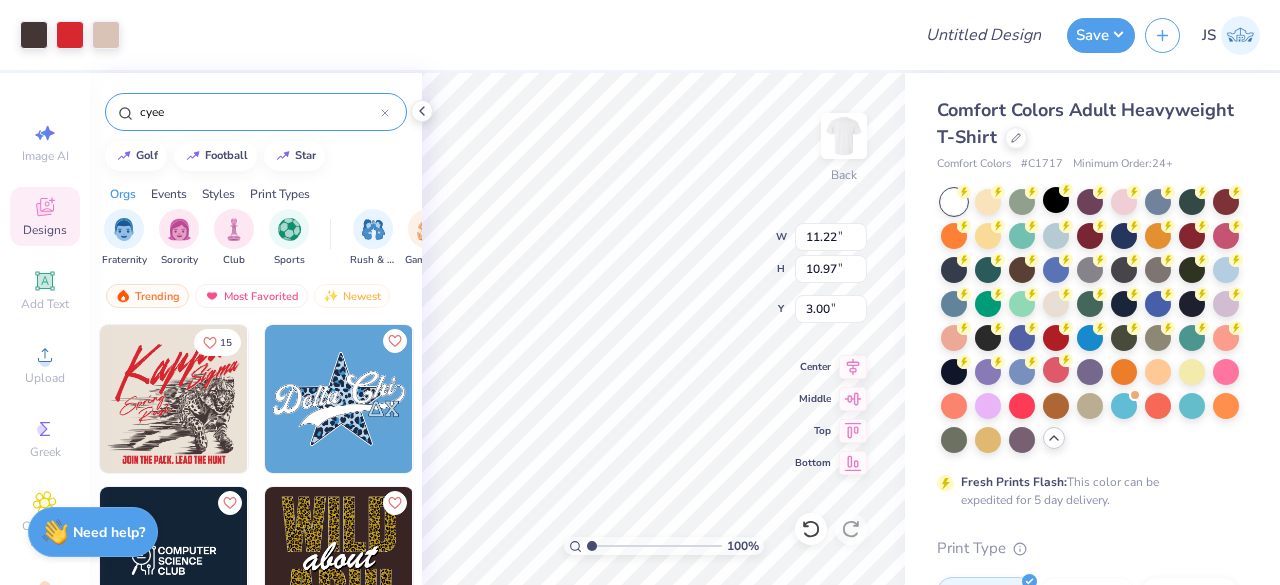 click at bounding box center (422, 111) 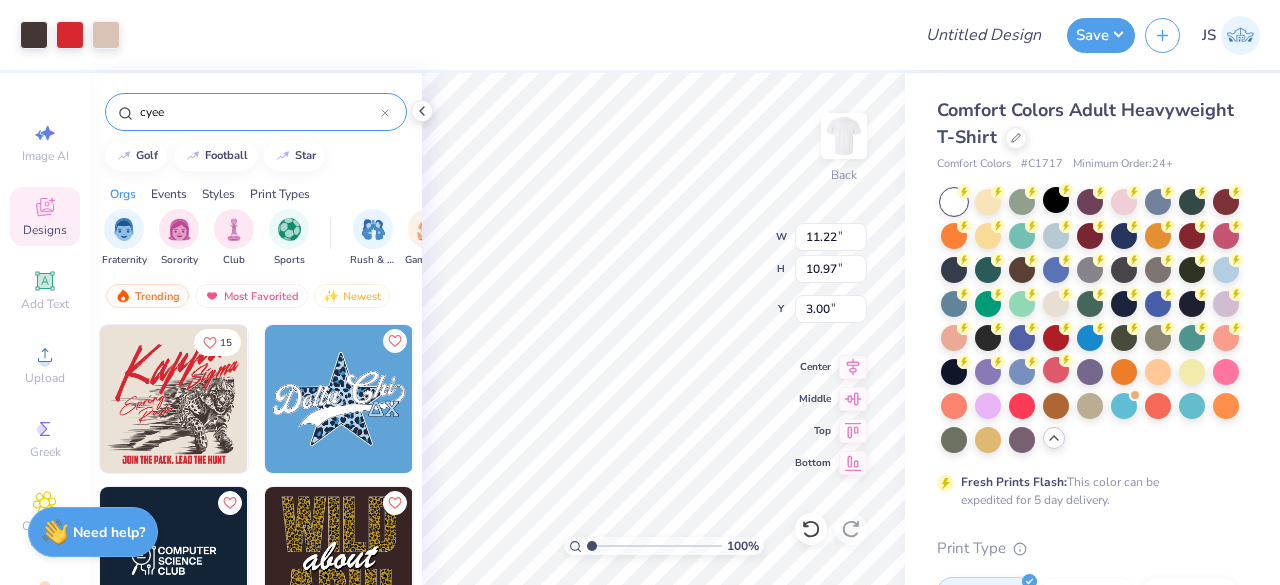 click on "cyee" at bounding box center [256, 107] 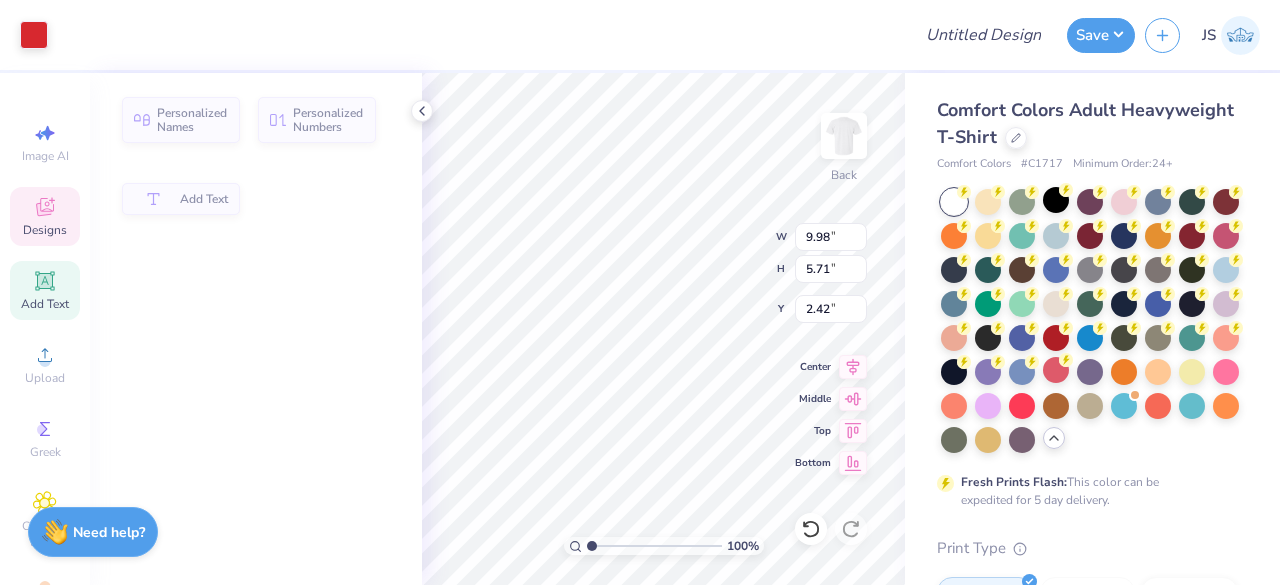 type on "9.98" 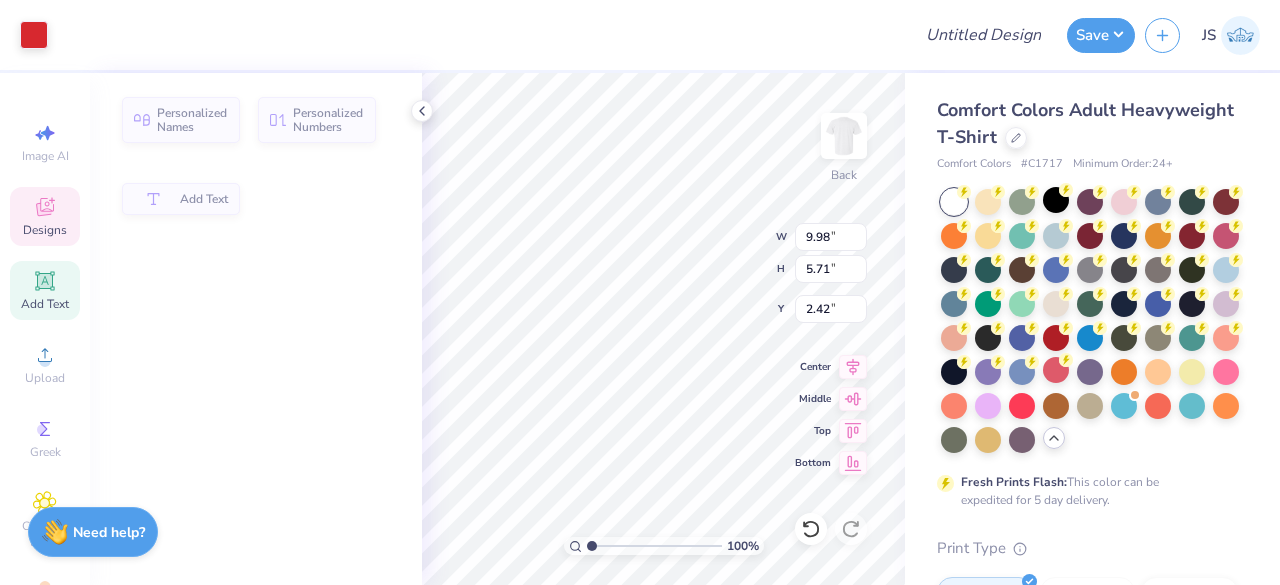 type on "5.71" 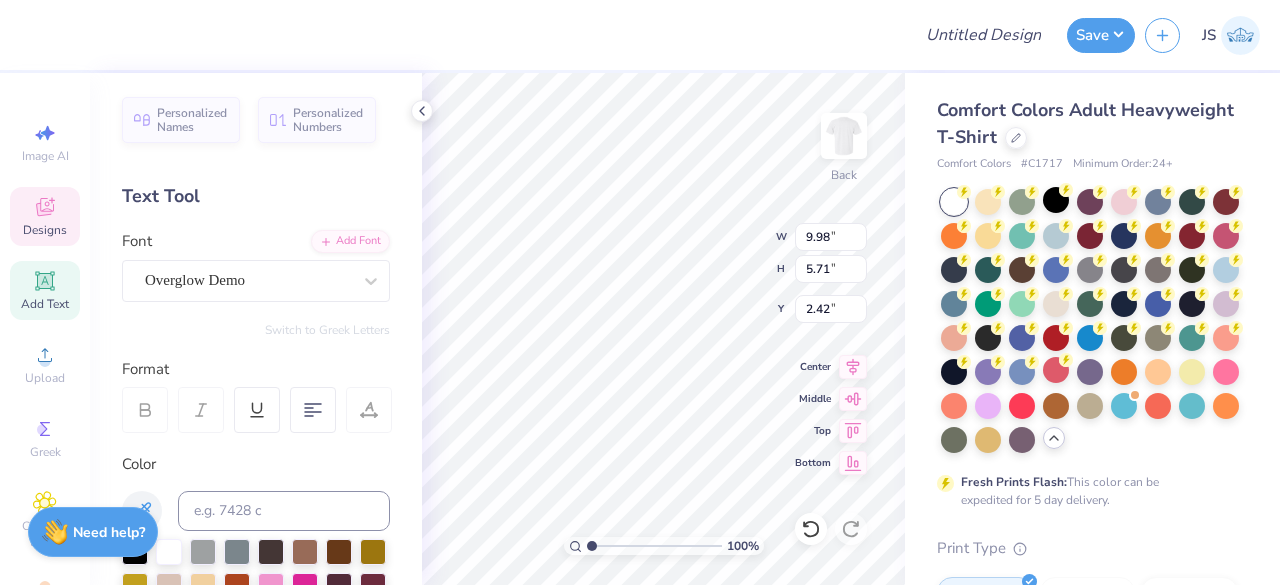 scroll, scrollTop: 16, scrollLeft: 4, axis: both 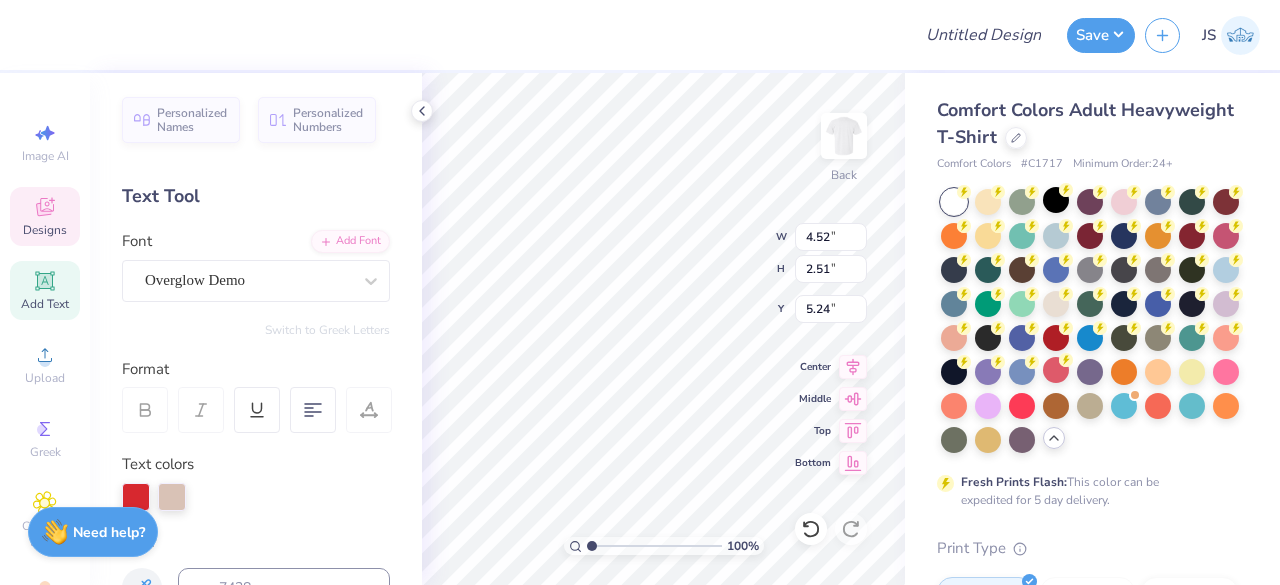 type on "Tigers" 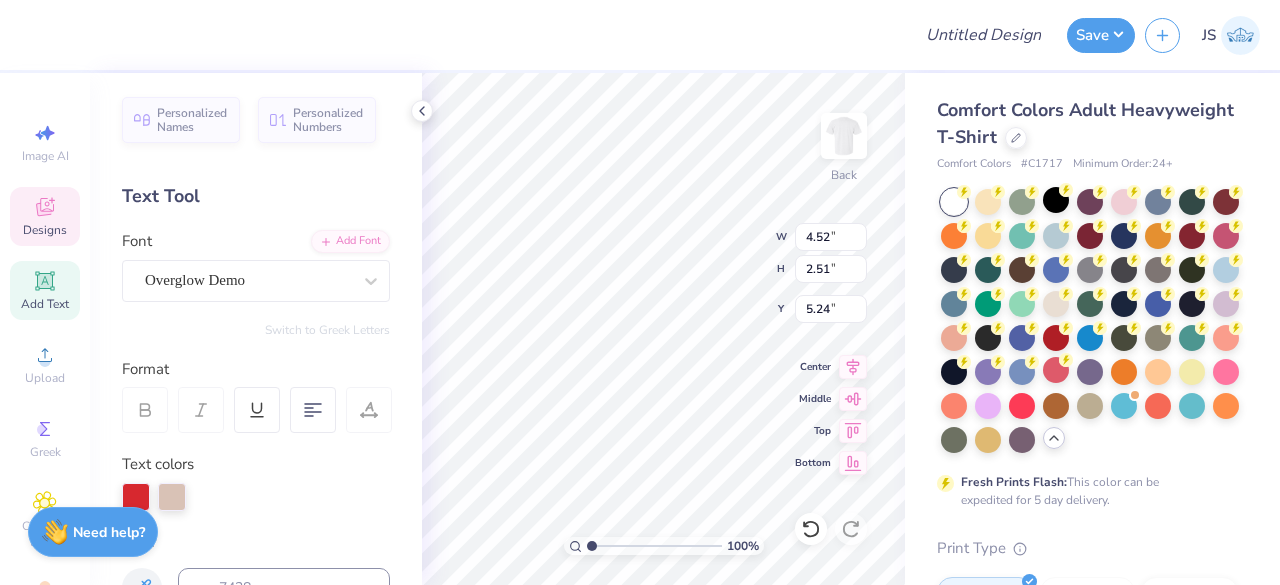 scroll, scrollTop: 16, scrollLeft: 3, axis: both 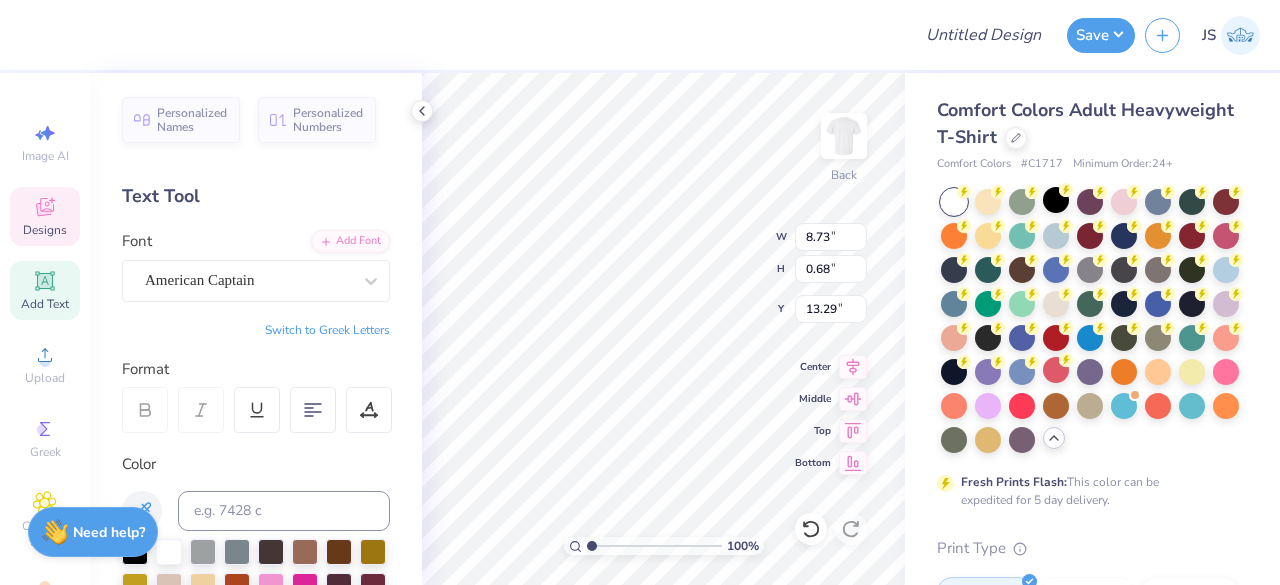 type on "8.73" 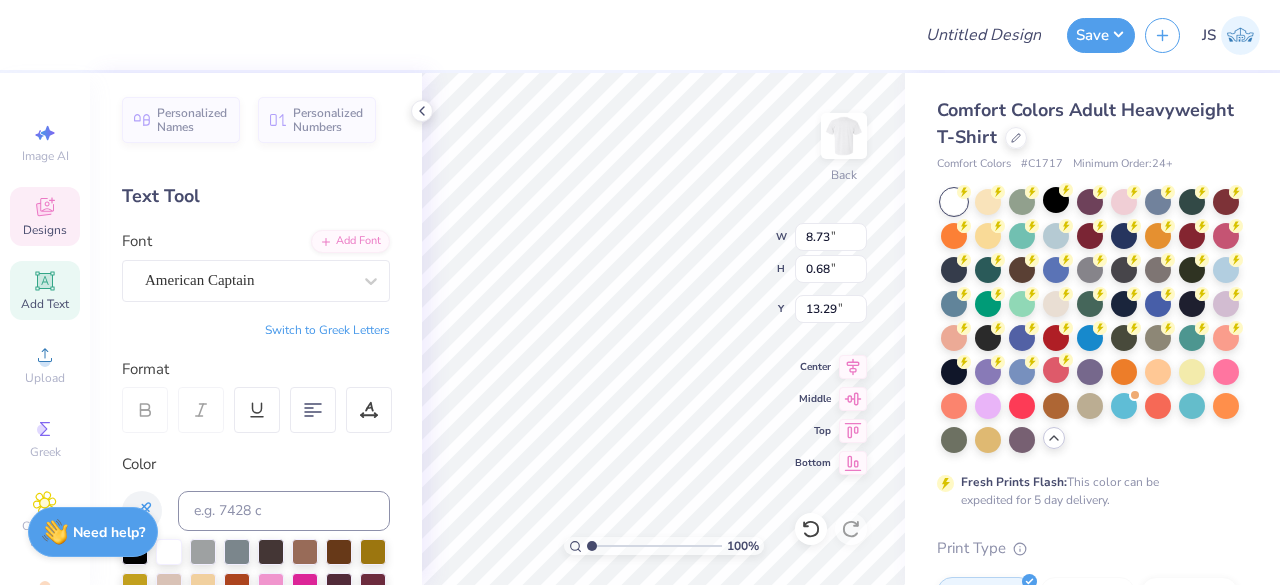 type on "0.68" 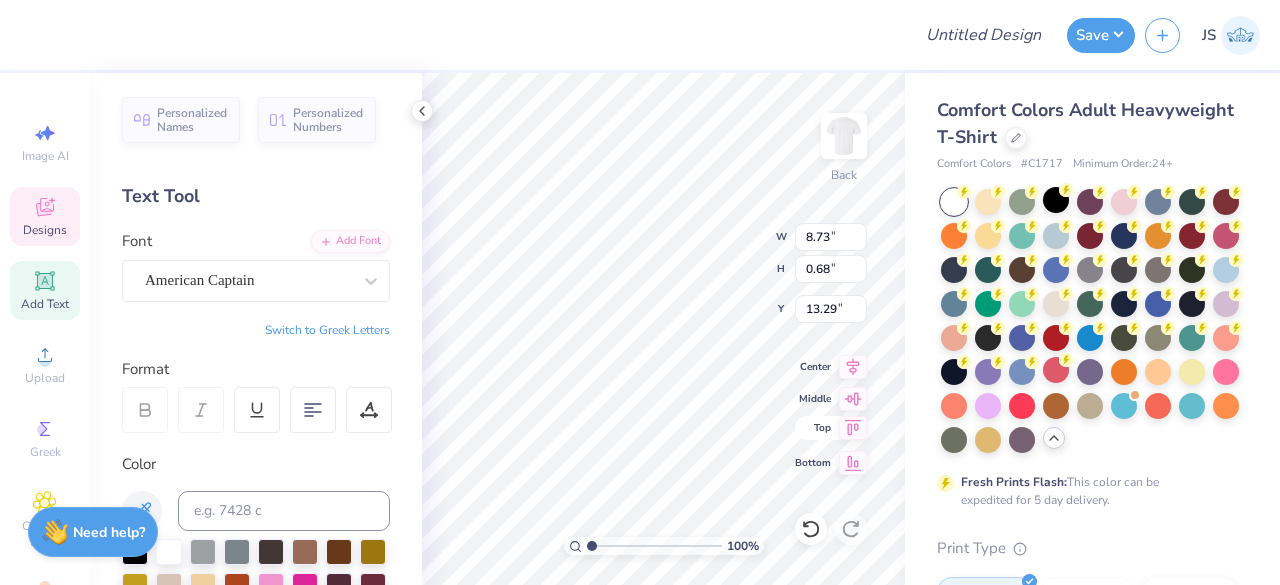 scroll, scrollTop: 16, scrollLeft: 13, axis: both 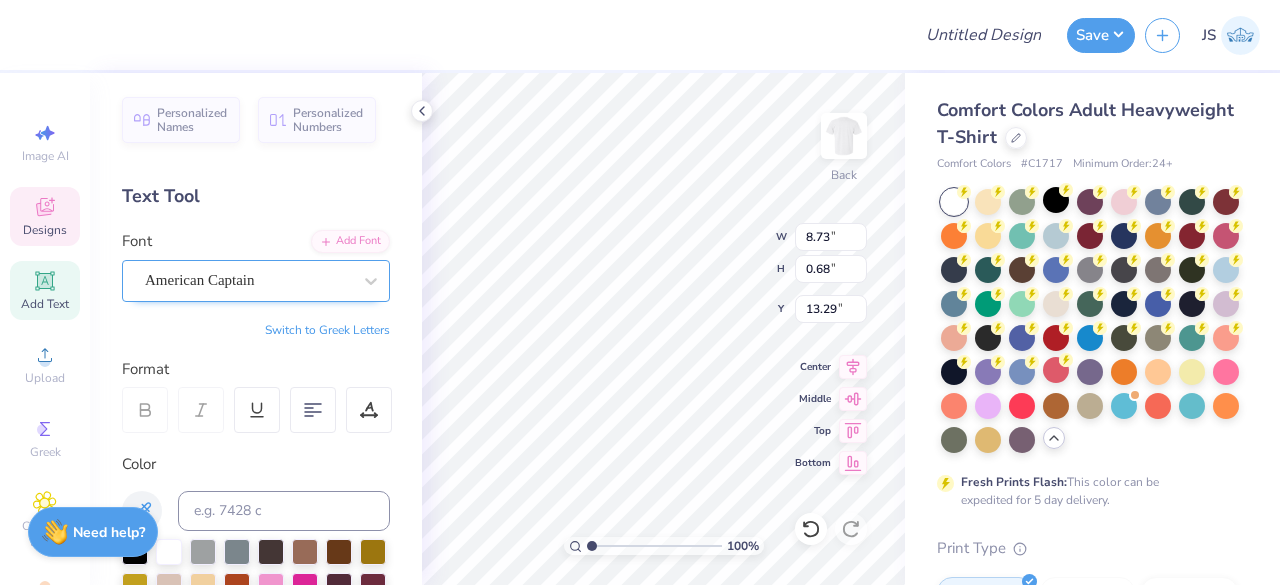 type on "Collegiate Entrepreneurs Organizations" 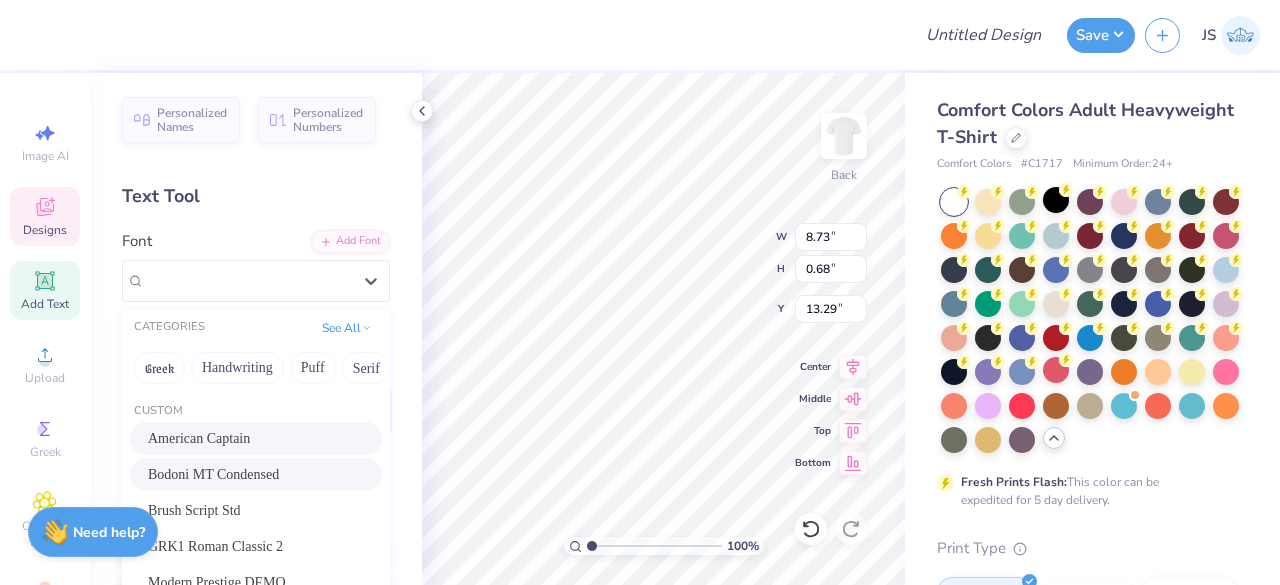 click on "Bodoni MT Condensed" at bounding box center (256, 474) 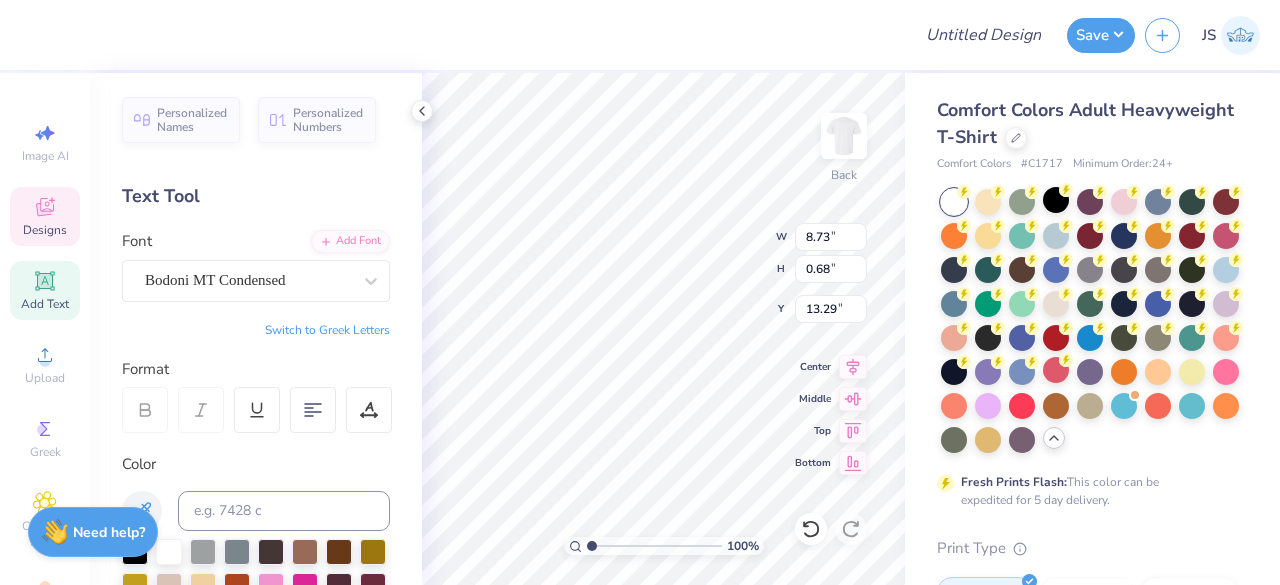 scroll, scrollTop: 16, scrollLeft: 19, axis: both 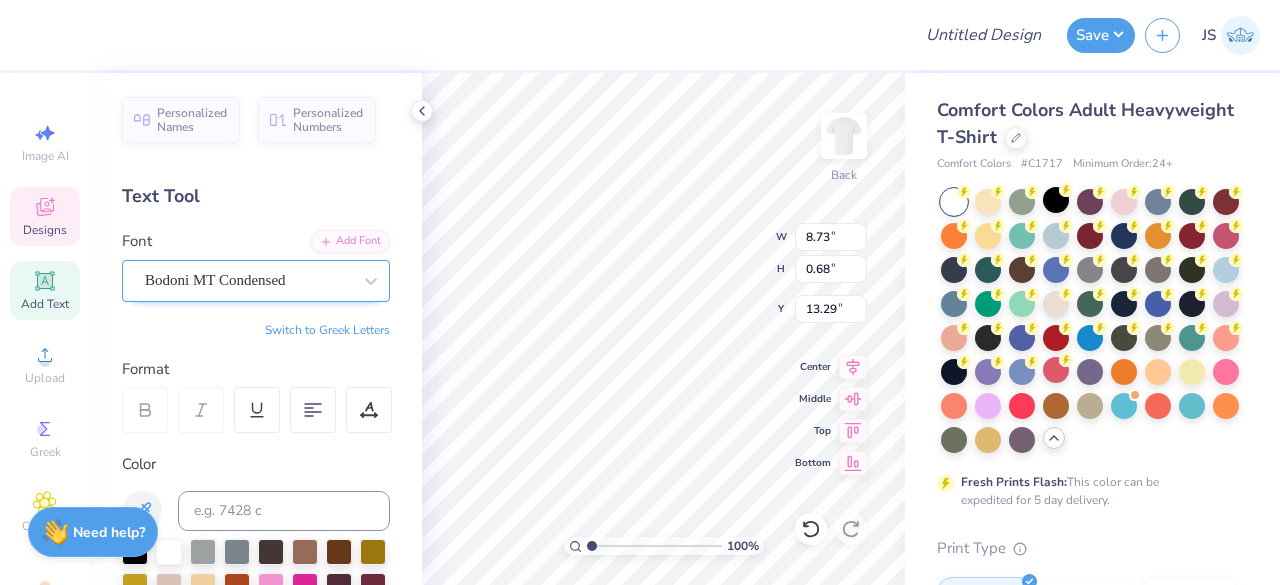 click at bounding box center [248, 280] 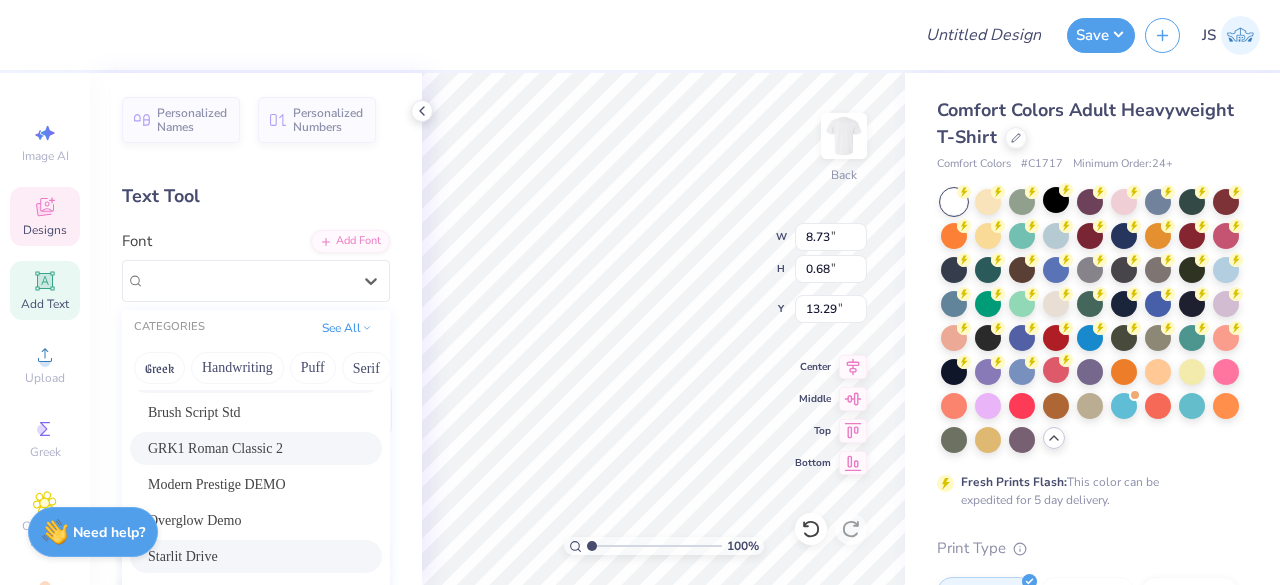 scroll, scrollTop: 102, scrollLeft: 0, axis: vertical 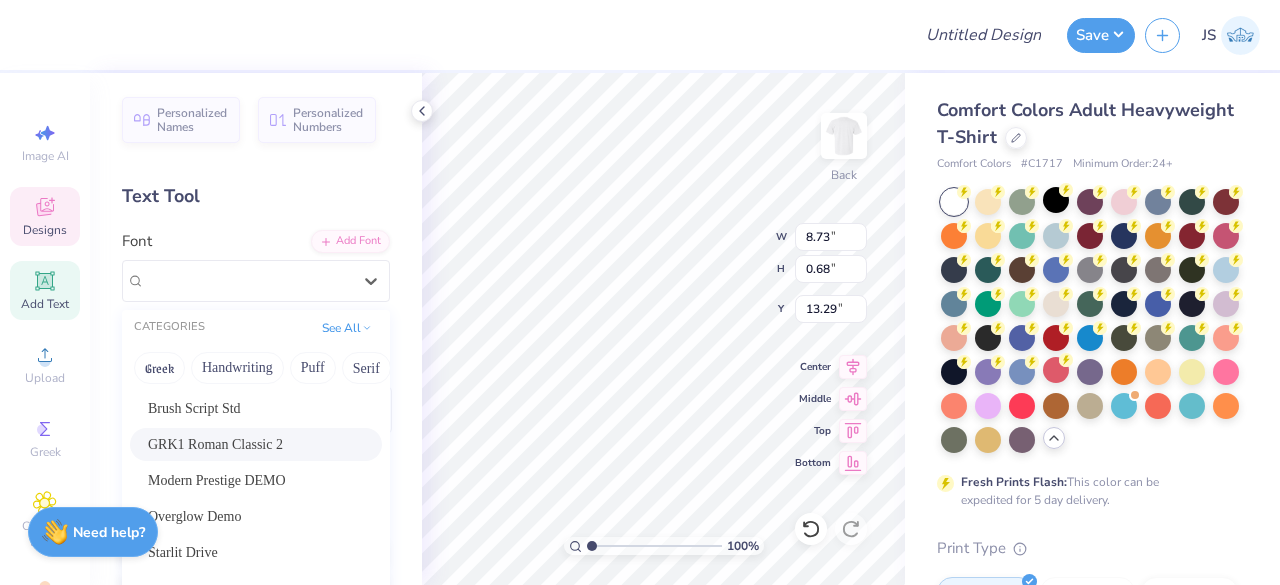 click on "GRK1 Roman Classic 2" at bounding box center (215, 444) 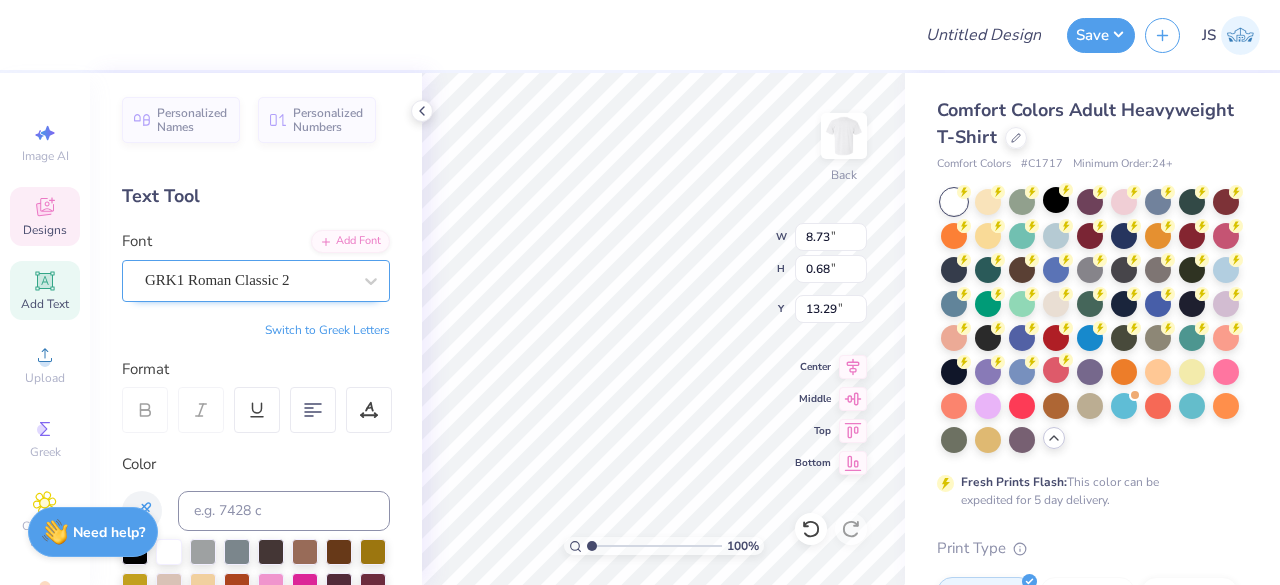 click on "GRK1 Roman Classic 2" at bounding box center [256, 281] 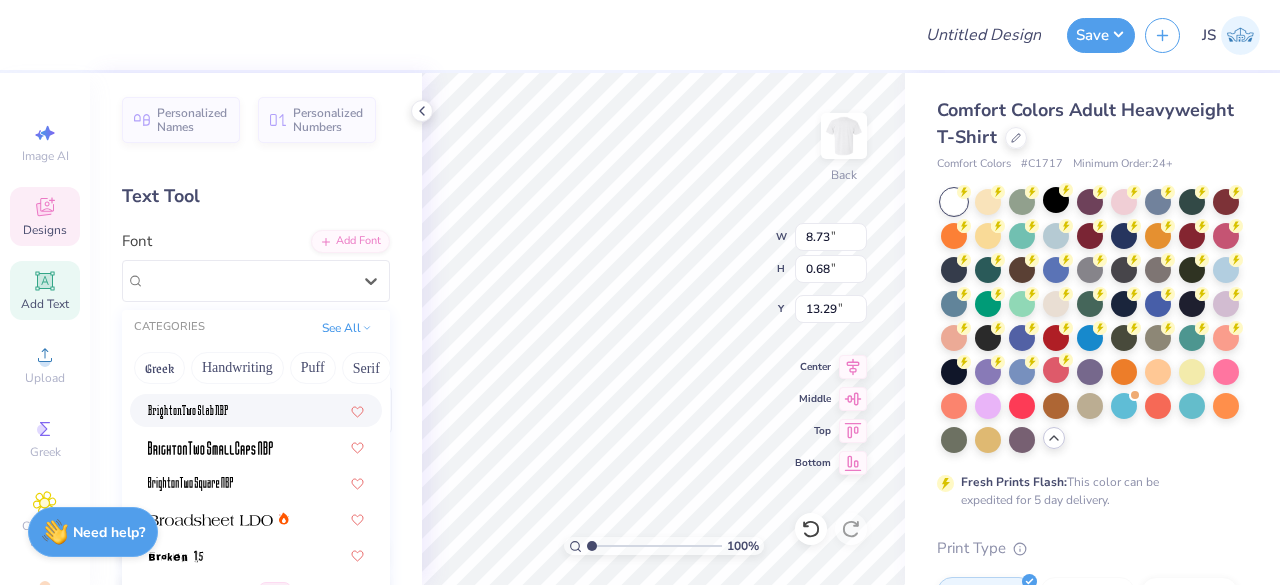 scroll, scrollTop: 1902, scrollLeft: 0, axis: vertical 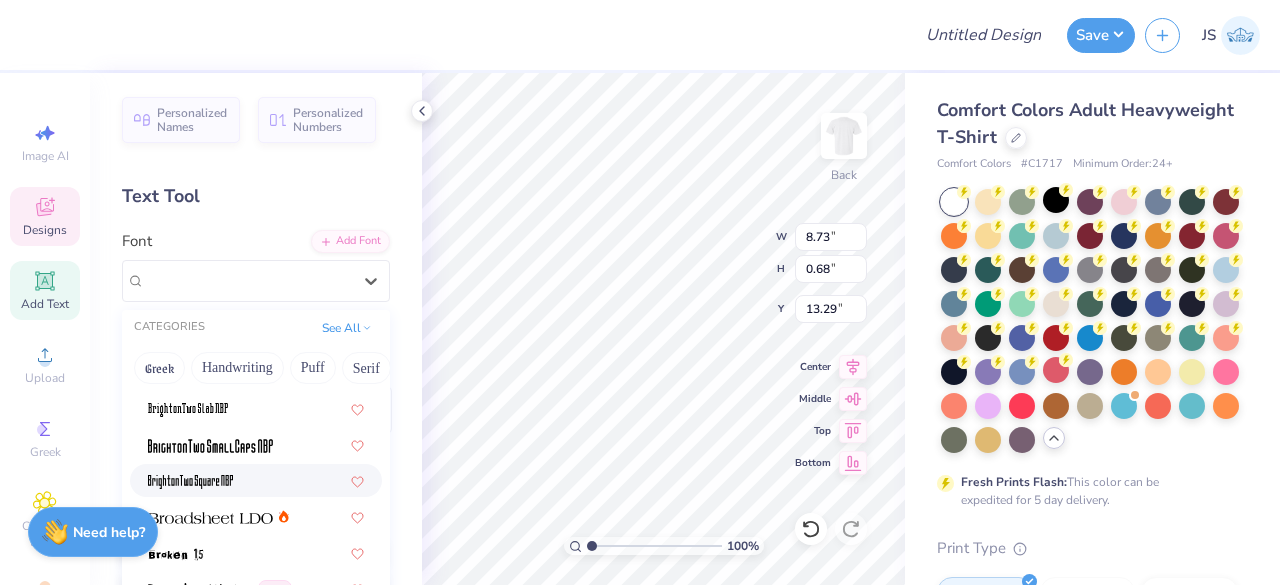 click at bounding box center [190, 480] 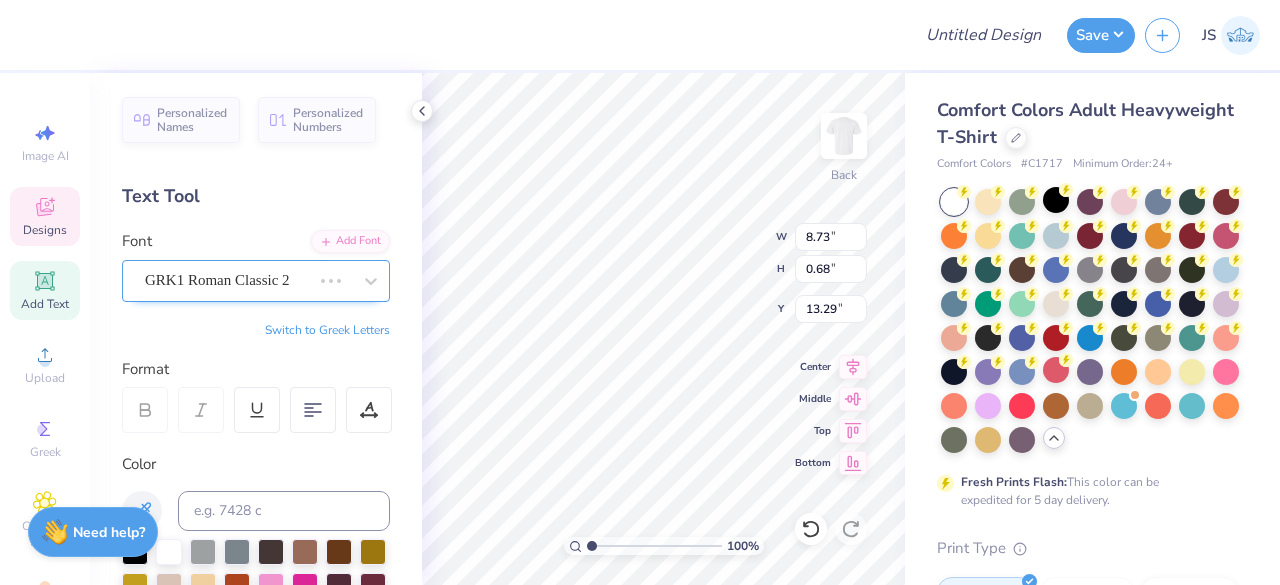click on "GRK1 Roman Classic 2" at bounding box center (228, 280) 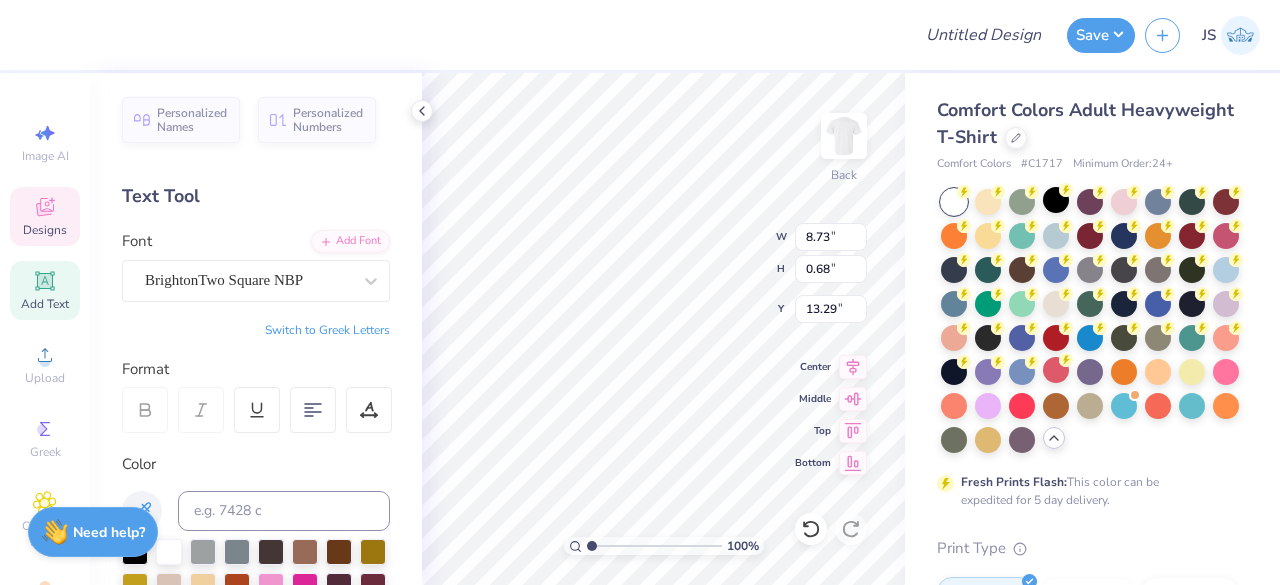 click on "Font BrightonTwo Square NBP" at bounding box center (256, 266) 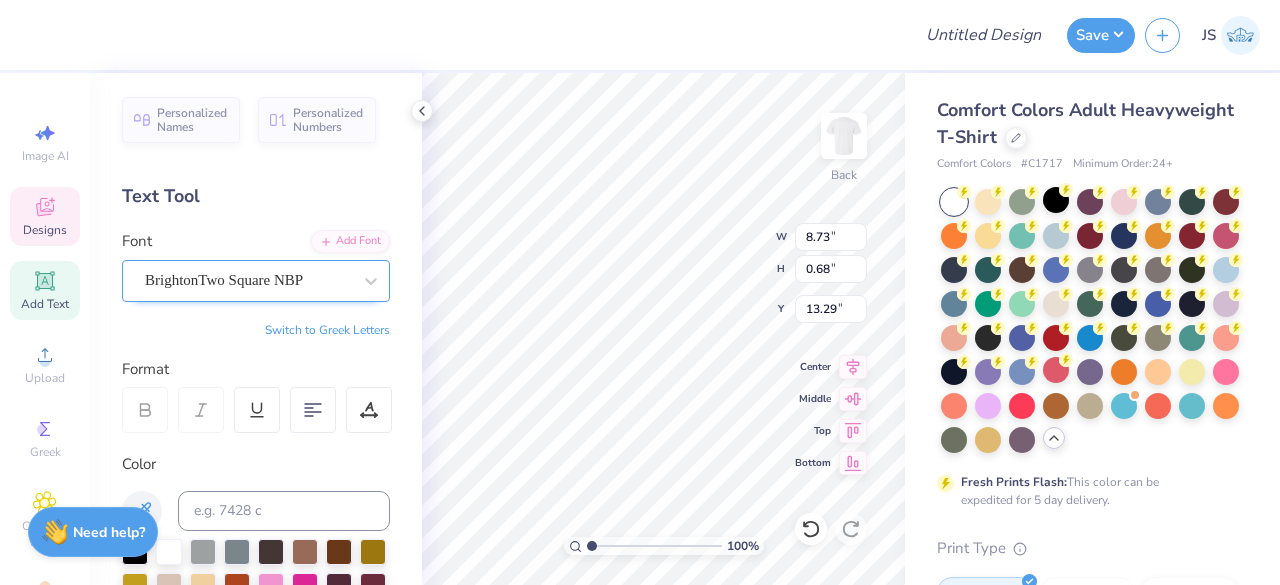 click at bounding box center [248, 280] 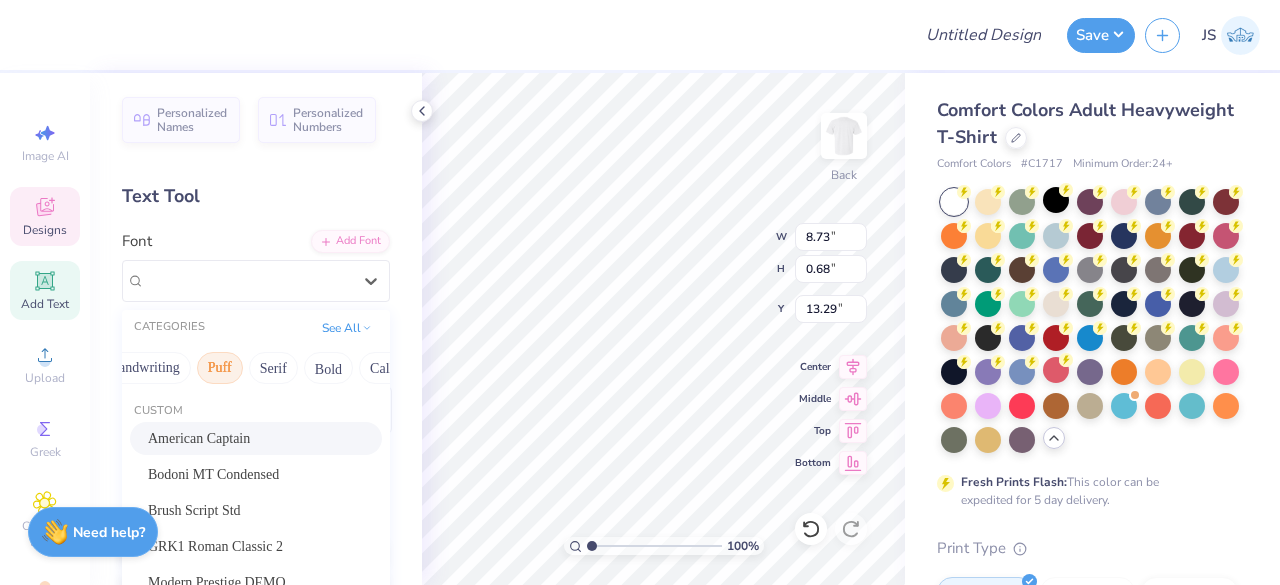 scroll, scrollTop: 0, scrollLeft: 116, axis: horizontal 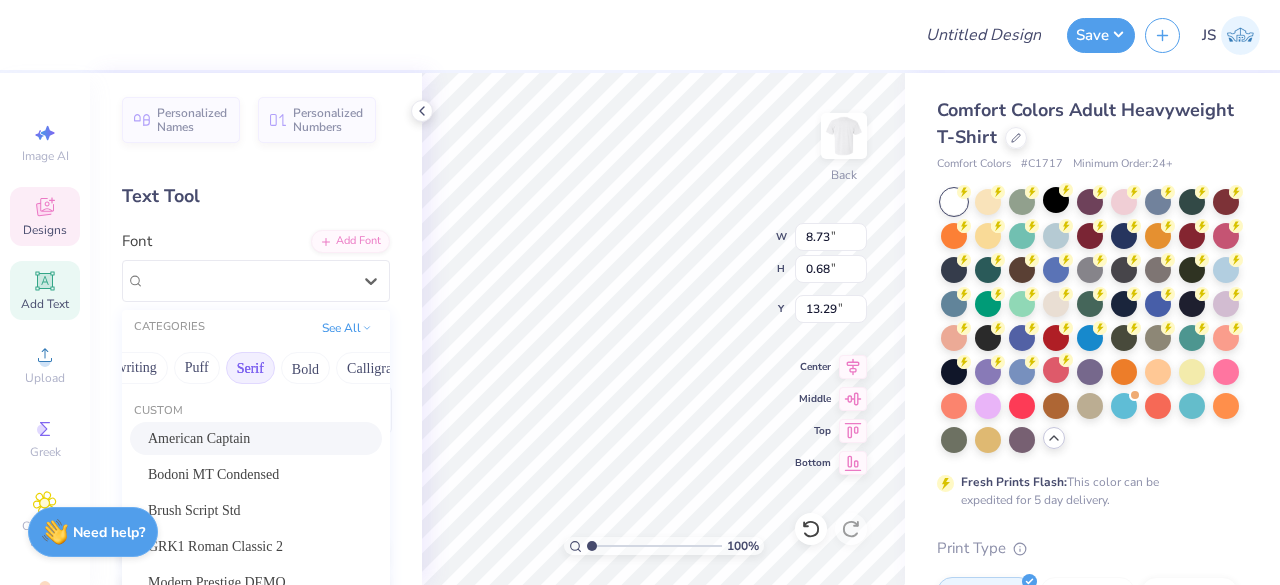 click on "Serif" at bounding box center (250, 368) 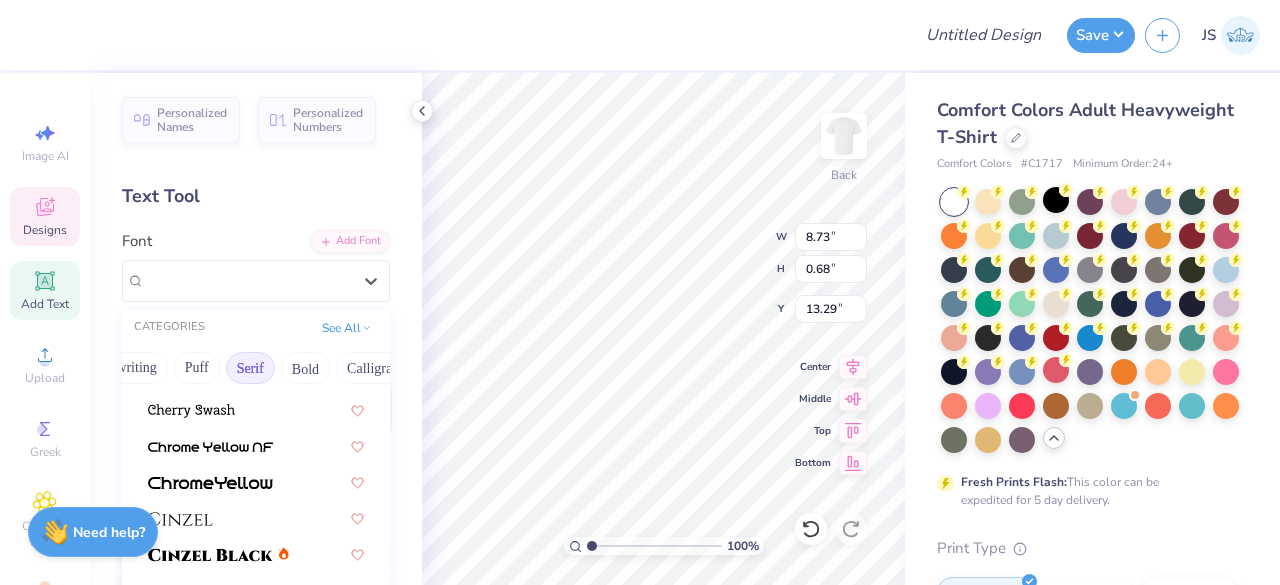 scroll, scrollTop: 282, scrollLeft: 0, axis: vertical 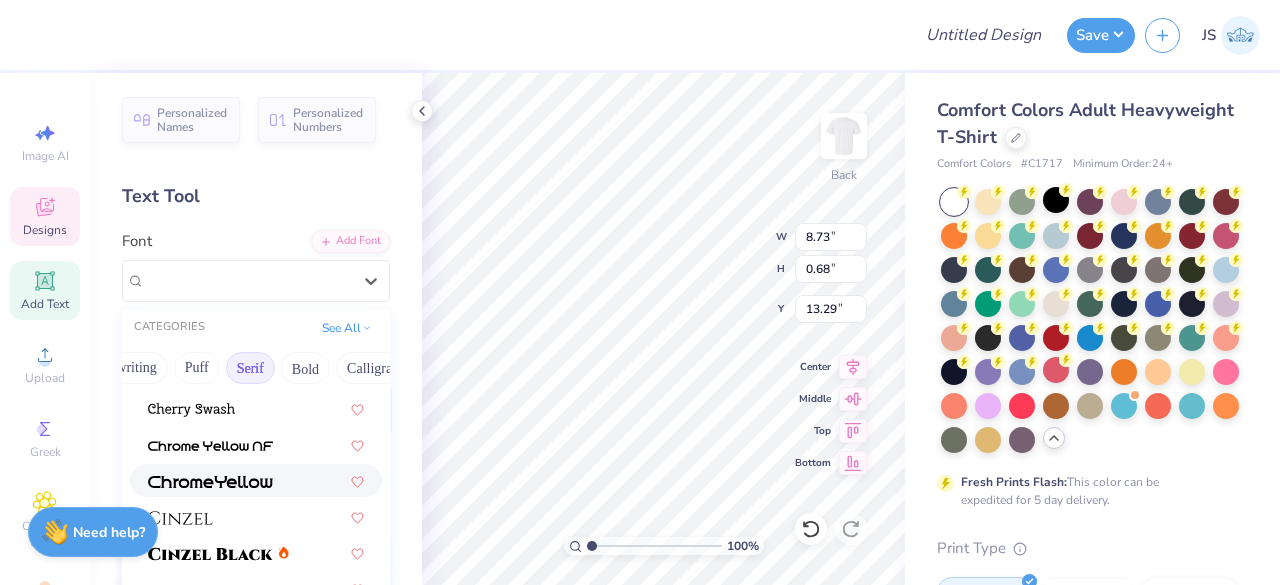 click at bounding box center [210, 482] 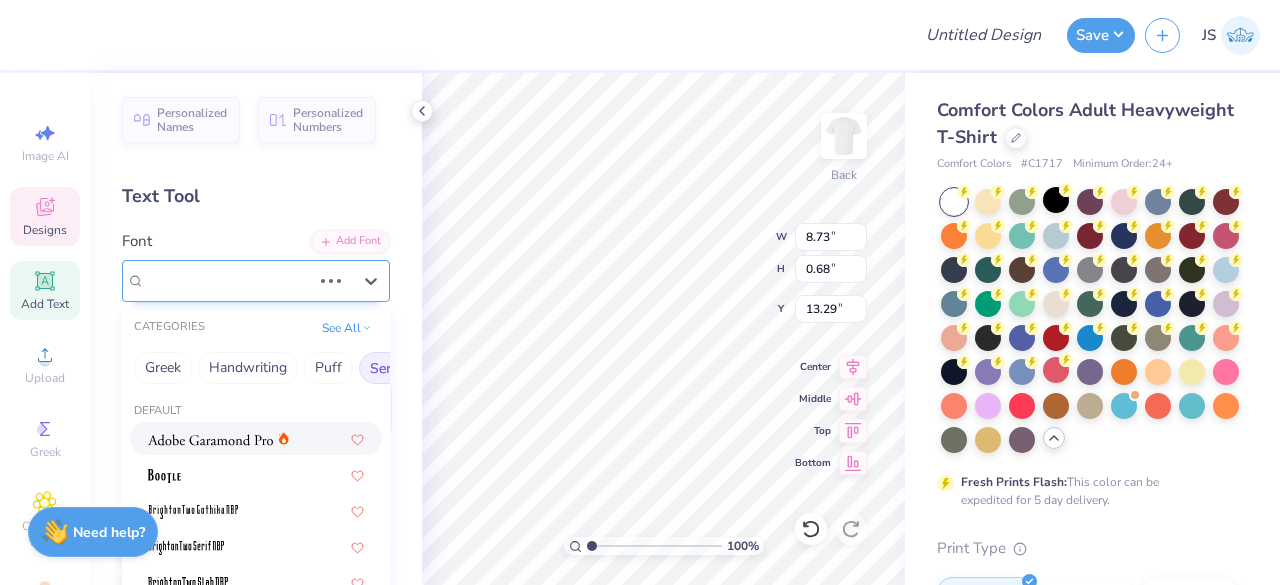 click on "BrightonTwo Square NBP" at bounding box center [228, 280] 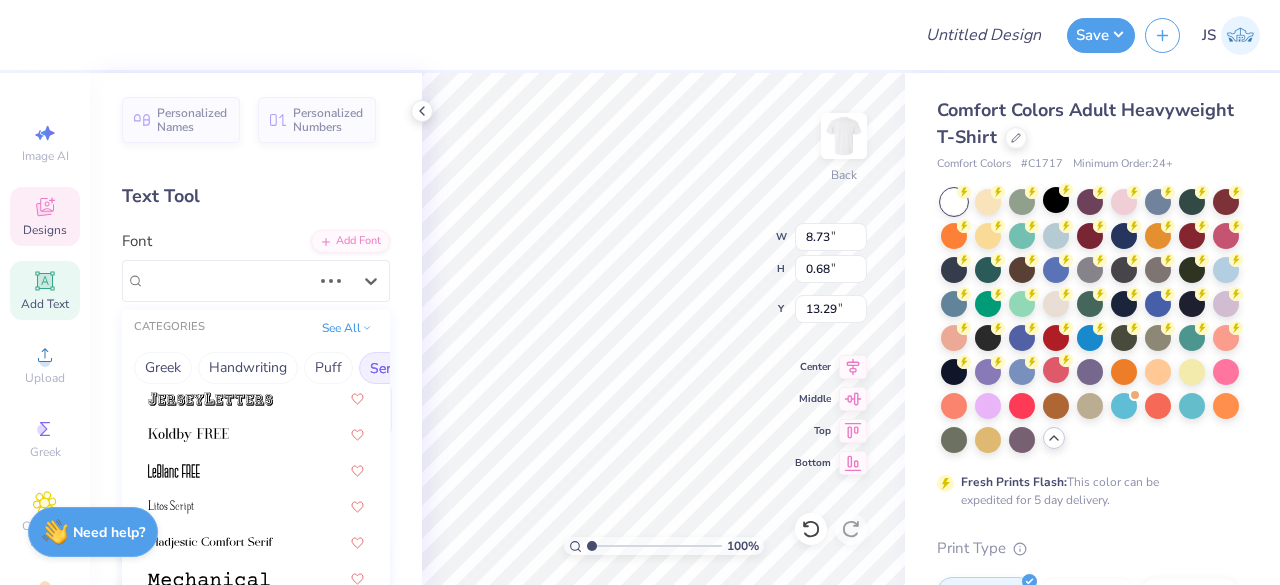 scroll, scrollTop: 1924, scrollLeft: 0, axis: vertical 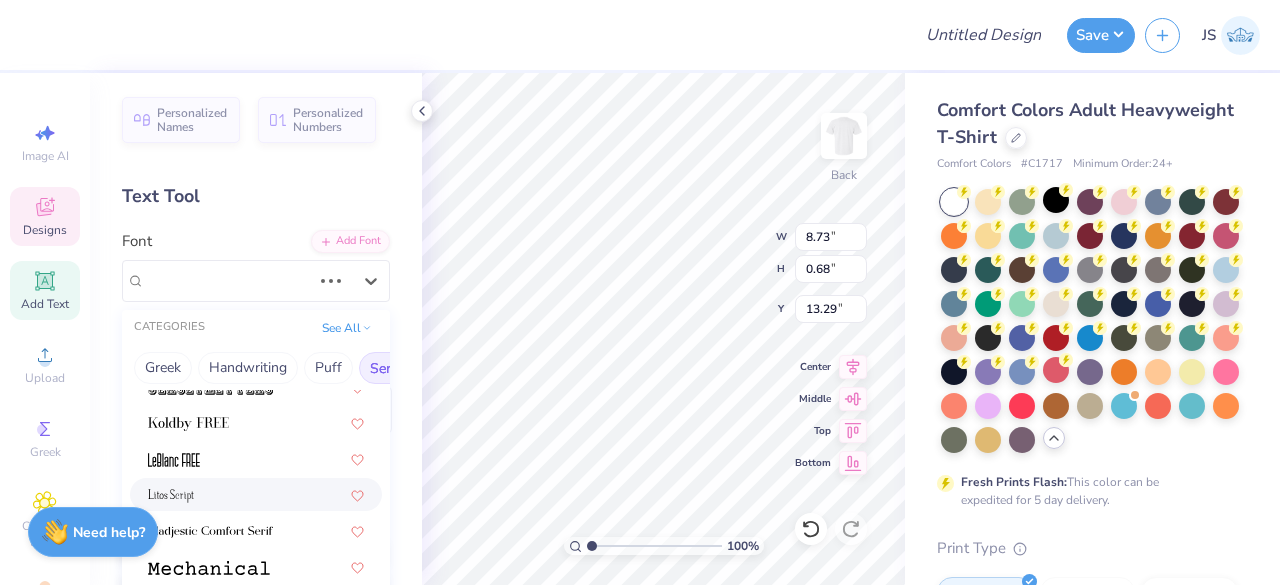 click at bounding box center (256, 494) 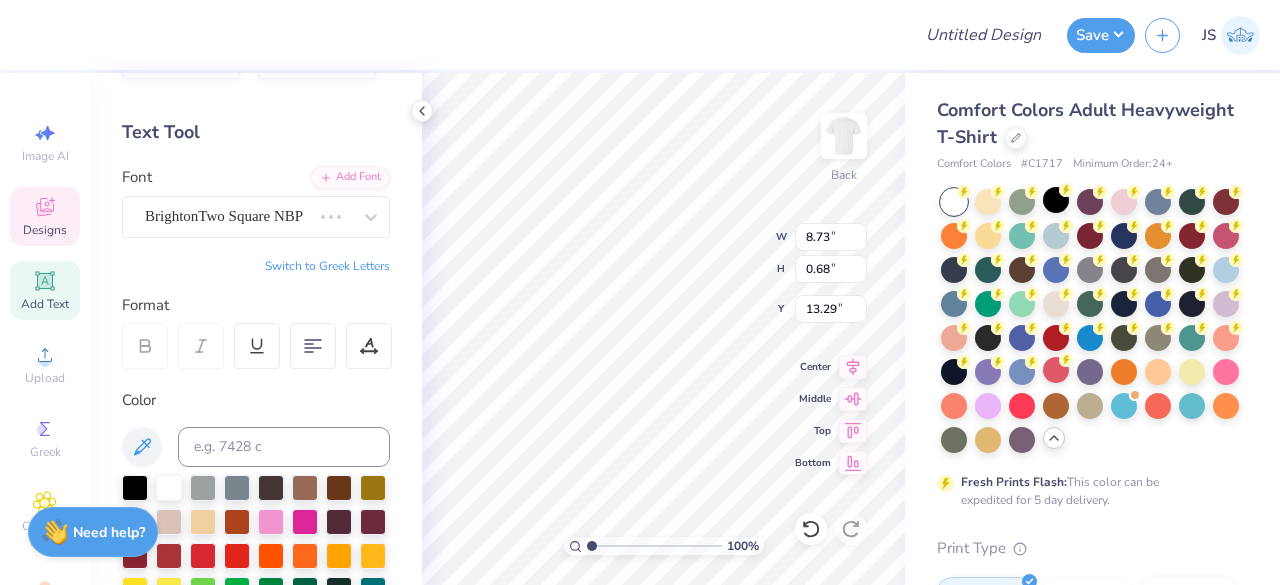 scroll, scrollTop: 70, scrollLeft: 0, axis: vertical 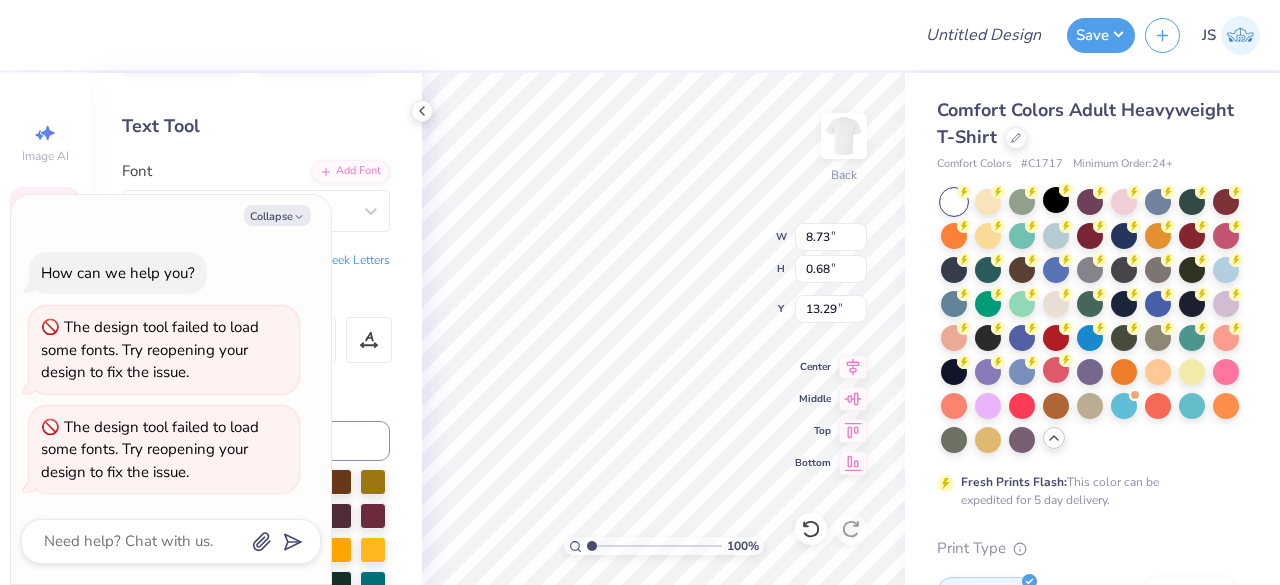 type on "x" 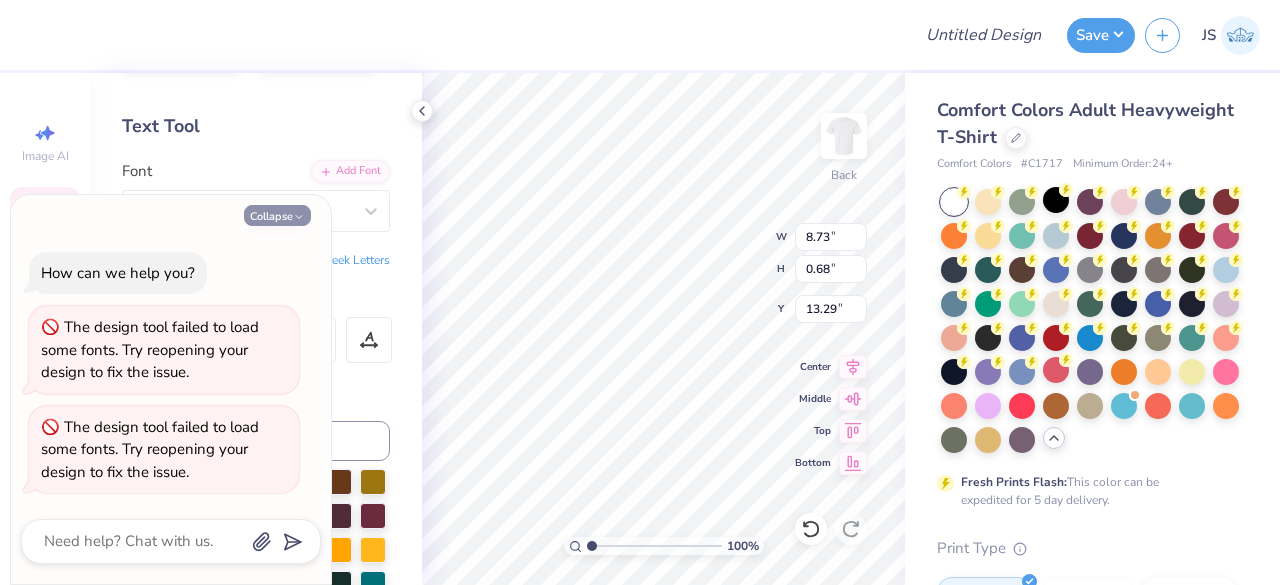 click on "Collapse How can we help you? The design tool failed to load some fonts. Try reopening your design to fix the issue. The design tool failed to load some fonts. Try reopening your design to fix the issue." at bounding box center (171, 390) 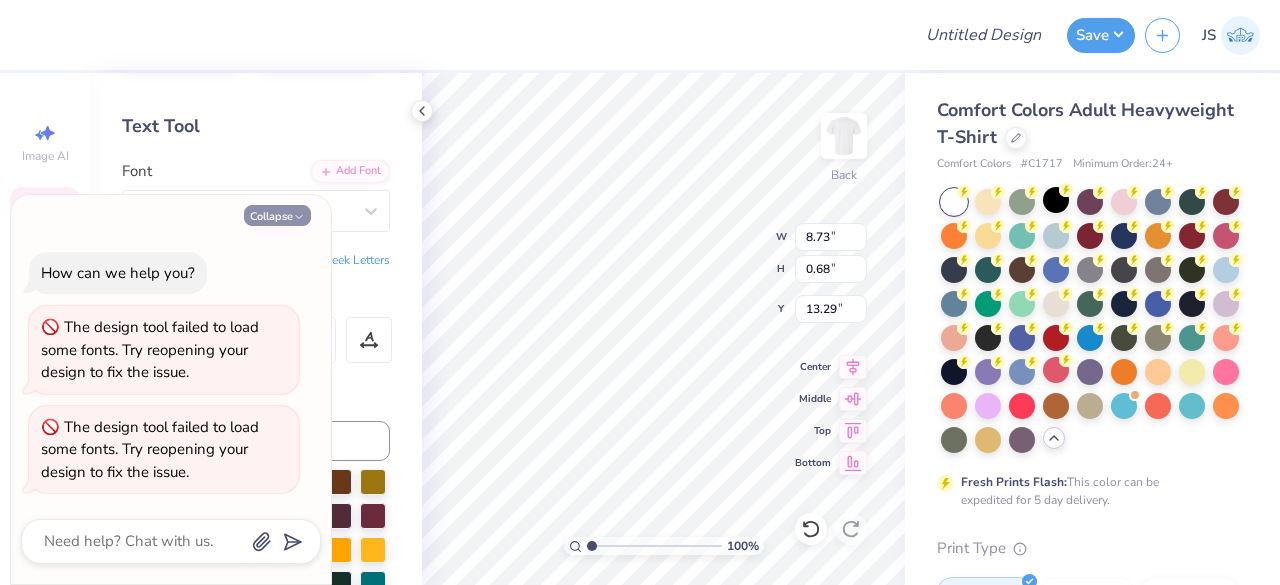 click on "Collapse" at bounding box center [277, 215] 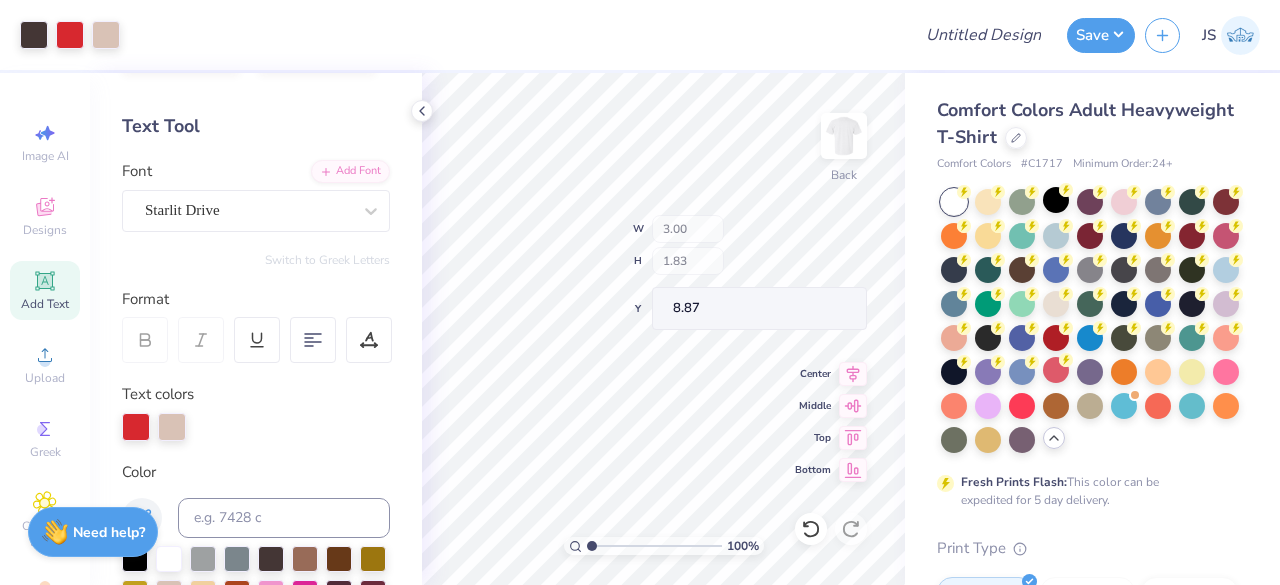 type on "x" 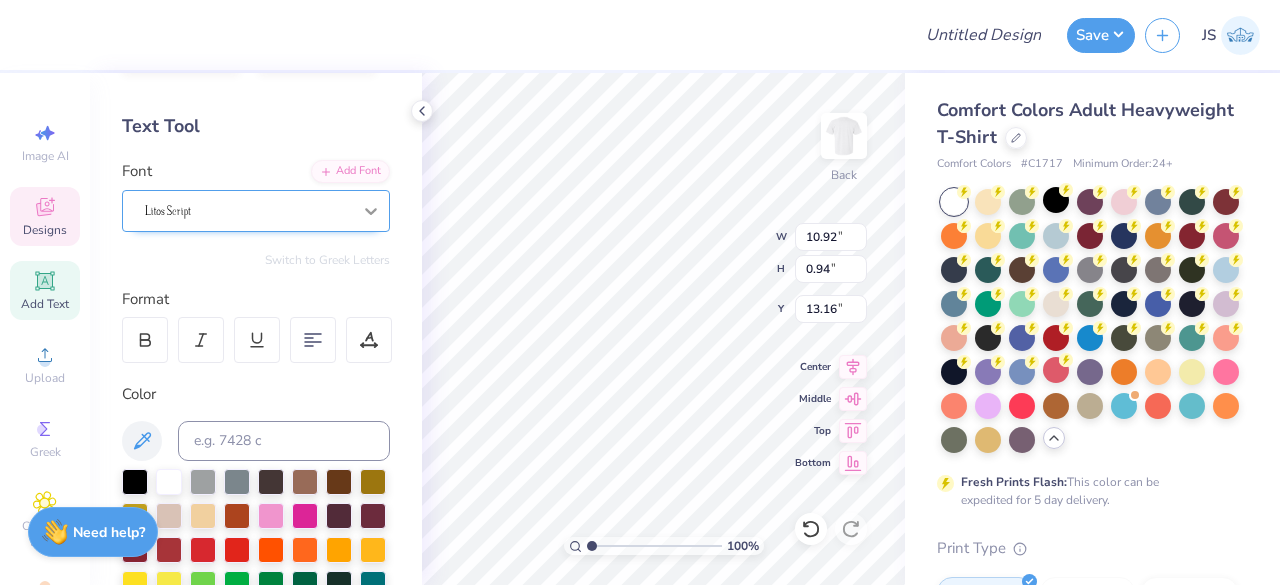 click at bounding box center (248, 210) 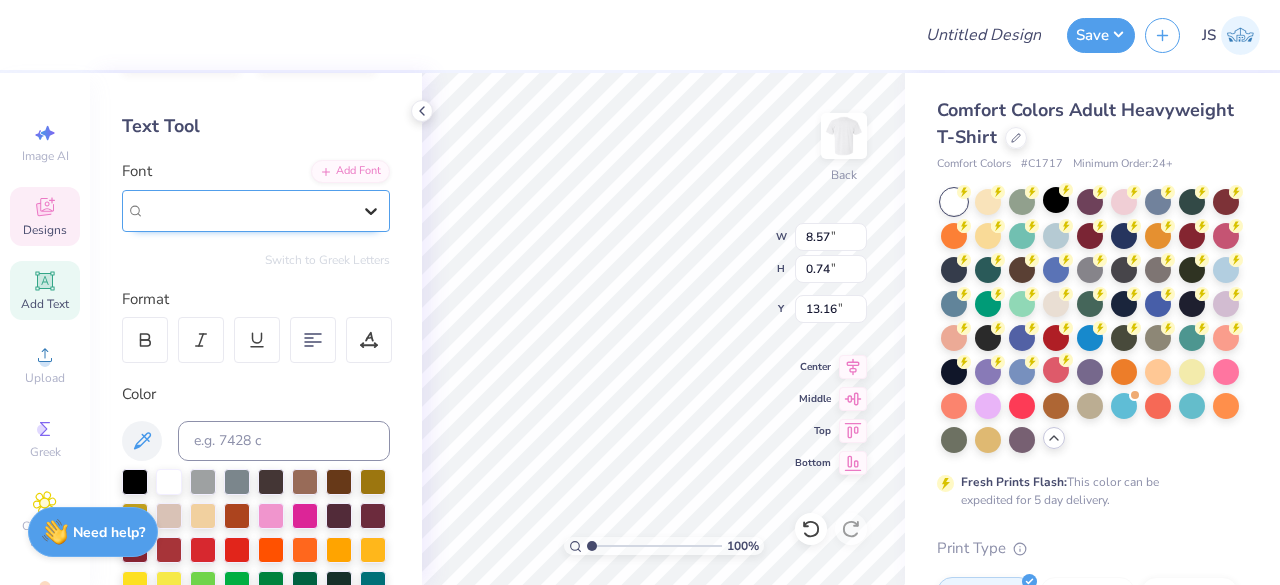 type on "8.57" 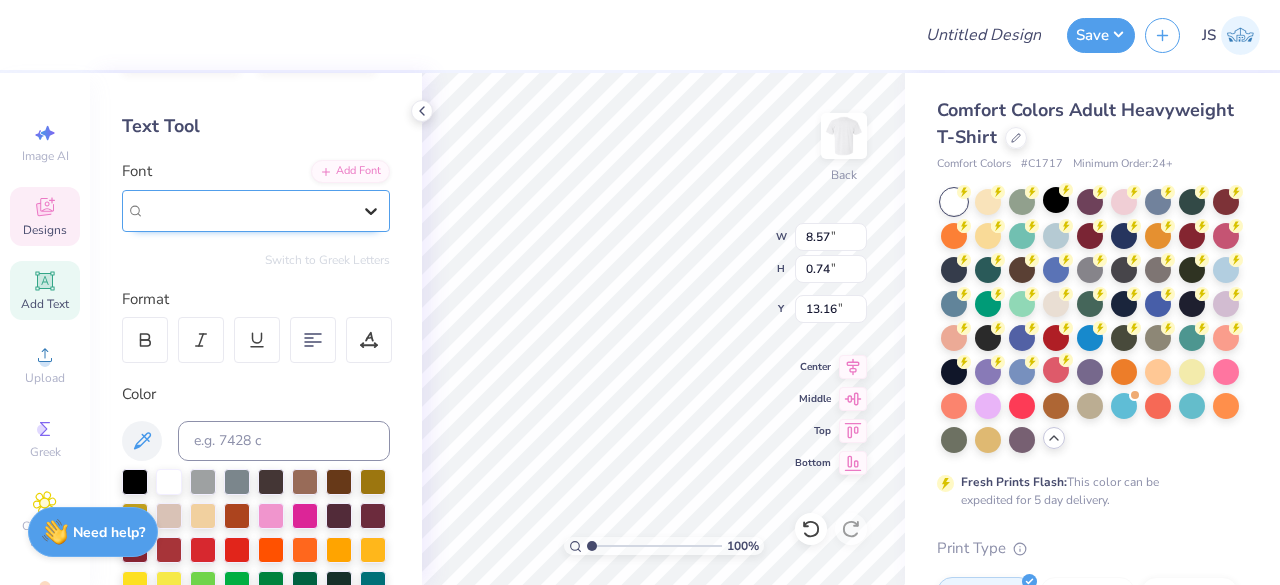 type on "0.74" 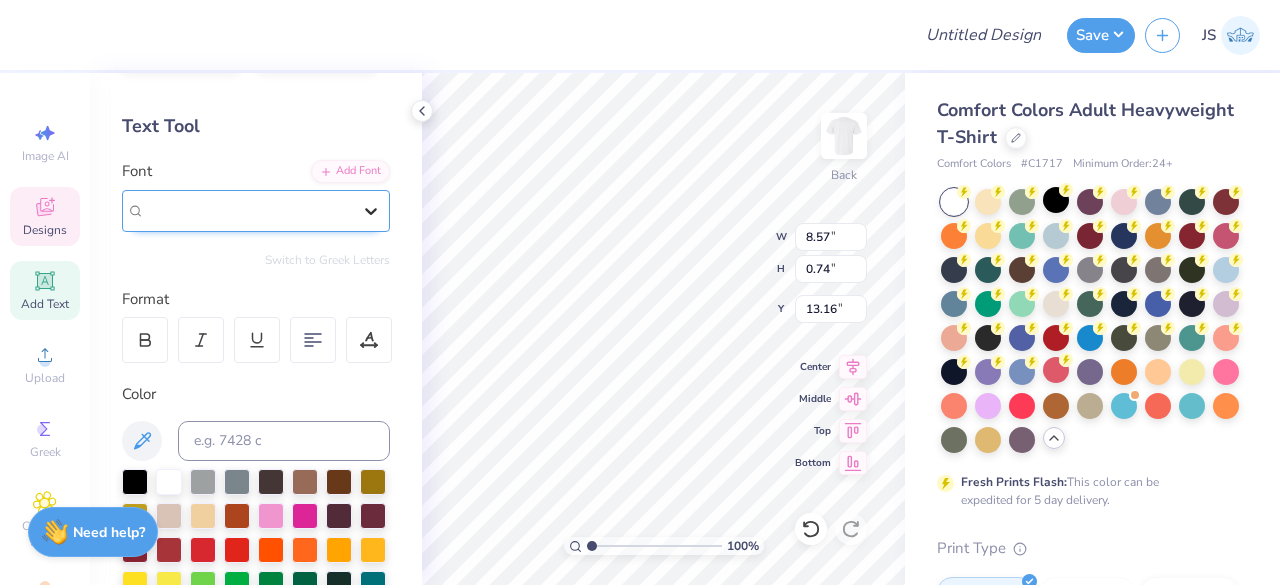 click 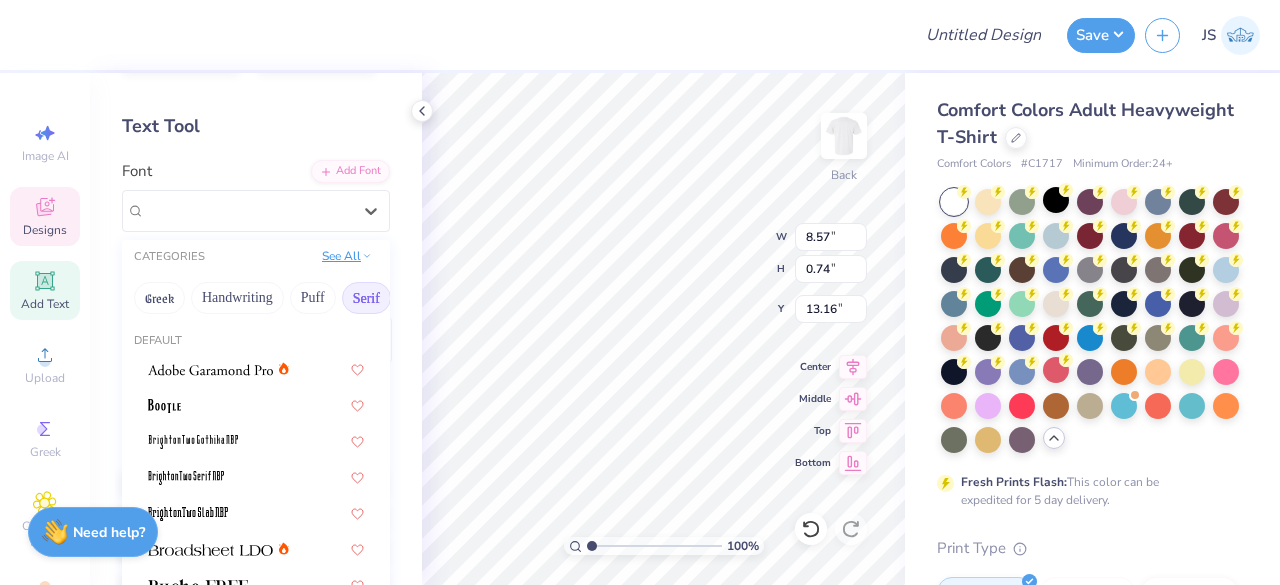 click on "See All" at bounding box center [347, 256] 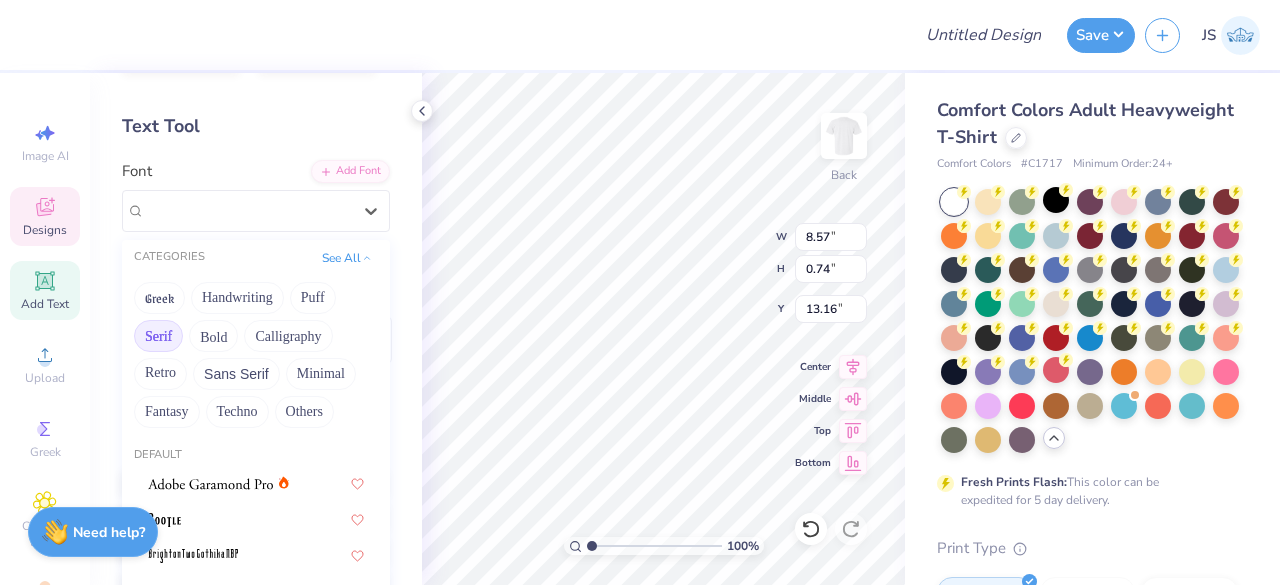click on "Serif" at bounding box center [158, 336] 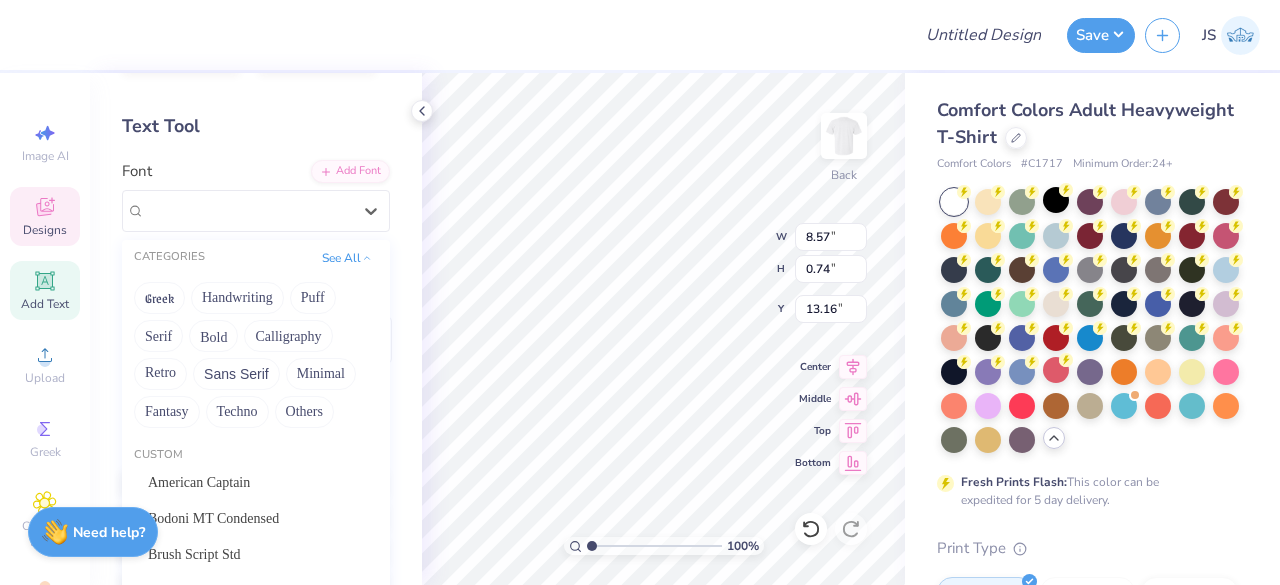 click on "CATEGORIES See All" at bounding box center [256, 258] 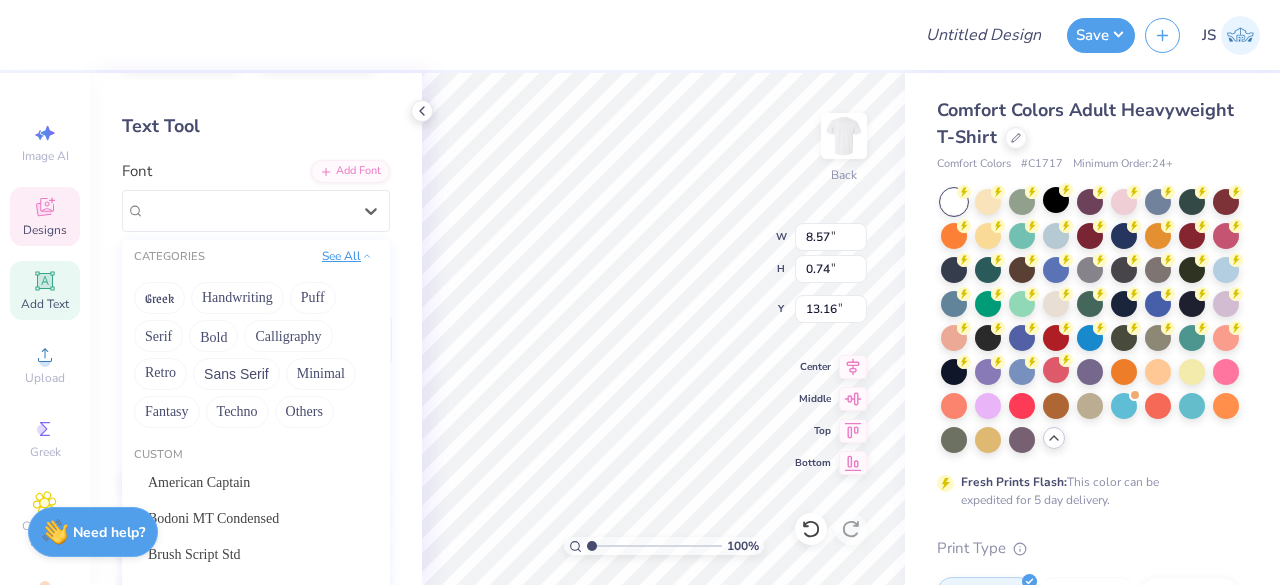 click on "See All" at bounding box center [347, 256] 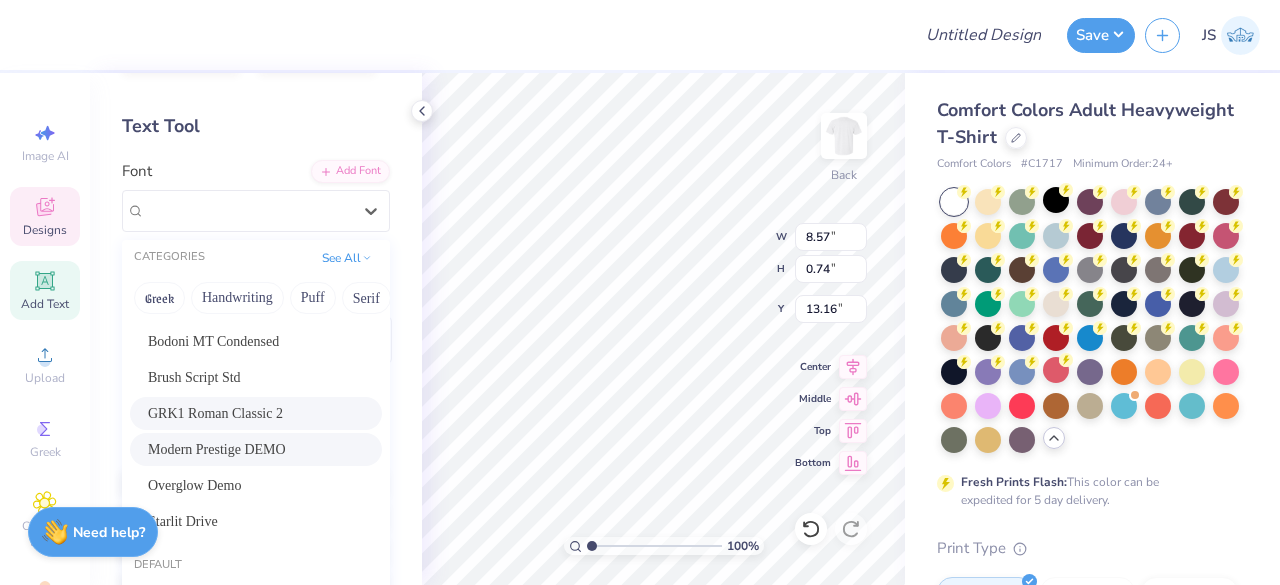 scroll, scrollTop: 64, scrollLeft: 0, axis: vertical 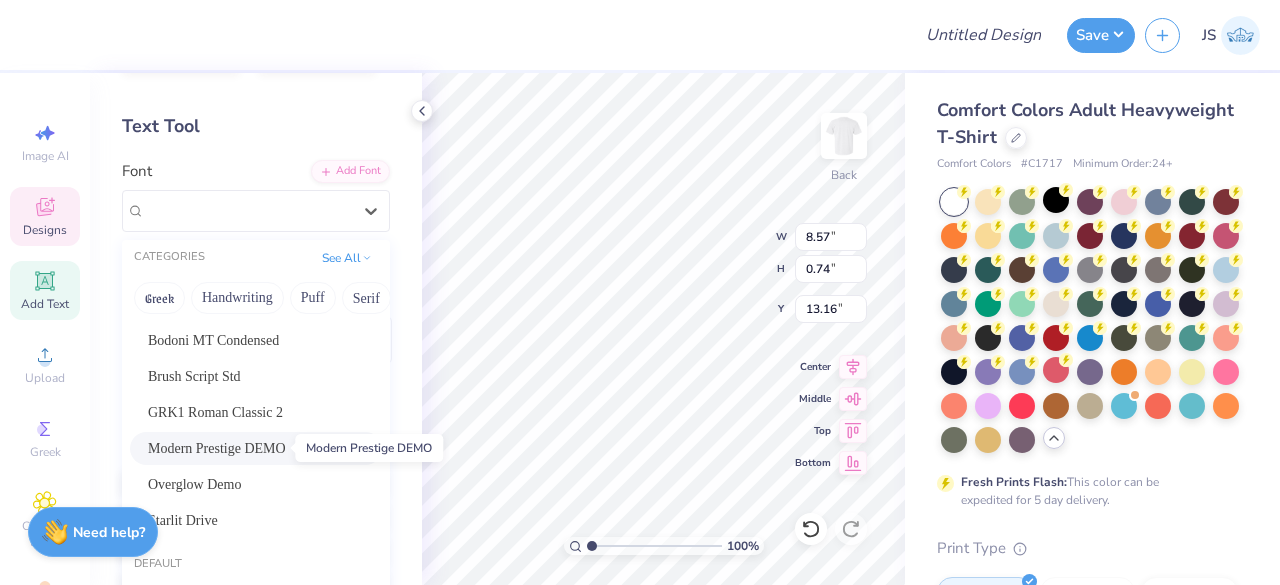 click on "Modern Prestige DEMO" at bounding box center [217, 448] 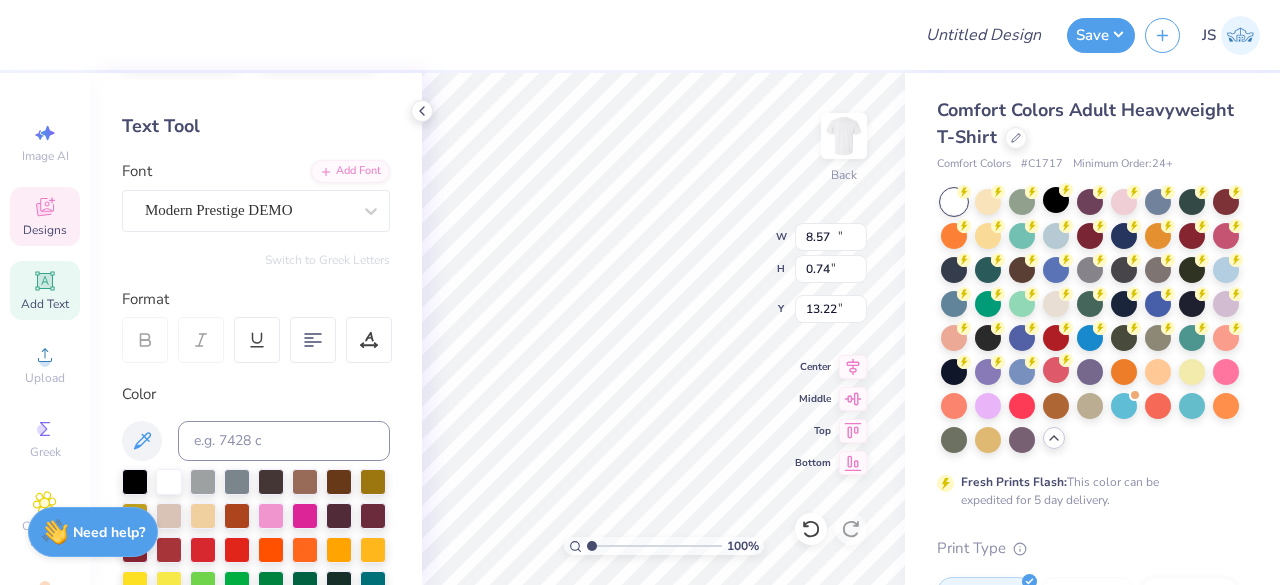 type on "10.09" 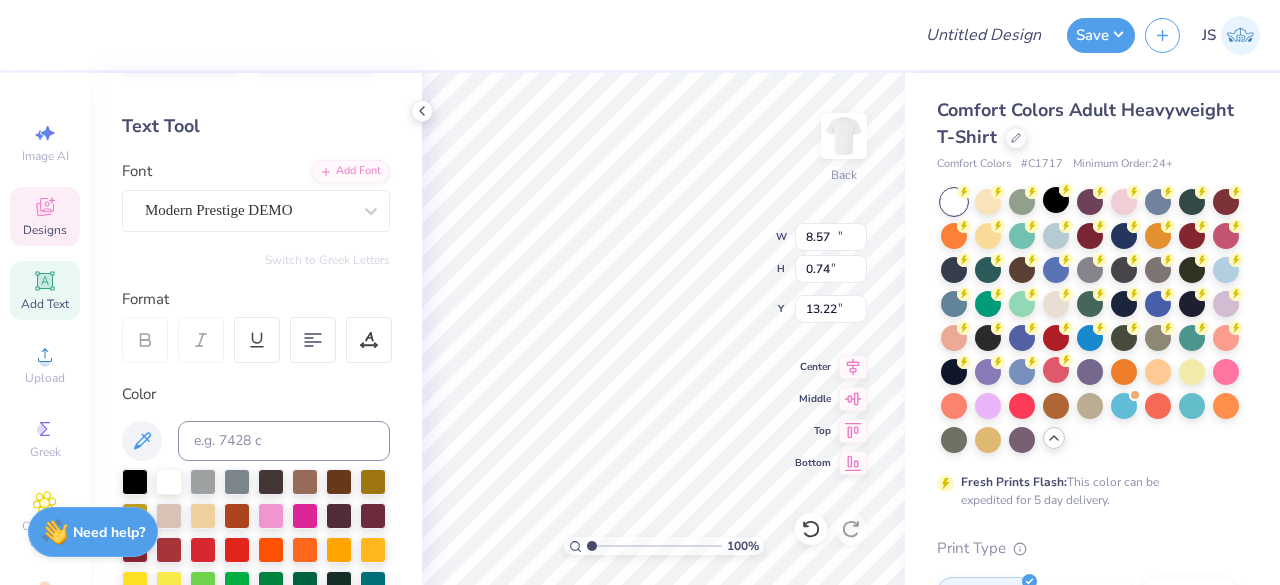 type on "0.61" 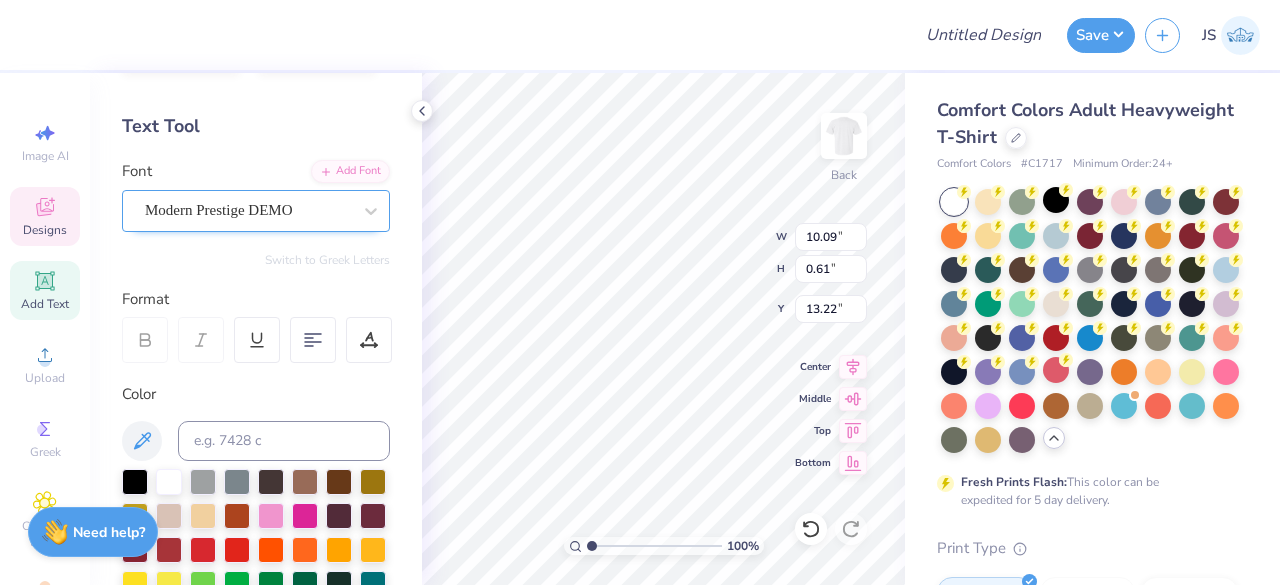 click on "Modern Prestige DEMO" at bounding box center [248, 210] 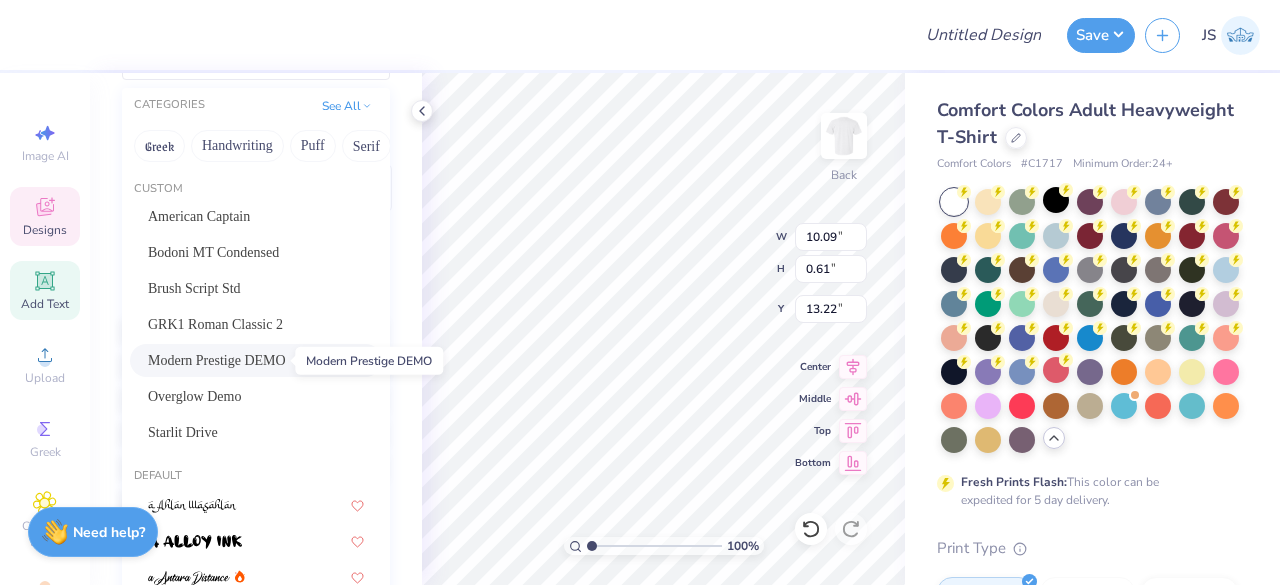 scroll, scrollTop: 219, scrollLeft: 0, axis: vertical 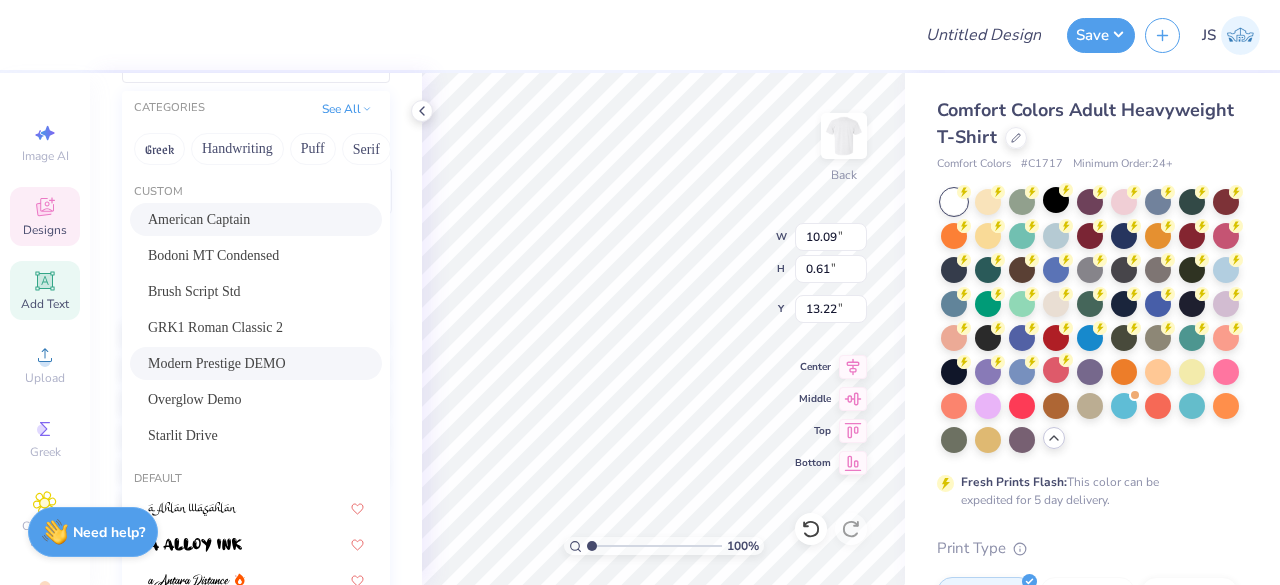 click on "American Captain" at bounding box center [199, 219] 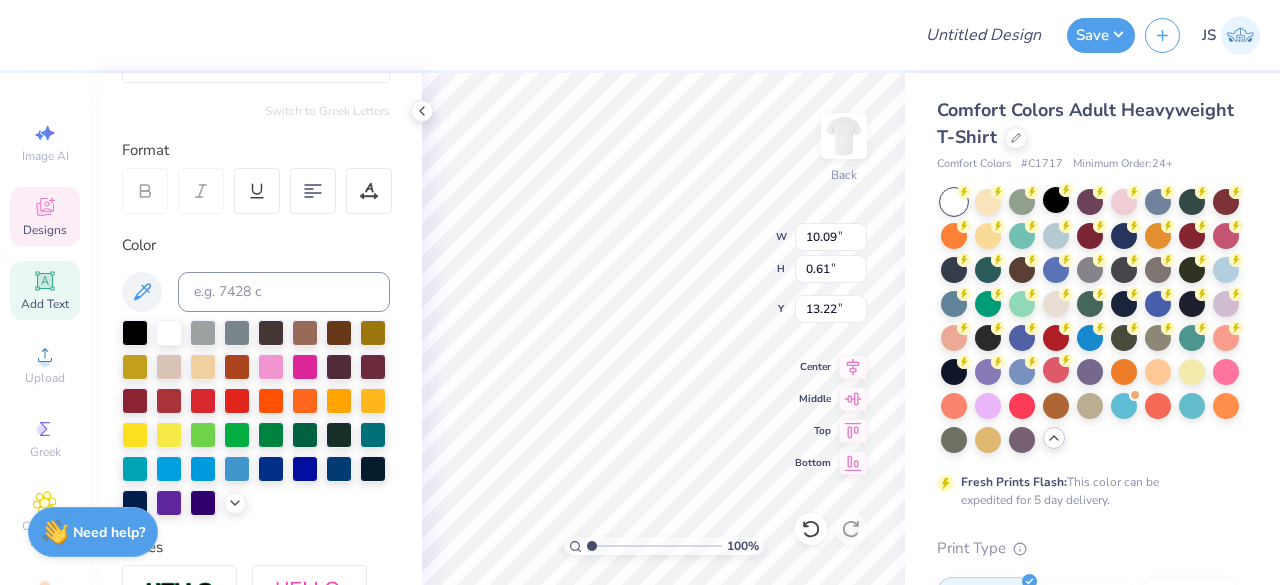 type on "10.05" 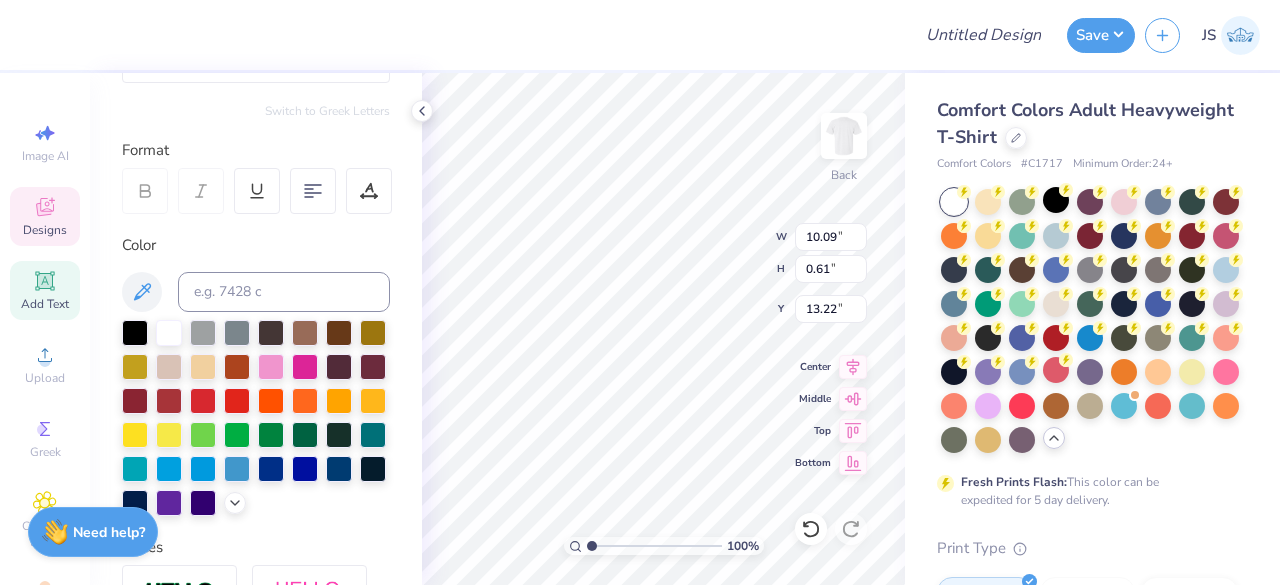 type on "0.53" 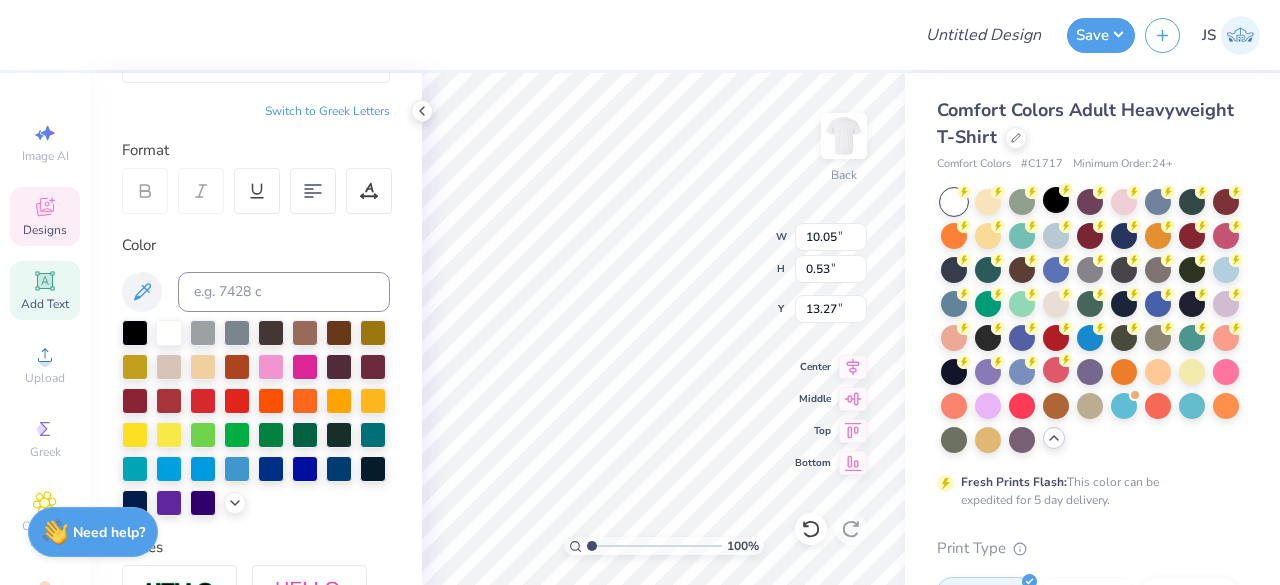 click on "Personalized Names Personalized Numbers Text Tool  Add Font Font American Captain Switch to Greek Letters Format Color Styles Text Shape" at bounding box center [256, 329] 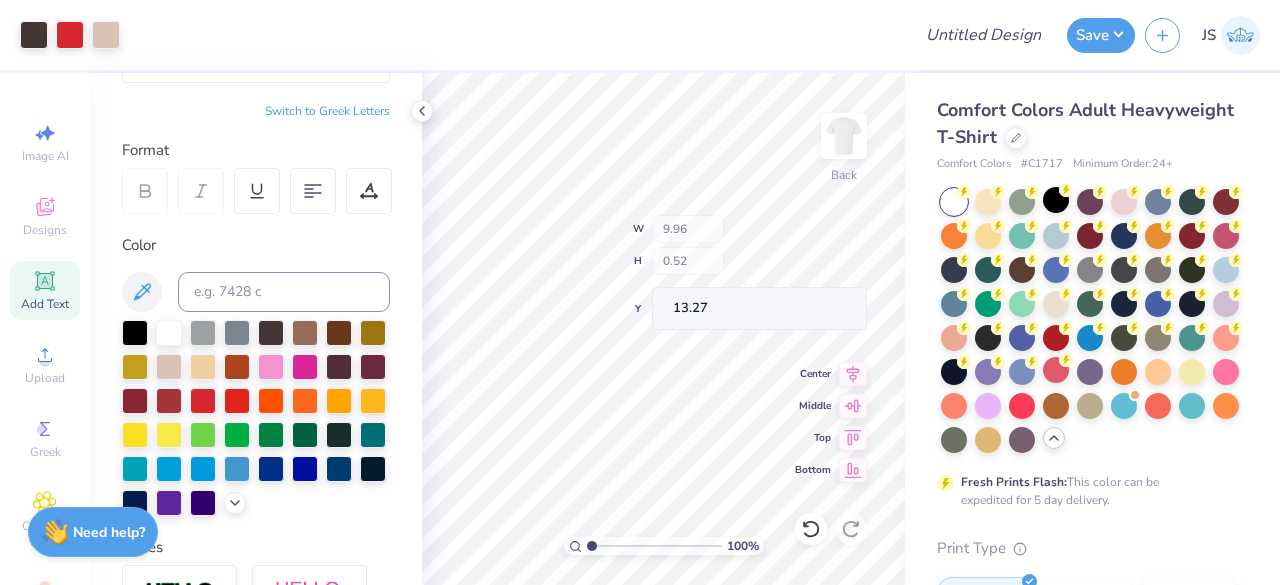 type on "13.17" 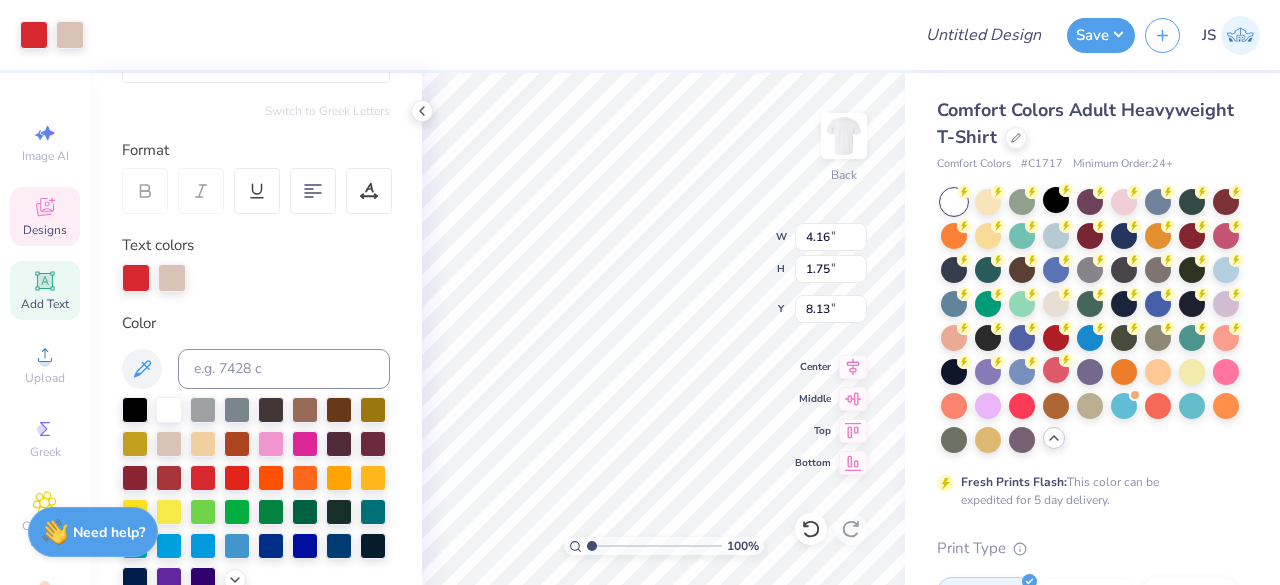scroll, scrollTop: 16, scrollLeft: 2, axis: both 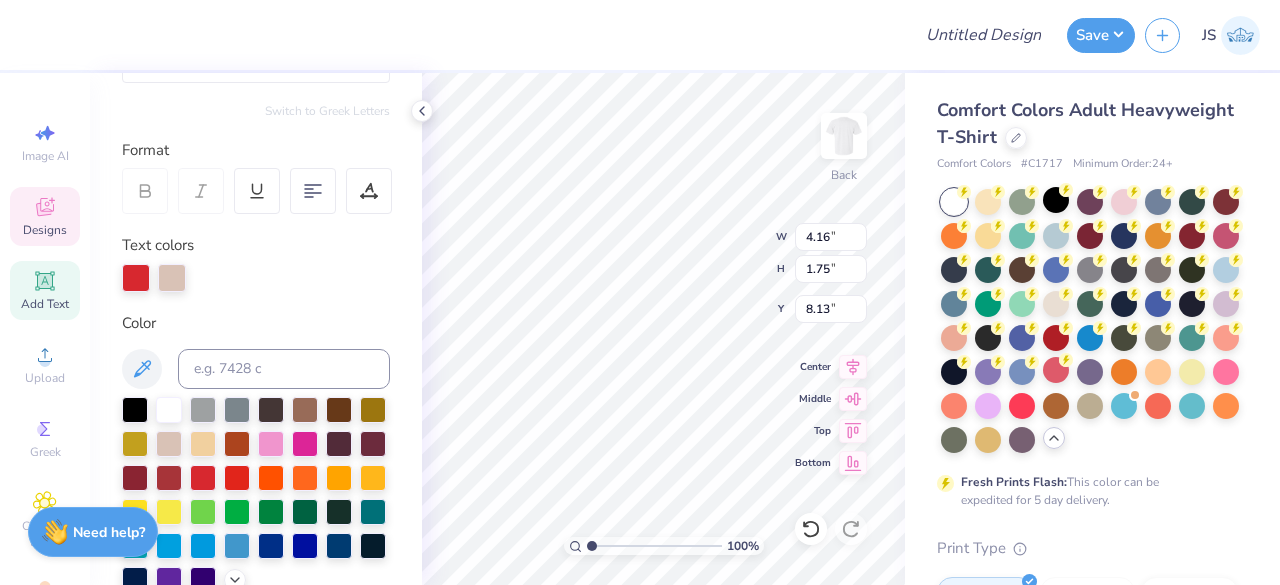 type on "Flea" 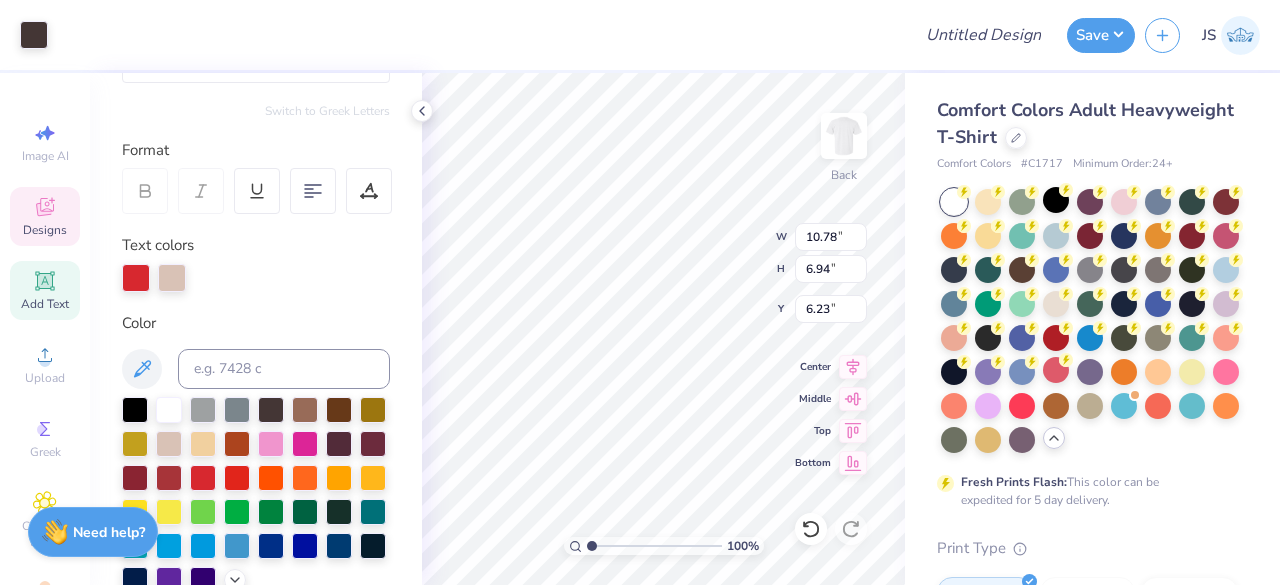 type on "10.78" 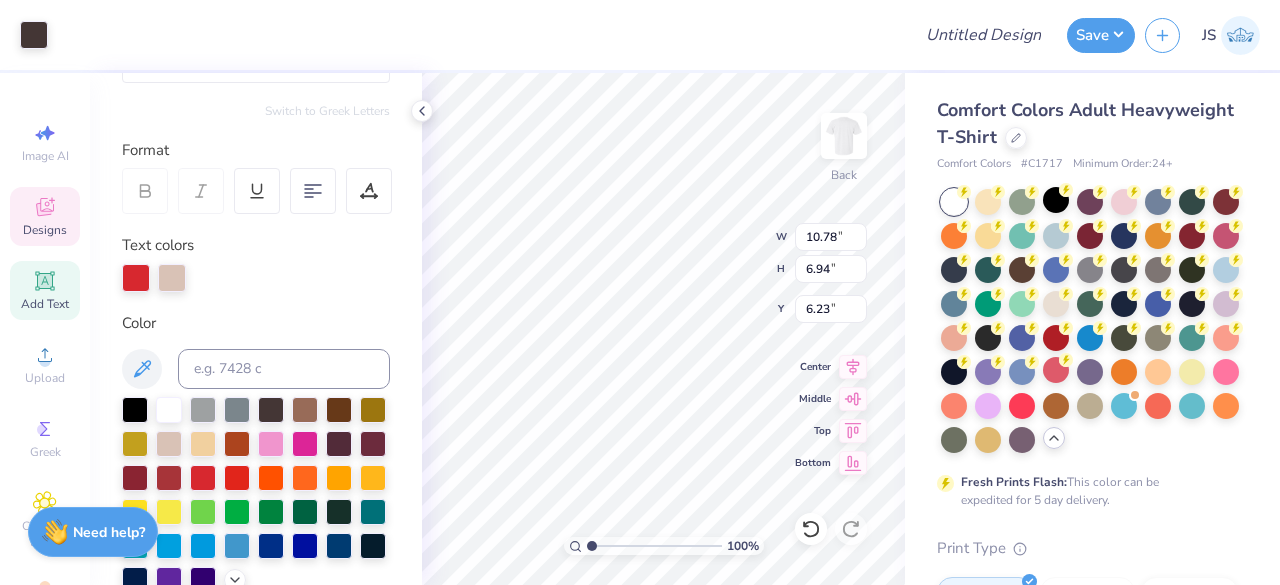 type on "6.94" 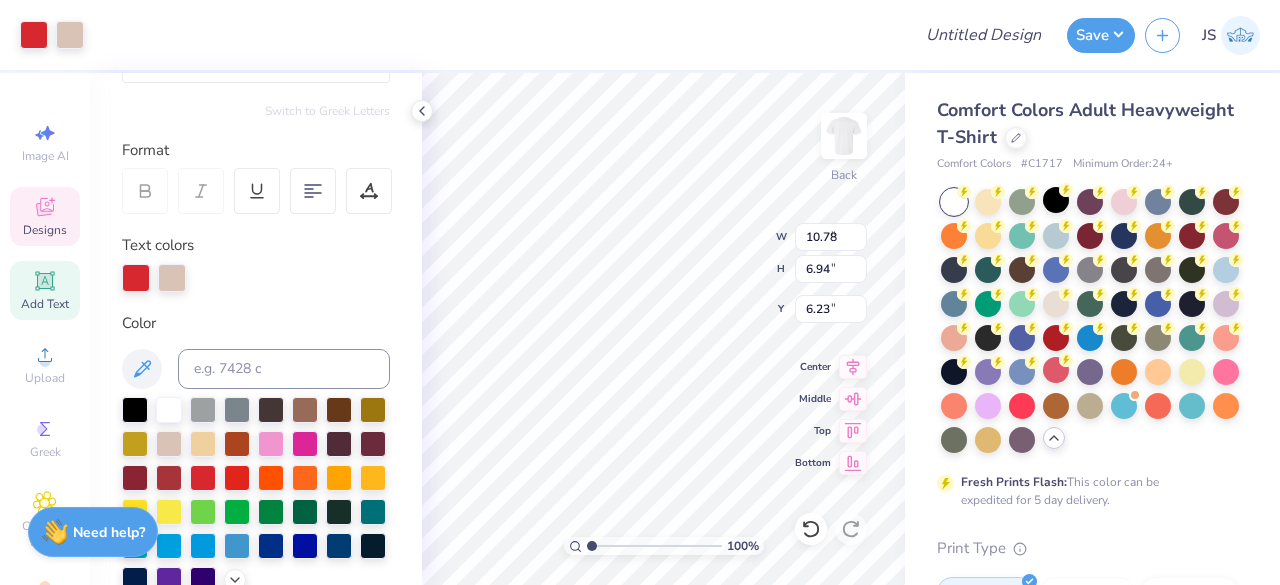 type on "3.00" 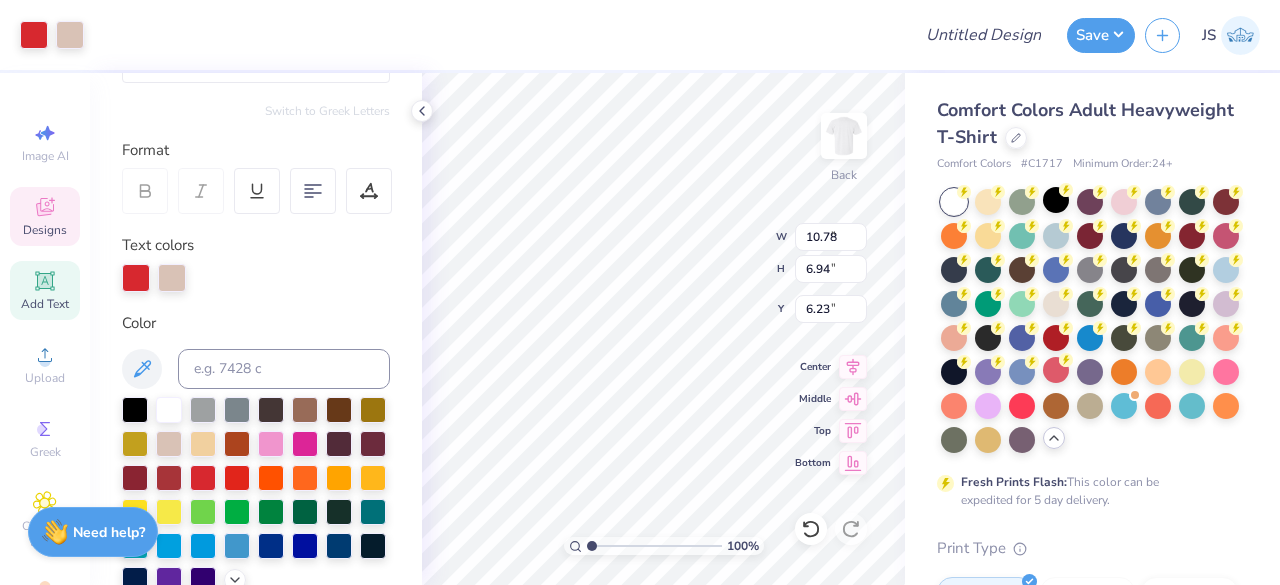 type on "1.83" 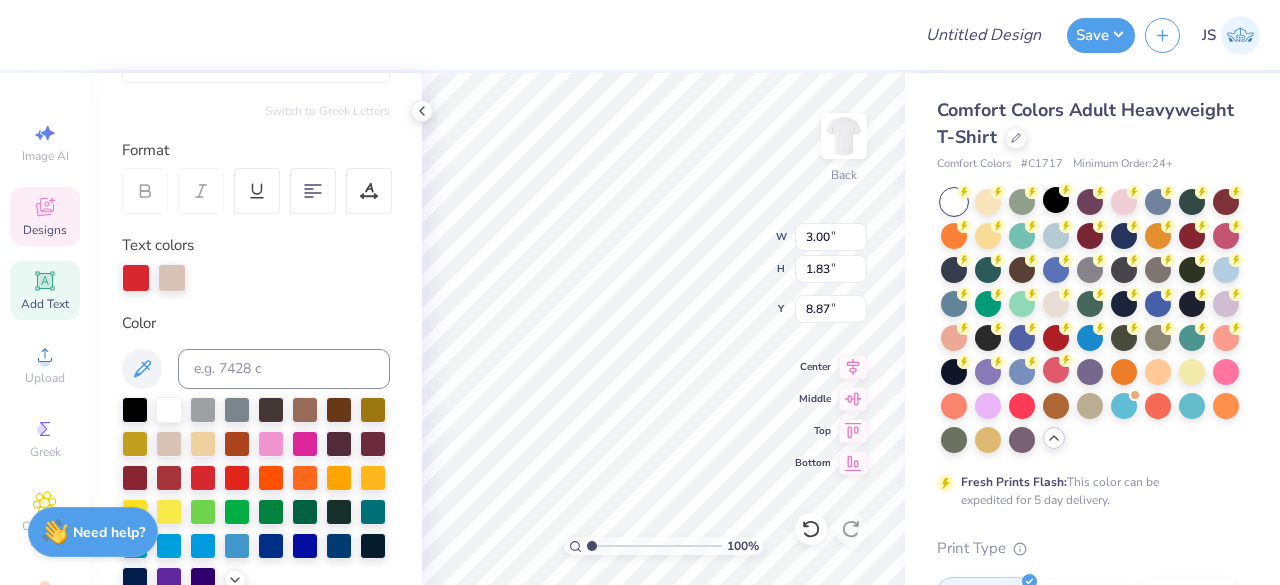 scroll, scrollTop: 16, scrollLeft: 2, axis: both 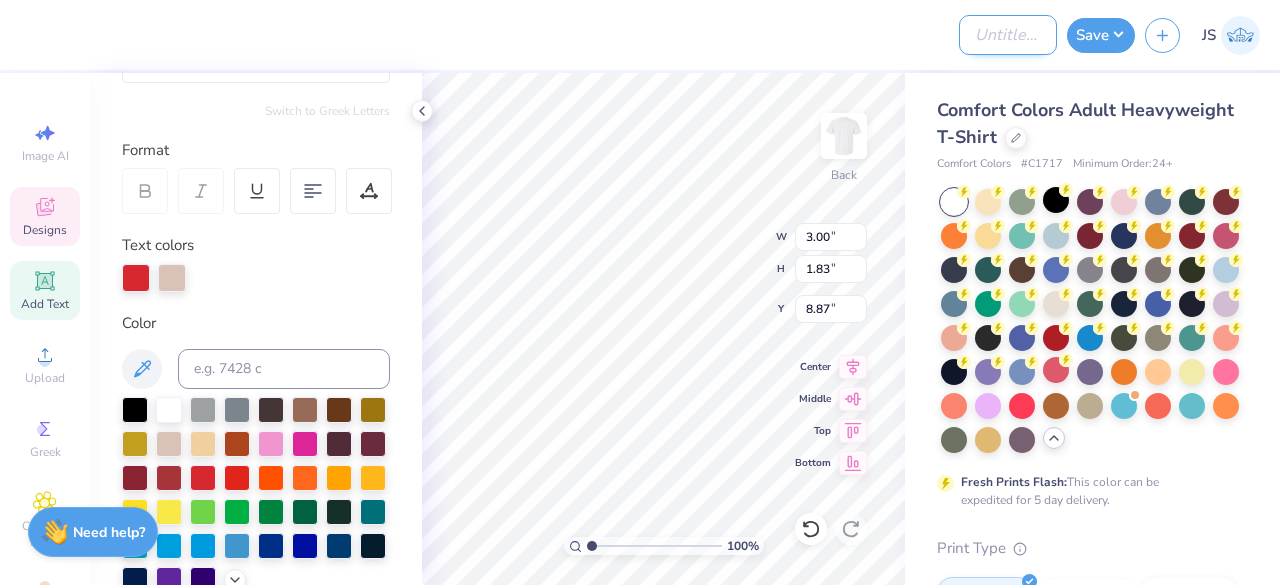 click on "Design Title" at bounding box center [1008, 35] 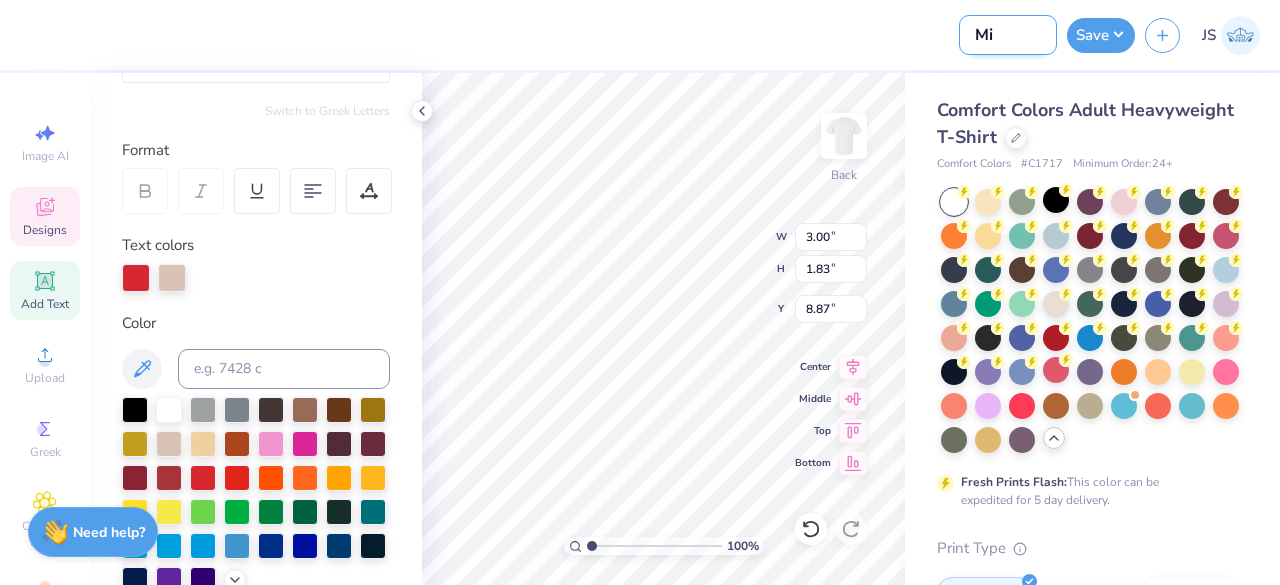type on "Miz" 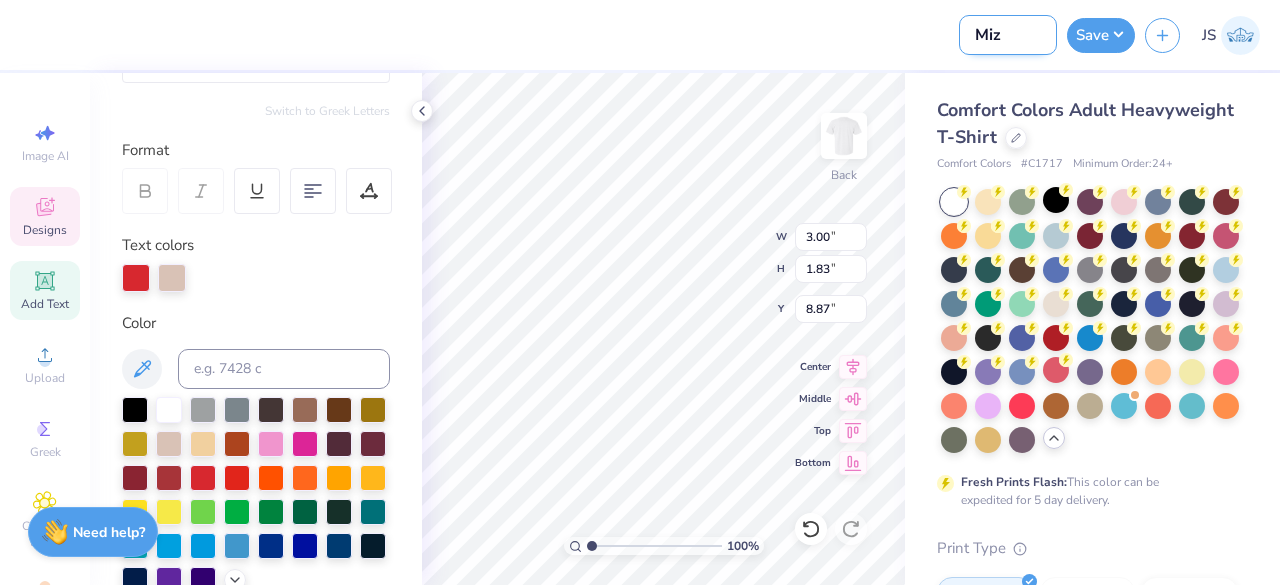 click on "Miz" at bounding box center [1008, 35] 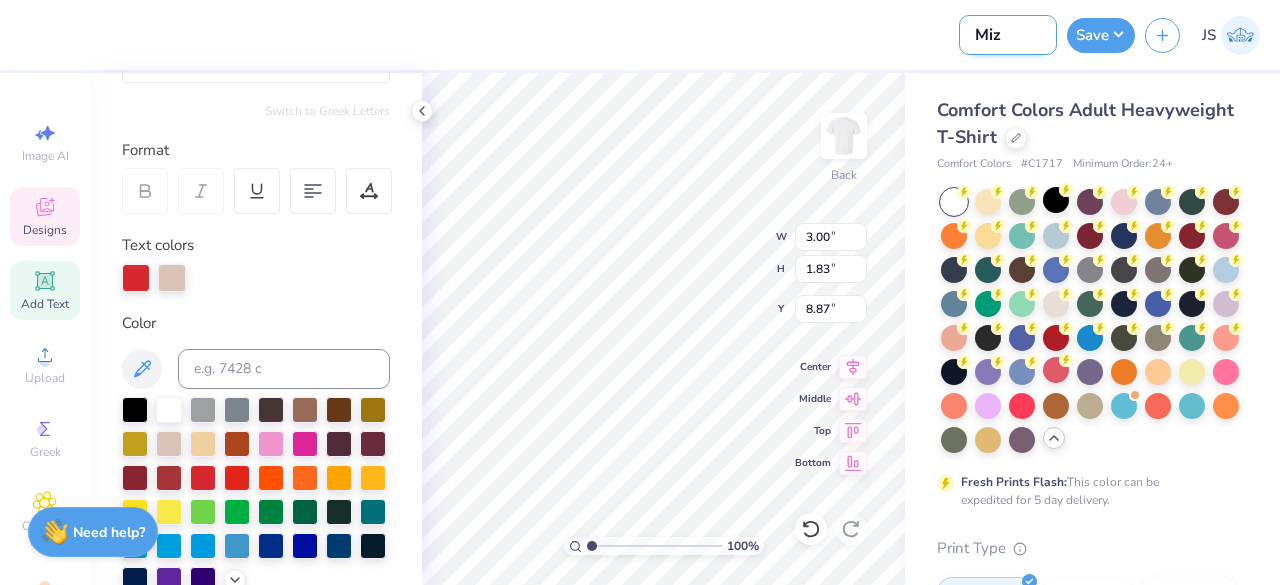 type on "5.07" 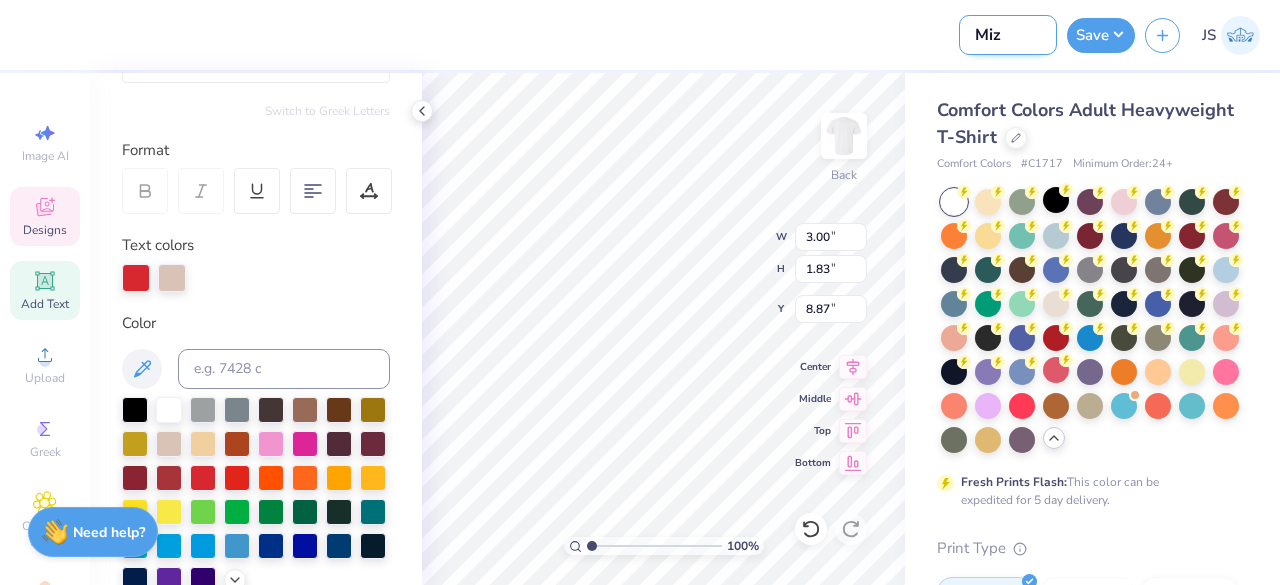 type on "2.59" 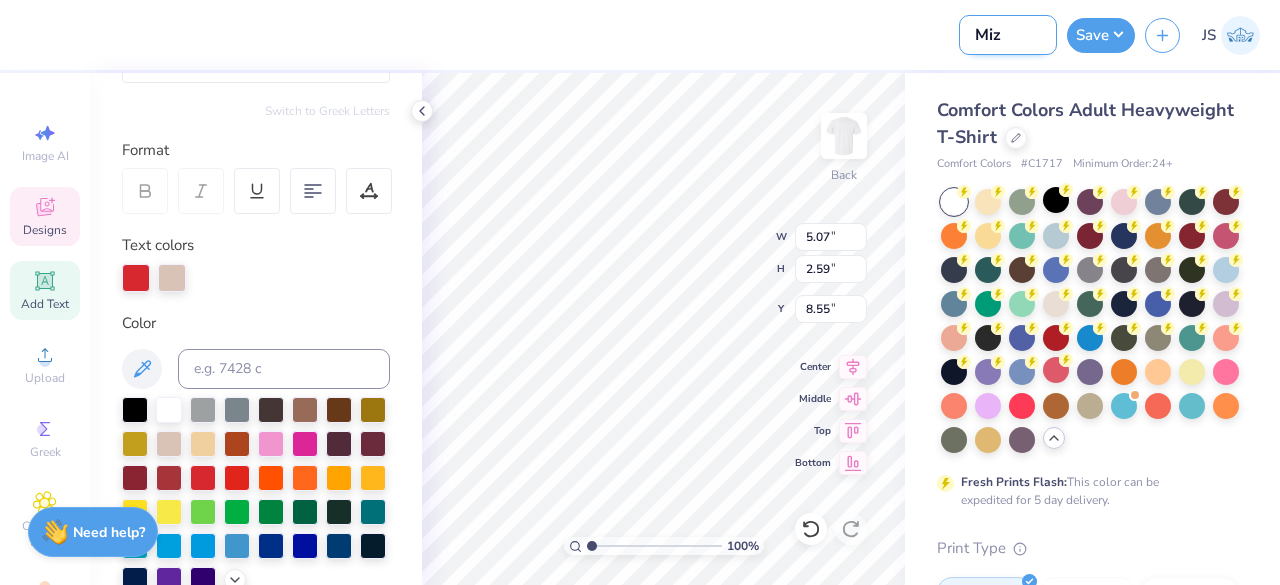 type on "Mizzou CEO Flea Market" 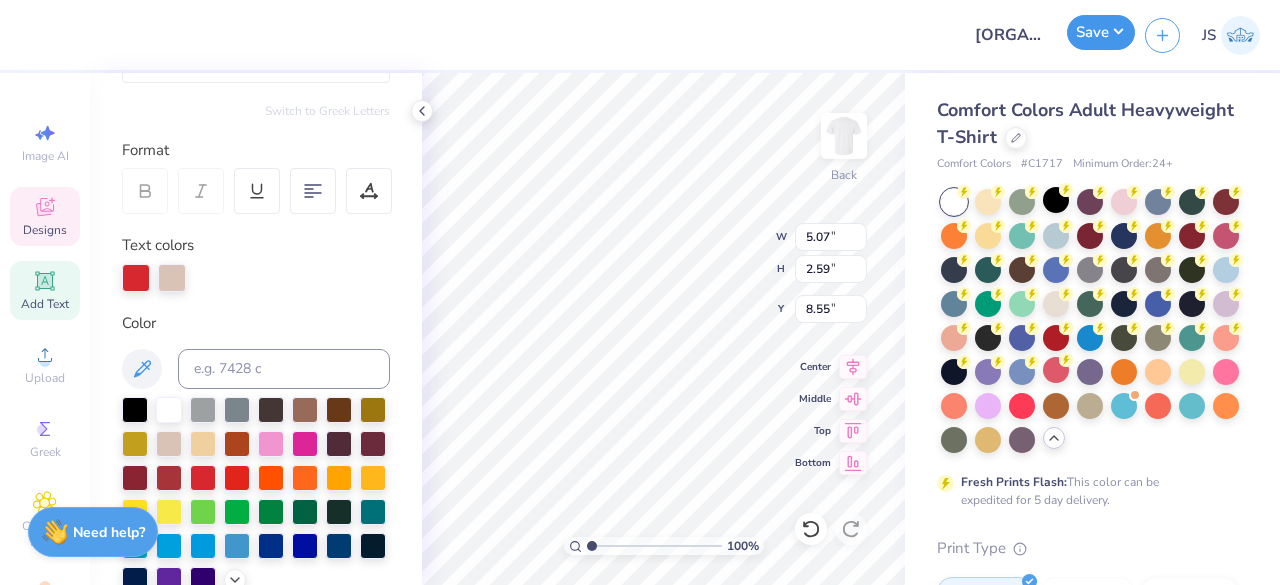 click on "Save" at bounding box center [1101, 32] 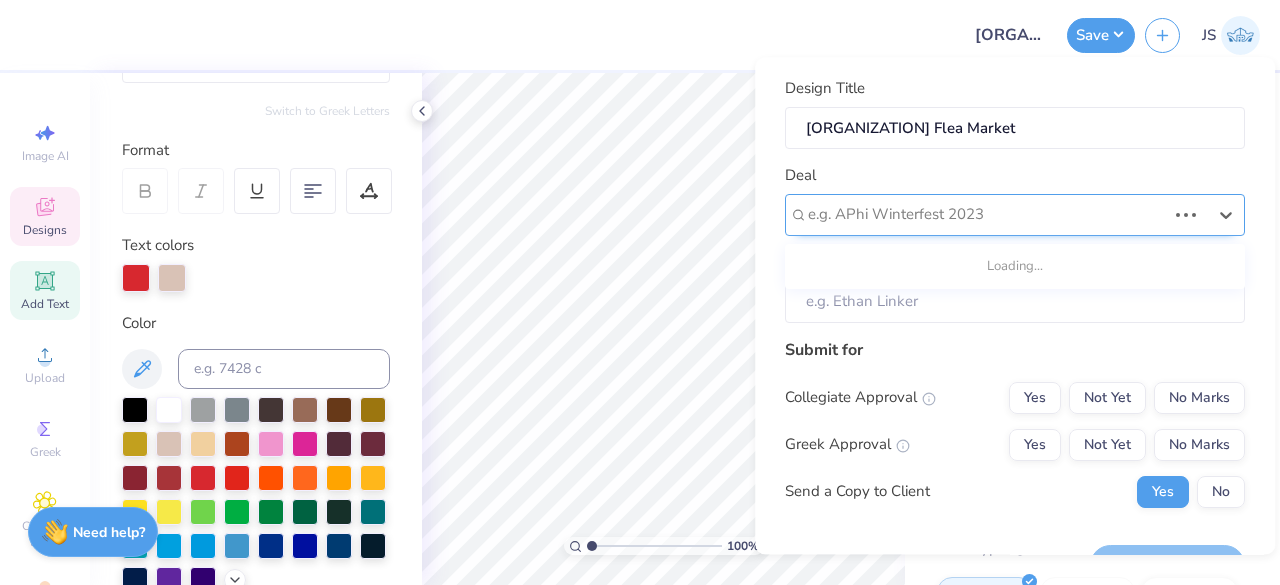 click at bounding box center (987, 215) 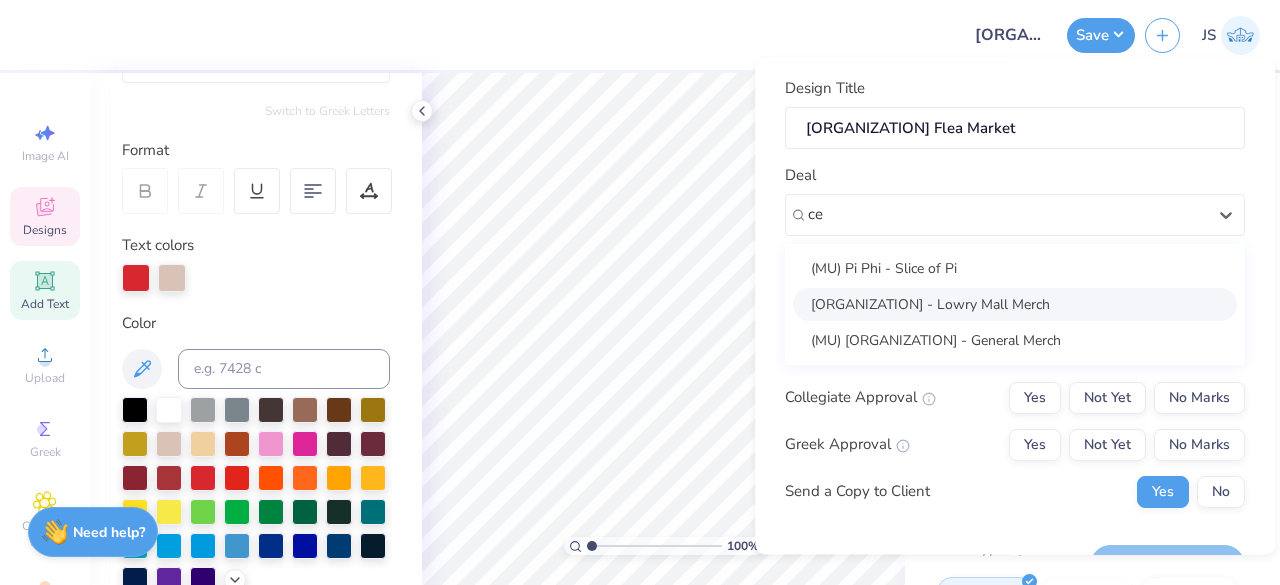 click on "(MU) Mizzou CEO - Lowry Mall Merch" at bounding box center [1015, 304] 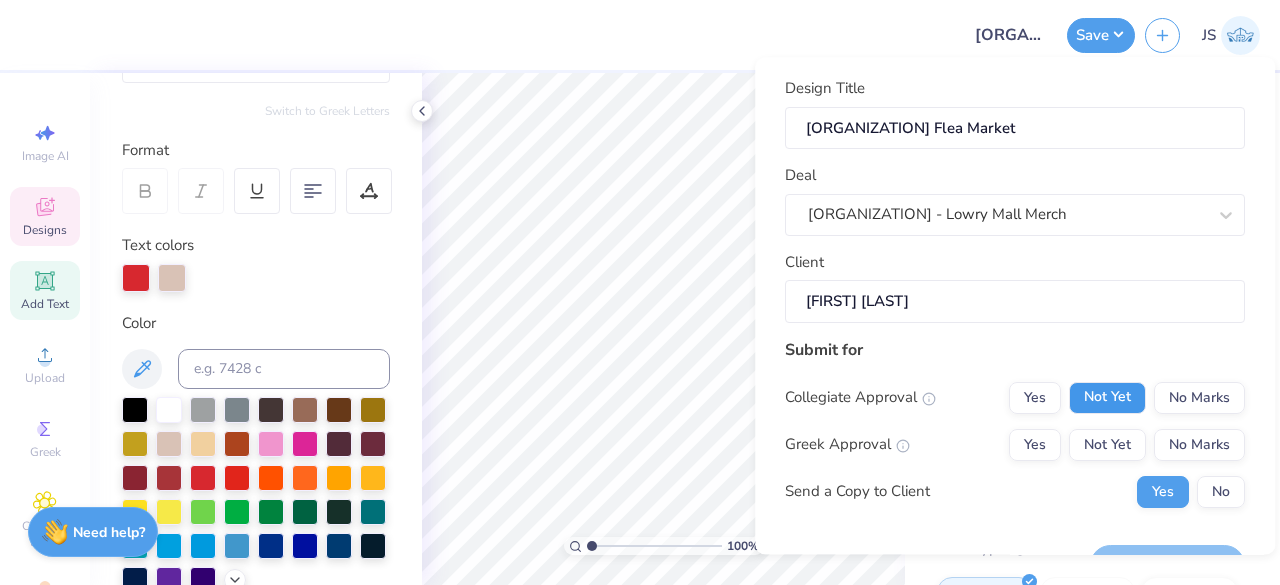 click on "Not Yet" at bounding box center (1107, 398) 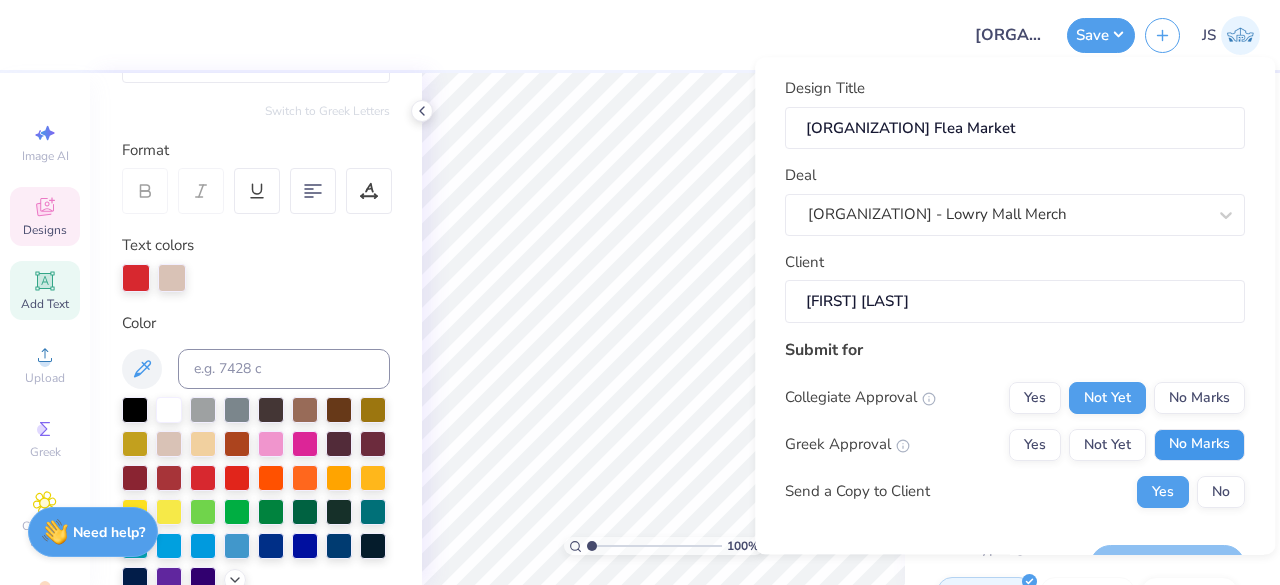 click on "No Marks" at bounding box center [1199, 445] 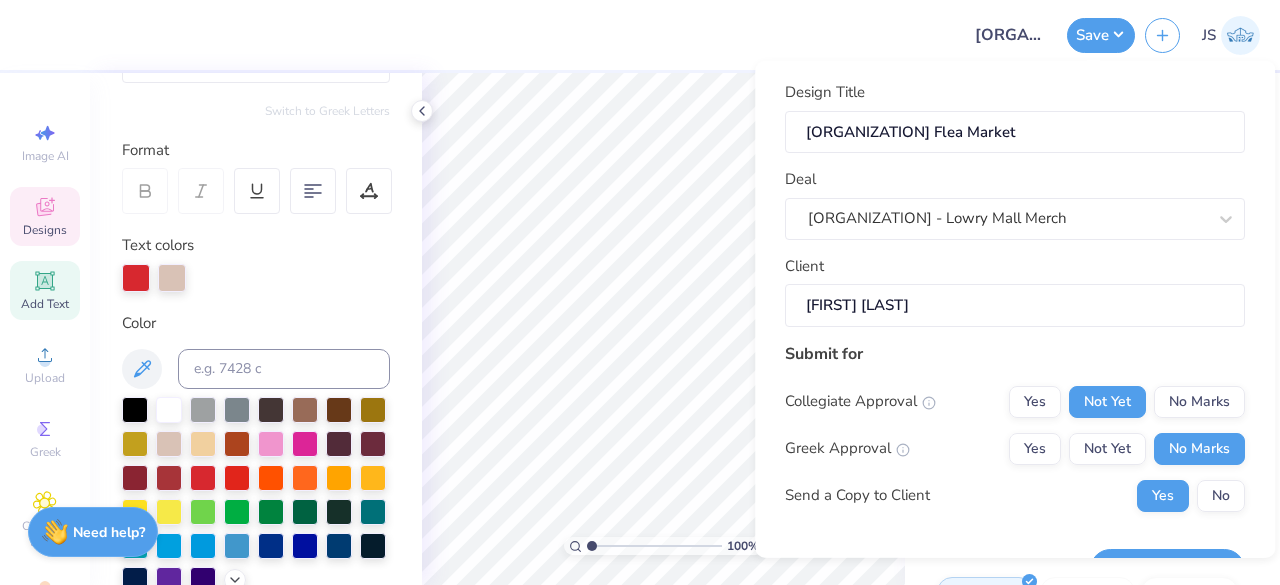 scroll, scrollTop: 49, scrollLeft: 0, axis: vertical 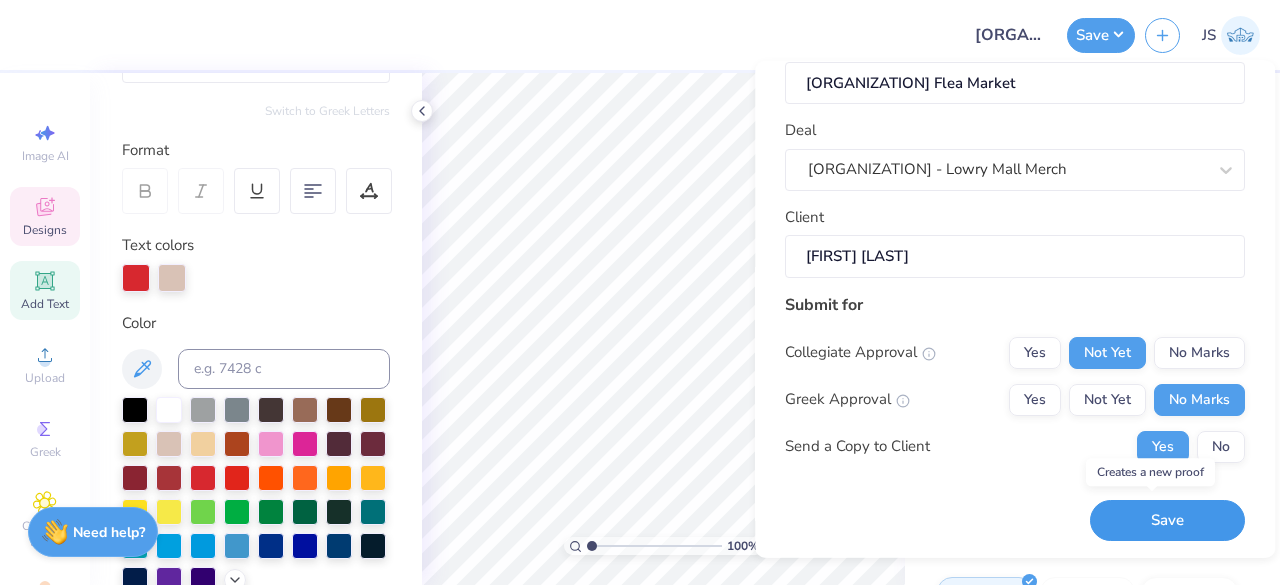 click on "Save" at bounding box center (1167, 520) 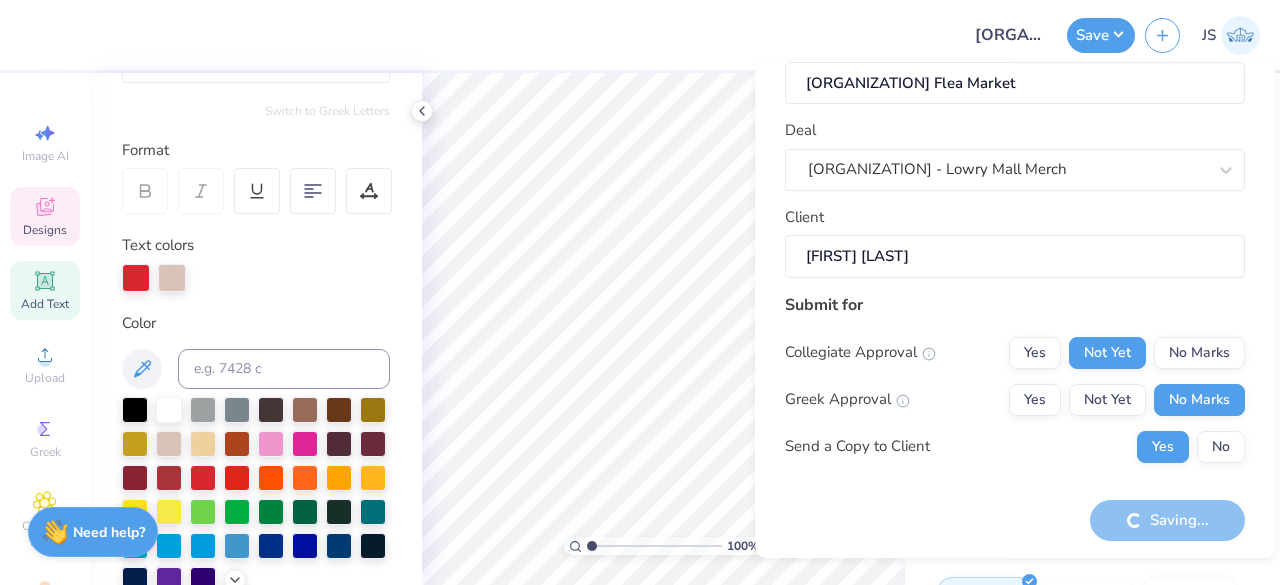 click on "Collegiate Approval Yes Not Yet No Marks Greek Approval Yes Not Yet No Marks Send a Copy to Client Yes No" at bounding box center (1015, 399) 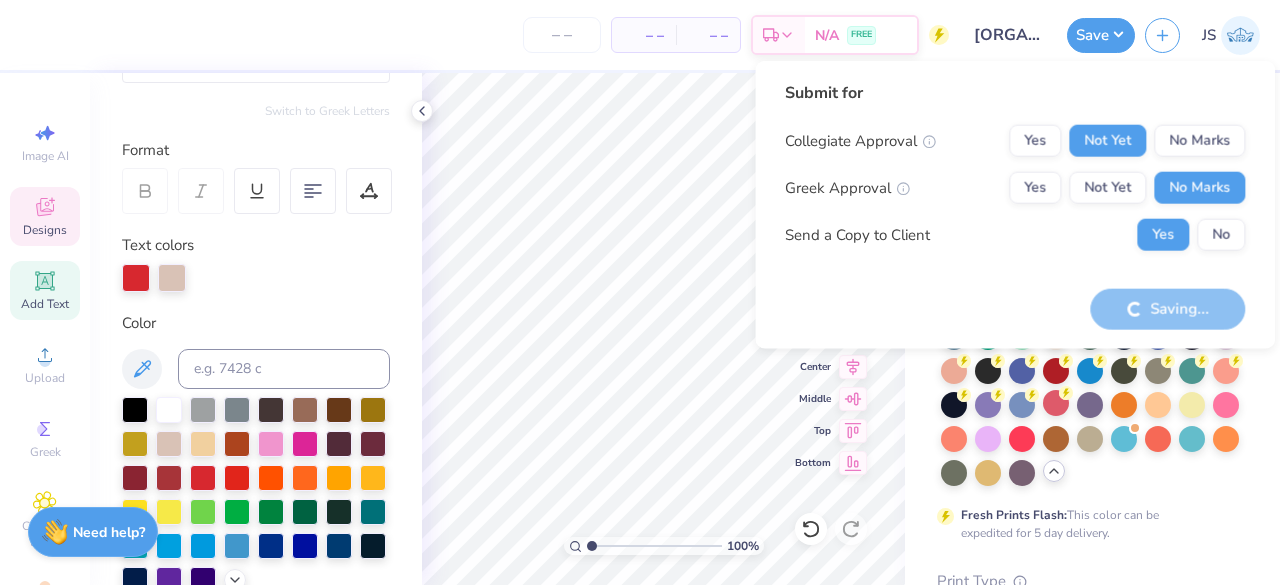 scroll, scrollTop: 0, scrollLeft: 0, axis: both 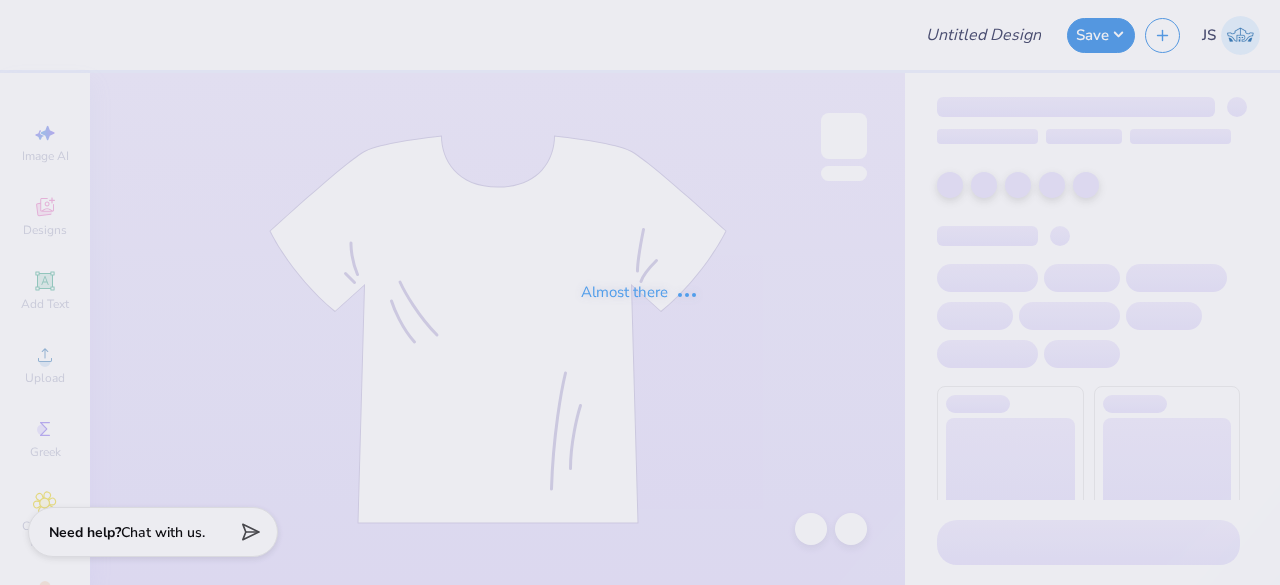 type on "Mizzou CEO Flea Market" 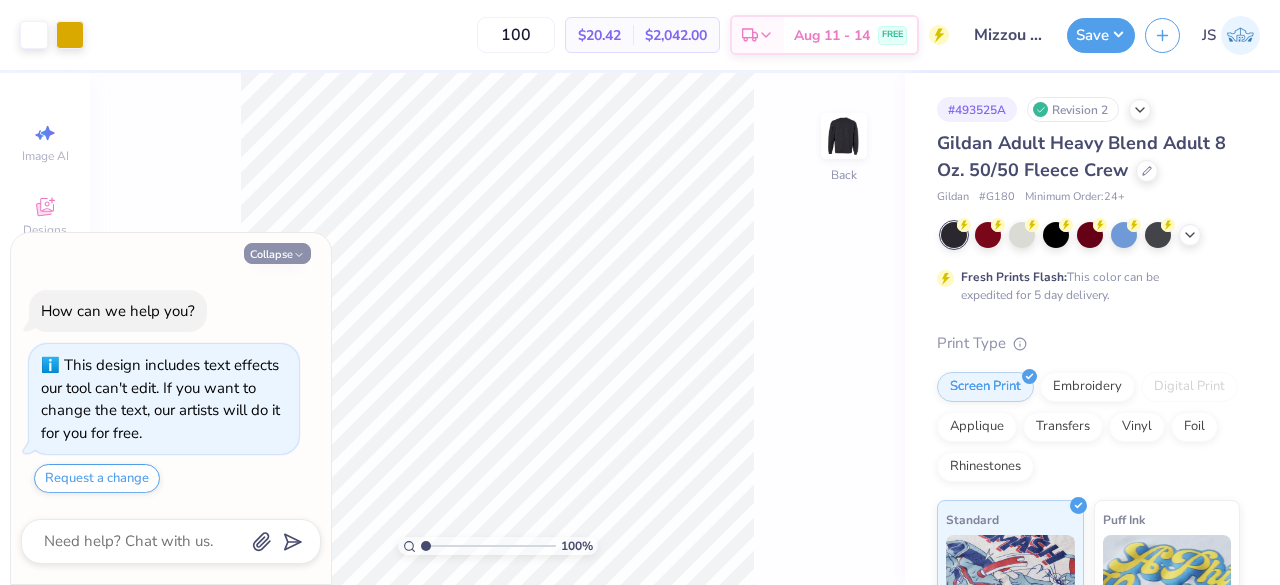 click on "Collapse" at bounding box center (277, 253) 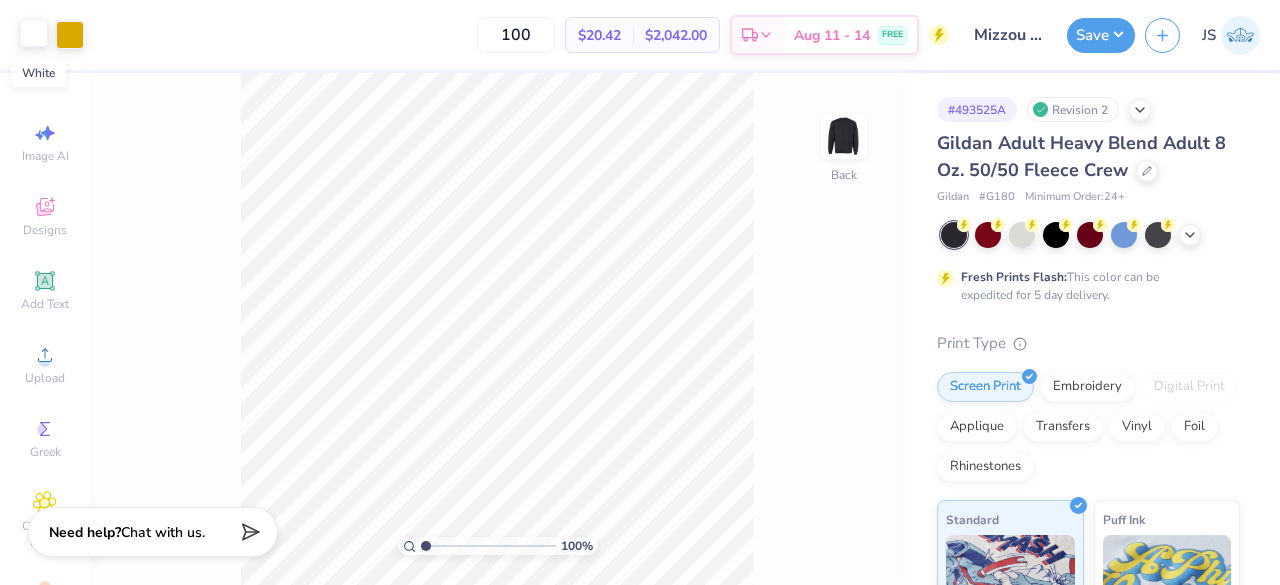 click at bounding box center (34, 33) 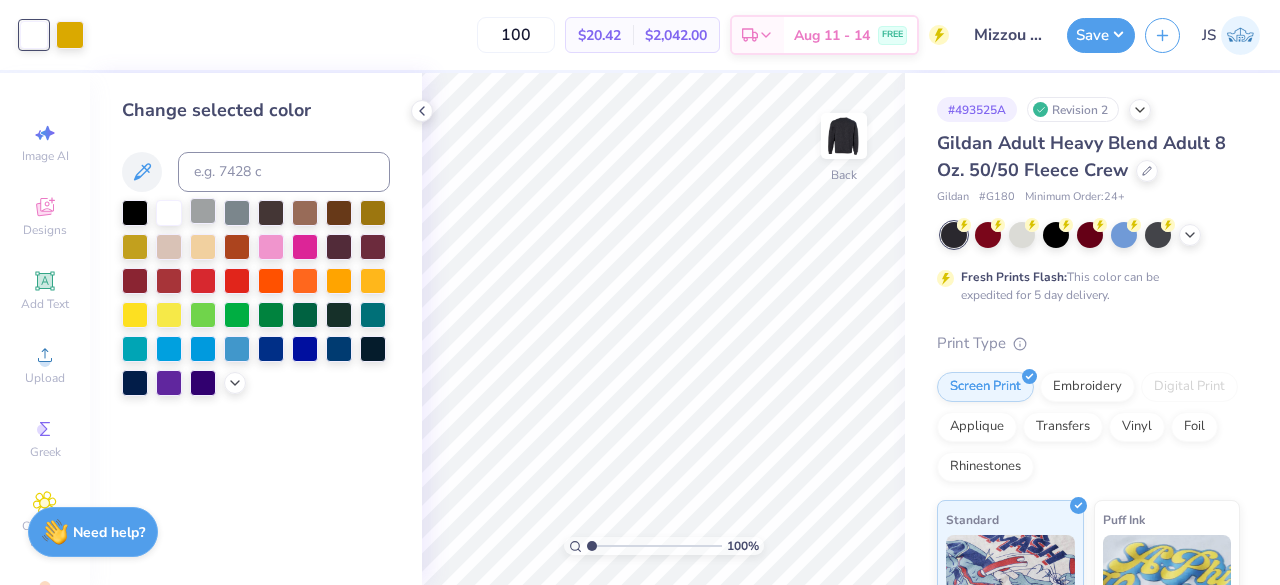 click at bounding box center (203, 211) 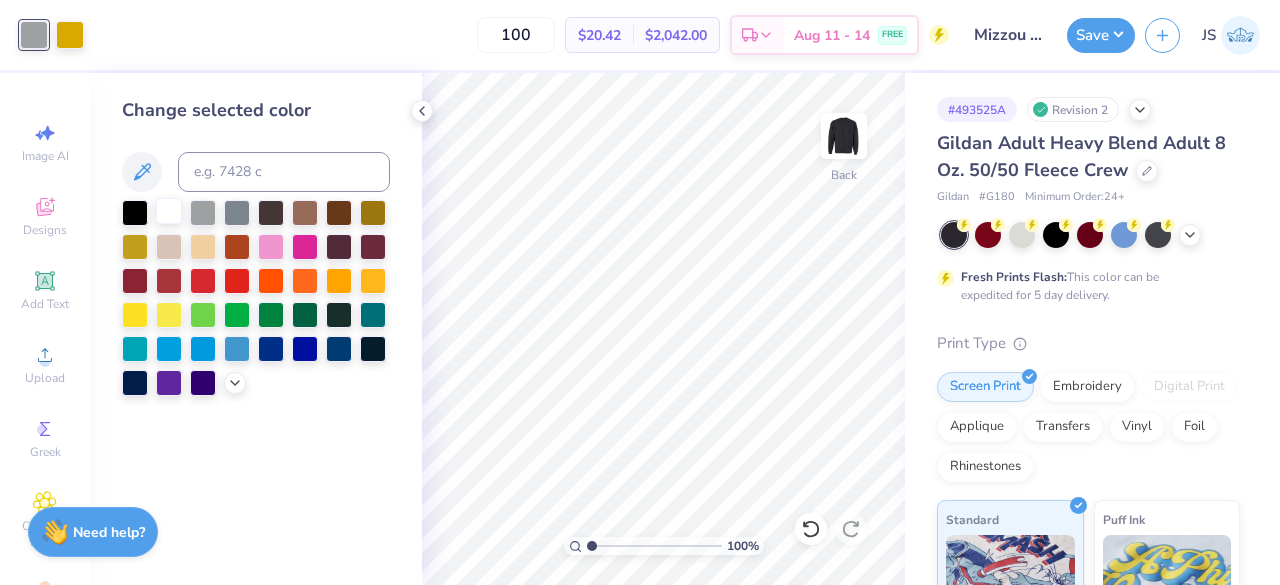 click at bounding box center (169, 211) 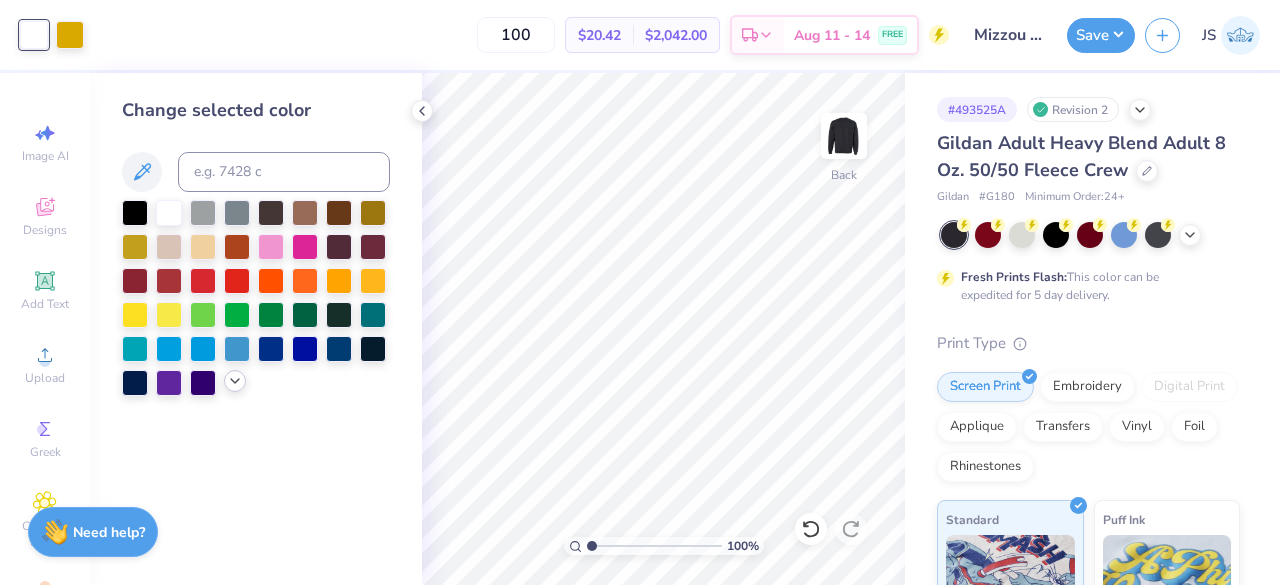 click 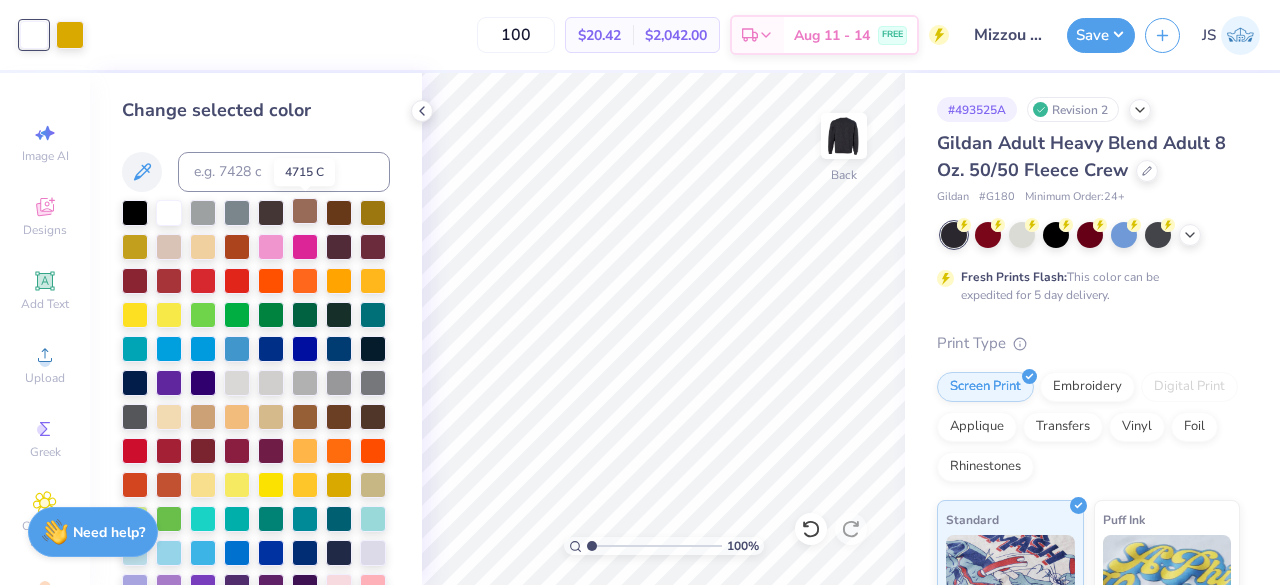click at bounding box center [305, 211] 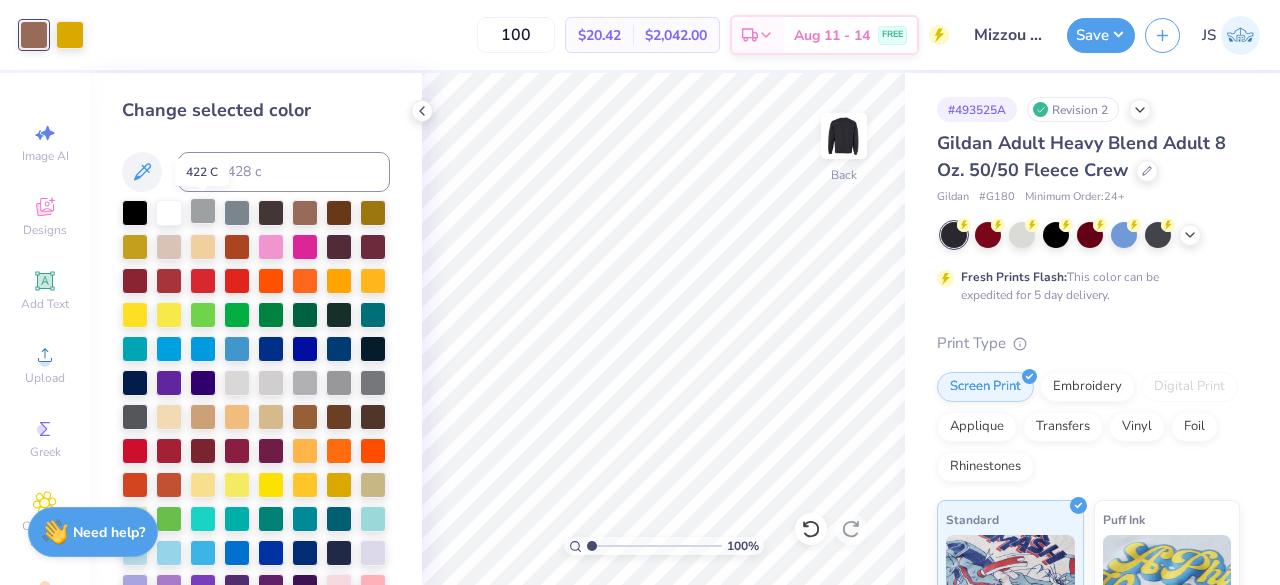 click at bounding box center [203, 211] 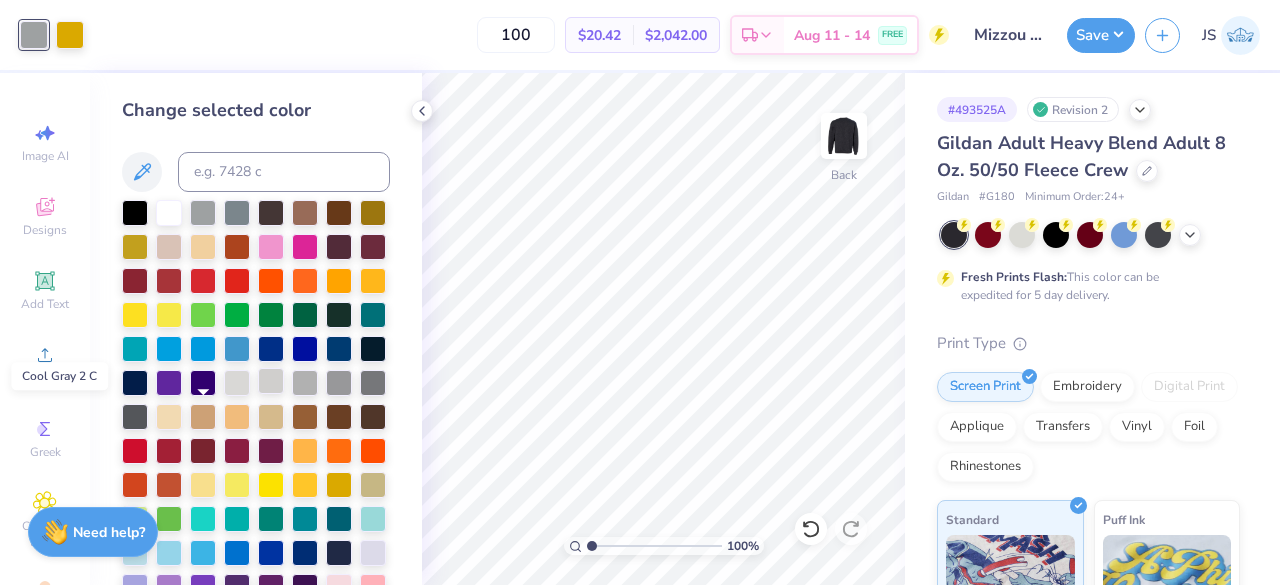 click at bounding box center [271, 381] 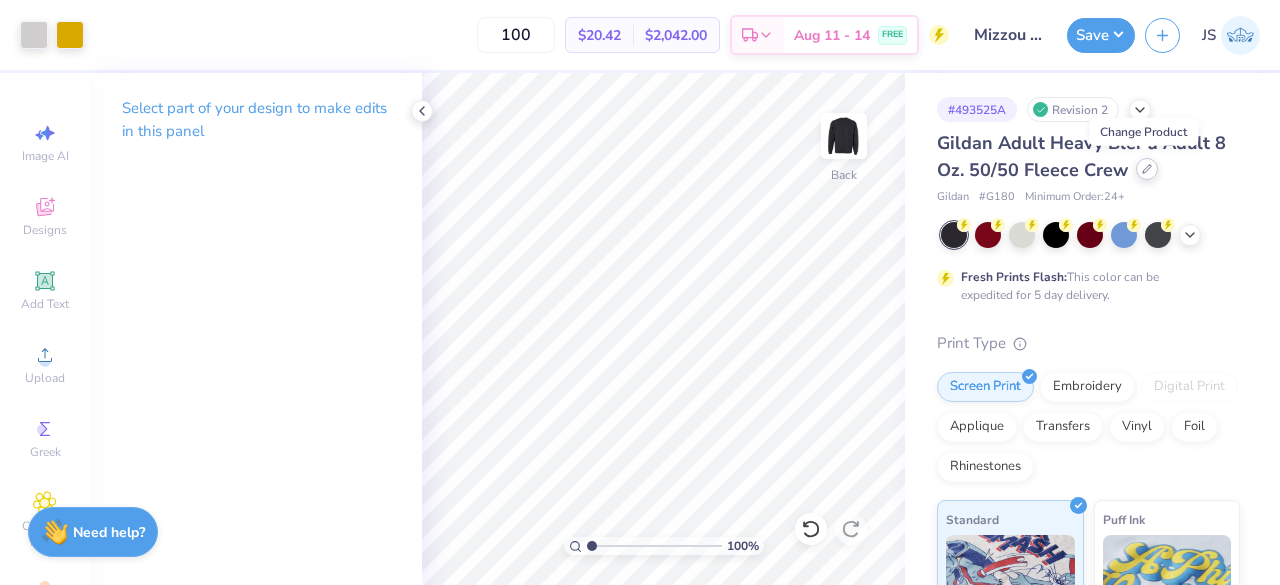 click 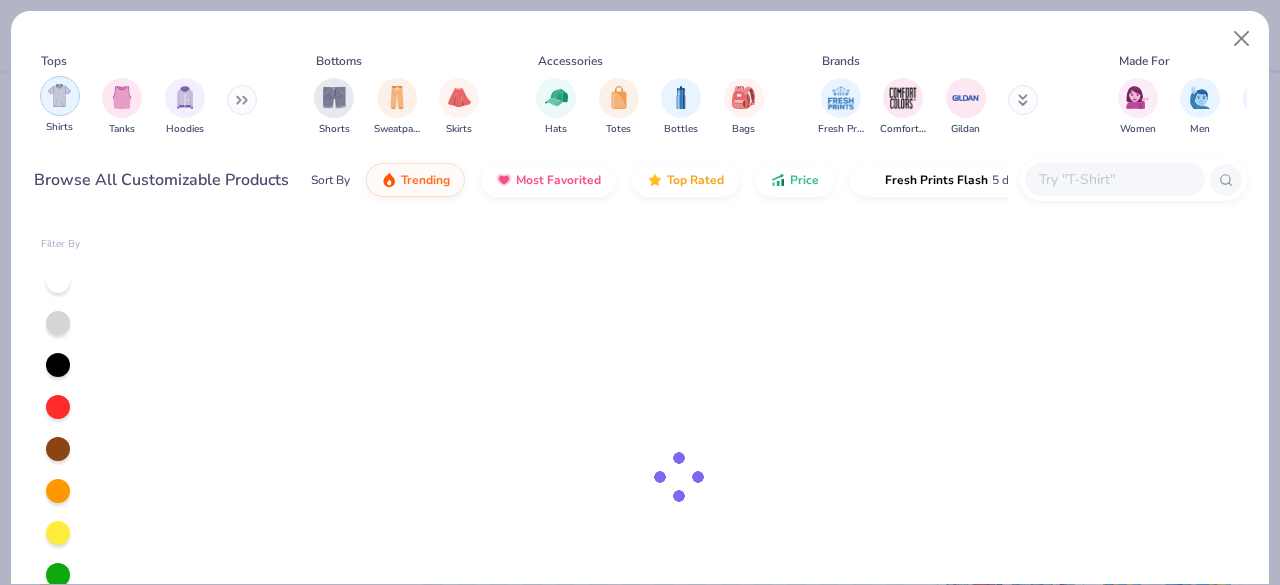 click at bounding box center (59, 95) 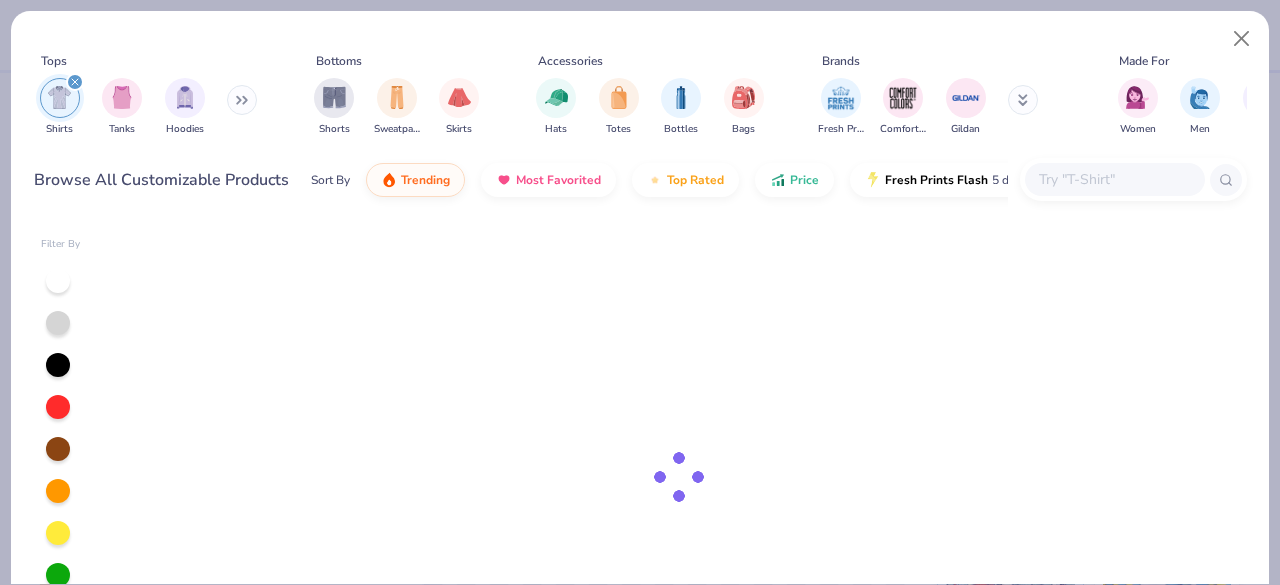 click at bounding box center [1114, 179] 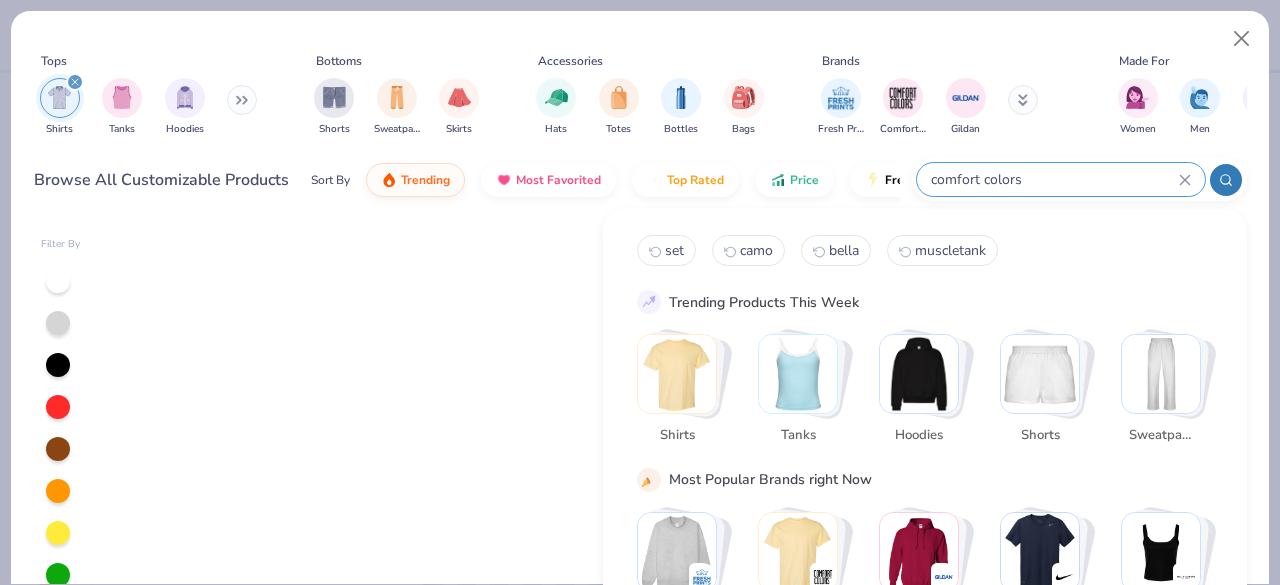 type on "comfort colors" 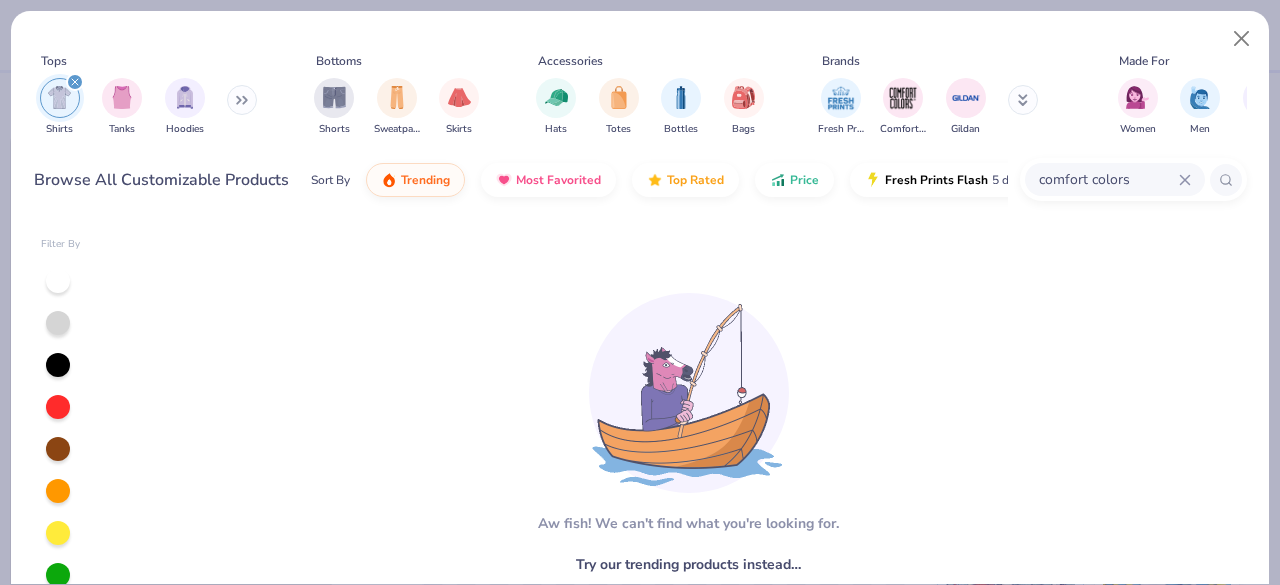 type on "x" 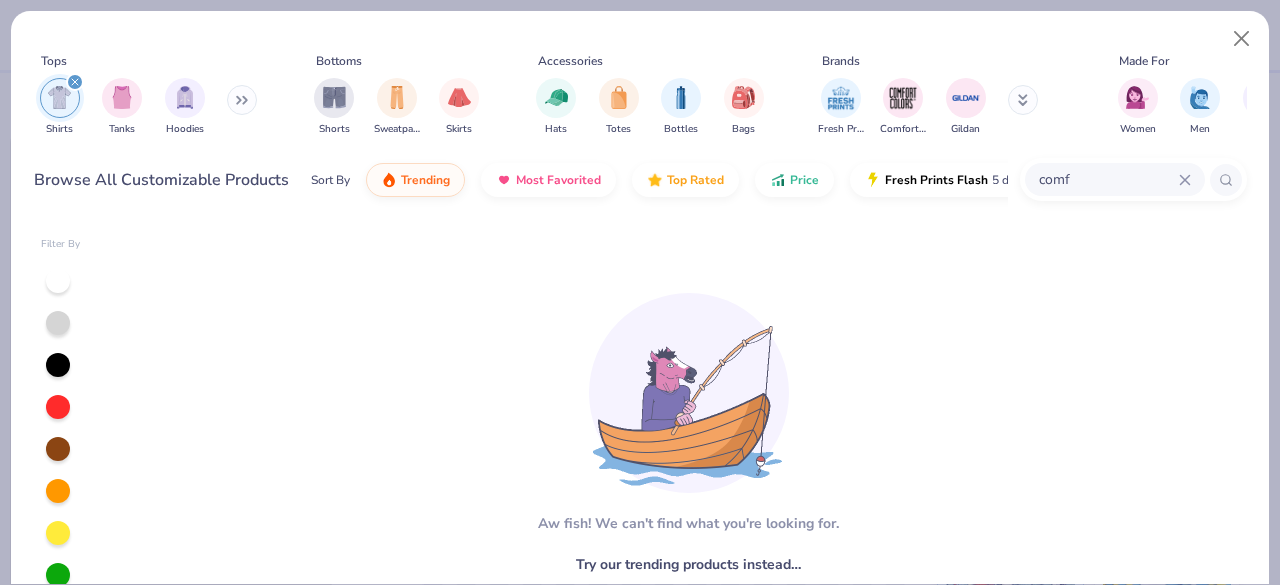 type on "comf" 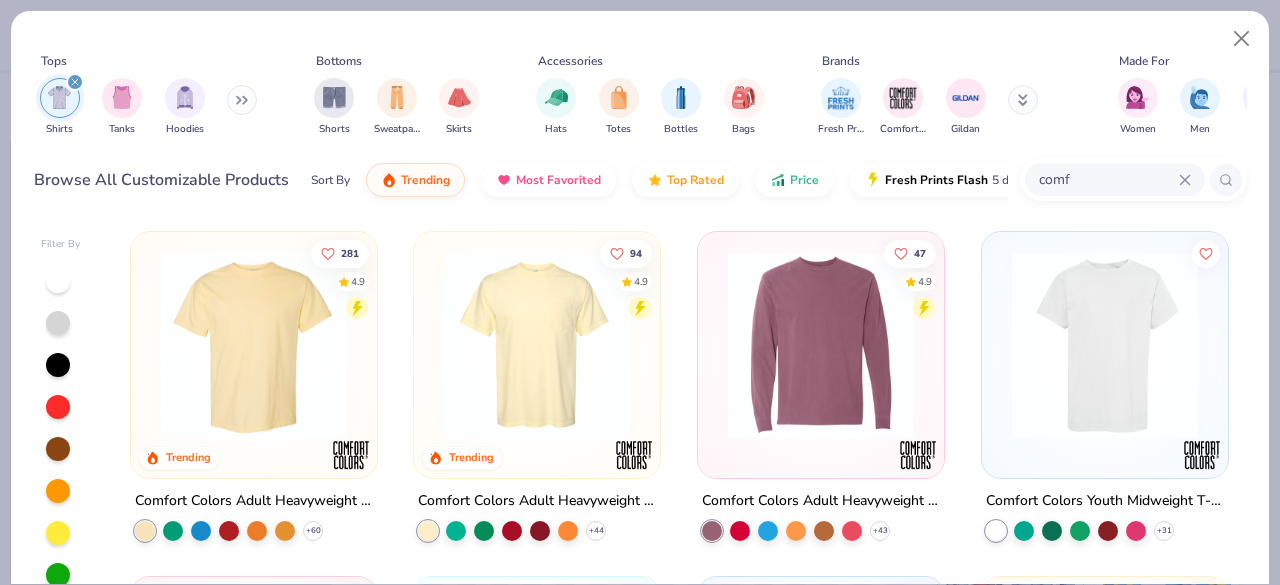click at bounding box center [254, 345] 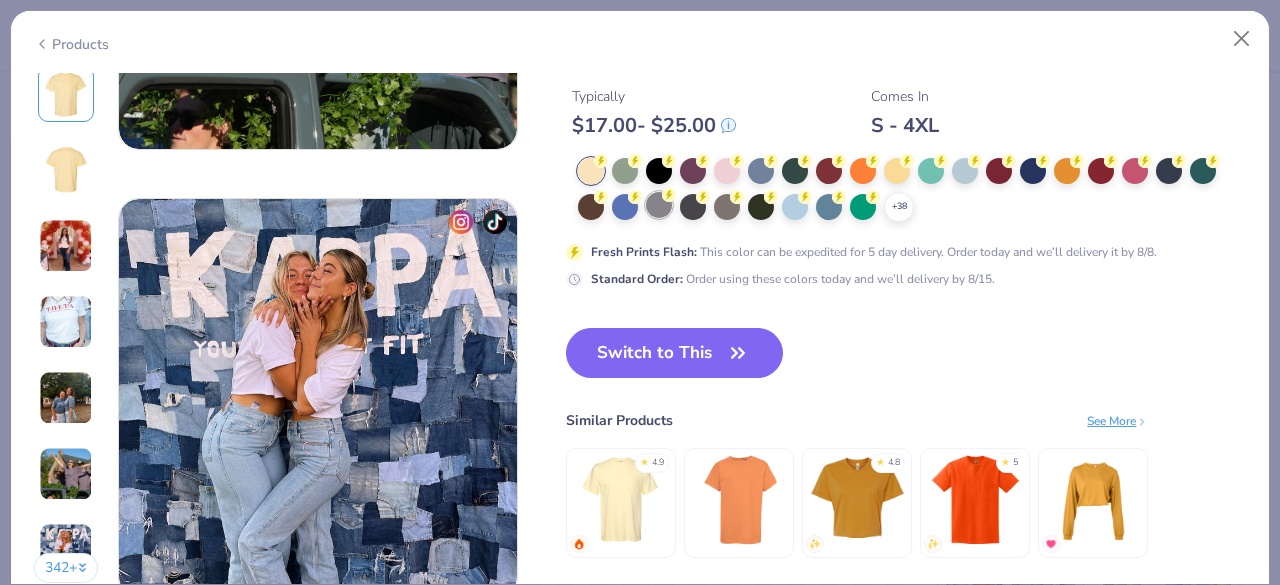 scroll, scrollTop: 2553, scrollLeft: 0, axis: vertical 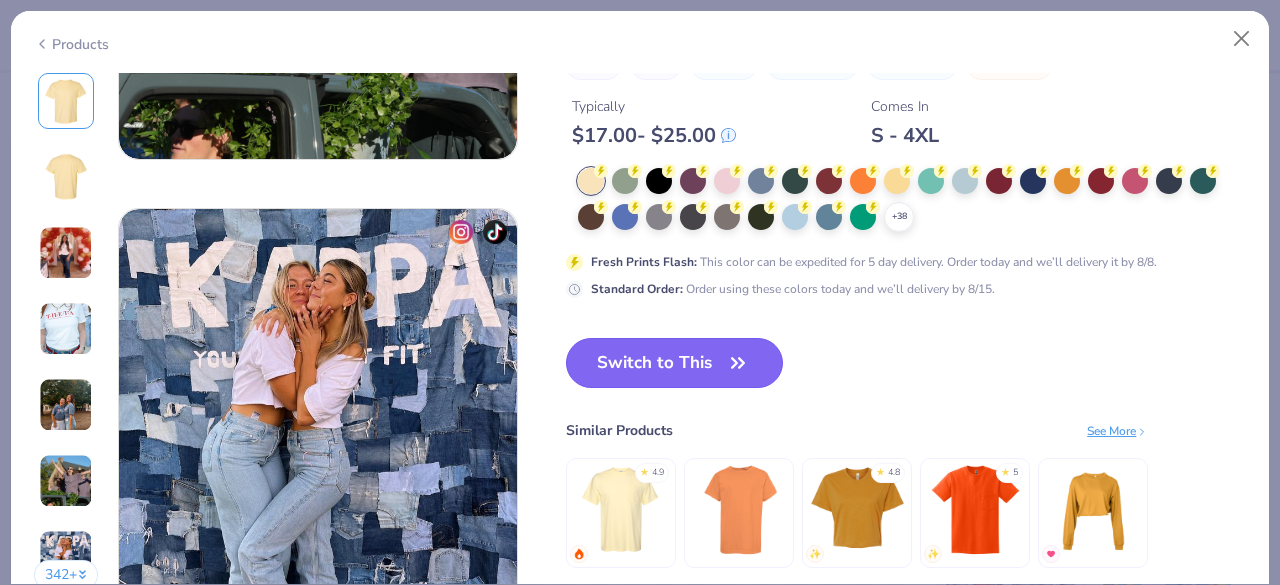 click on "Switch to This" at bounding box center [674, 363] 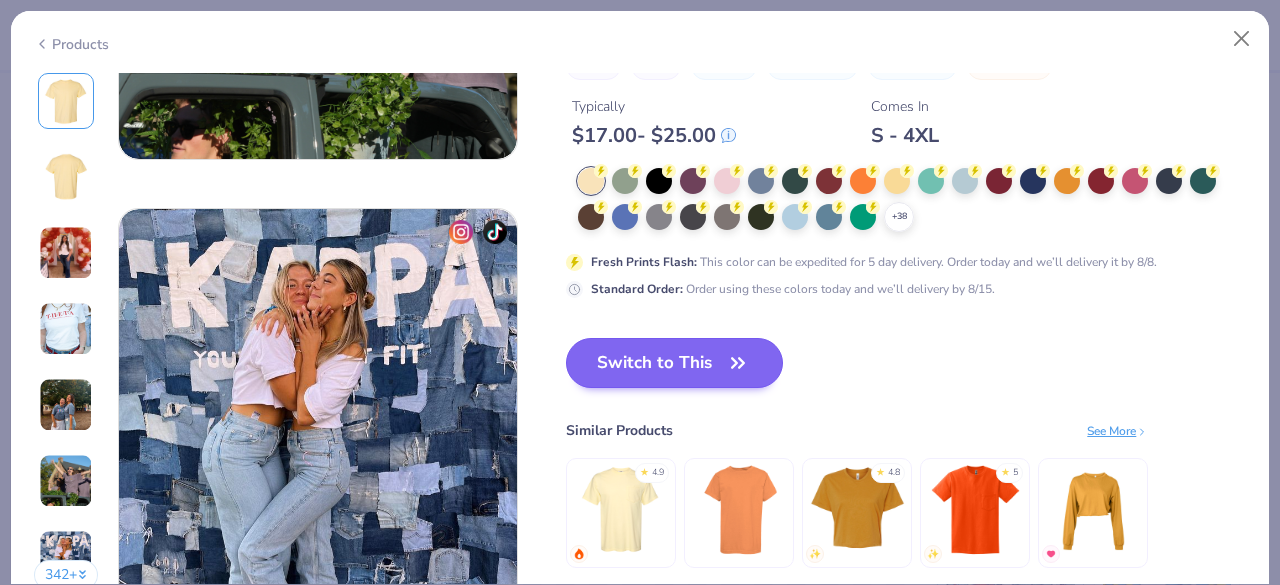 click on "Switch to This" at bounding box center [674, 363] 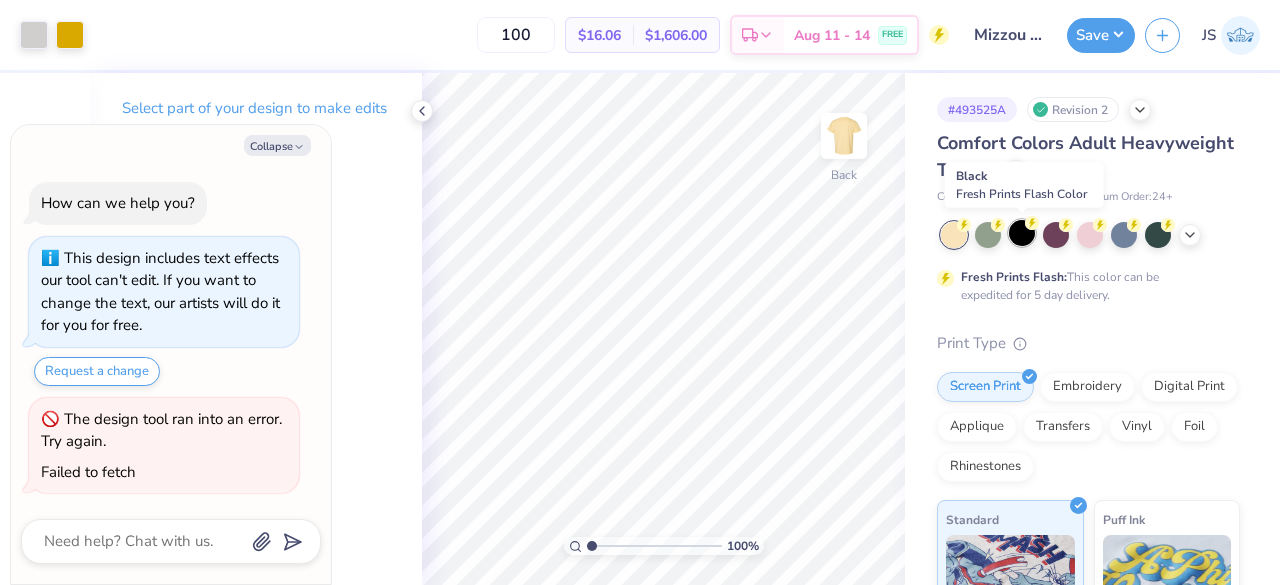 click at bounding box center [1022, 233] 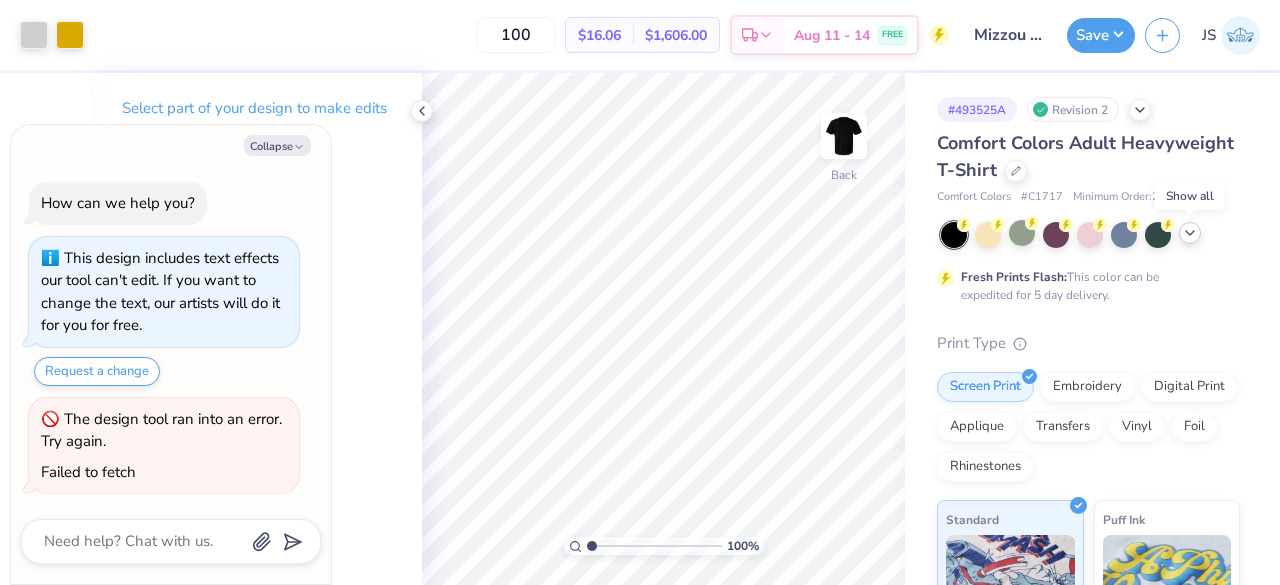 click 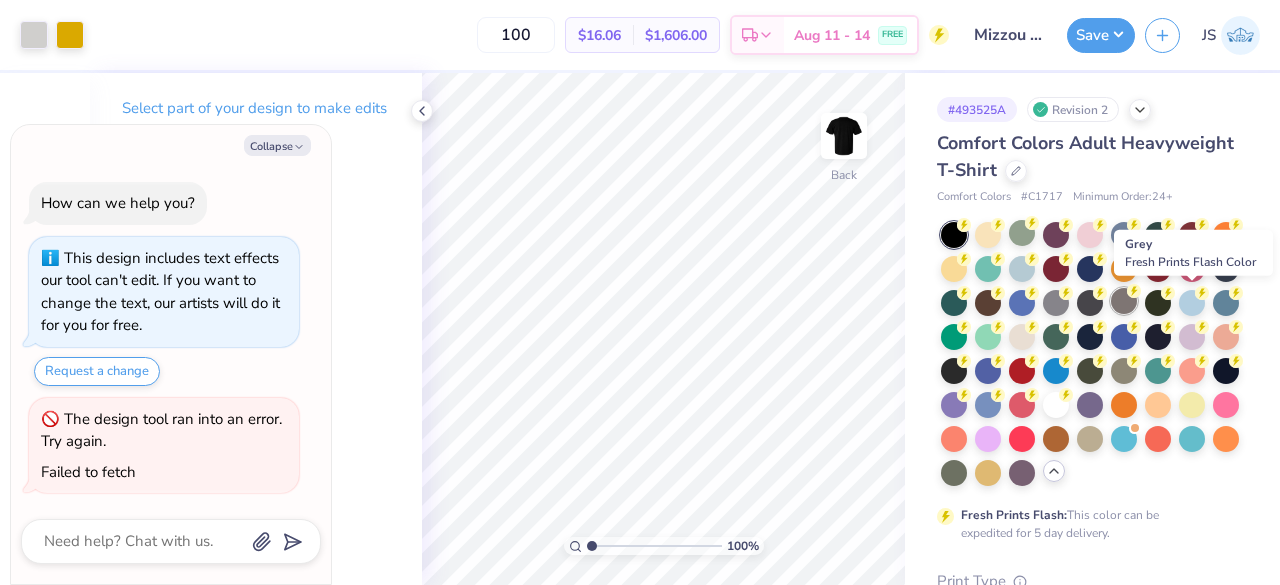 click at bounding box center (1124, 301) 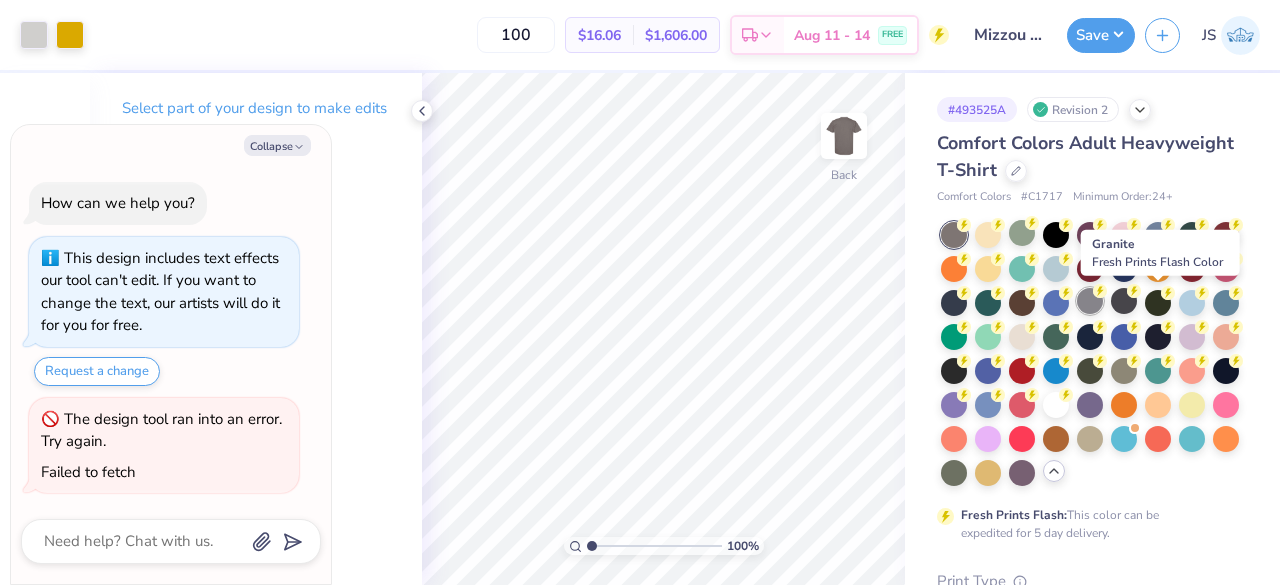 click at bounding box center [1090, 301] 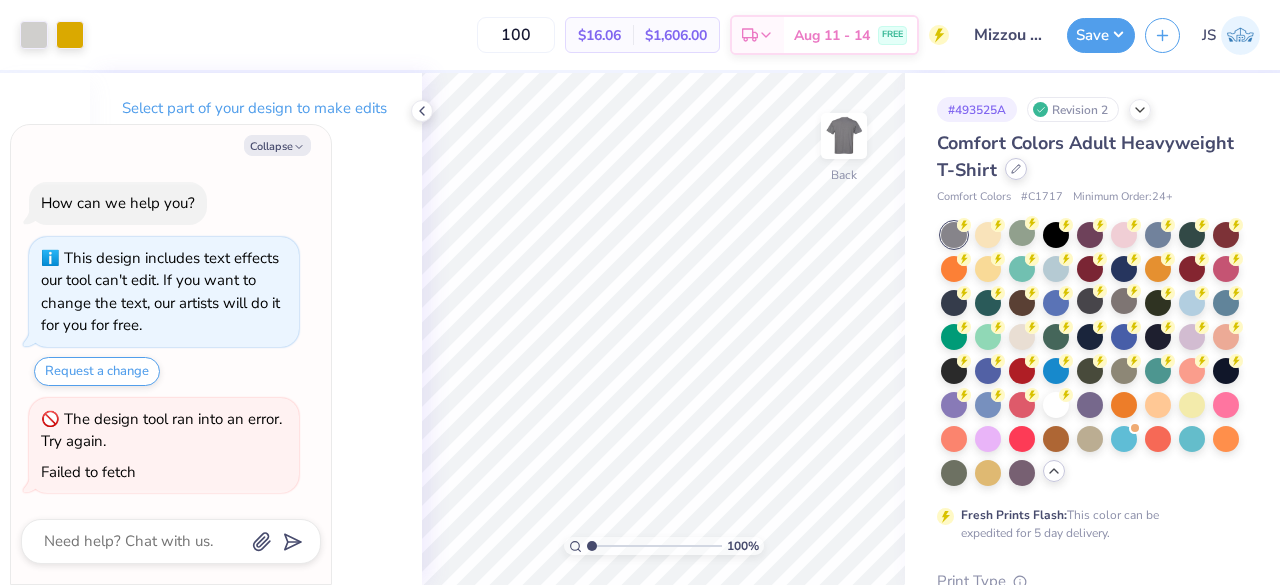 click at bounding box center (1016, 169) 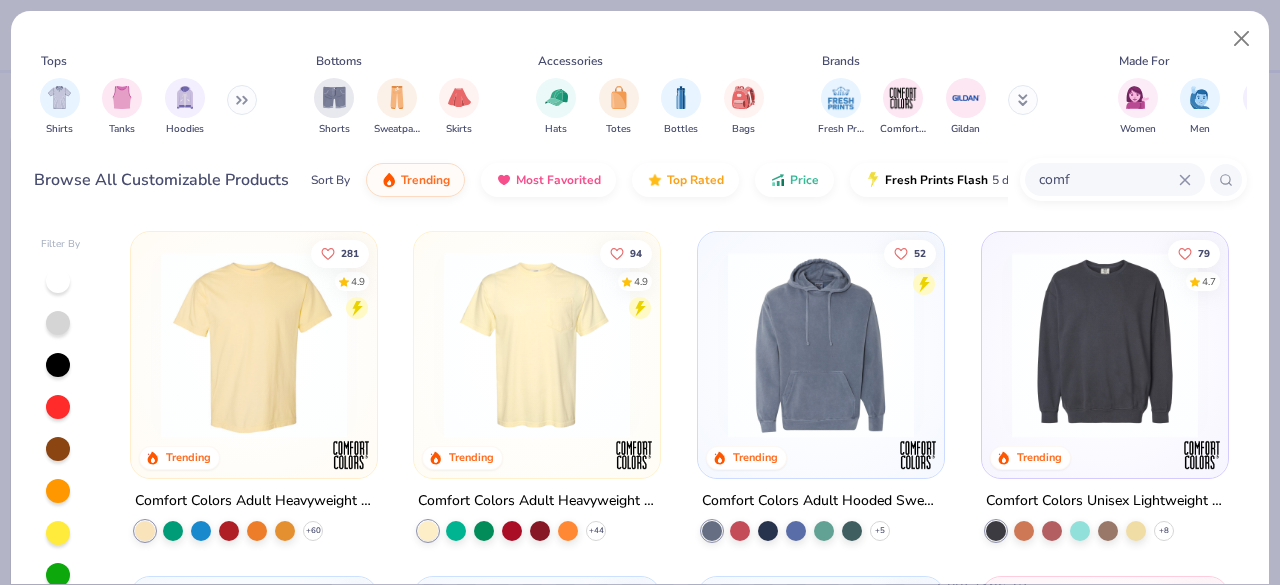 scroll, scrollTop: 116, scrollLeft: 0, axis: vertical 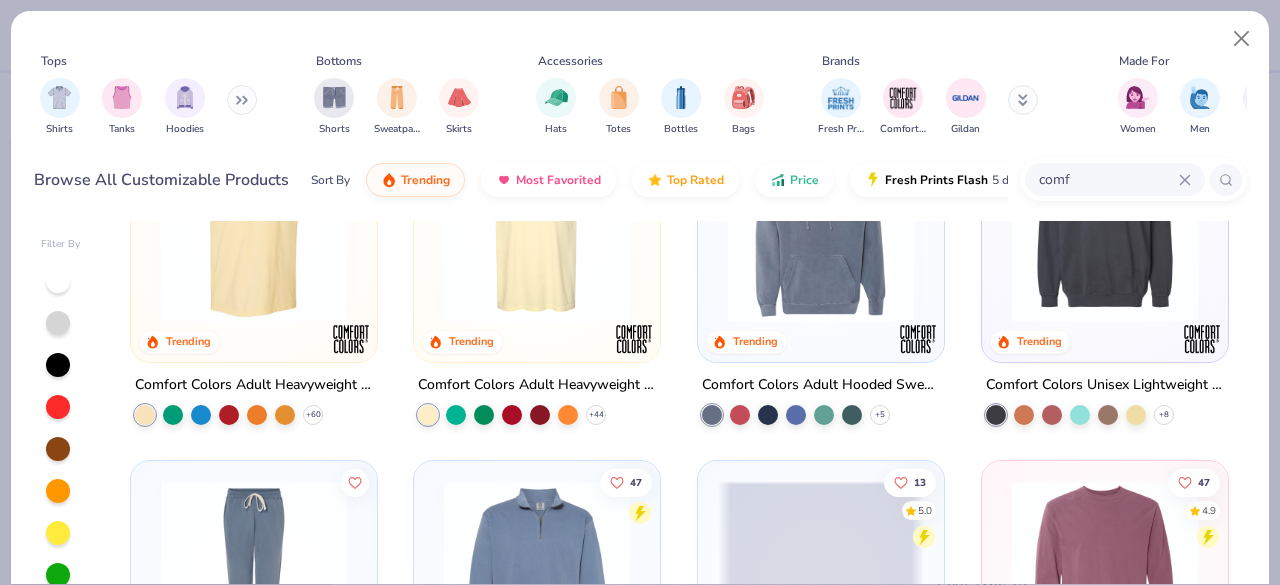 click on "comf" at bounding box center [1108, 179] 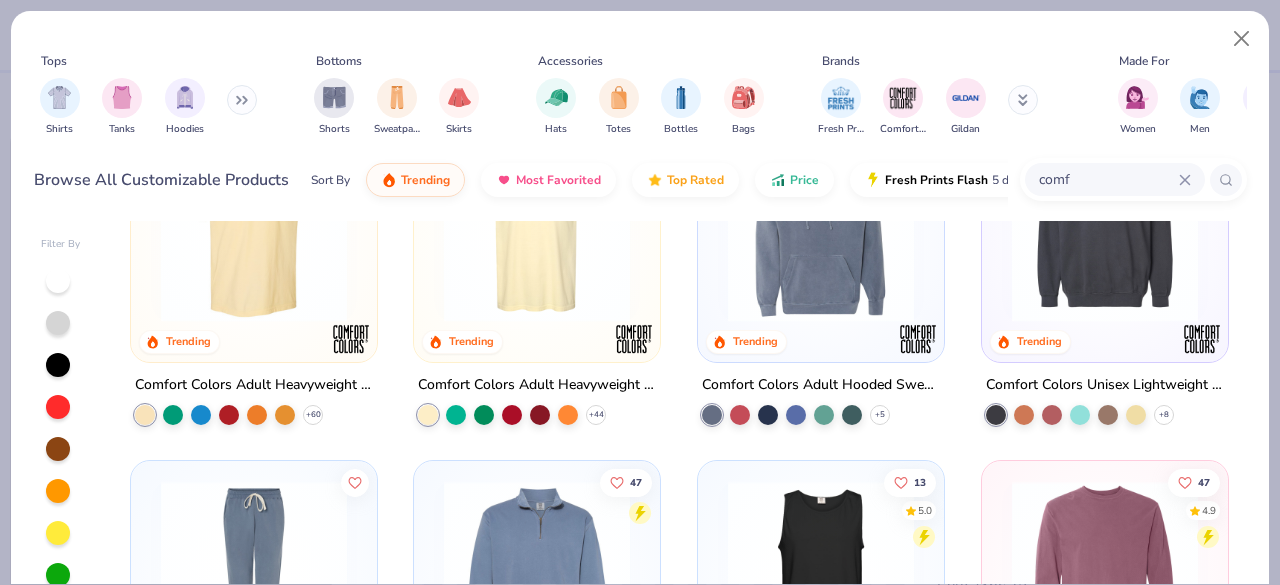 click on "94 4.9 Trending" at bounding box center [537, 239] 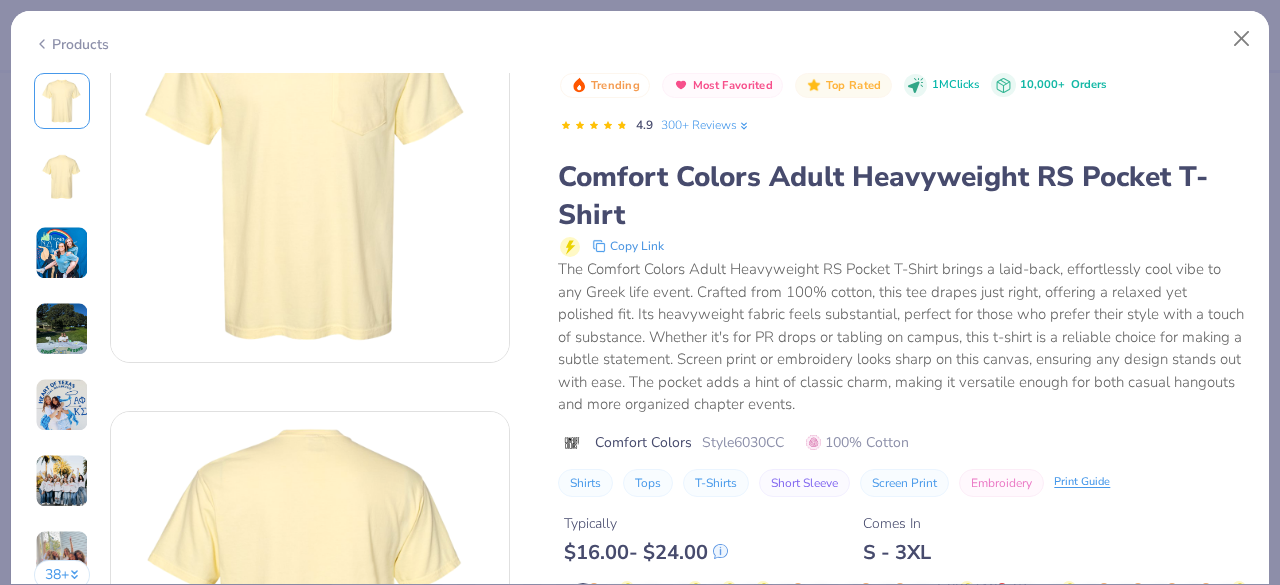scroll, scrollTop: 0, scrollLeft: 0, axis: both 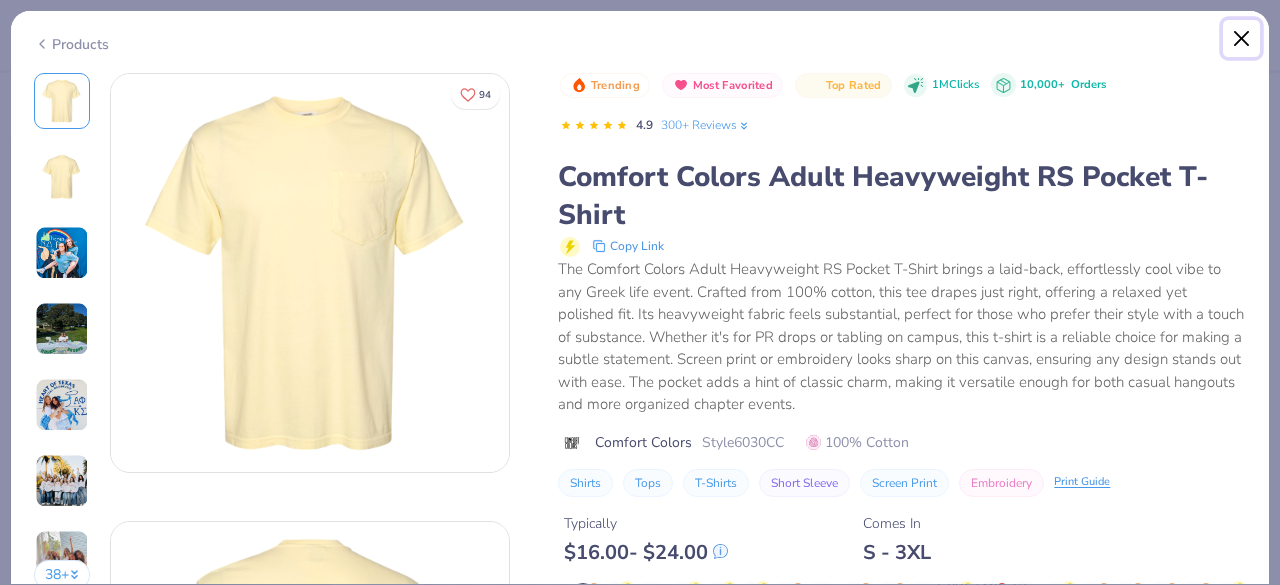 click at bounding box center [1242, 39] 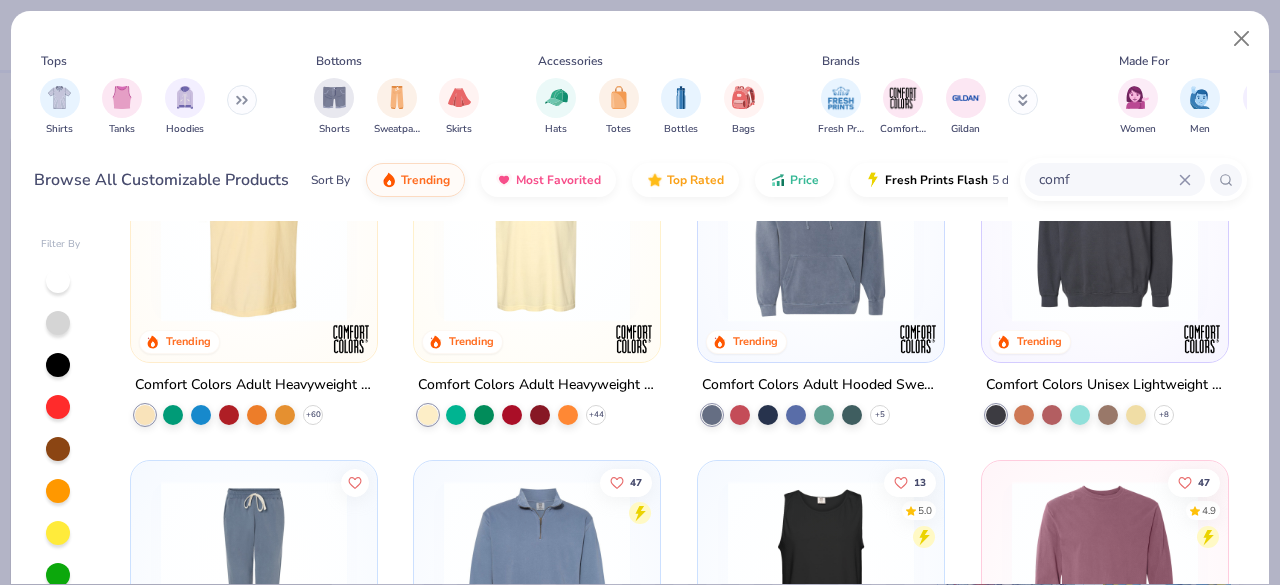 type on "x" 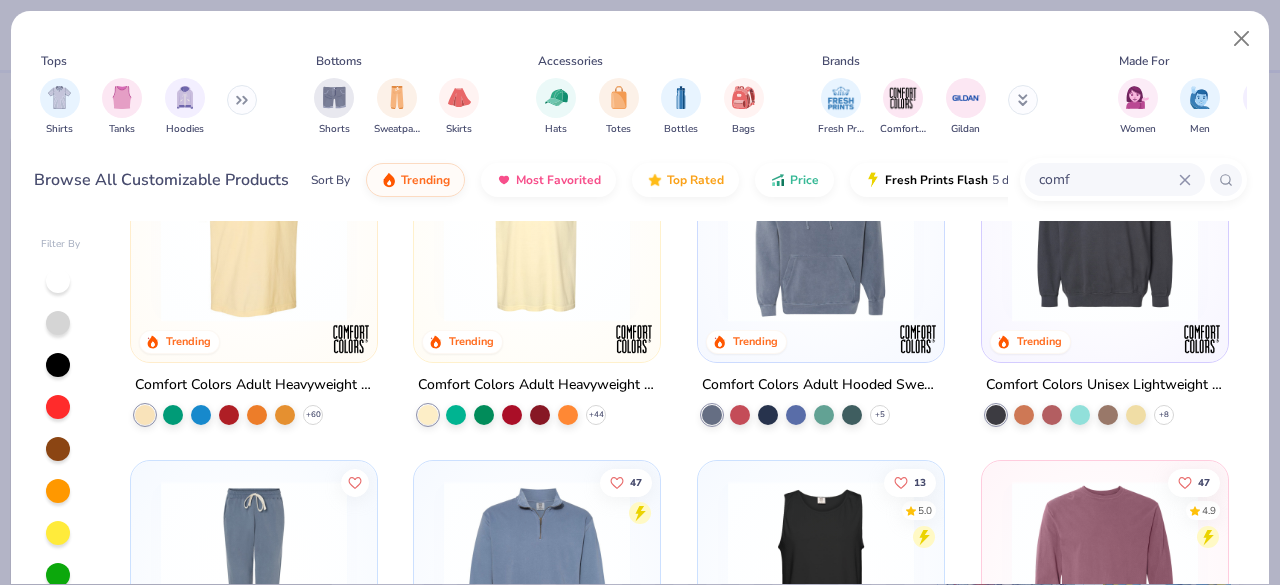 click on "comf" at bounding box center (1108, 179) 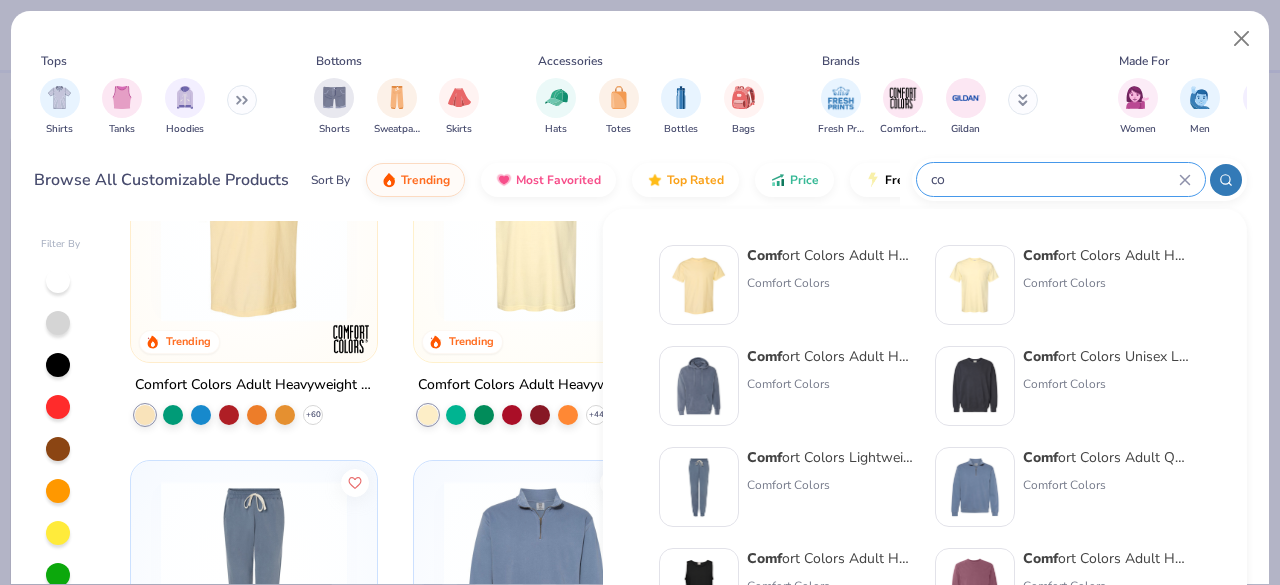 type on "c" 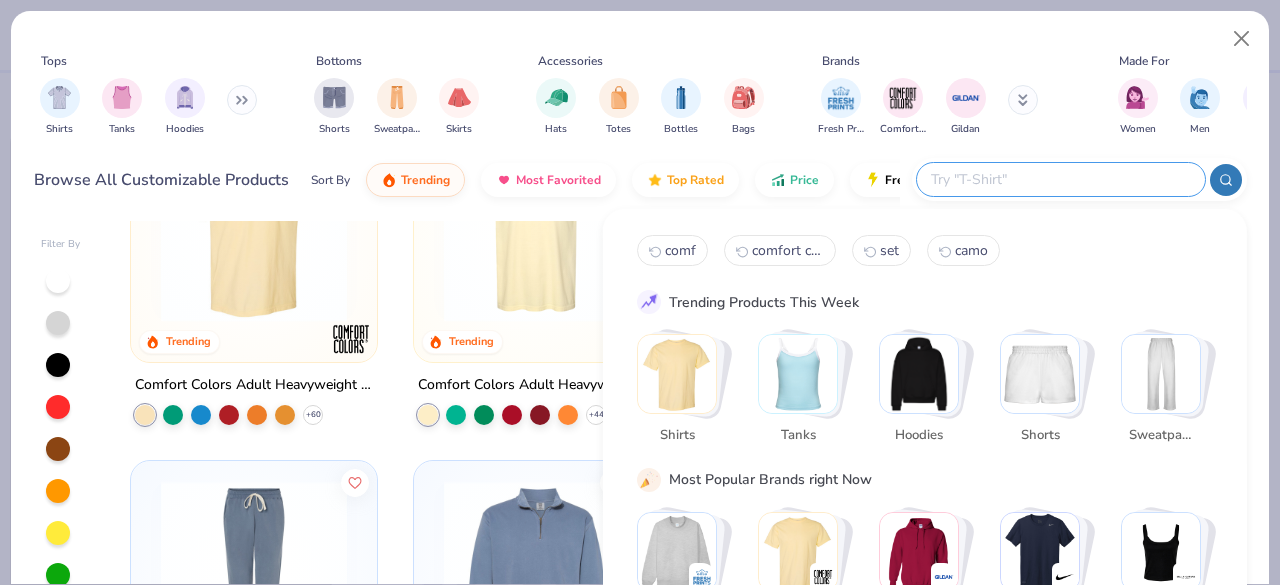type 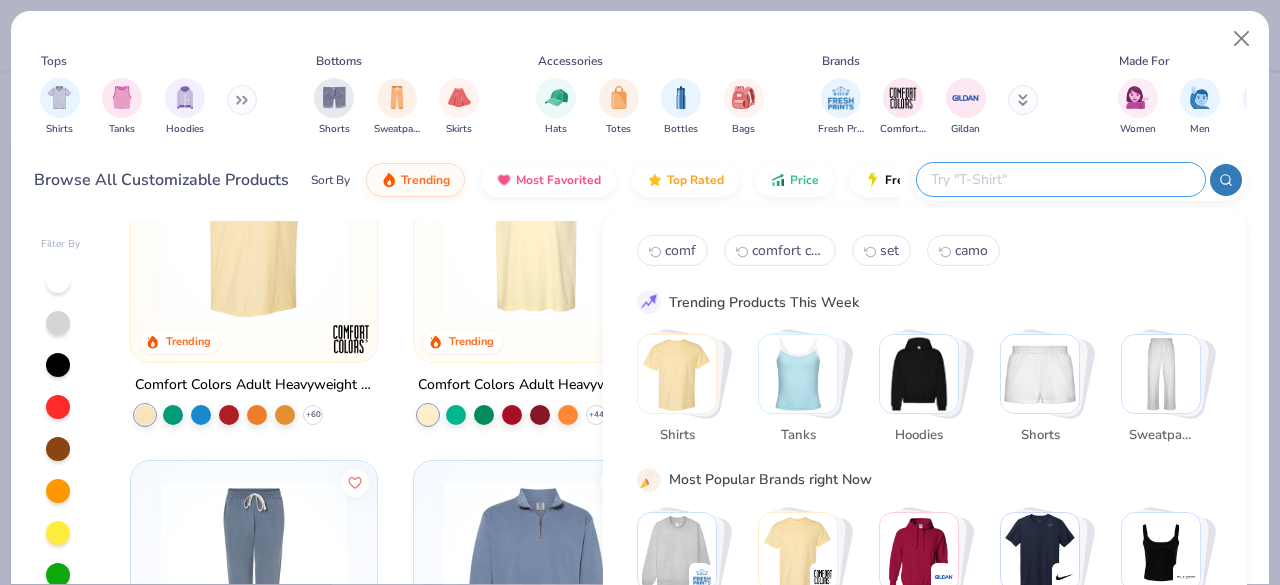 click at bounding box center (677, 374) 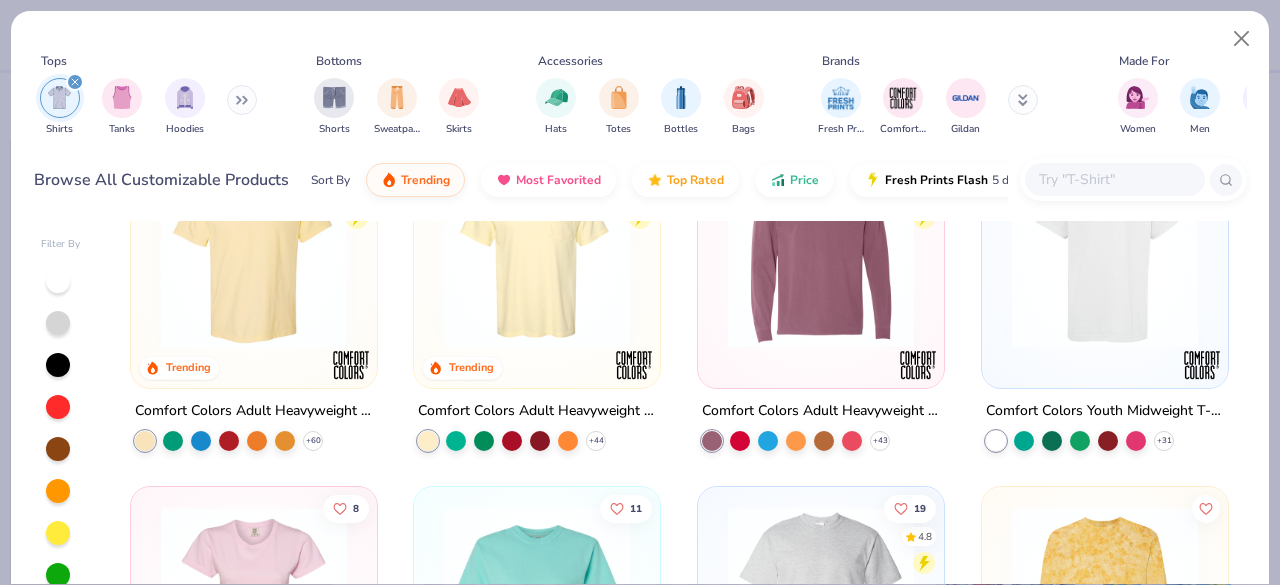 scroll, scrollTop: 87, scrollLeft: 0, axis: vertical 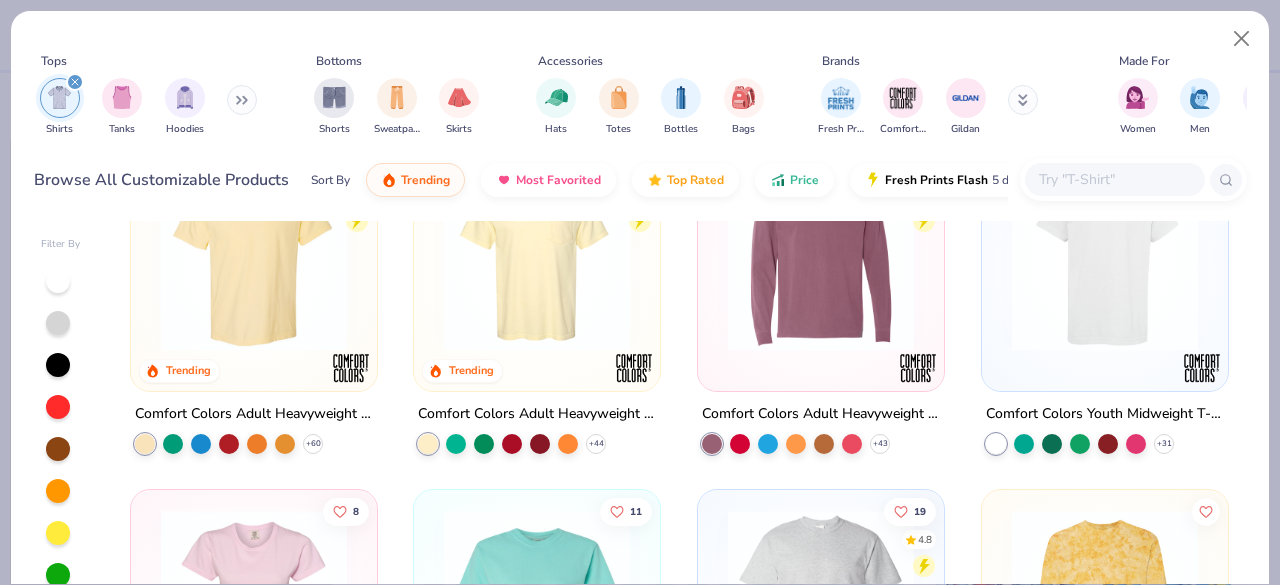 click at bounding box center [60, 98] 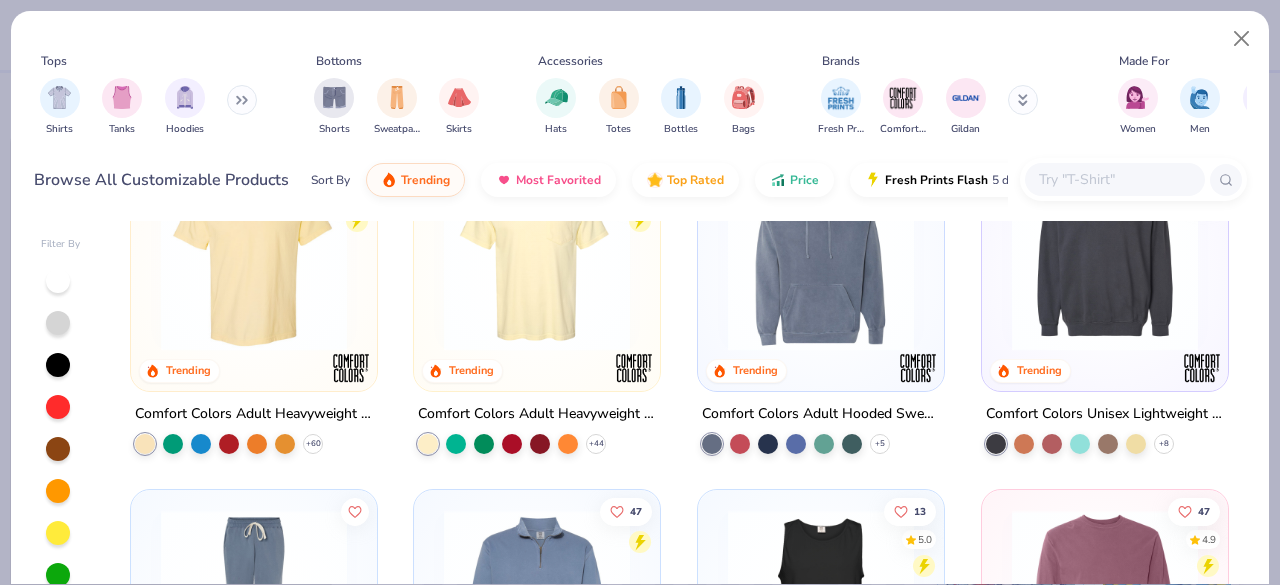 type on "x" 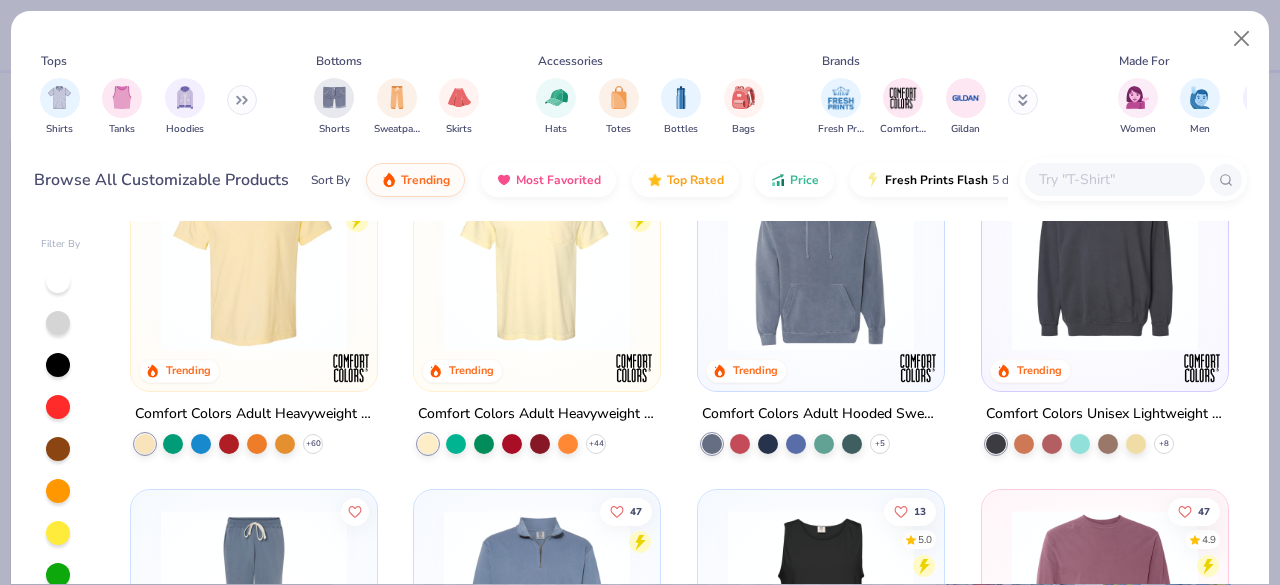 scroll, scrollTop: 0, scrollLeft: 0, axis: both 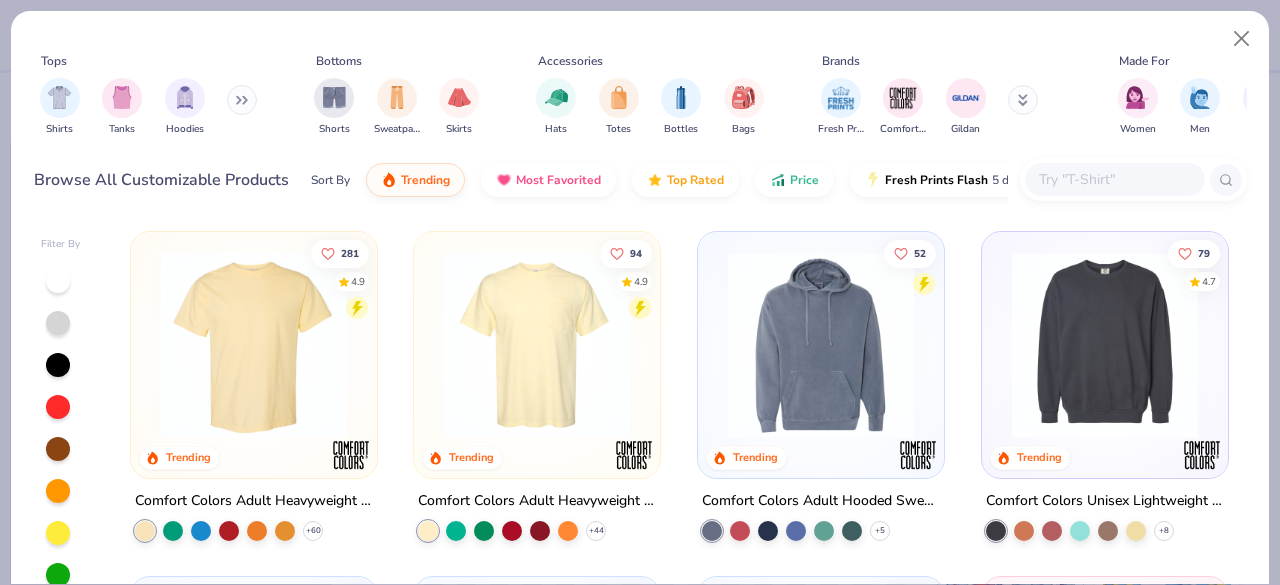 click at bounding box center [1114, 179] 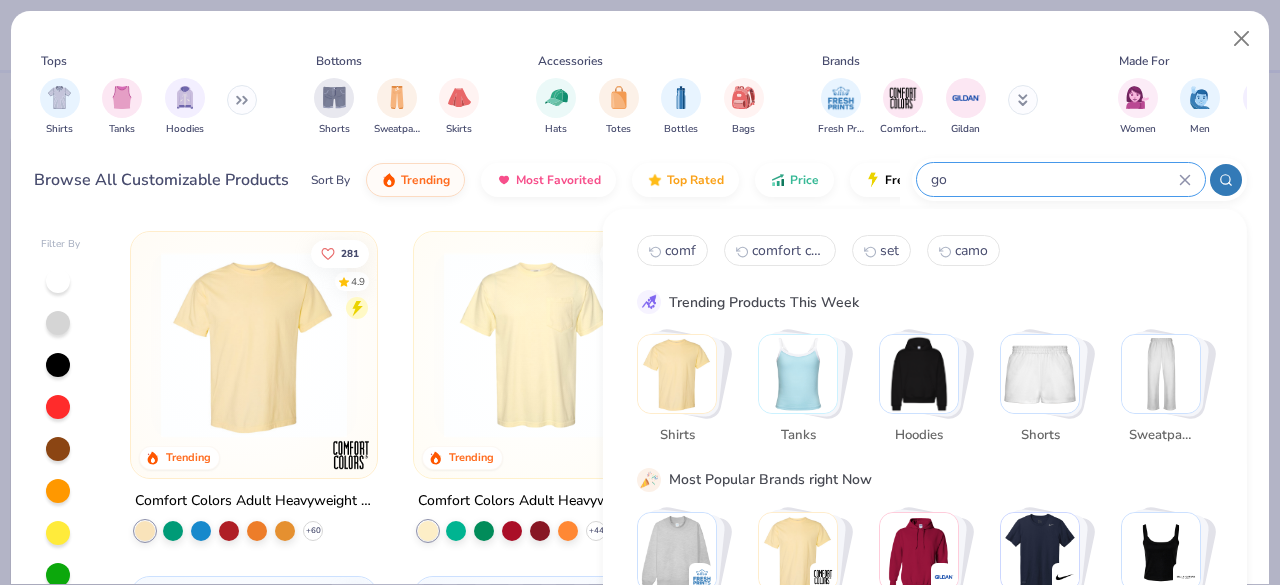 type on "g" 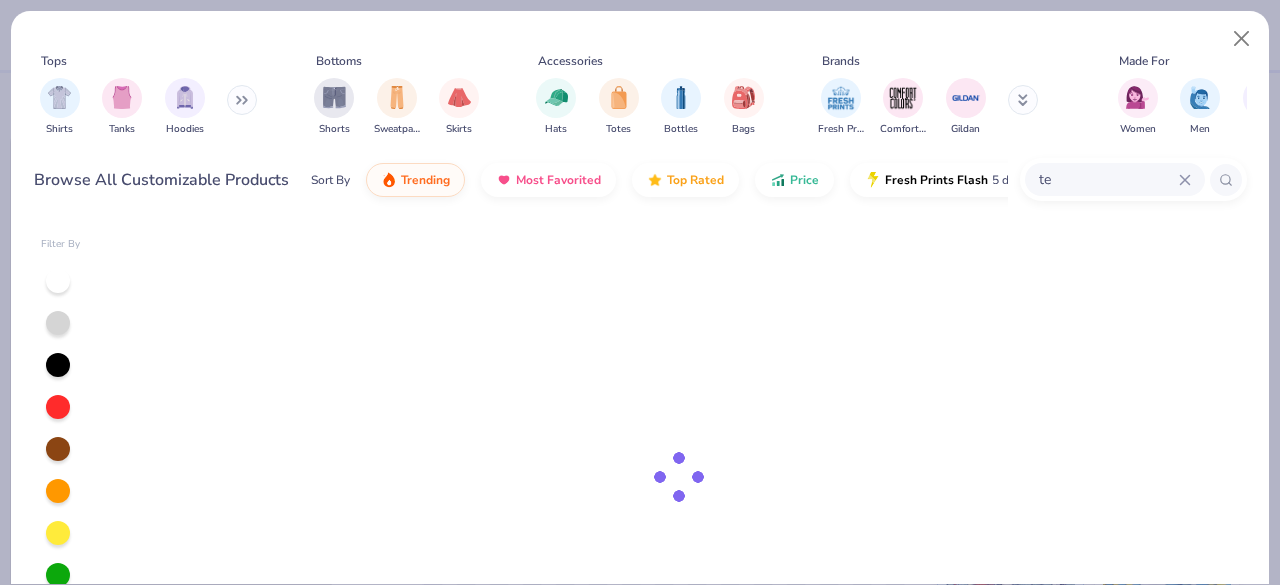 type on "t" 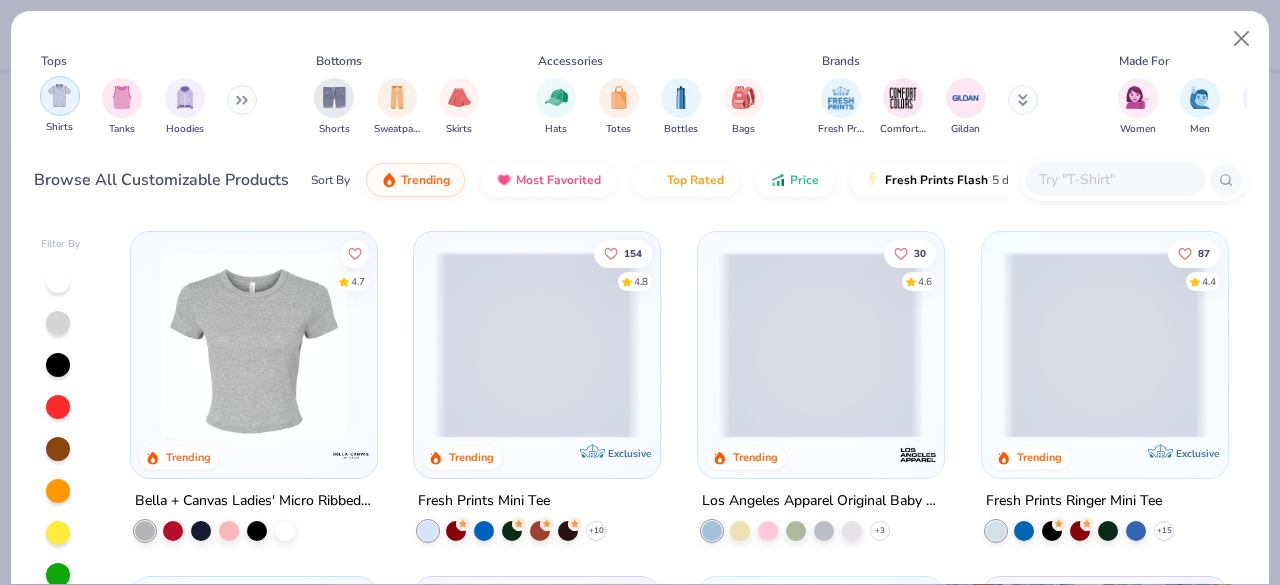 type 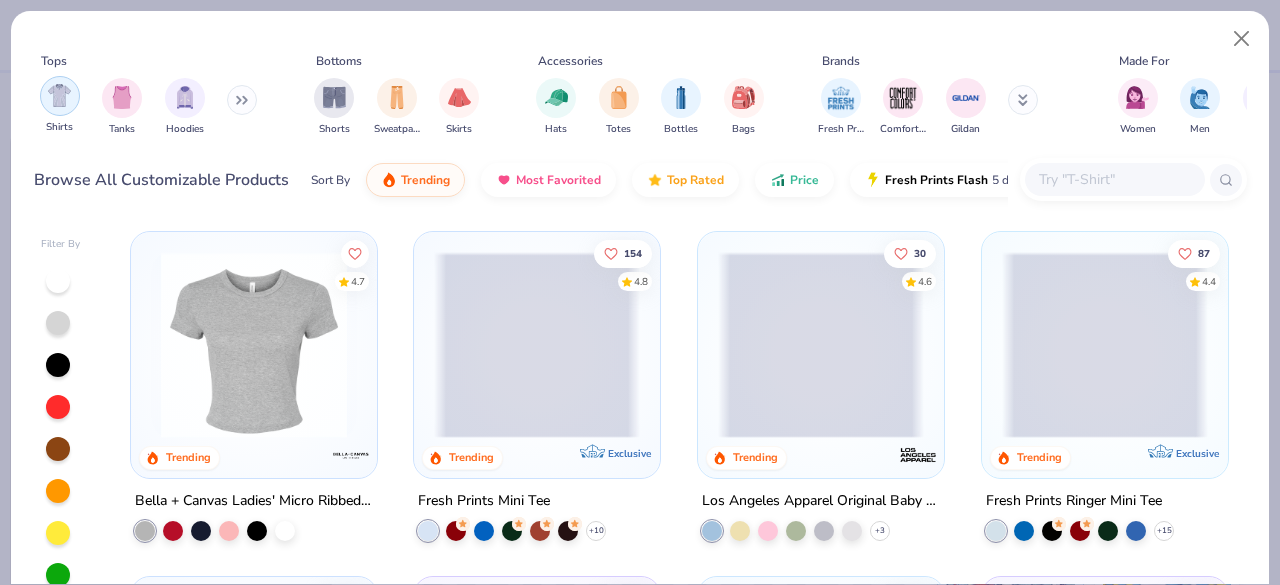 click at bounding box center (59, 95) 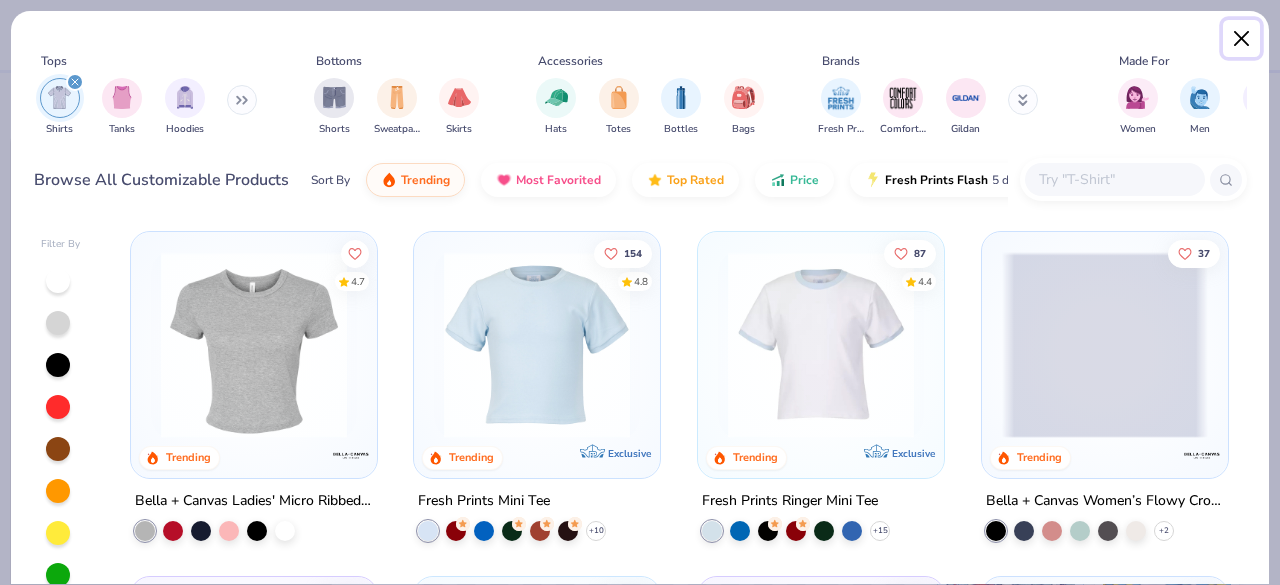 click at bounding box center (1242, 39) 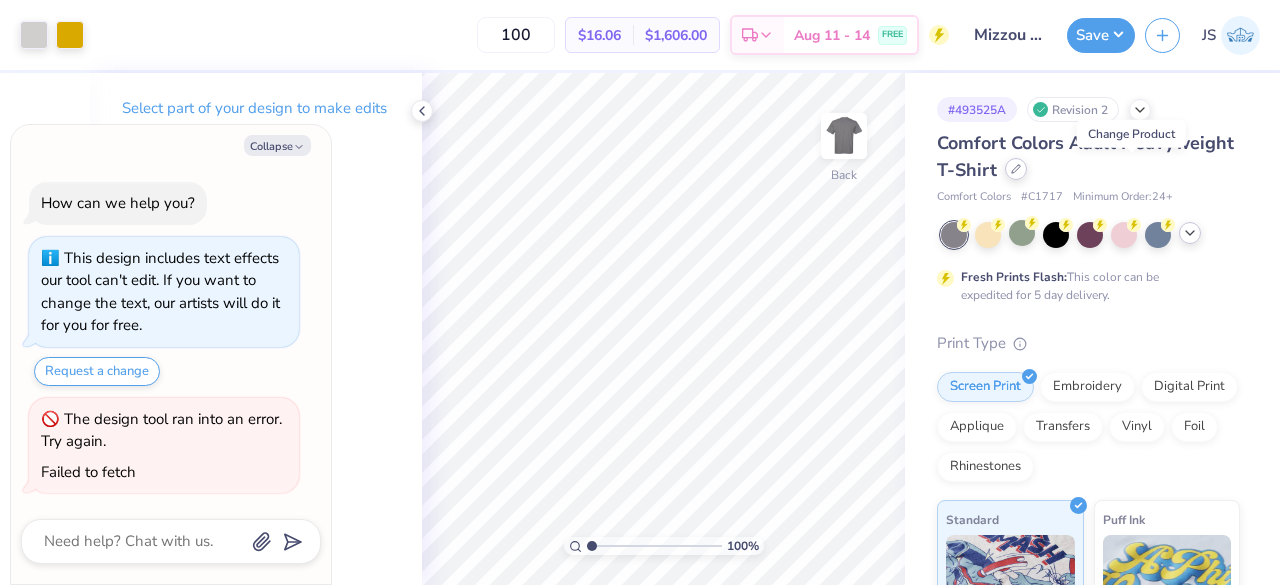 click at bounding box center [1016, 169] 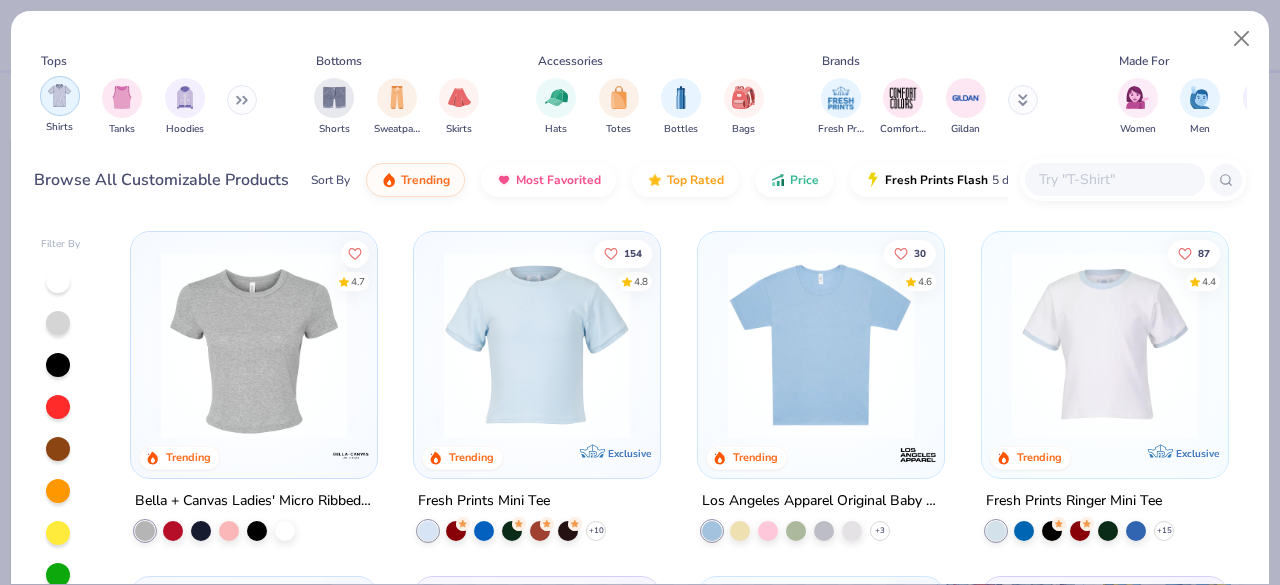 click at bounding box center (59, 95) 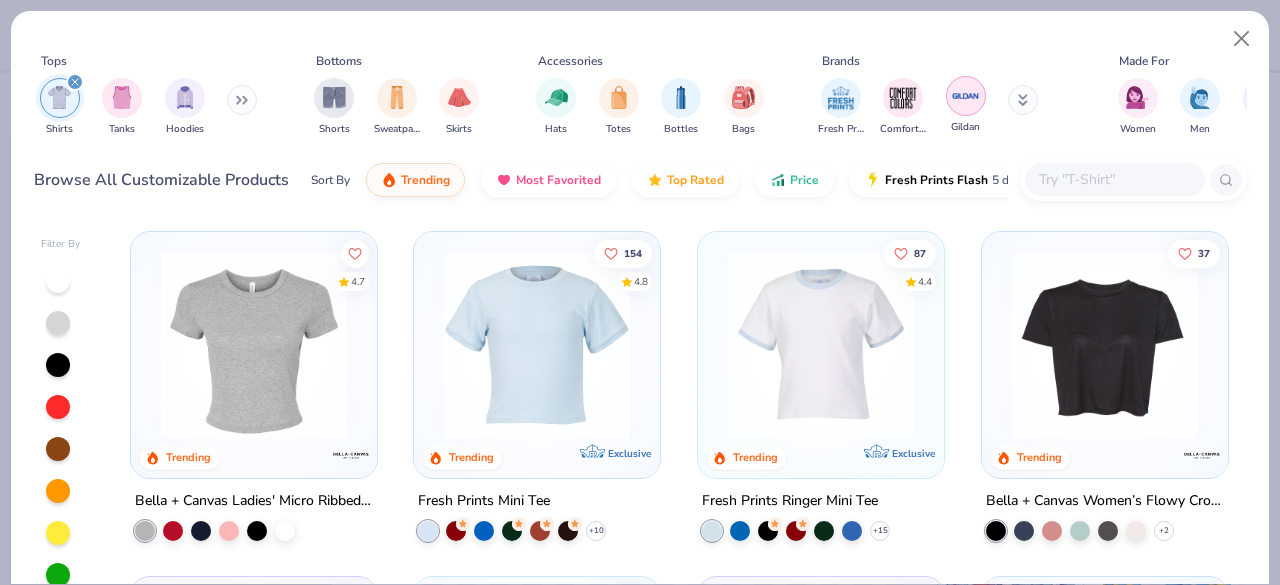 click at bounding box center [966, 96] 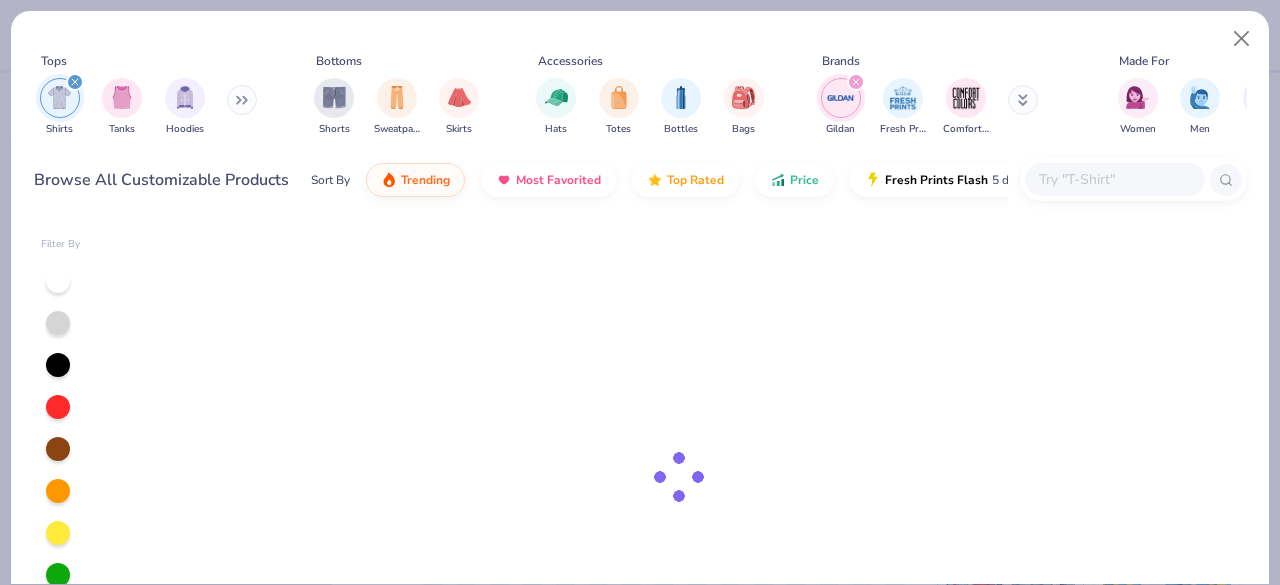 type on "x" 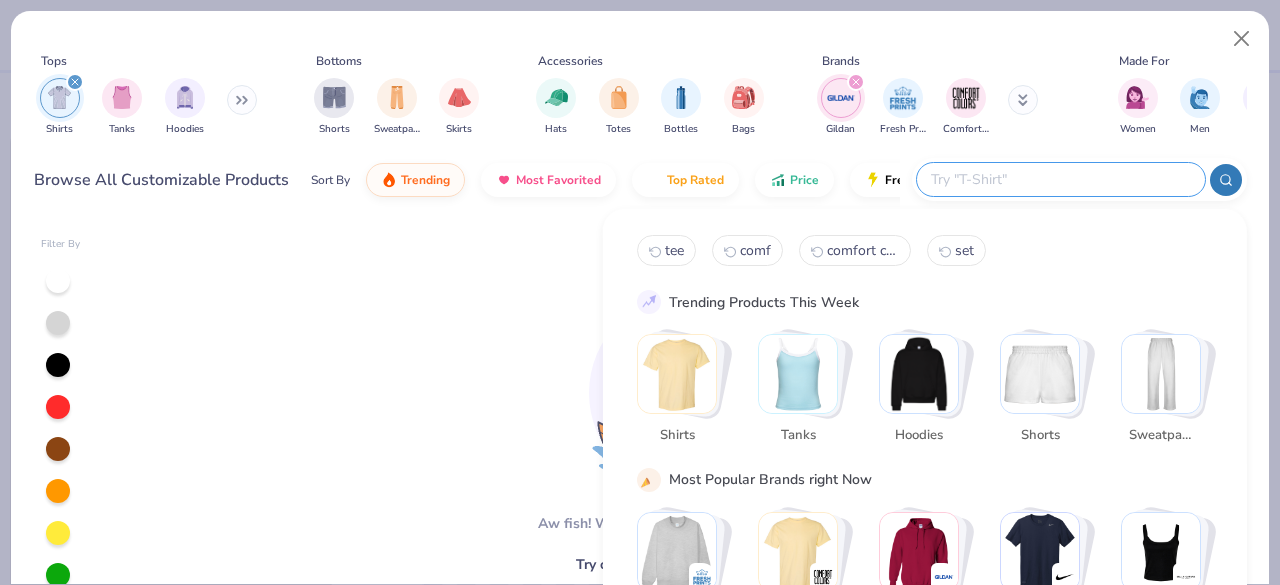 click at bounding box center (1060, 179) 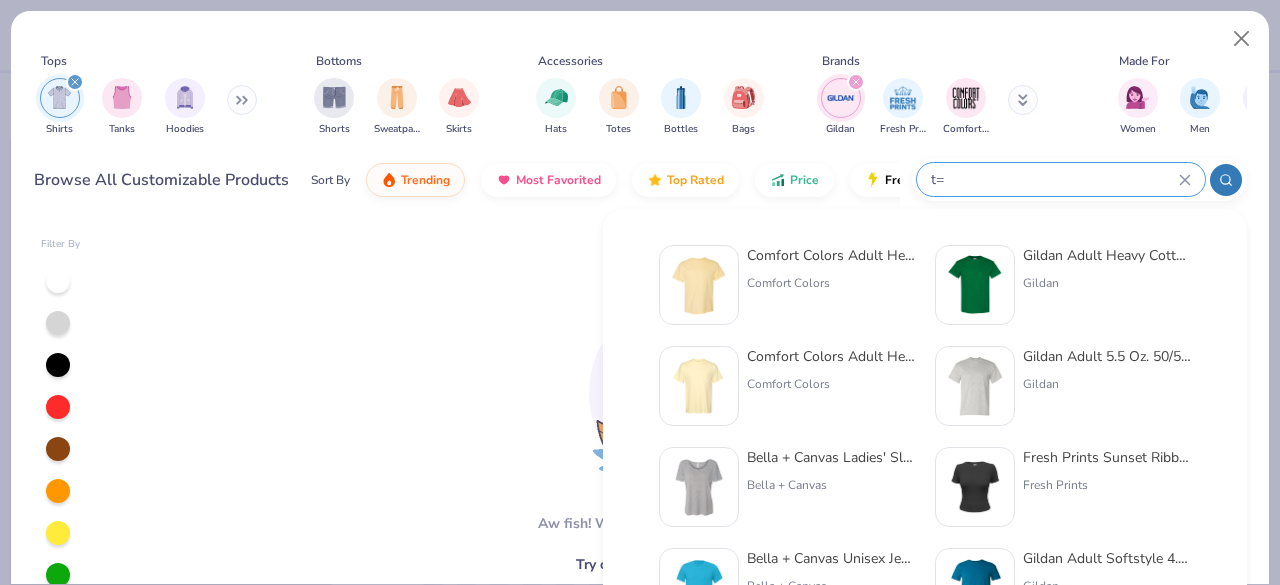 type on "t=" 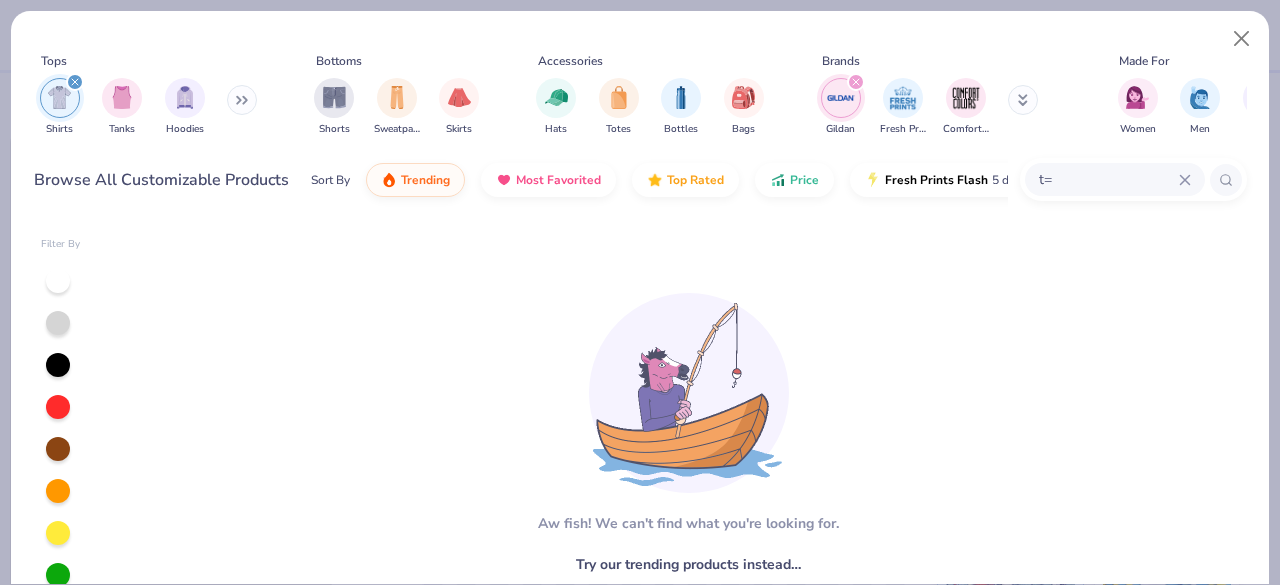 click 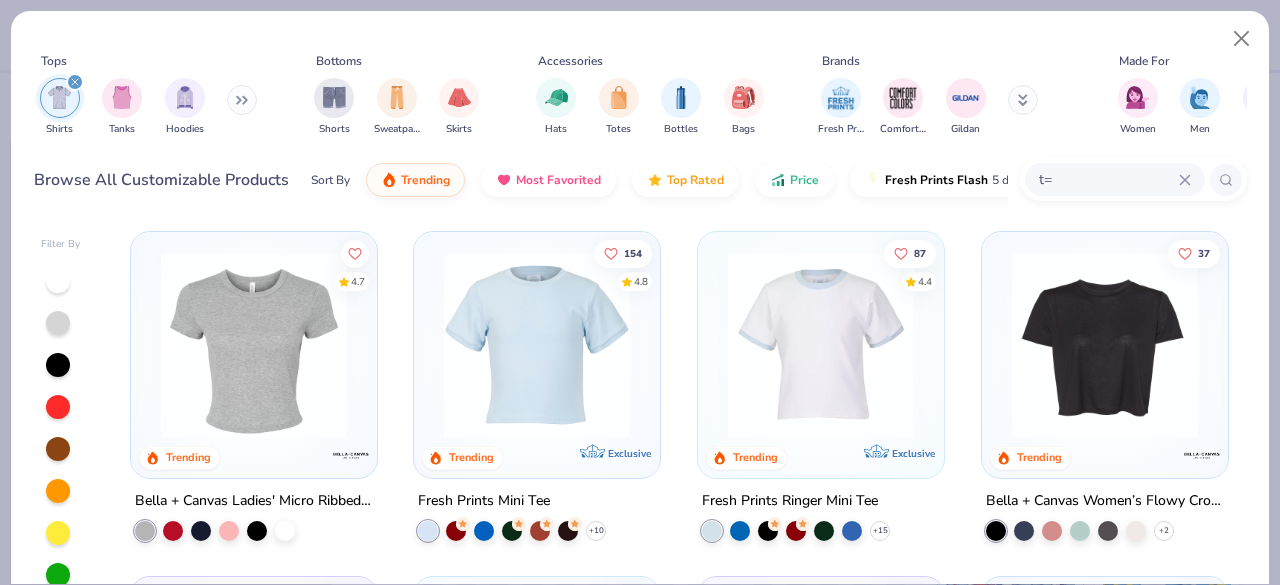 type on "x" 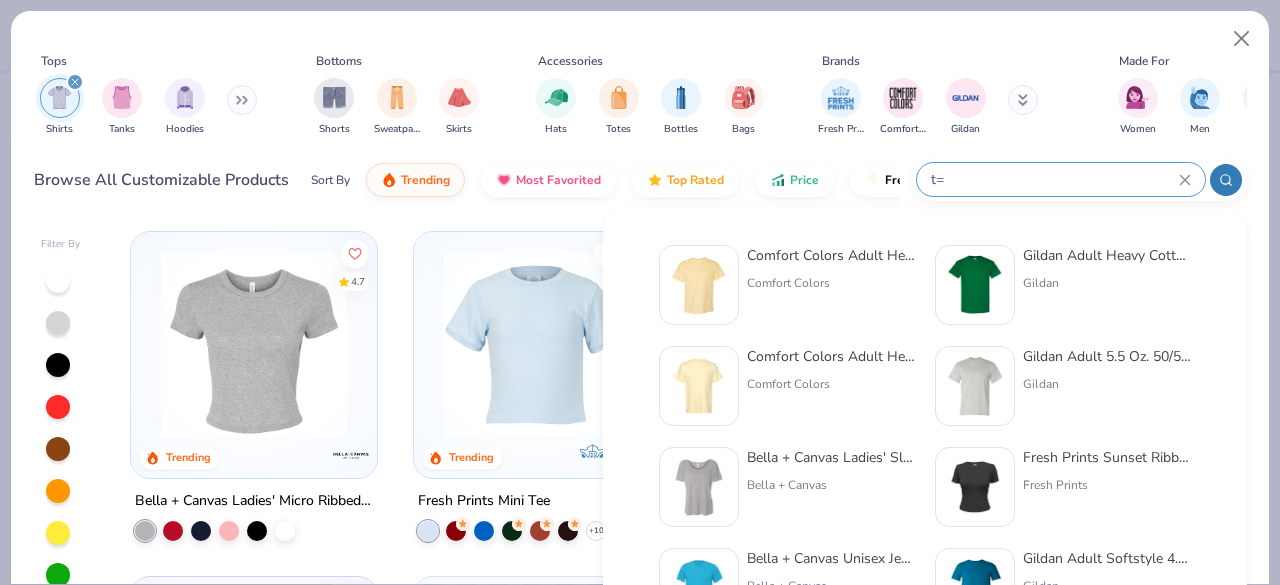 click on "t=" at bounding box center (1054, 179) 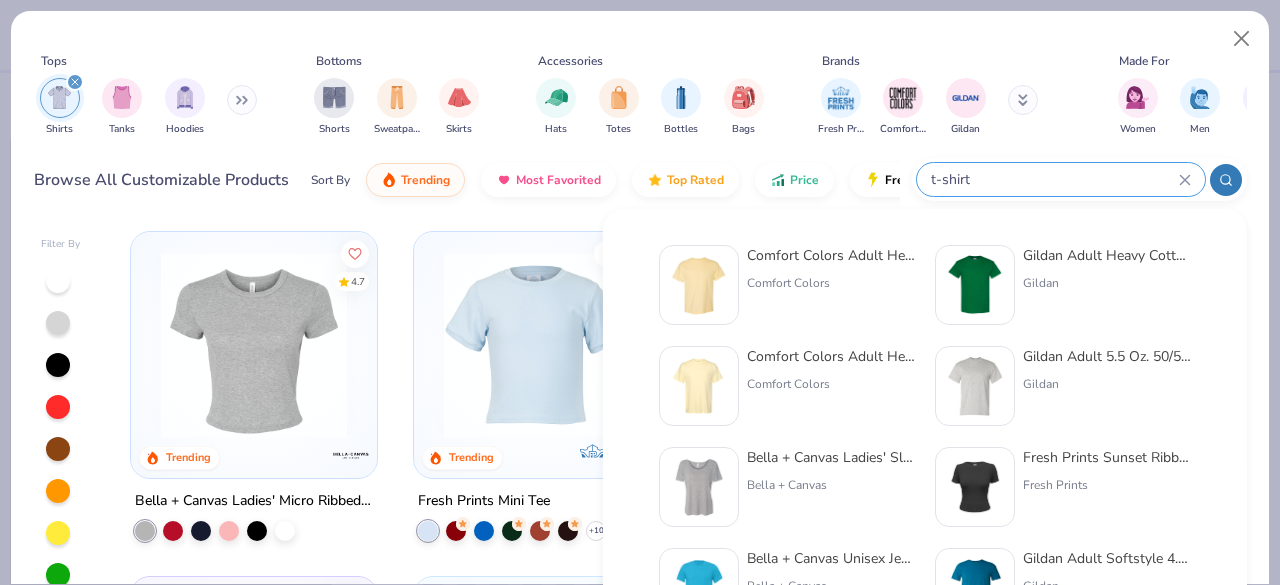 type on "t-shirt" 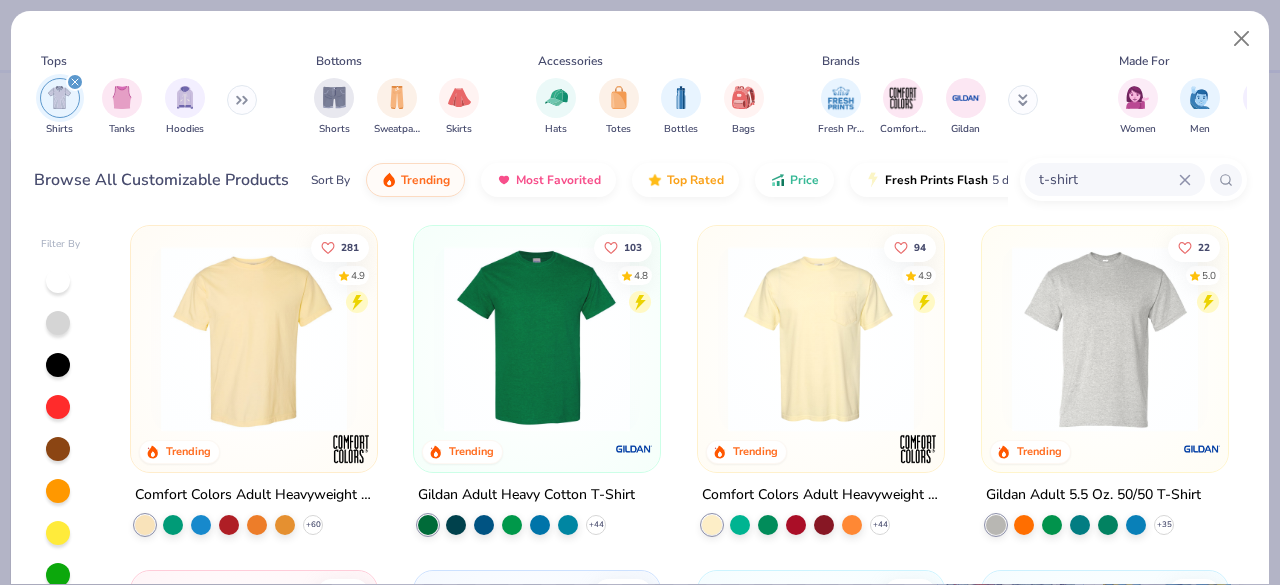 scroll, scrollTop: 0, scrollLeft: 0, axis: both 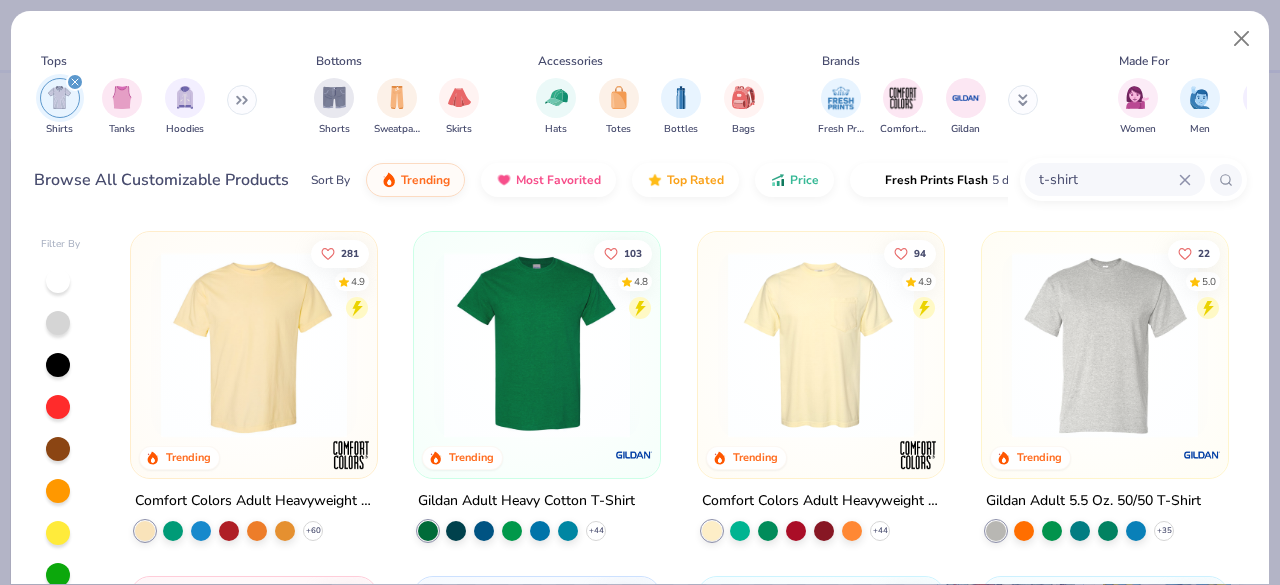 click at bounding box center [537, 350] 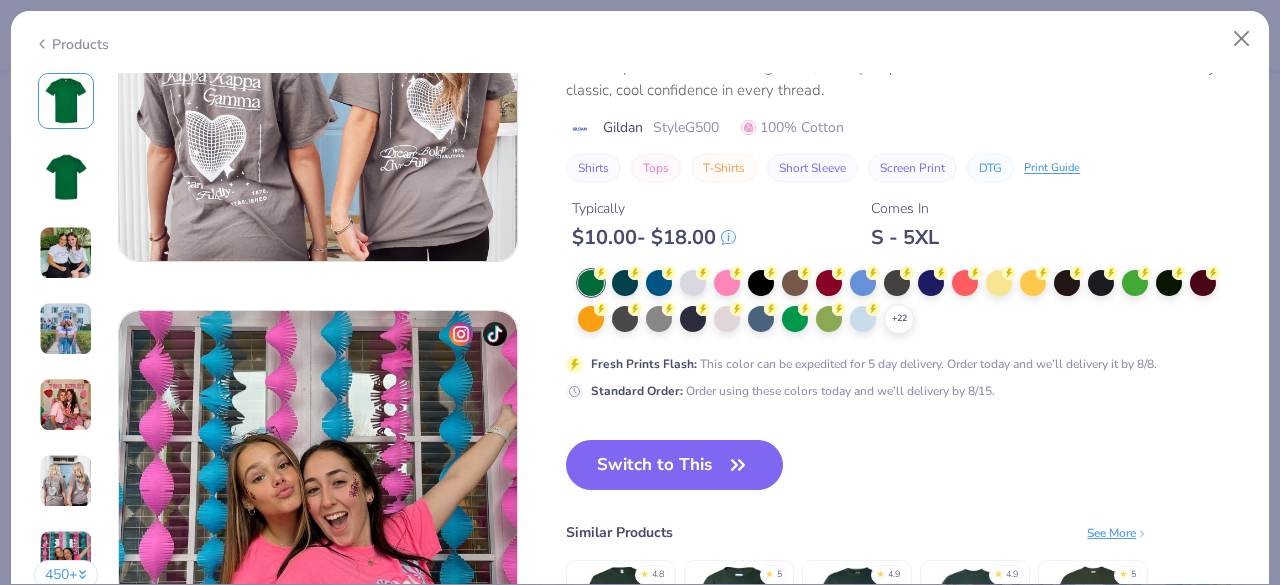 scroll, scrollTop: 2452, scrollLeft: 0, axis: vertical 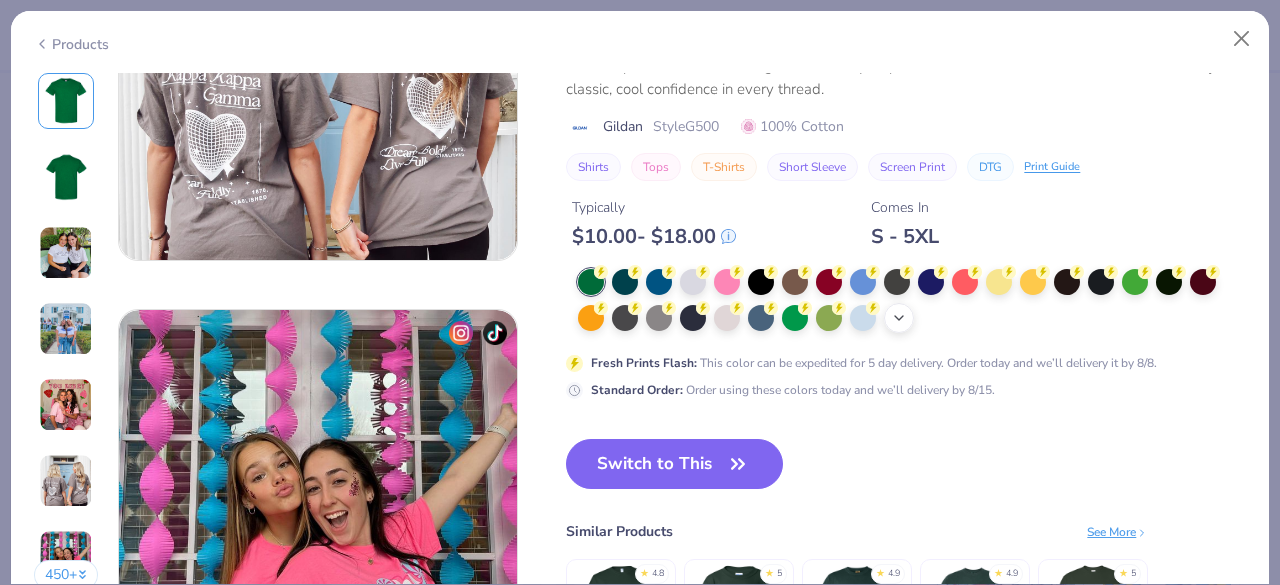 click on "+ 22" at bounding box center (899, 318) 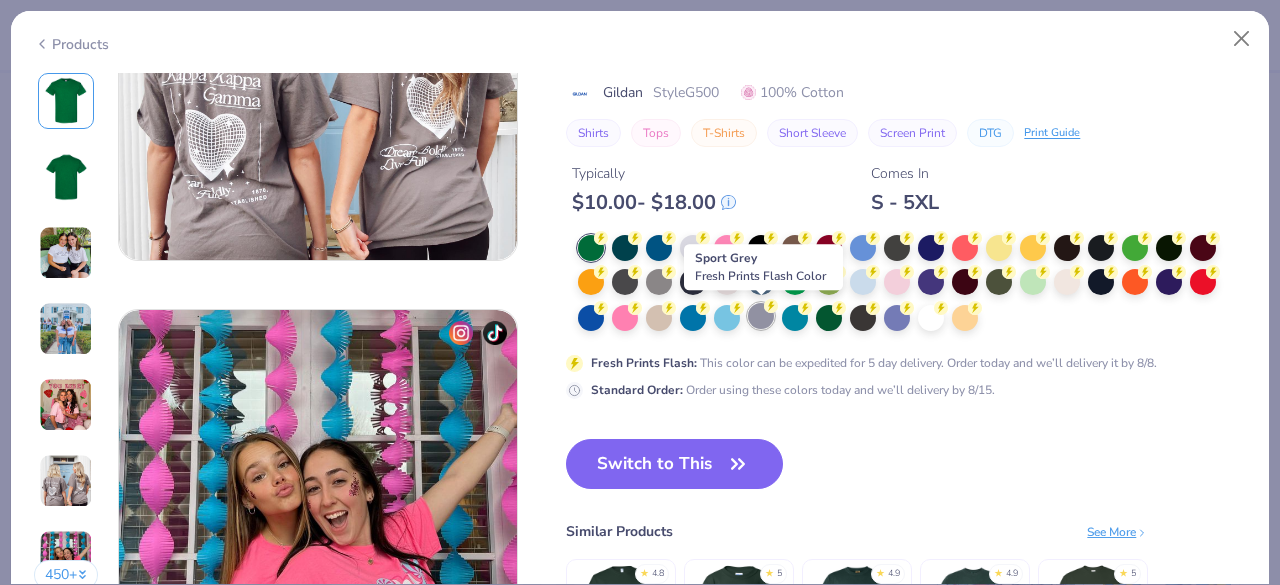 click at bounding box center (761, 316) 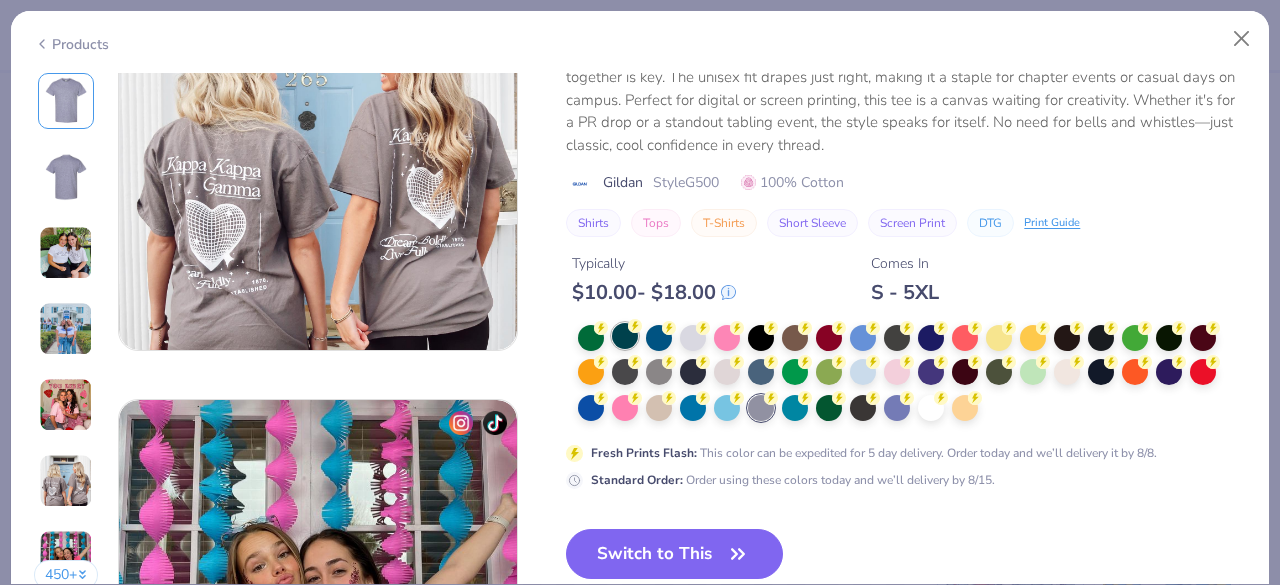 scroll, scrollTop: 2328, scrollLeft: 0, axis: vertical 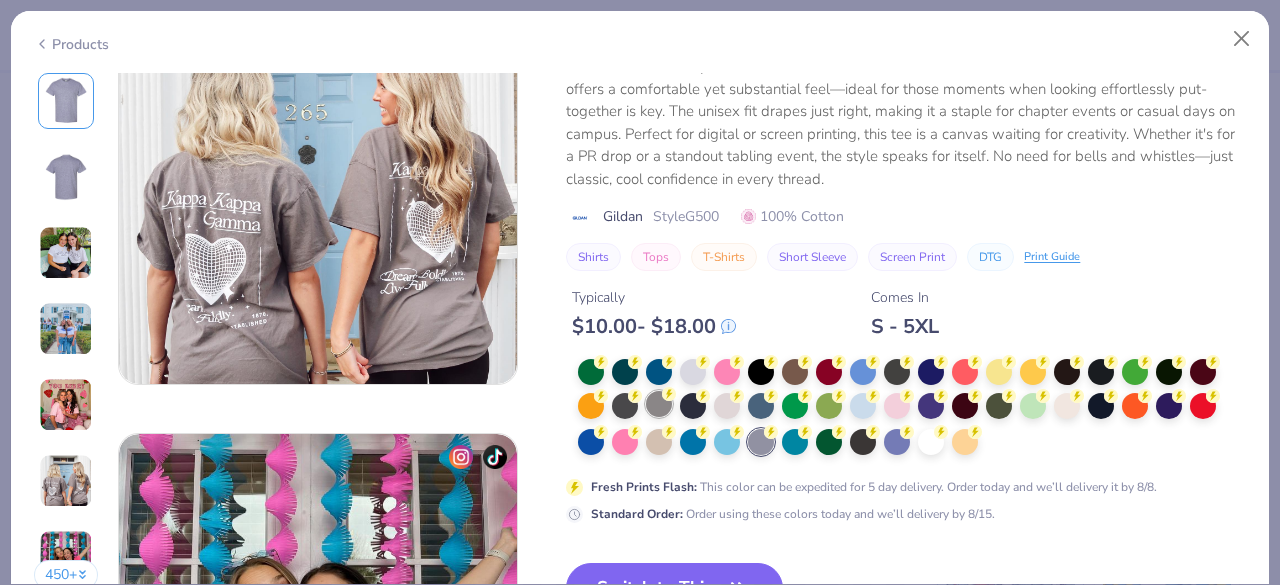 click at bounding box center [659, 404] 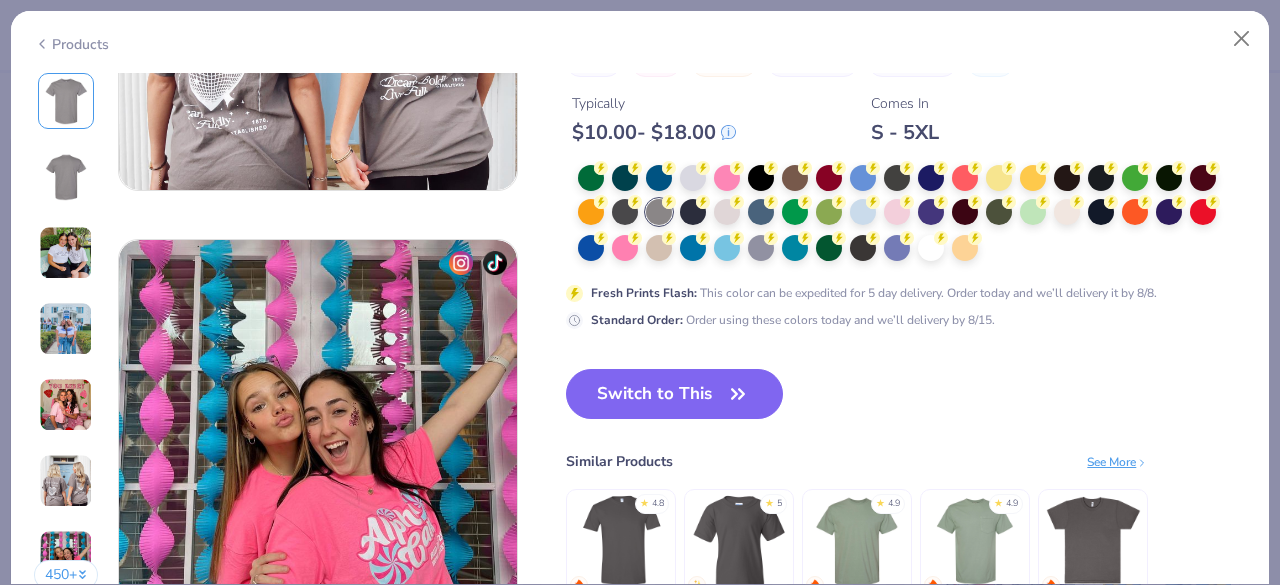 scroll, scrollTop: 2532, scrollLeft: 0, axis: vertical 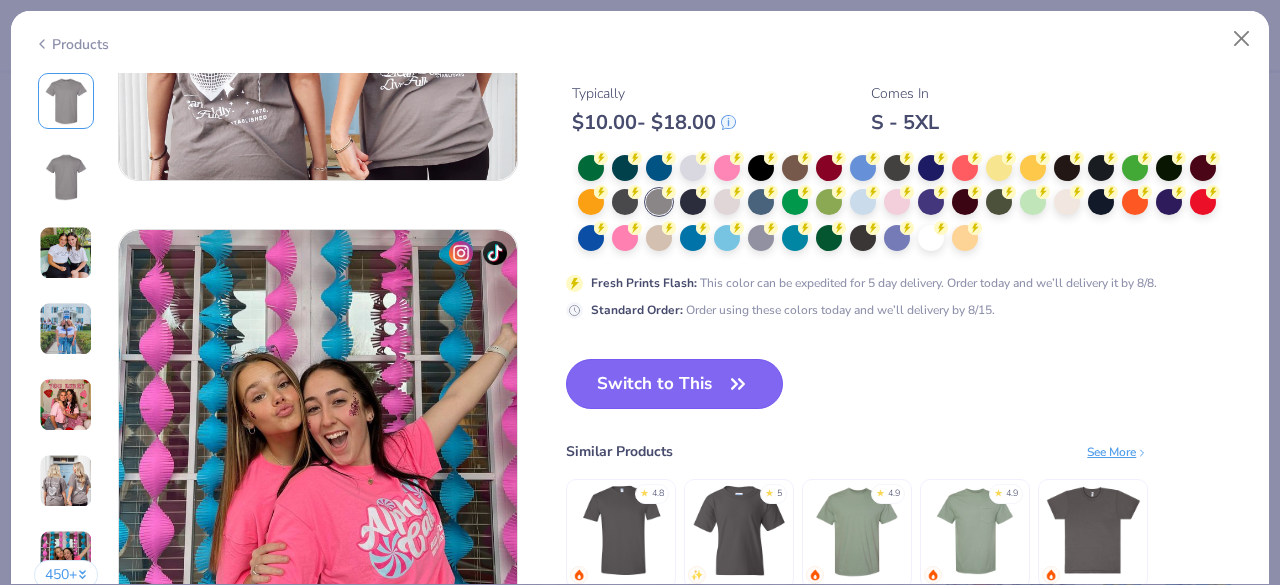 click on "Switch to This" at bounding box center (674, 384) 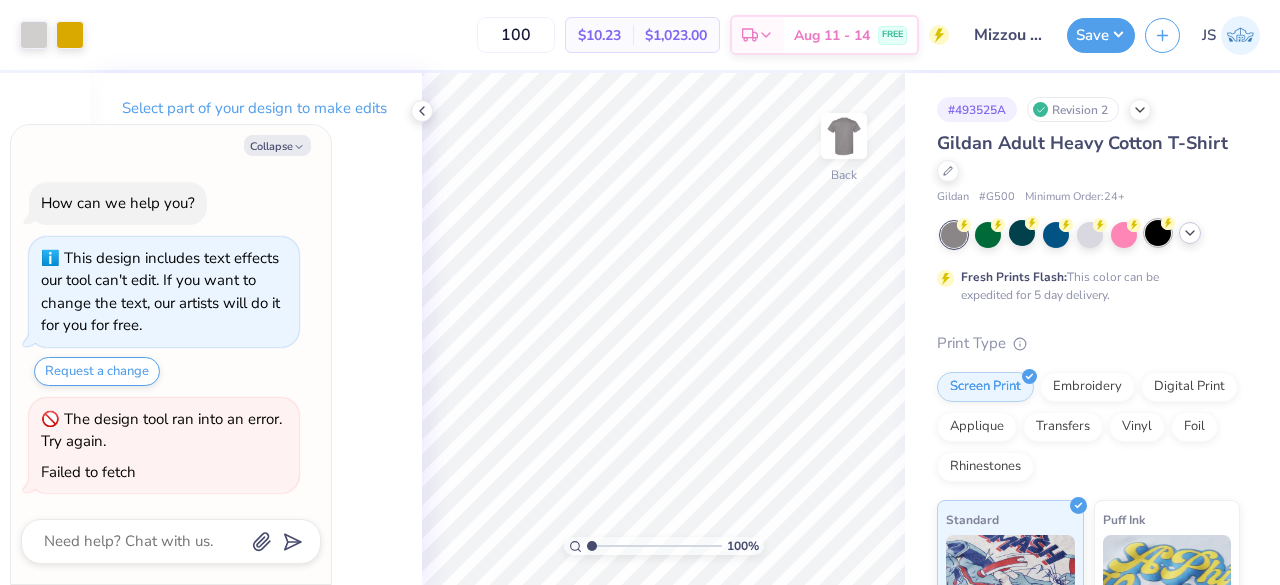 click at bounding box center [1158, 233] 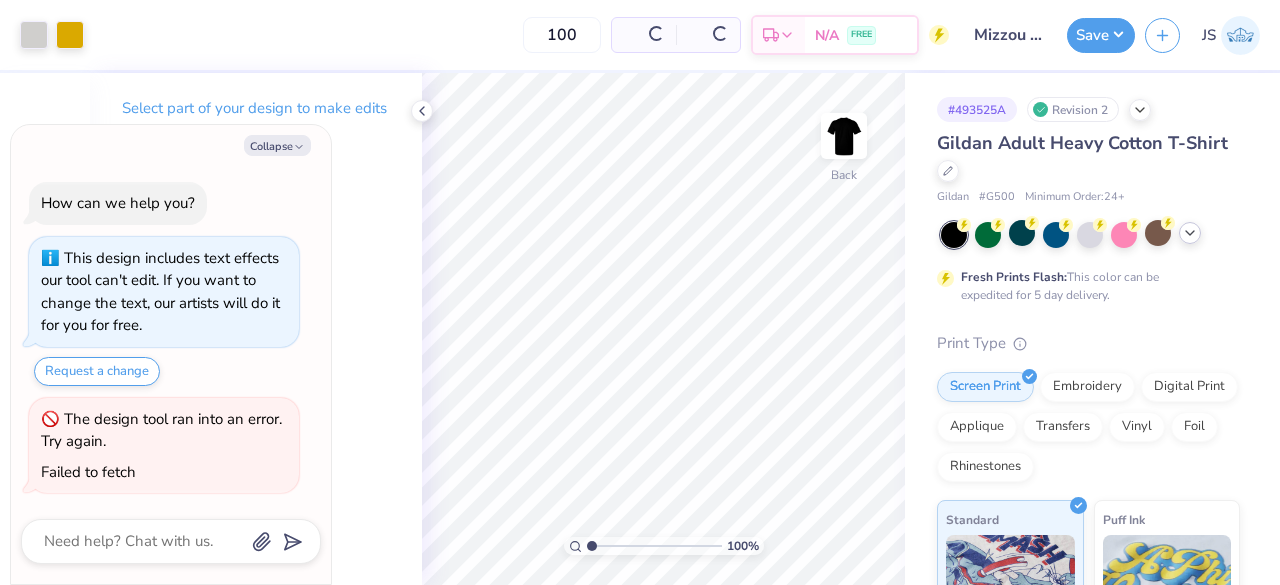 click 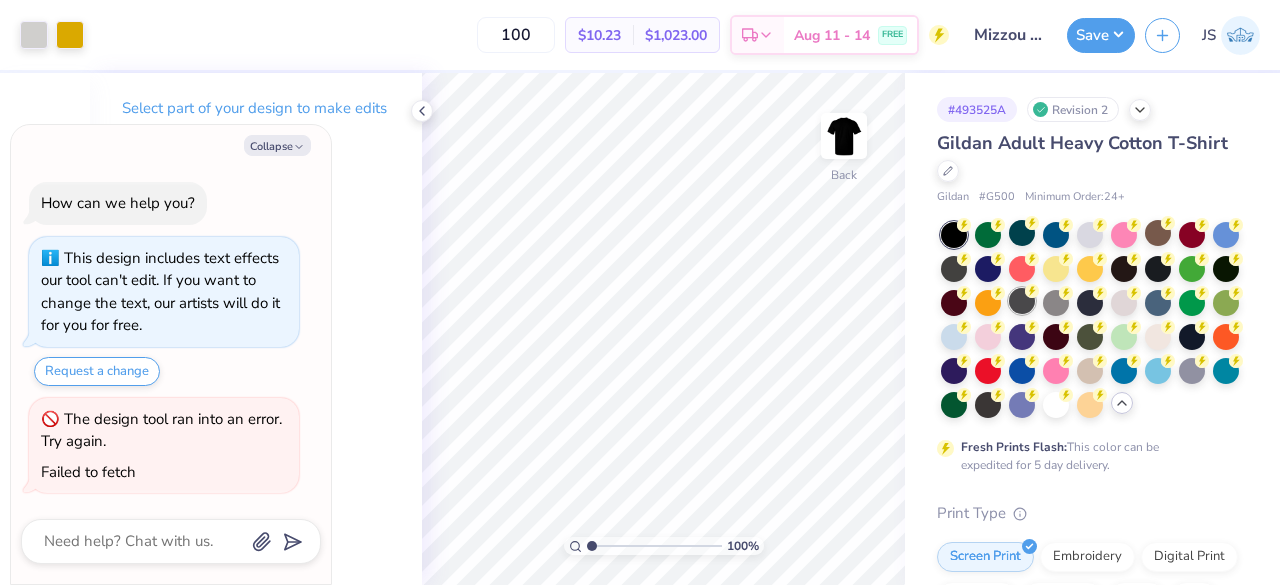 click at bounding box center [1022, 301] 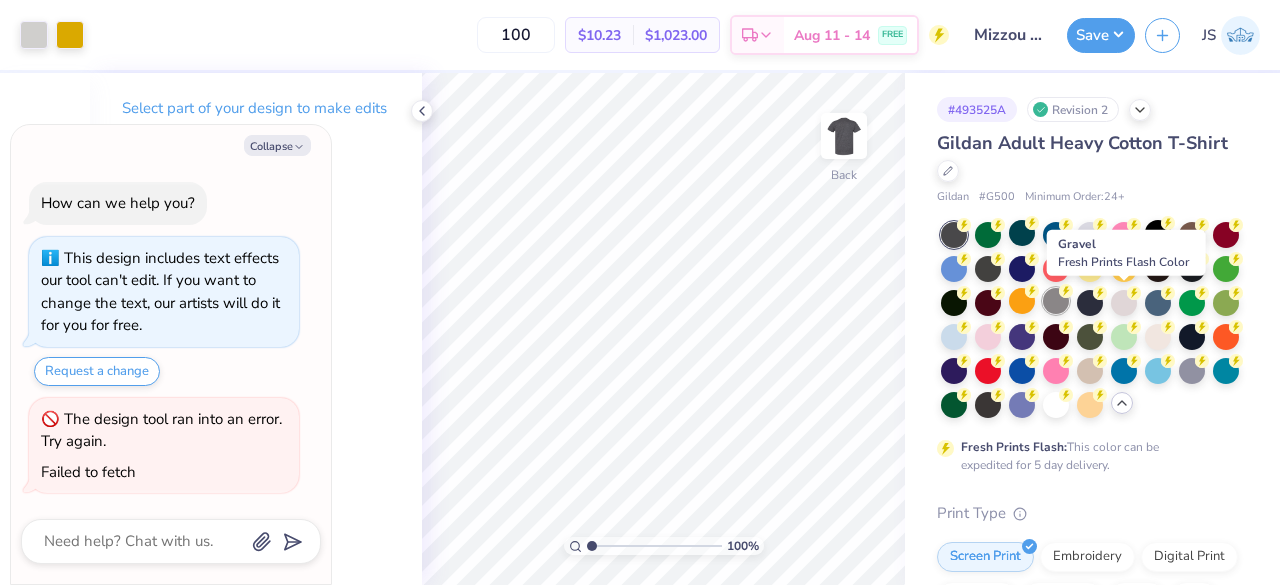 click at bounding box center (1056, 301) 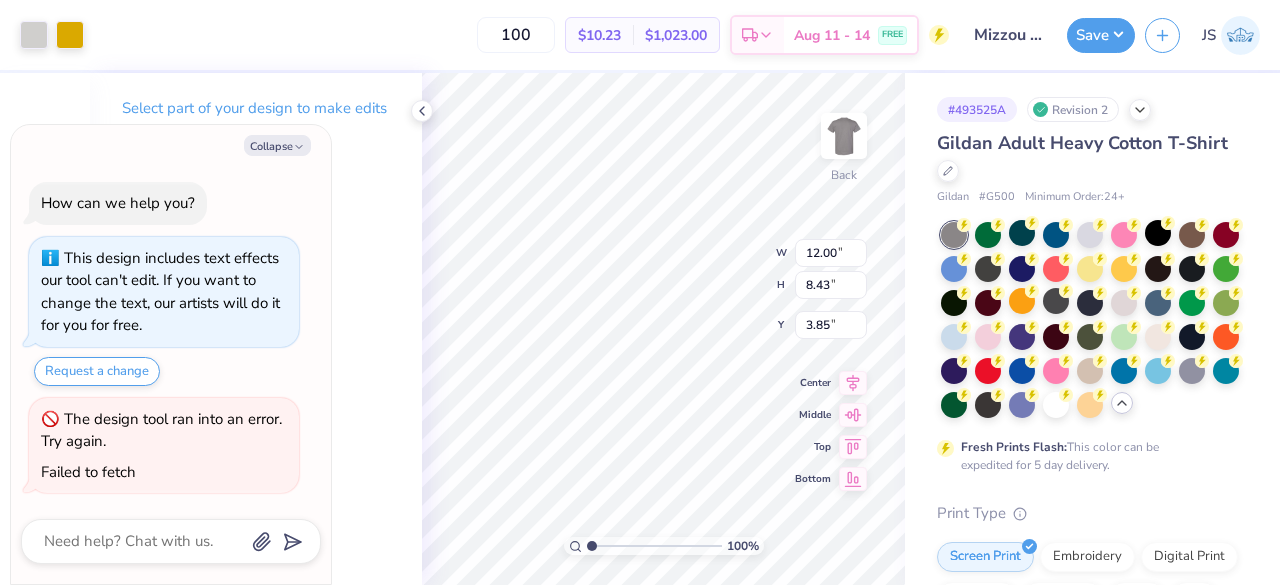 type on "x" 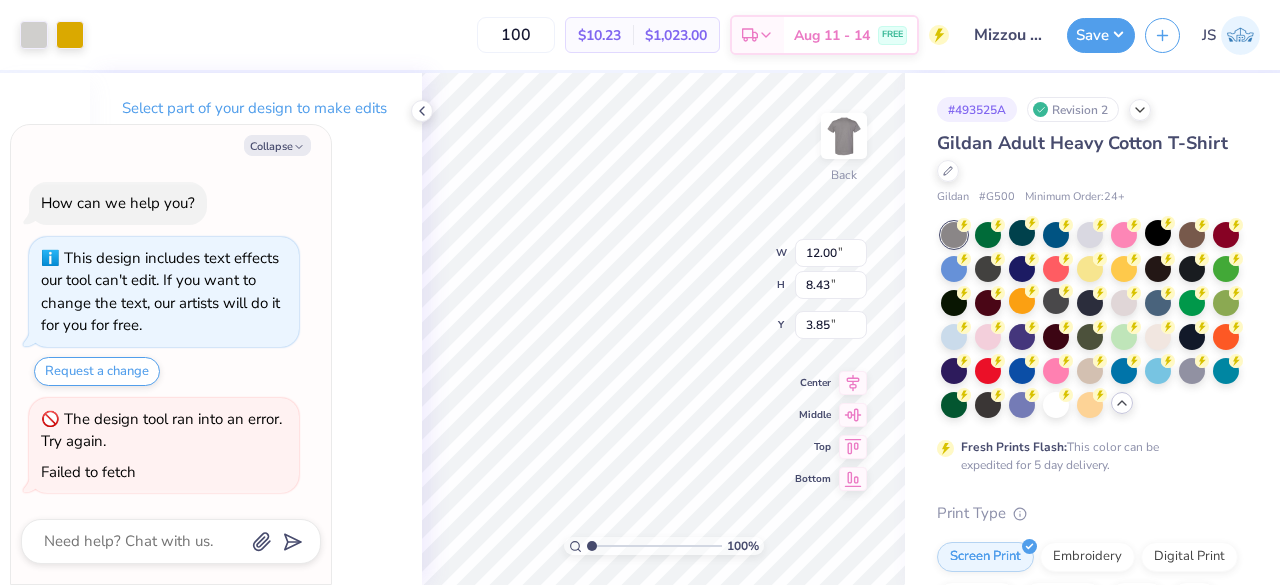 type on "3.89" 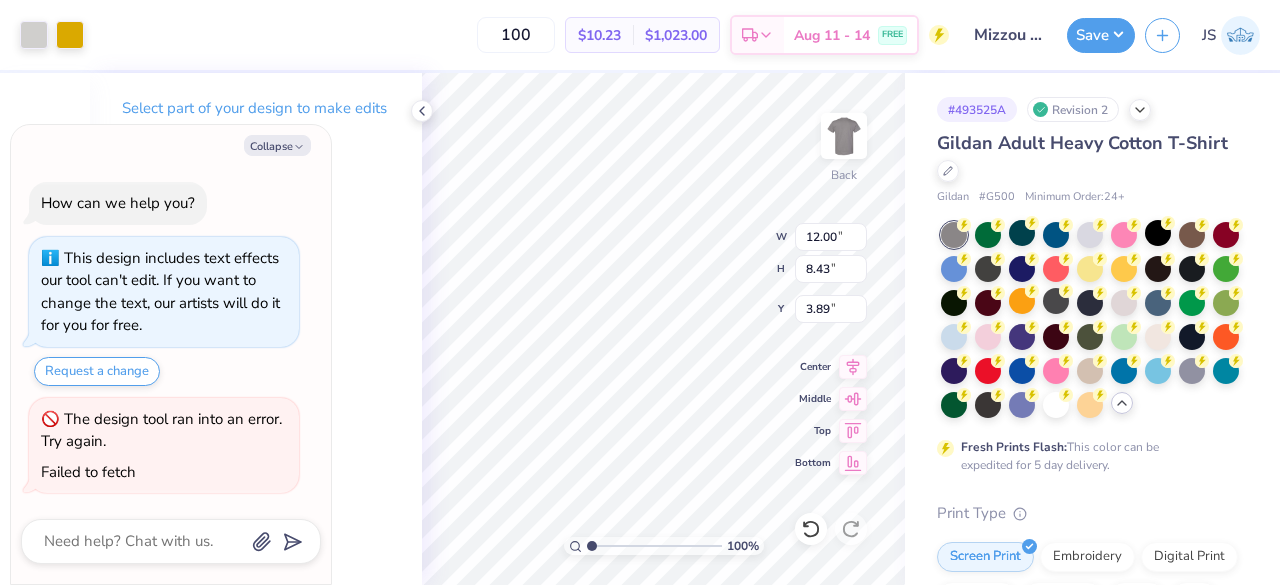 type on "x" 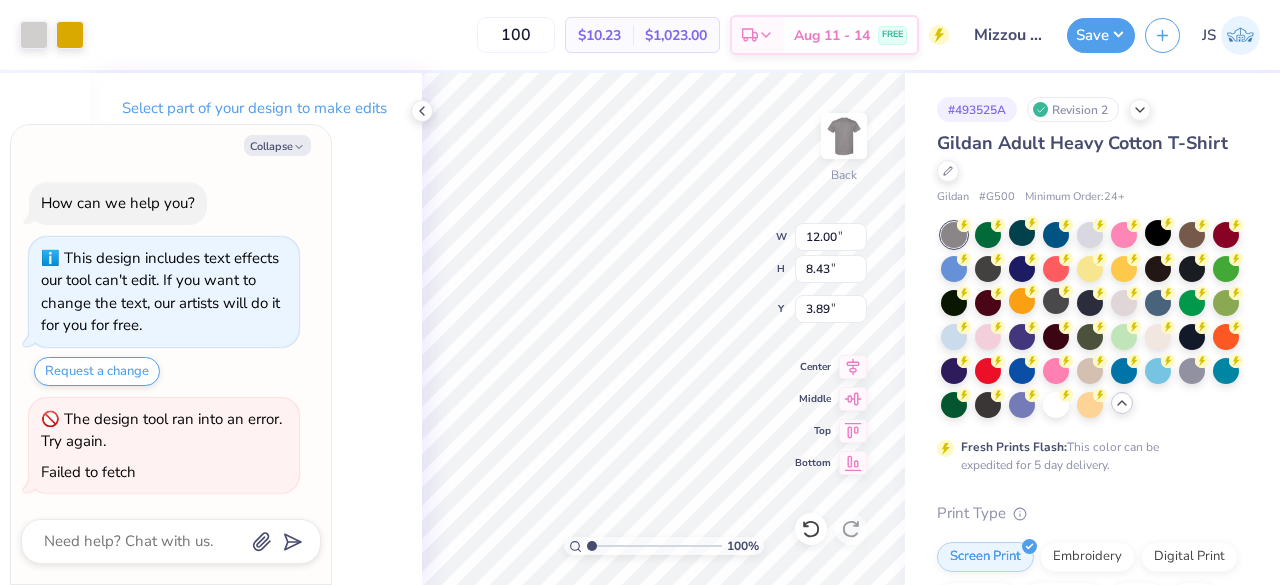 type on "3.85" 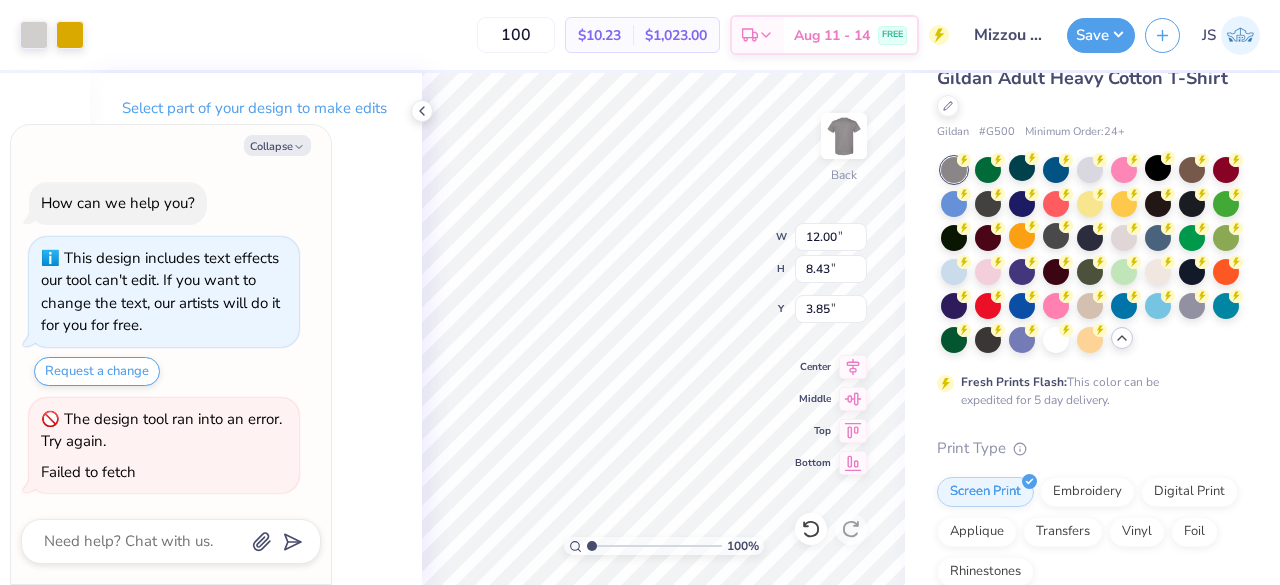 scroll, scrollTop: 66, scrollLeft: 0, axis: vertical 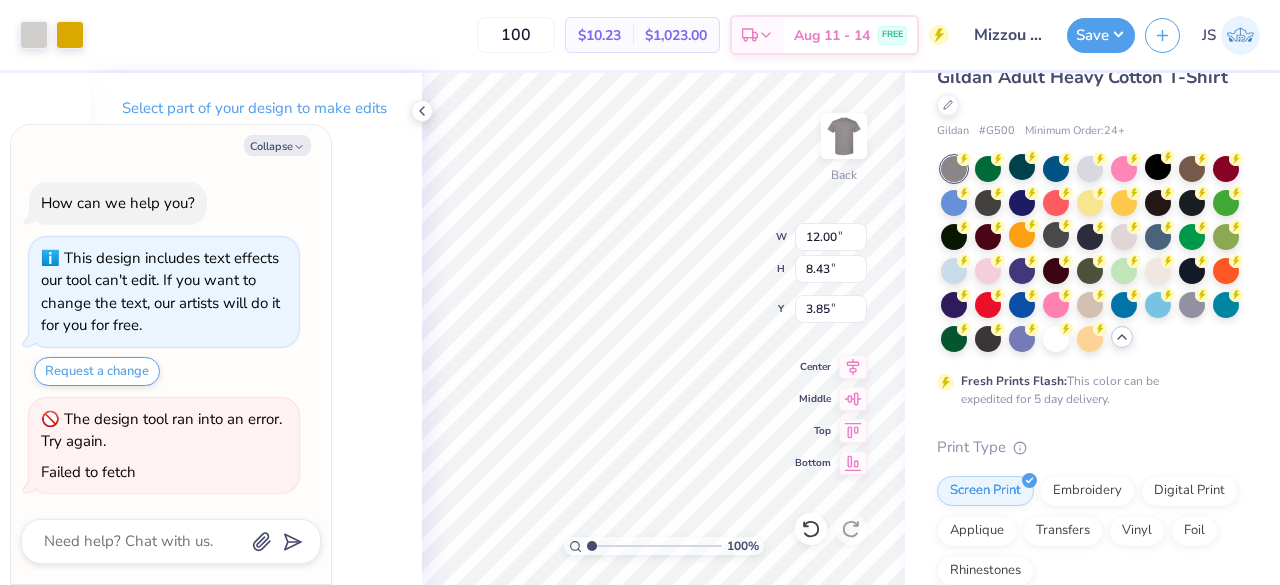 click at bounding box center [1122, 337] 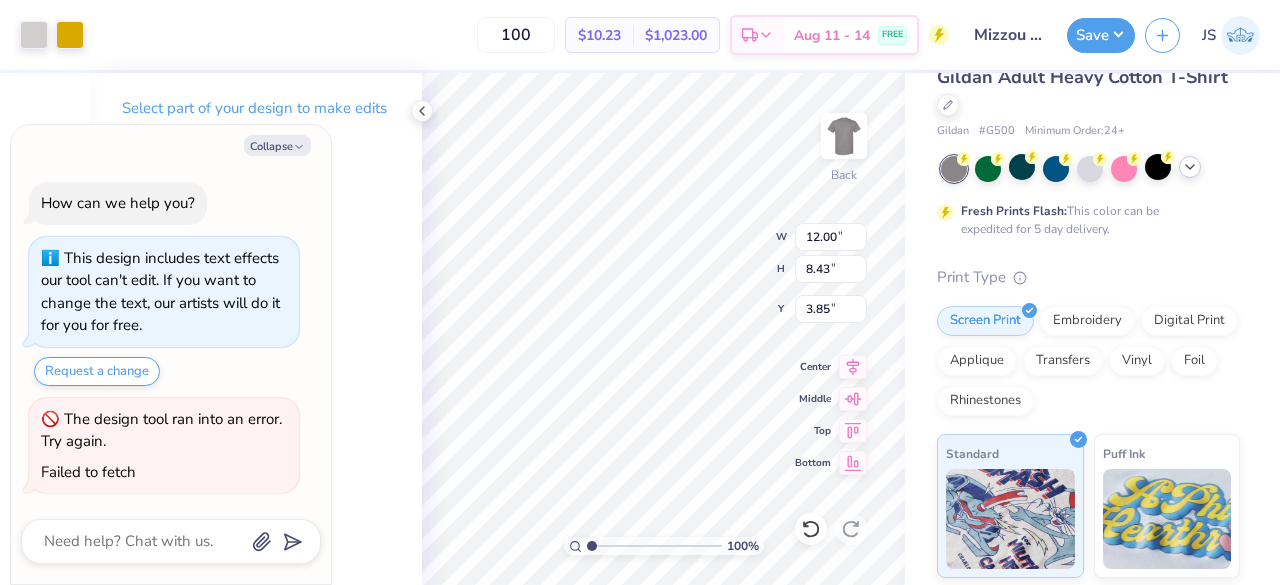 click 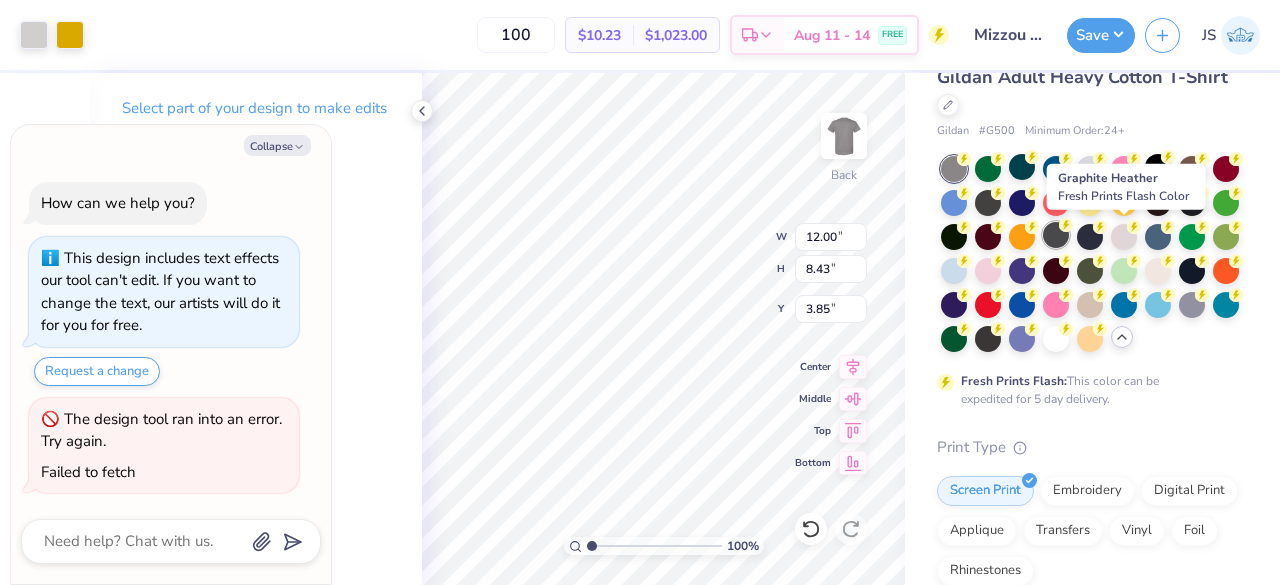 click at bounding box center [1056, 235] 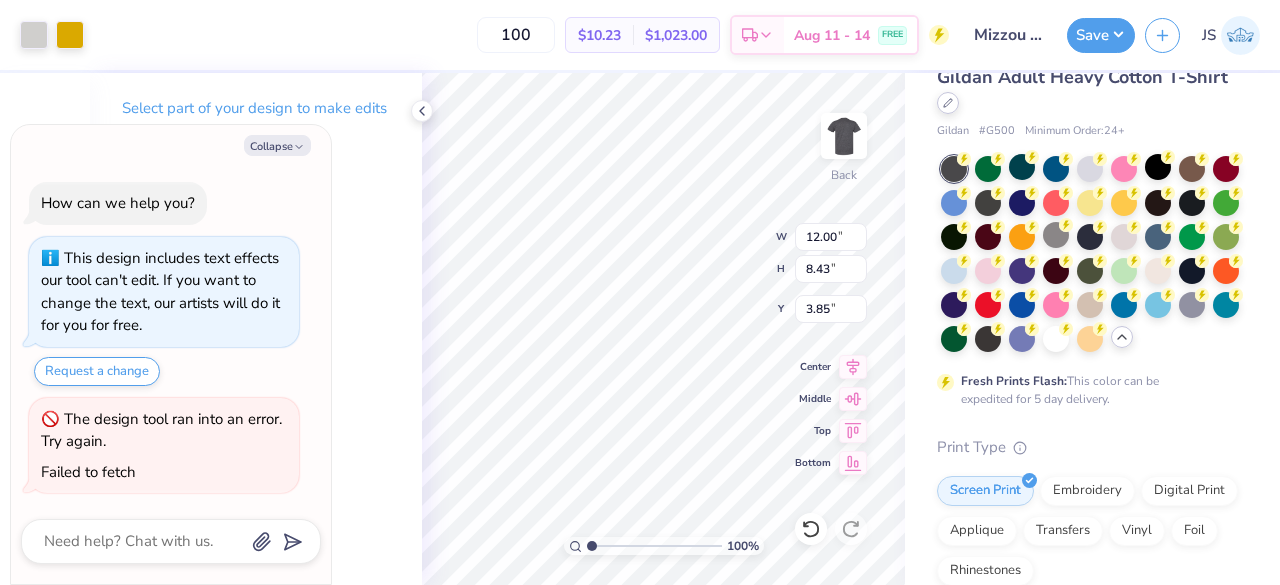 click at bounding box center [948, 103] 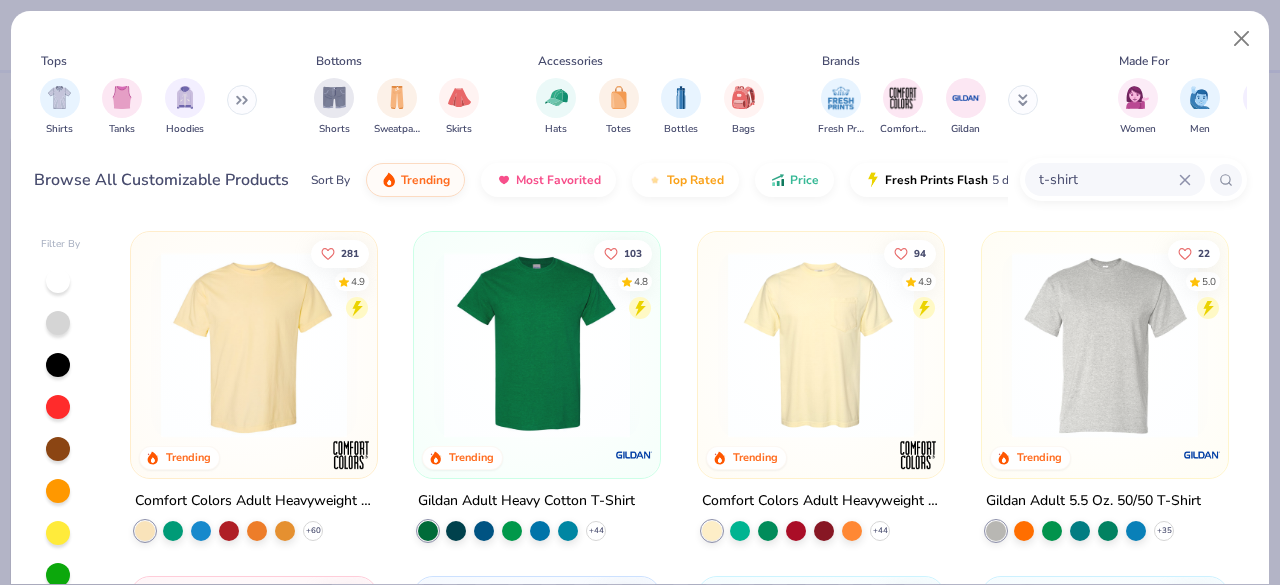 click on "281 4.9" at bounding box center (340, 279) 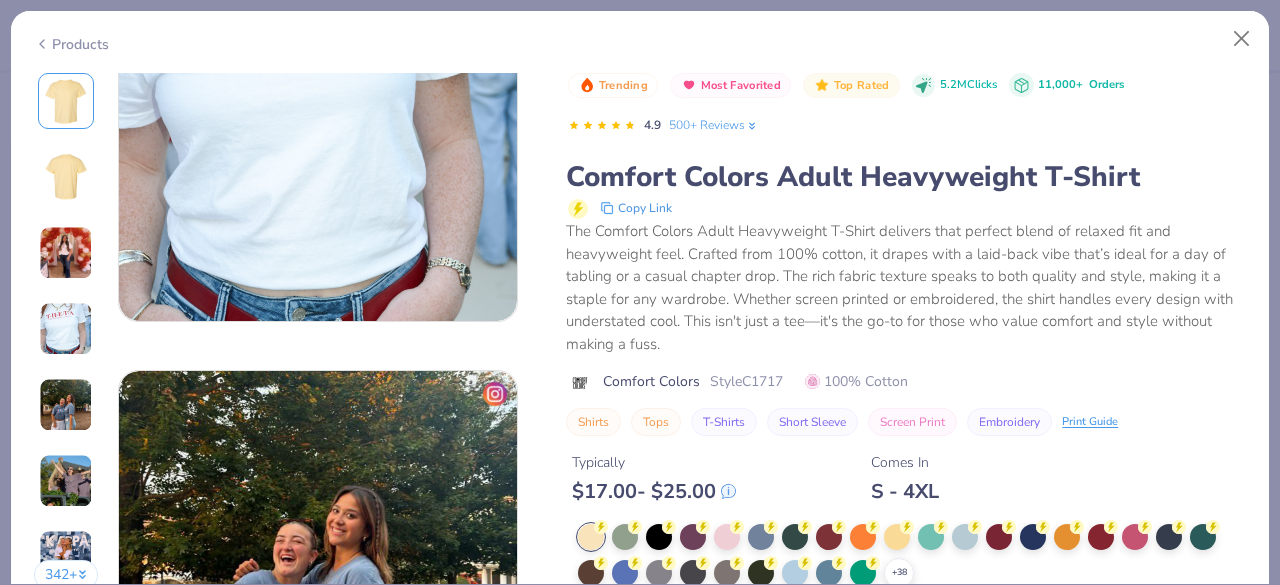 scroll, scrollTop: 1511, scrollLeft: 0, axis: vertical 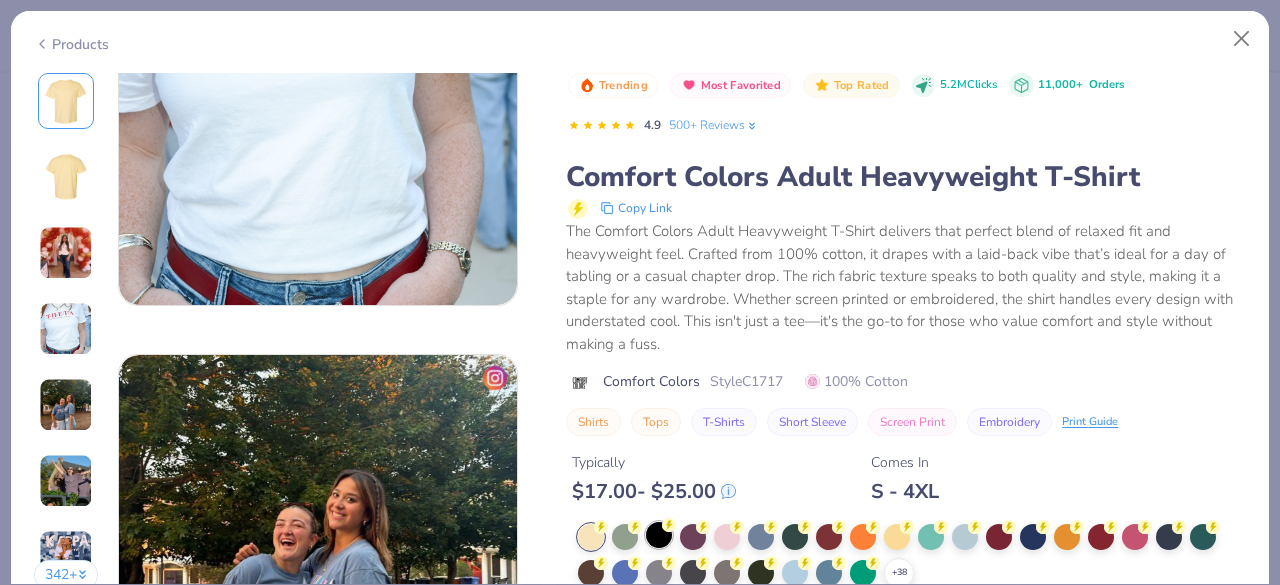 click at bounding box center [659, 535] 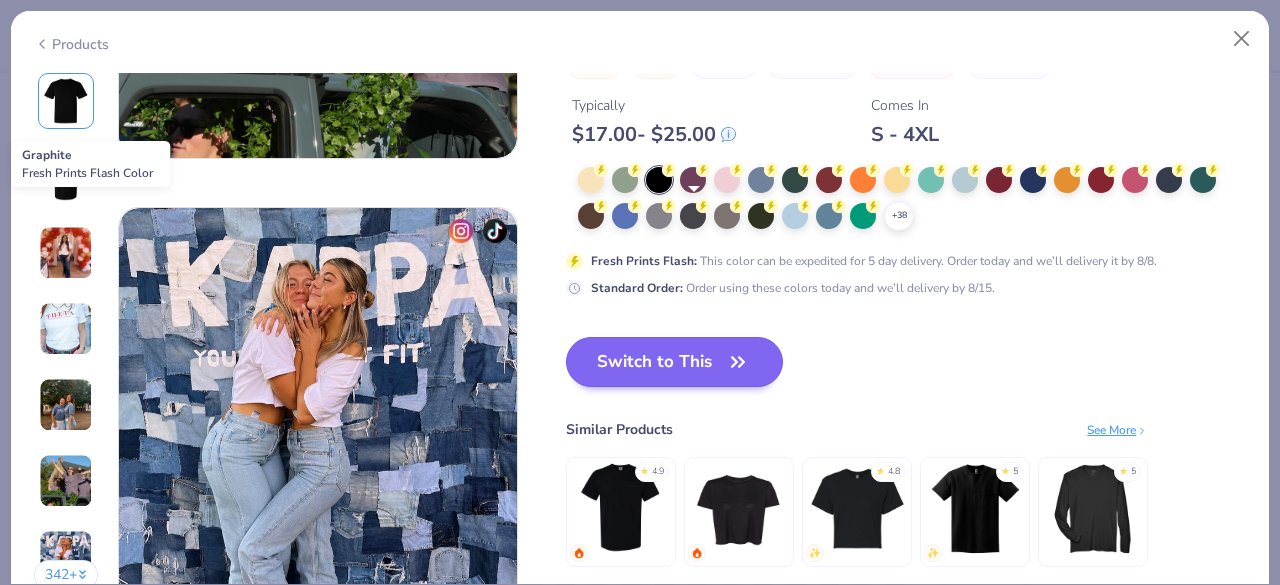 scroll, scrollTop: 2555, scrollLeft: 0, axis: vertical 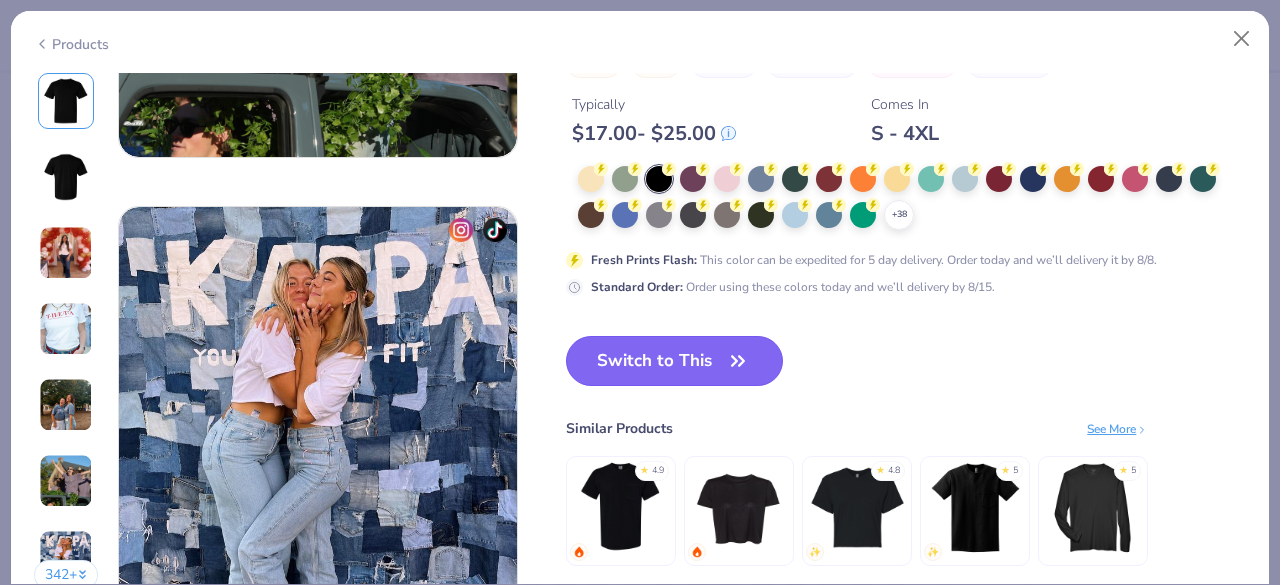click on "Switch to This" at bounding box center (674, 361) 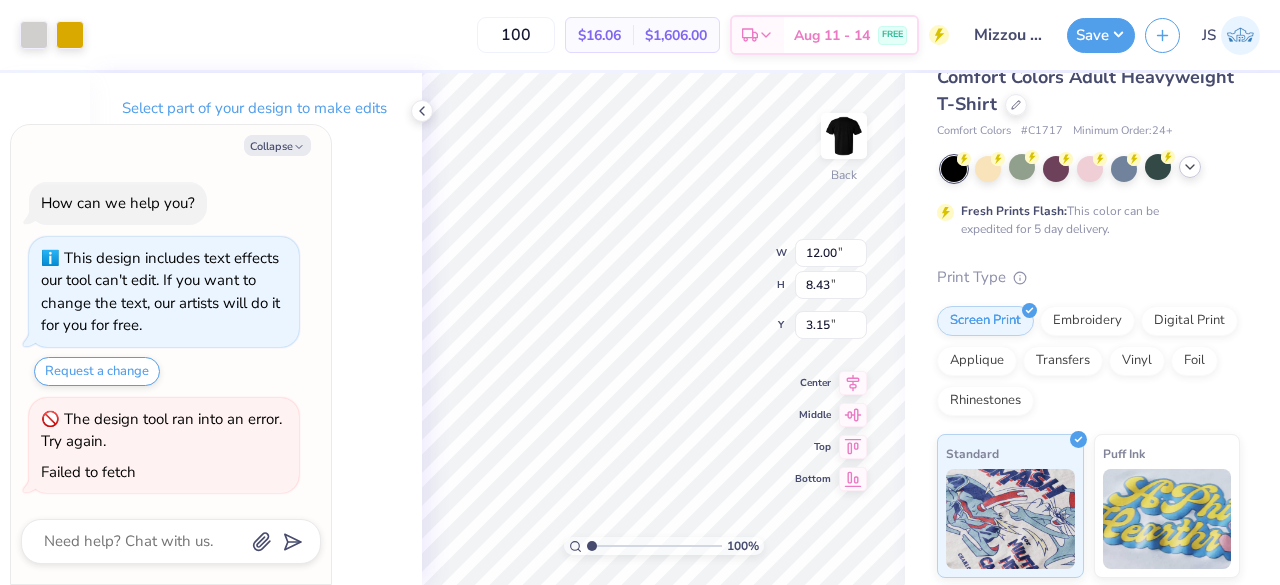 type on "x" 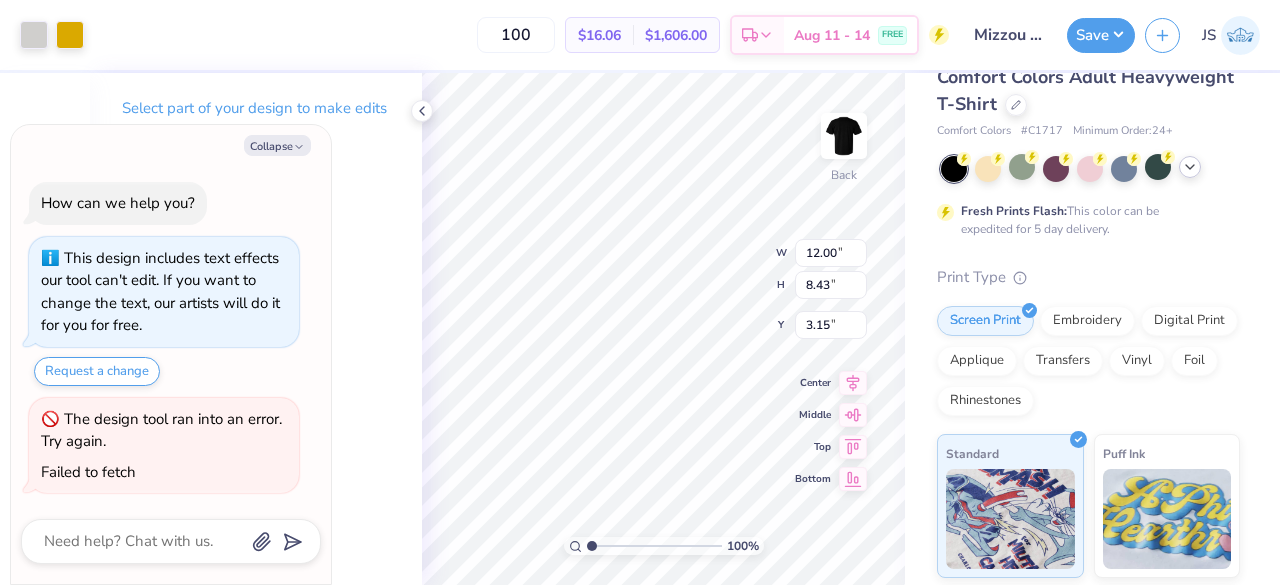type on "1.68" 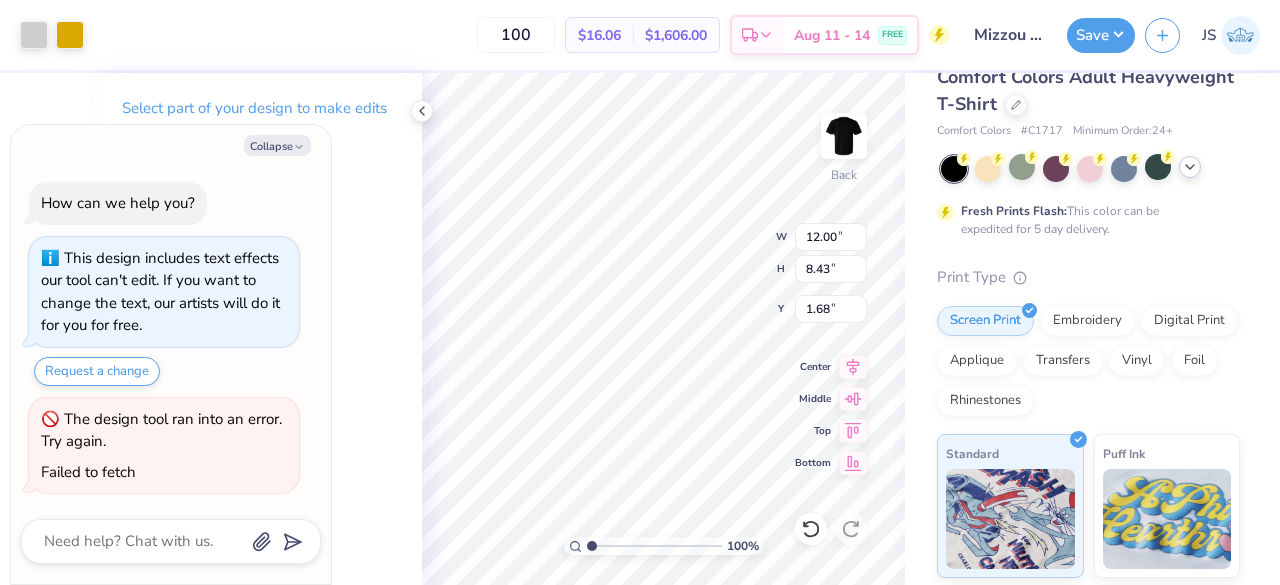 type on "x" 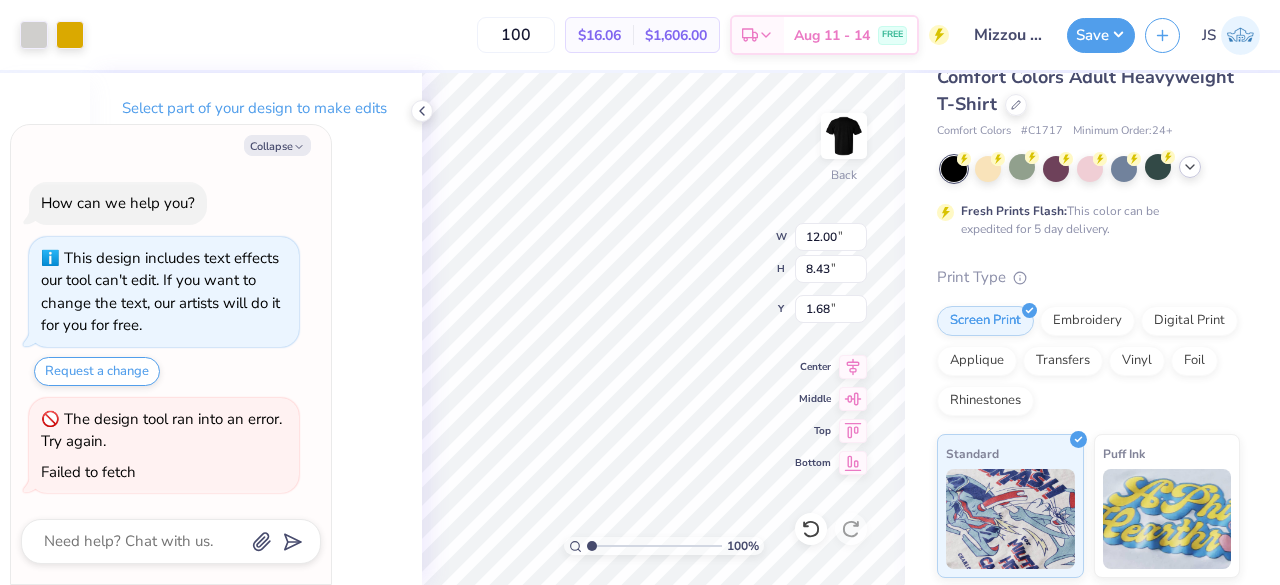 type on "3.00" 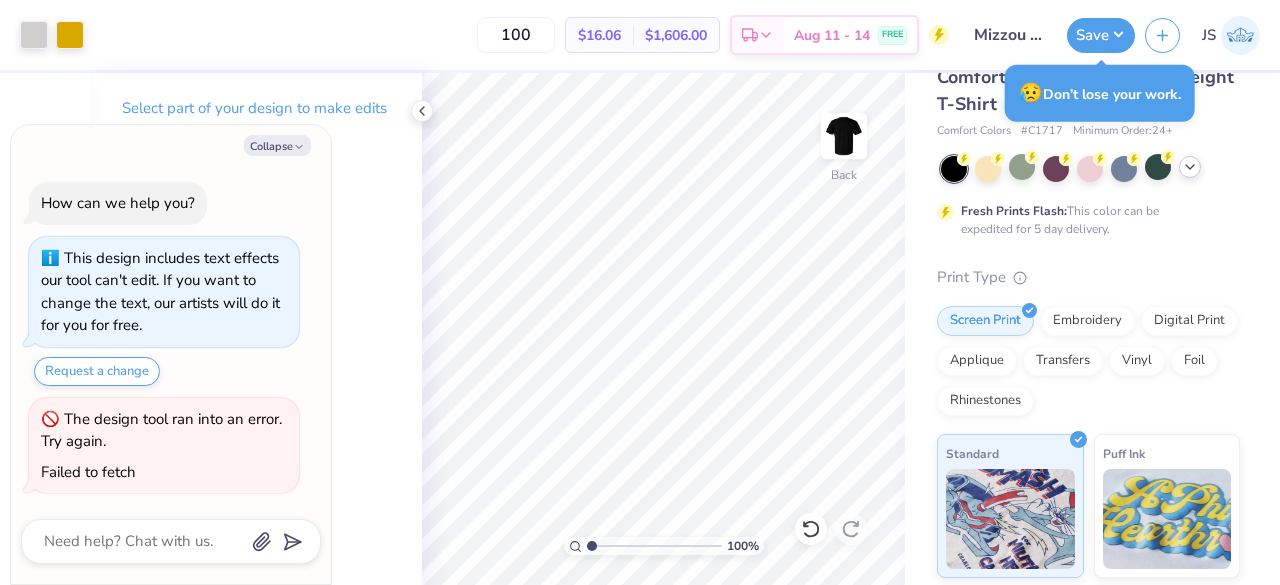 type on "x" 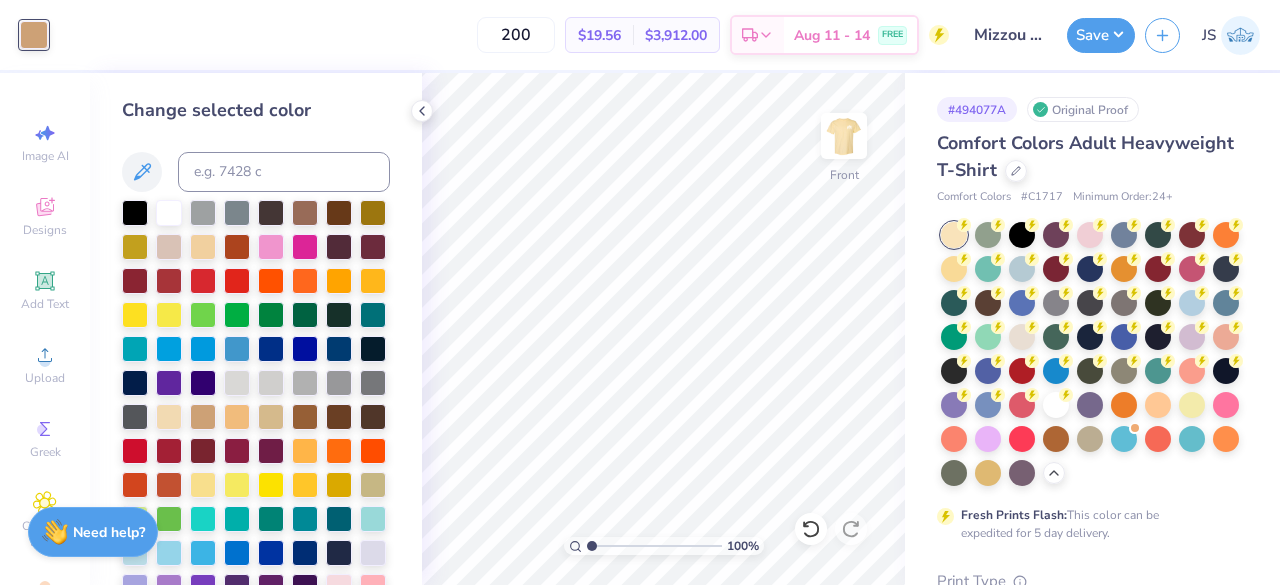 scroll, scrollTop: 0, scrollLeft: 0, axis: both 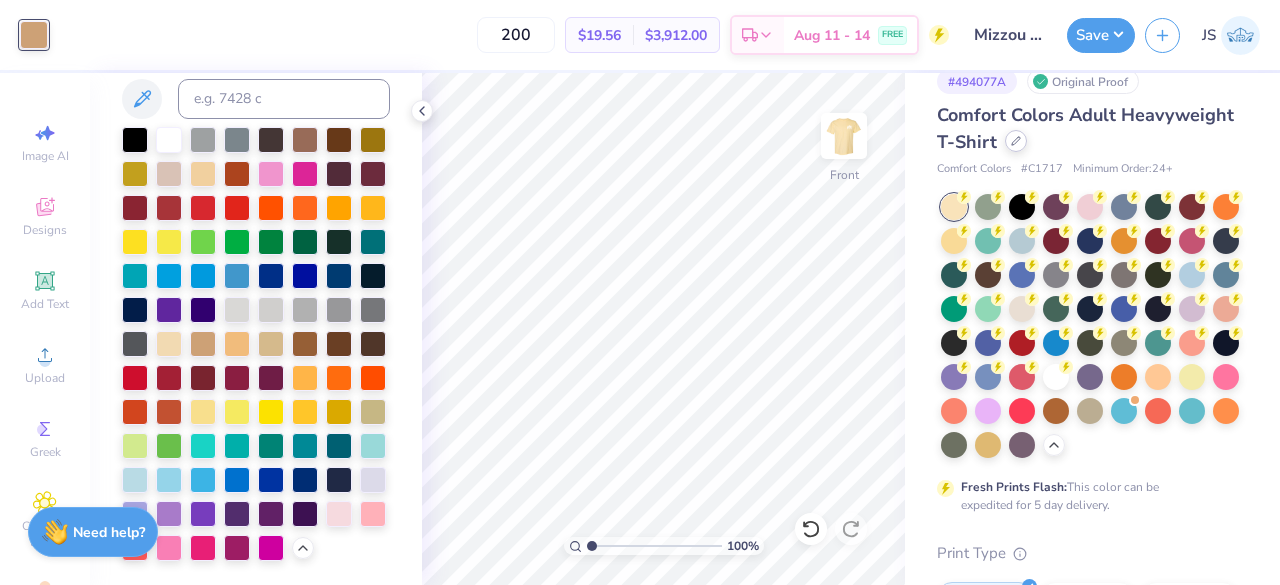 click 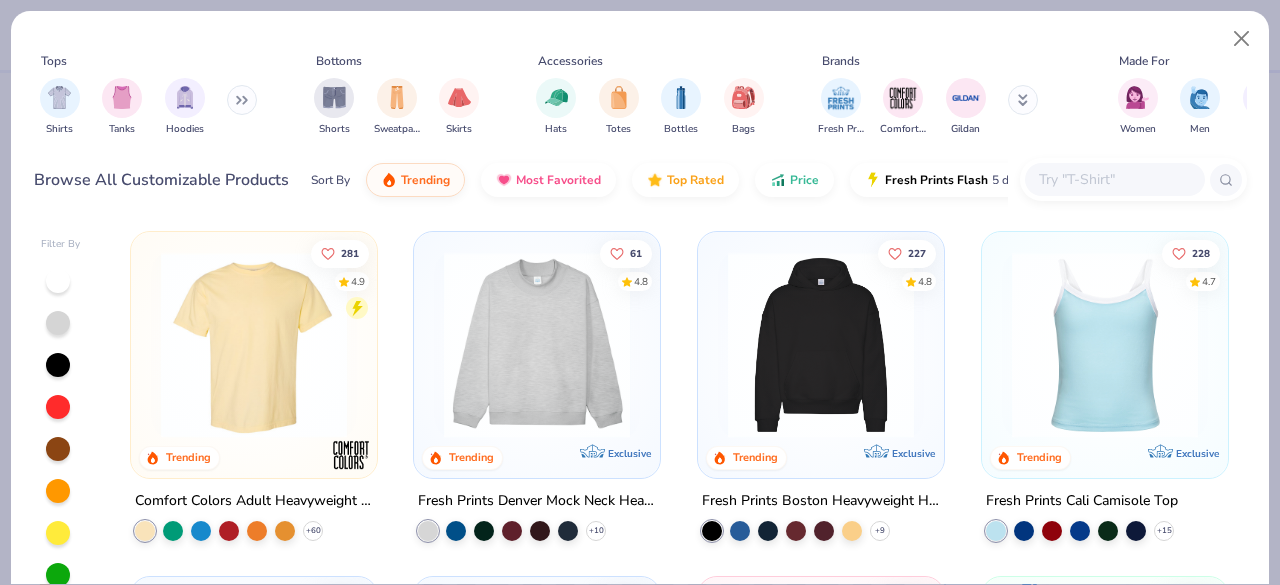 click at bounding box center (1114, 179) 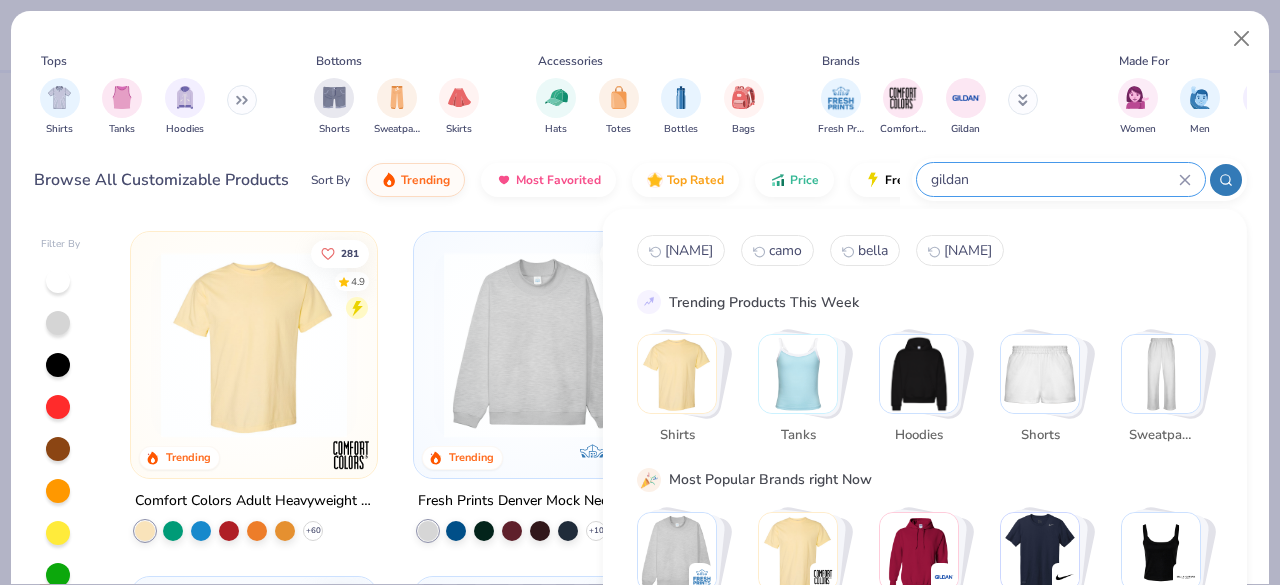 type on "gildan" 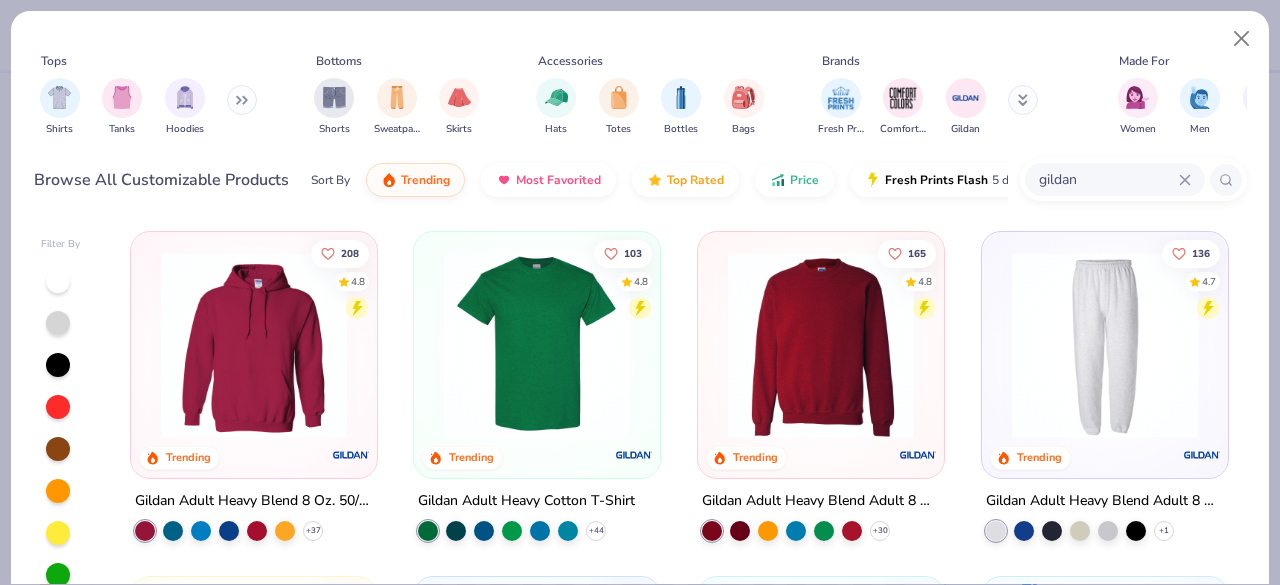 click at bounding box center [537, 345] 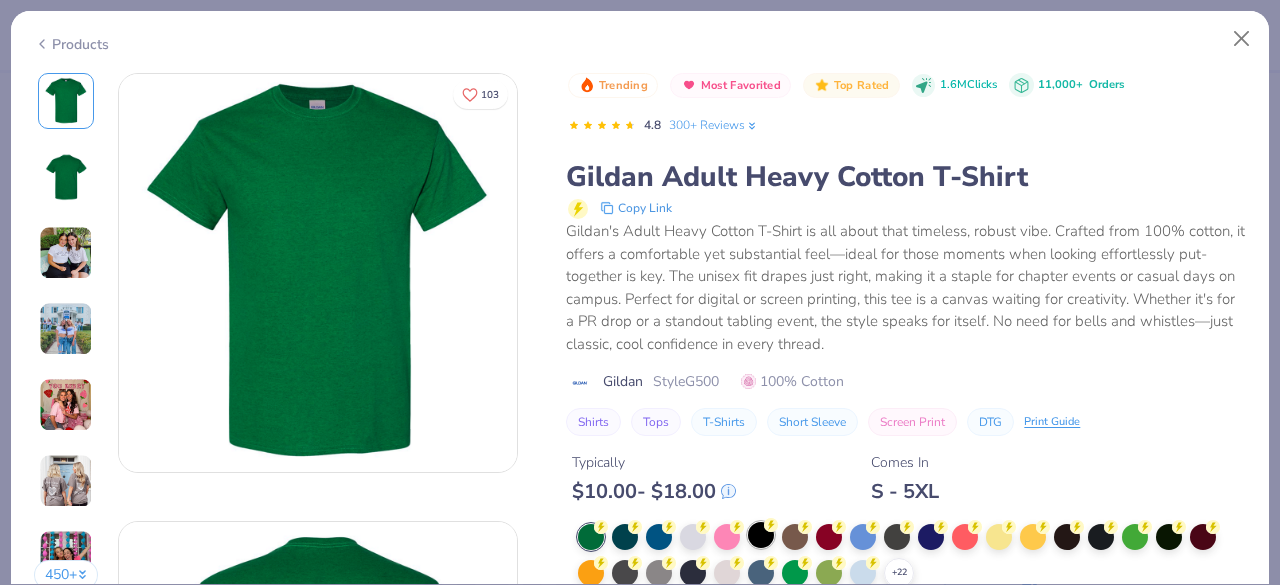 click at bounding box center (761, 535) 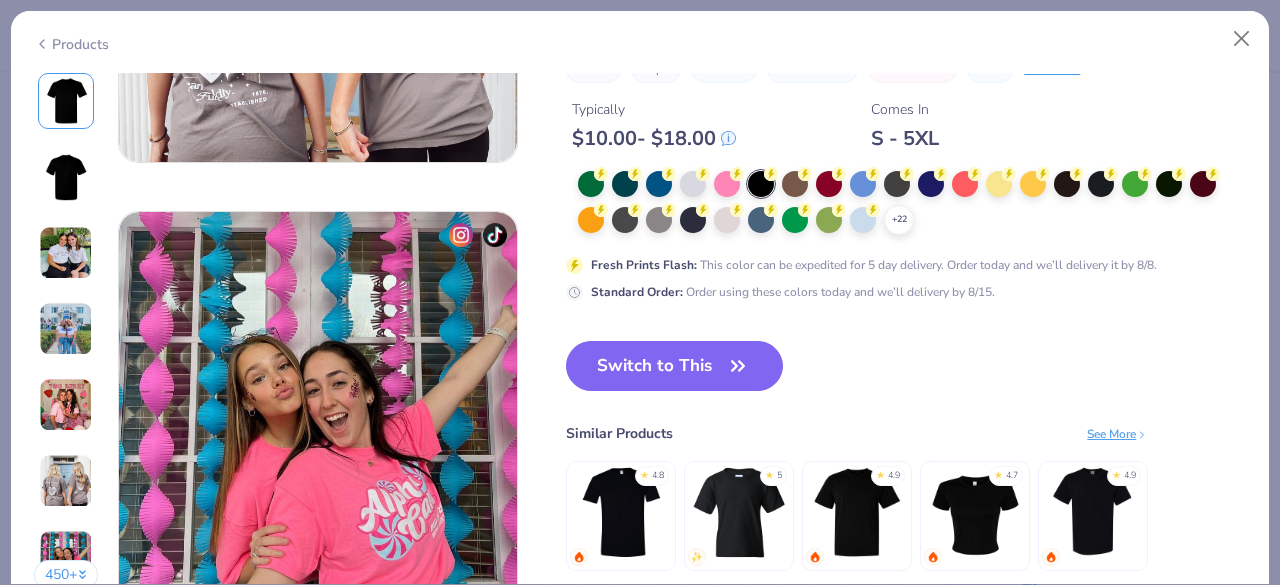 scroll, scrollTop: 2608, scrollLeft: 0, axis: vertical 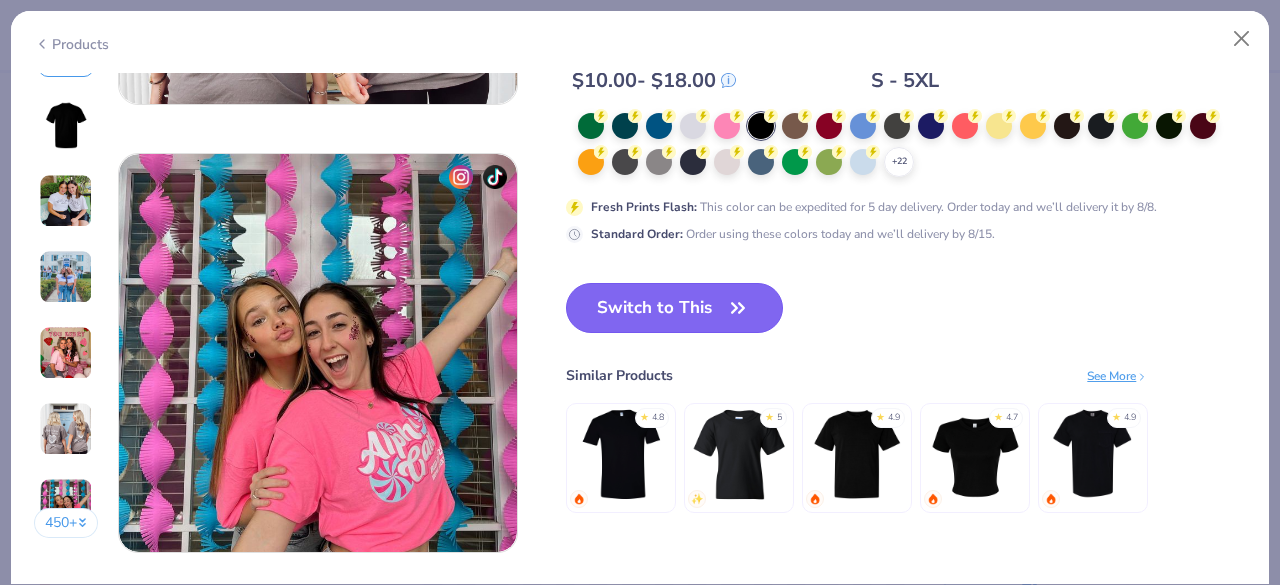 click on "Switch to This" at bounding box center [674, 308] 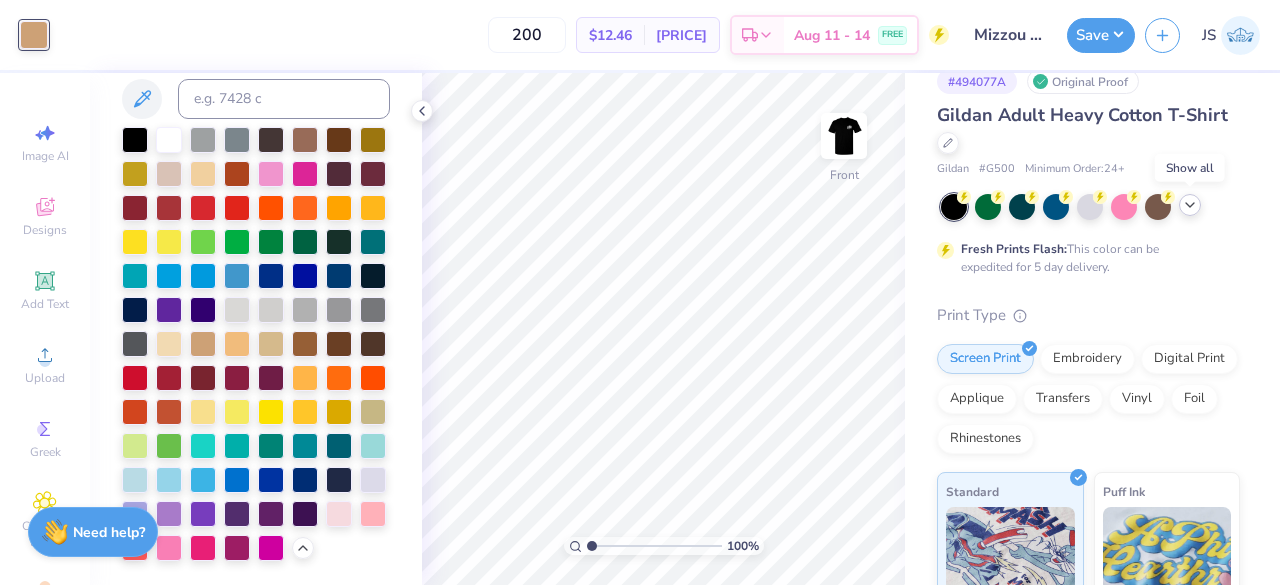 click at bounding box center (1190, 205) 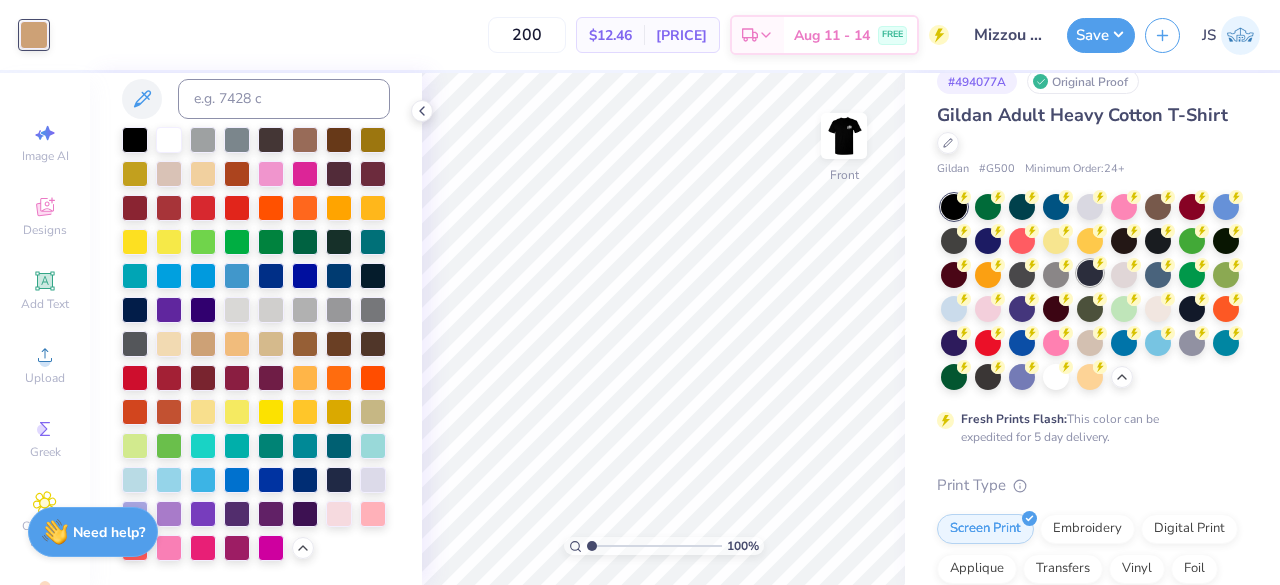 click at bounding box center (1090, 273) 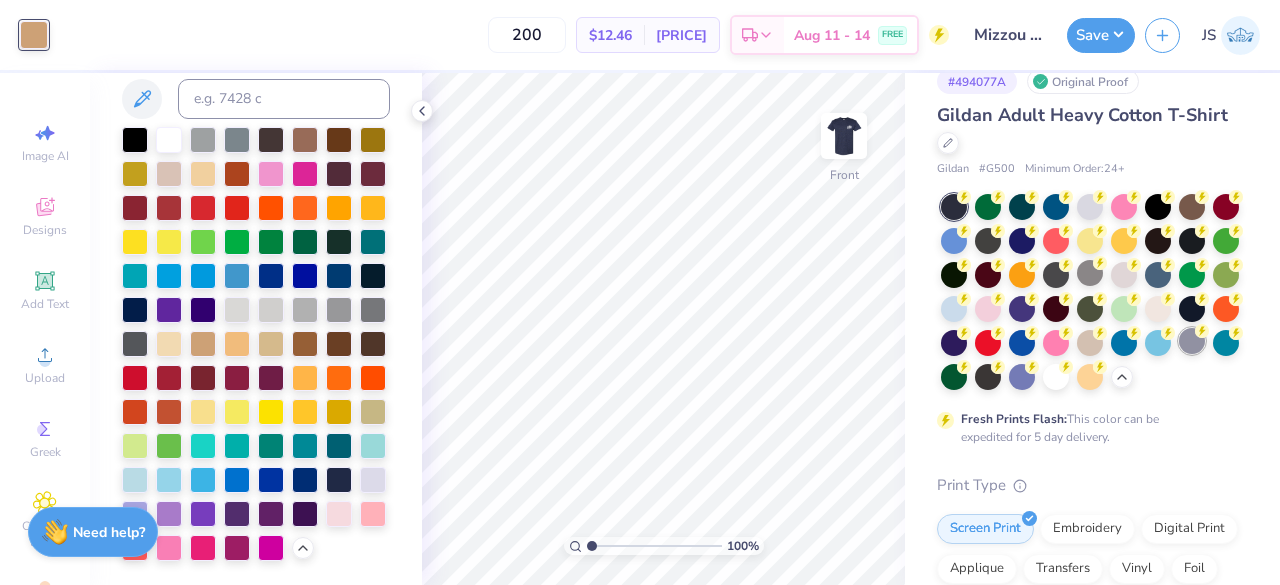click at bounding box center (1192, 341) 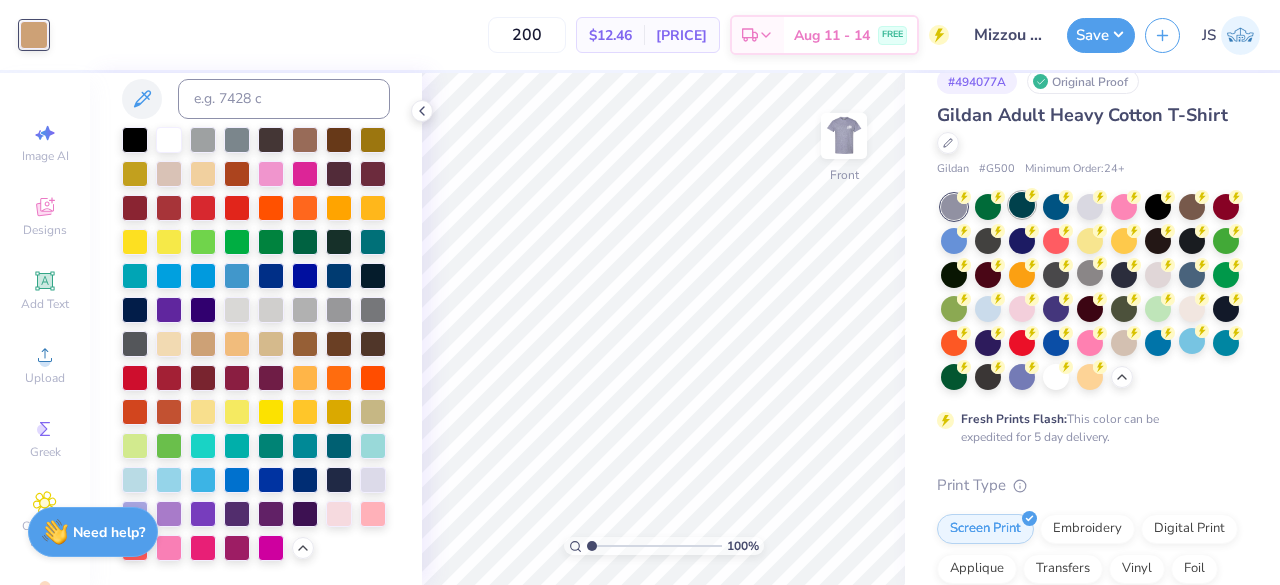 click at bounding box center [1090, 292] 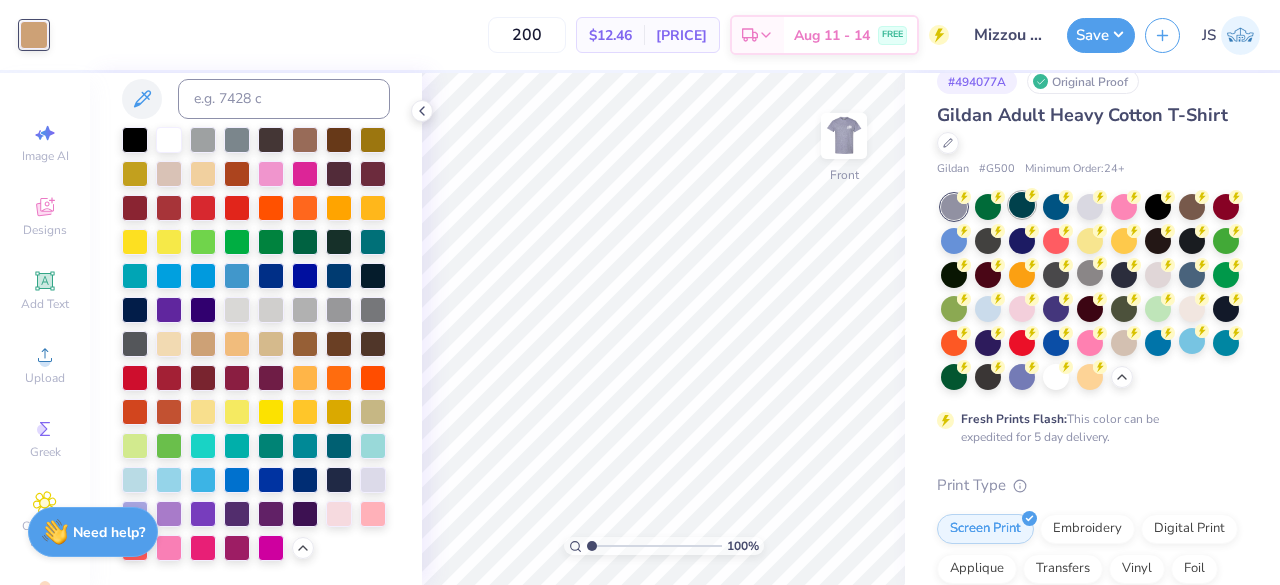 click at bounding box center (1022, 205) 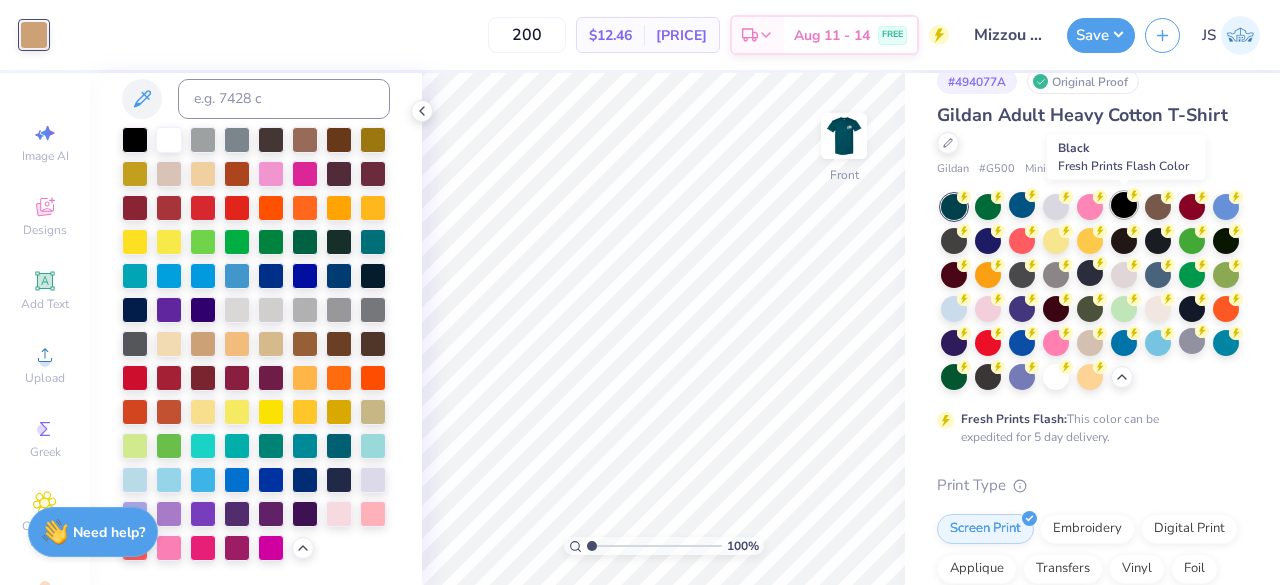 click at bounding box center [1124, 205] 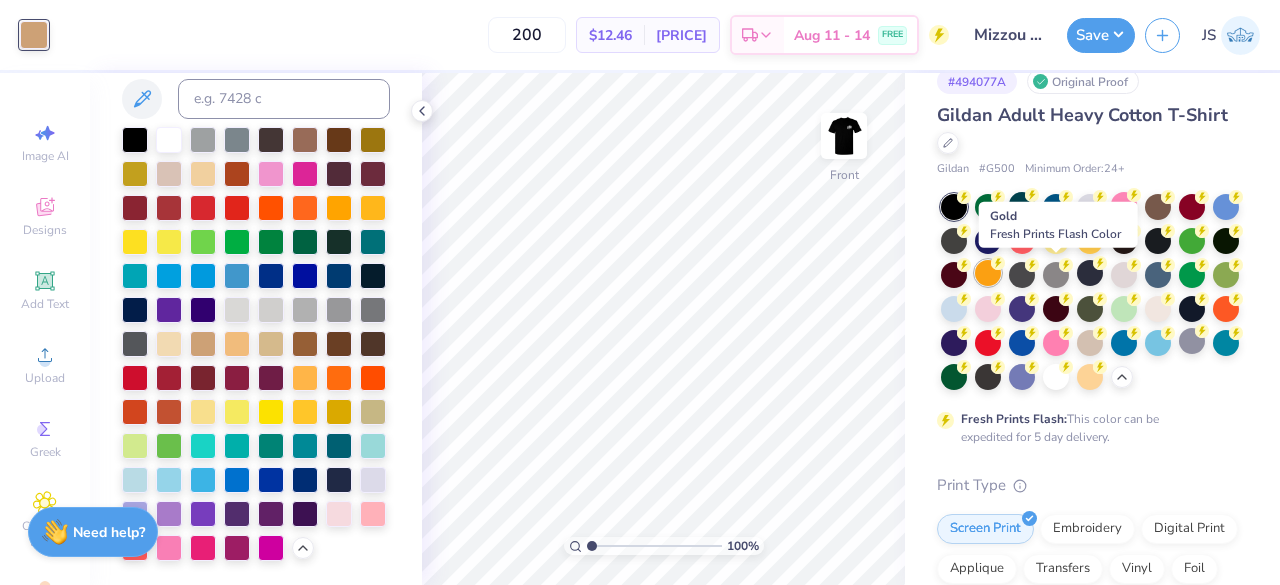 click at bounding box center (988, 273) 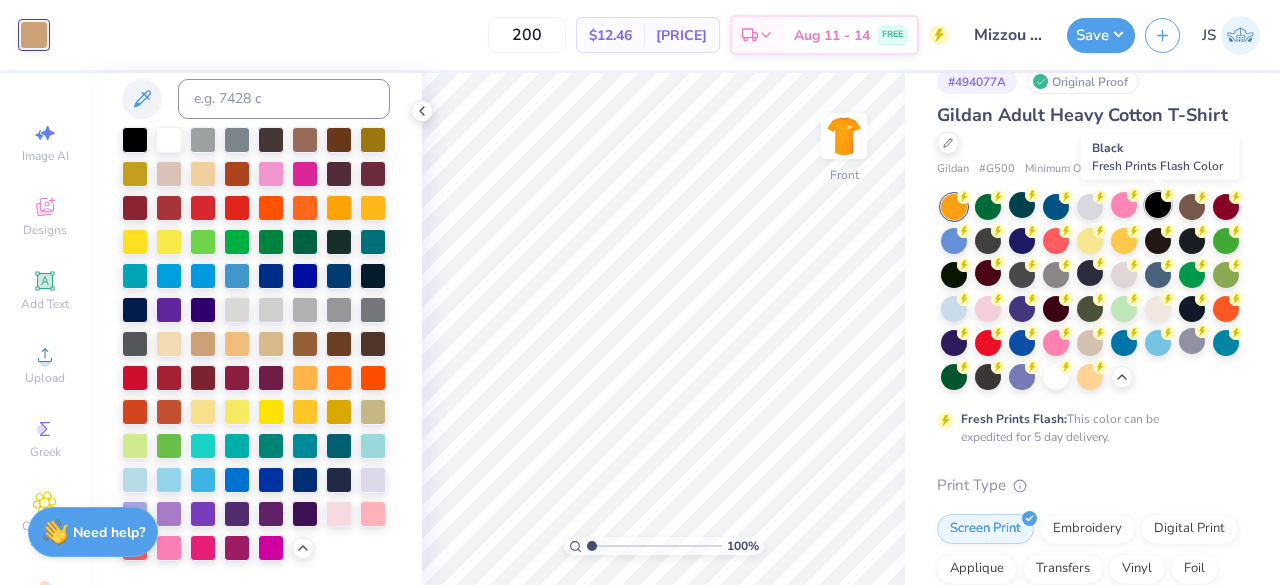 click at bounding box center (1158, 205) 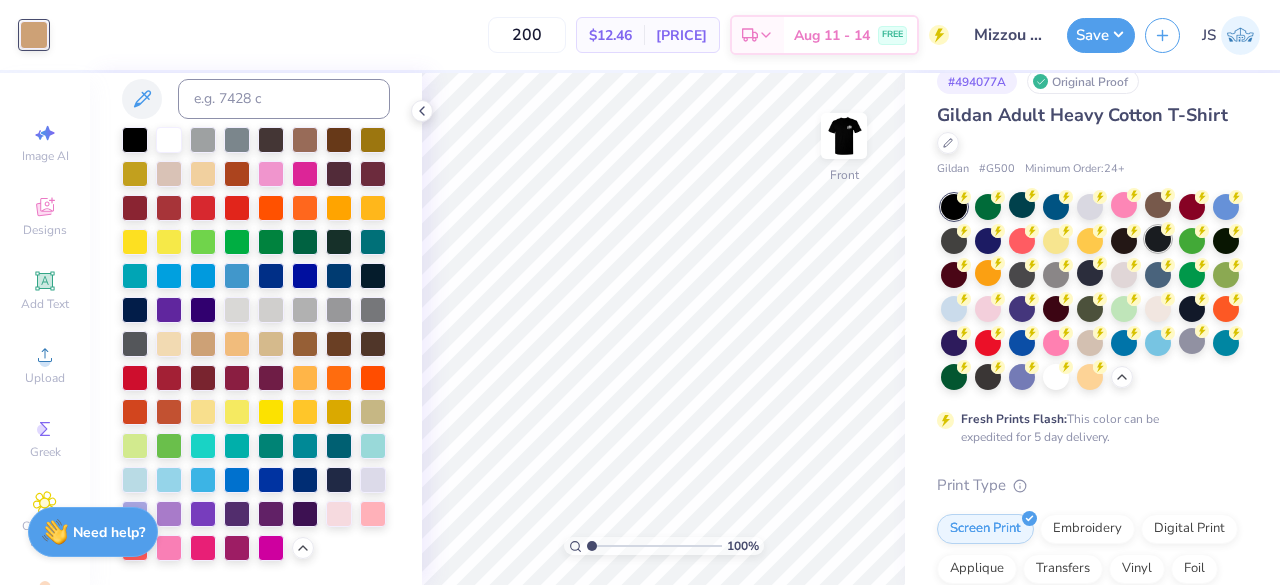 click at bounding box center [1158, 239] 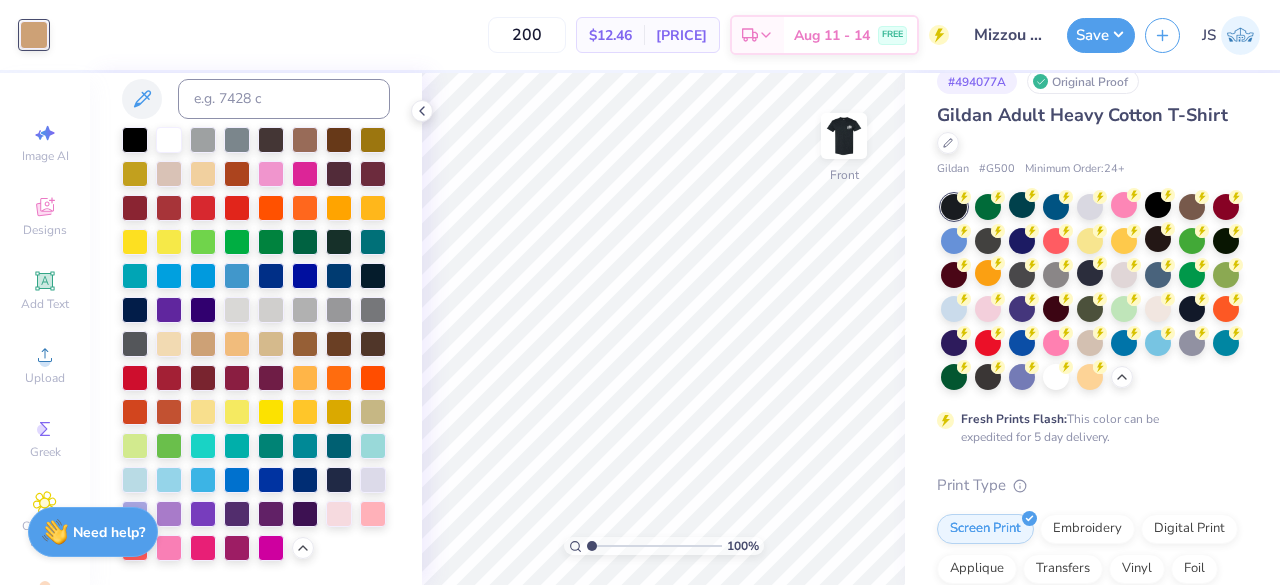 drag, startPoint x: 1054, startPoint y: 380, endPoint x: 1062, endPoint y: 391, distance: 13.601471 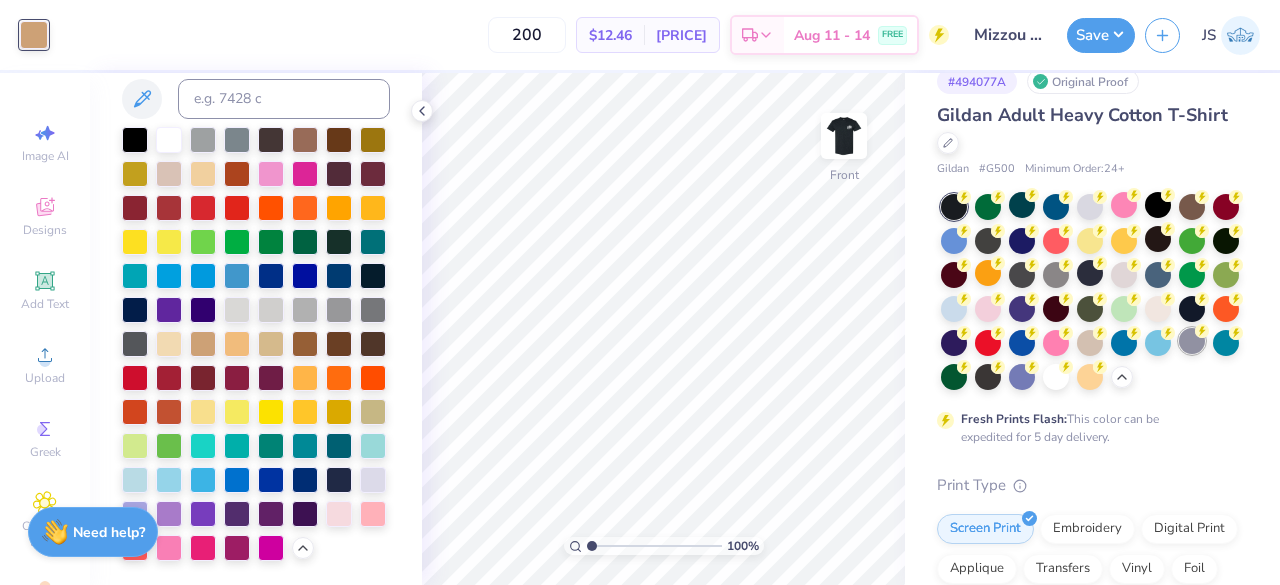 click at bounding box center [1090, 292] 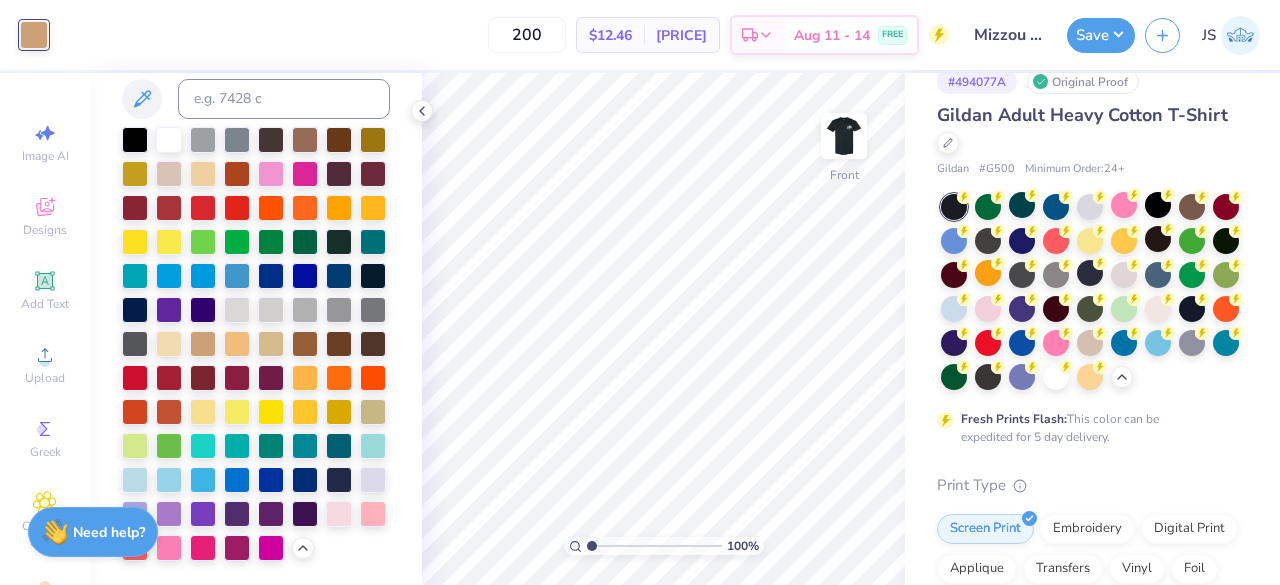click at bounding box center [1090, 292] 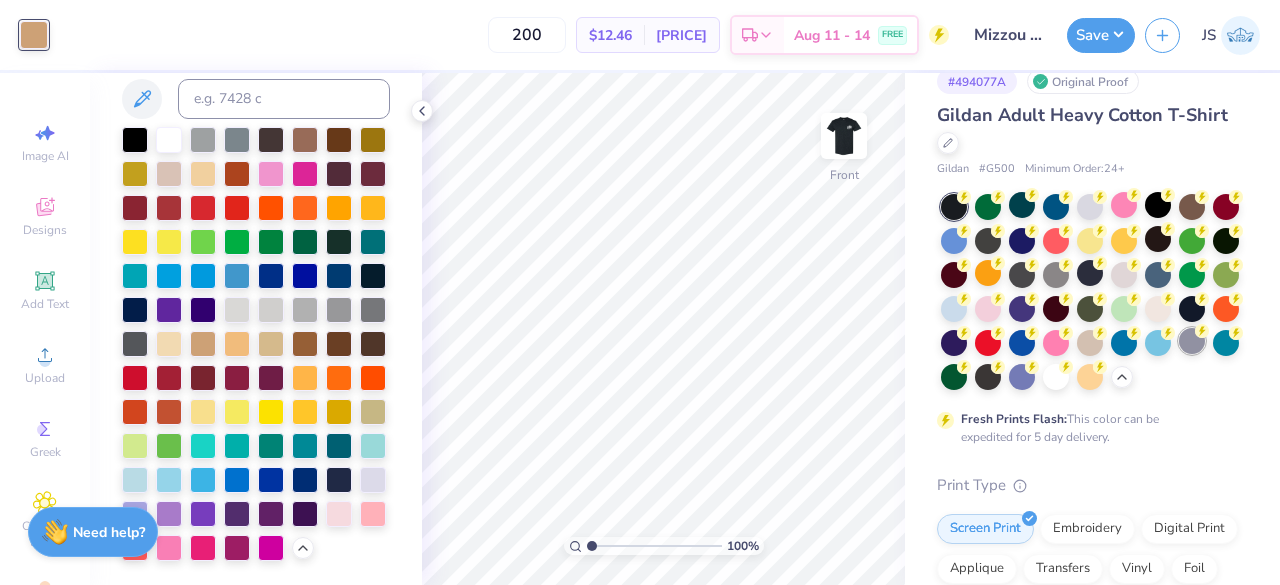 click at bounding box center (1192, 341) 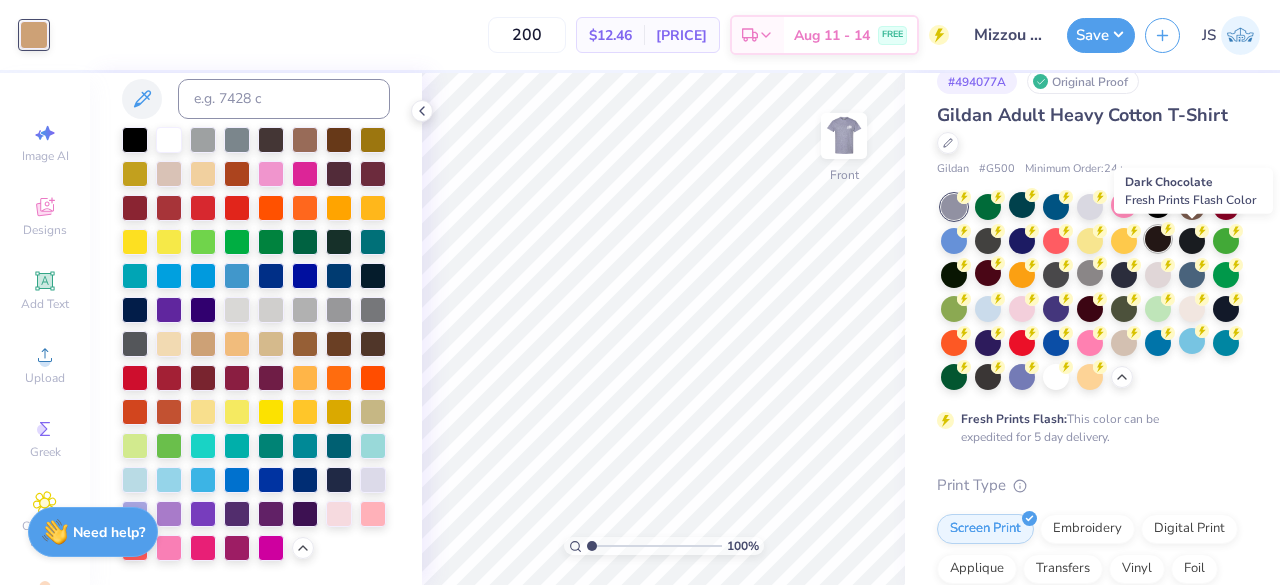 click at bounding box center (1158, 239) 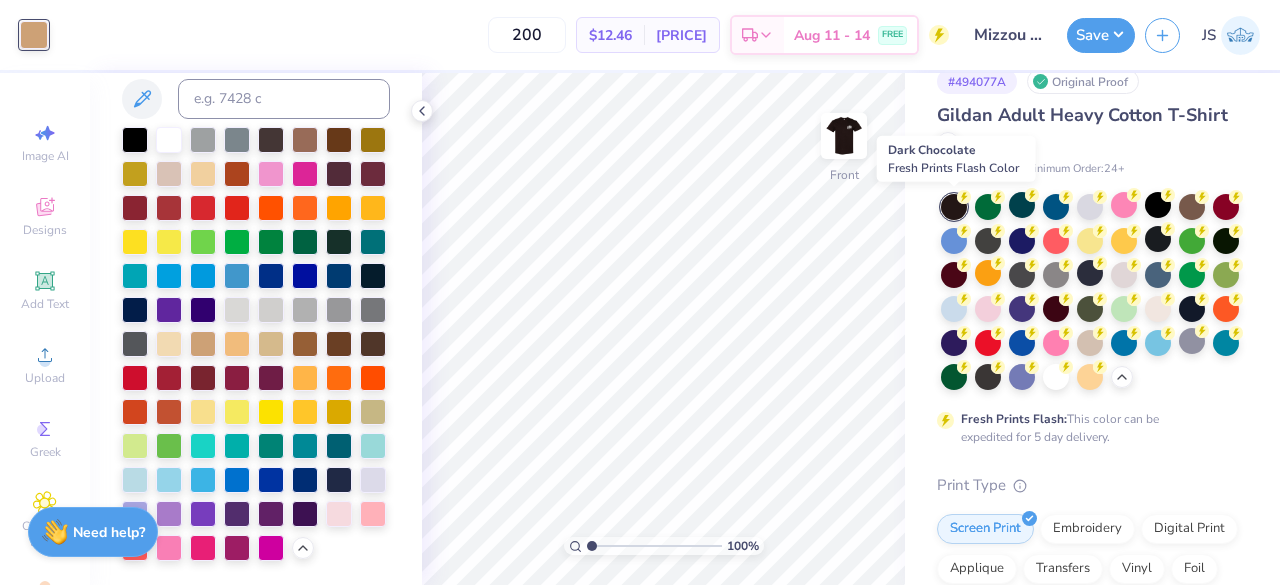 click at bounding box center [954, 207] 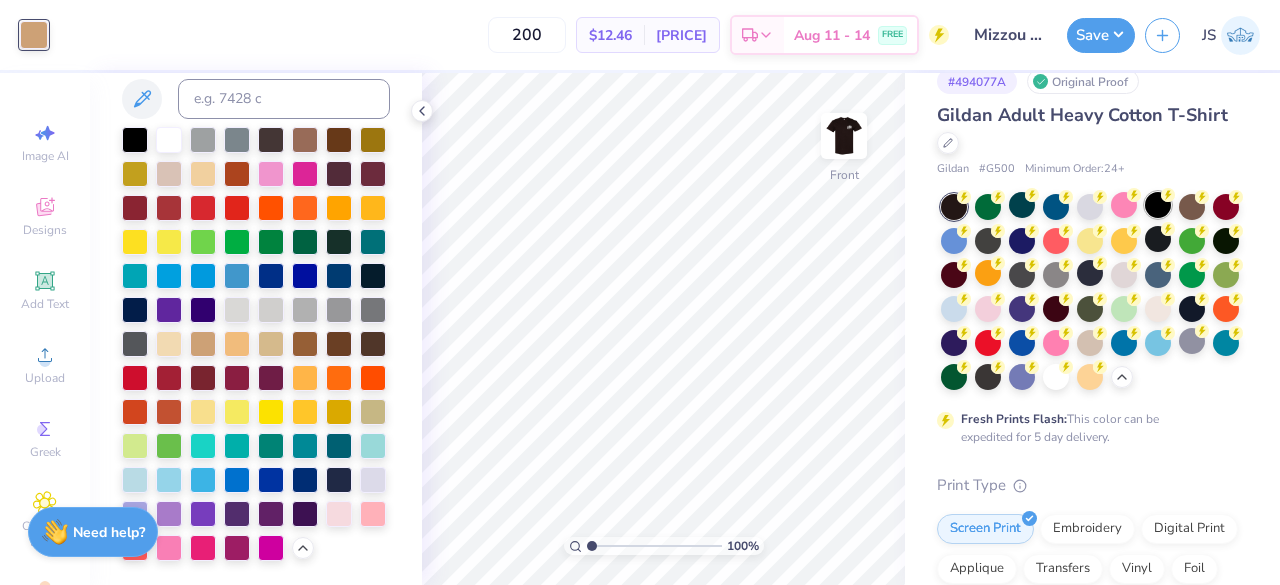 click at bounding box center (1158, 205) 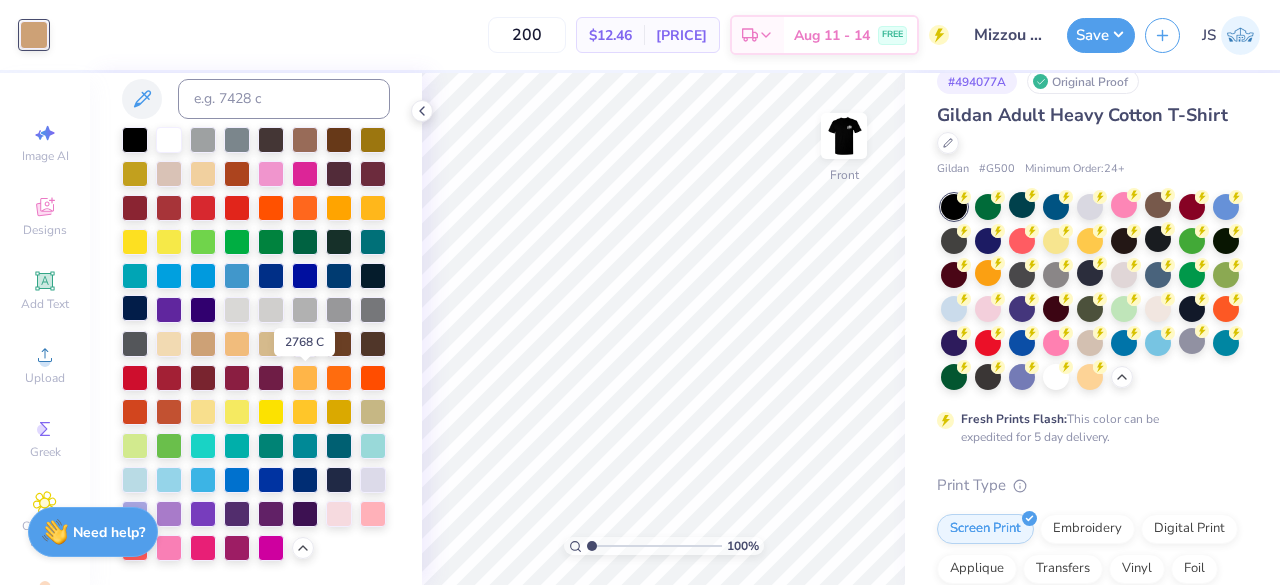 scroll, scrollTop: 0, scrollLeft: 0, axis: both 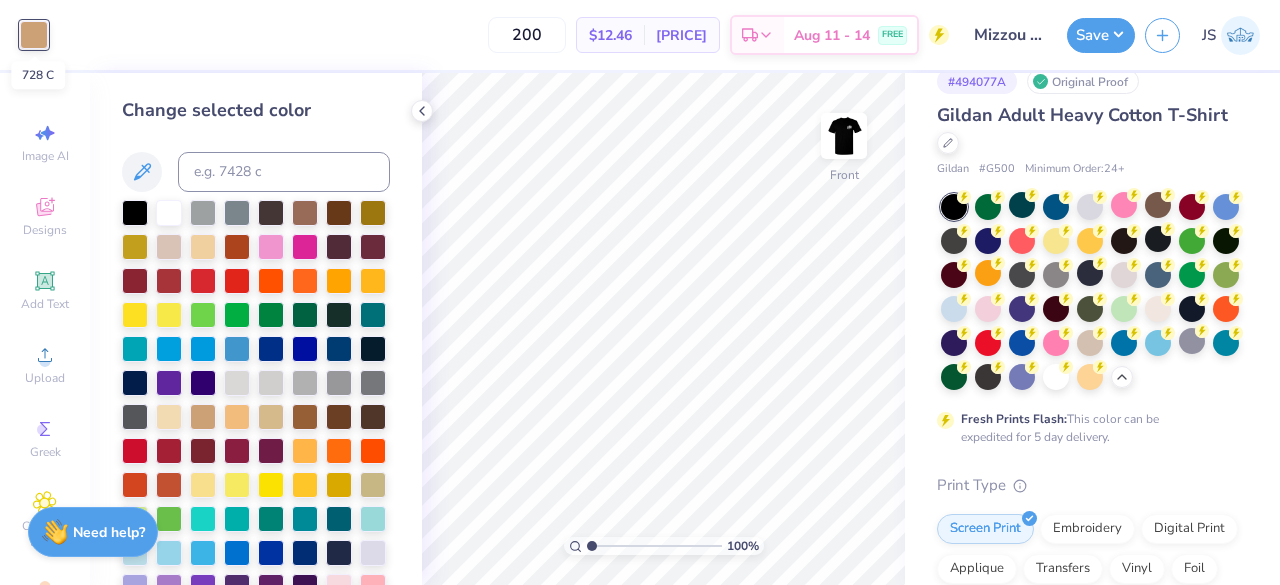 click at bounding box center (34, 35) 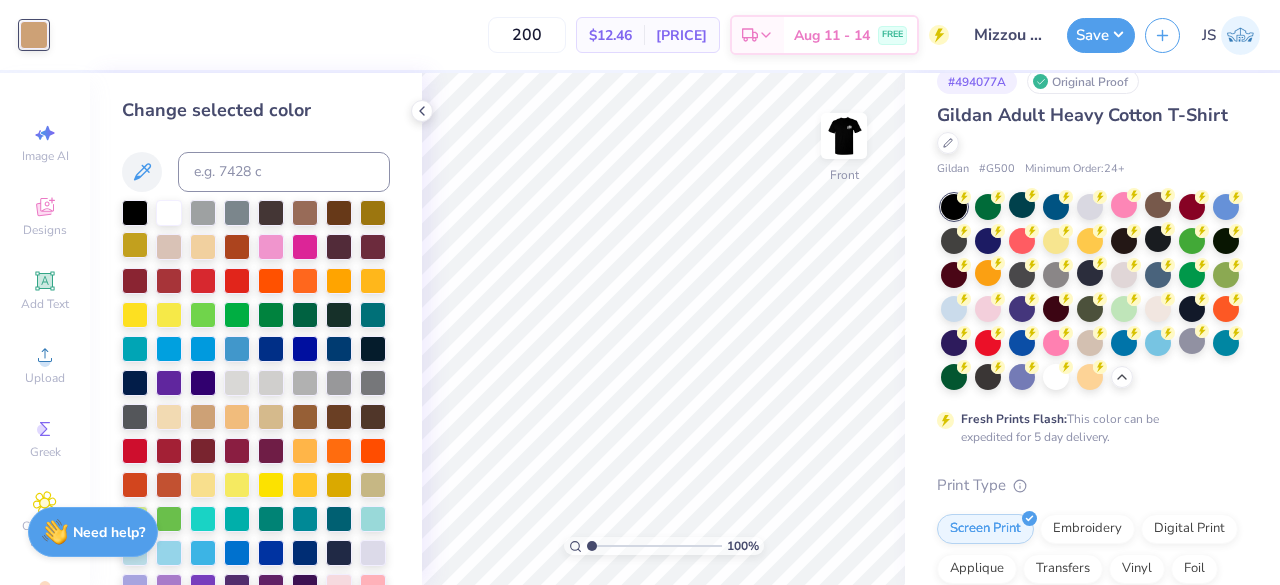 click at bounding box center [135, 245] 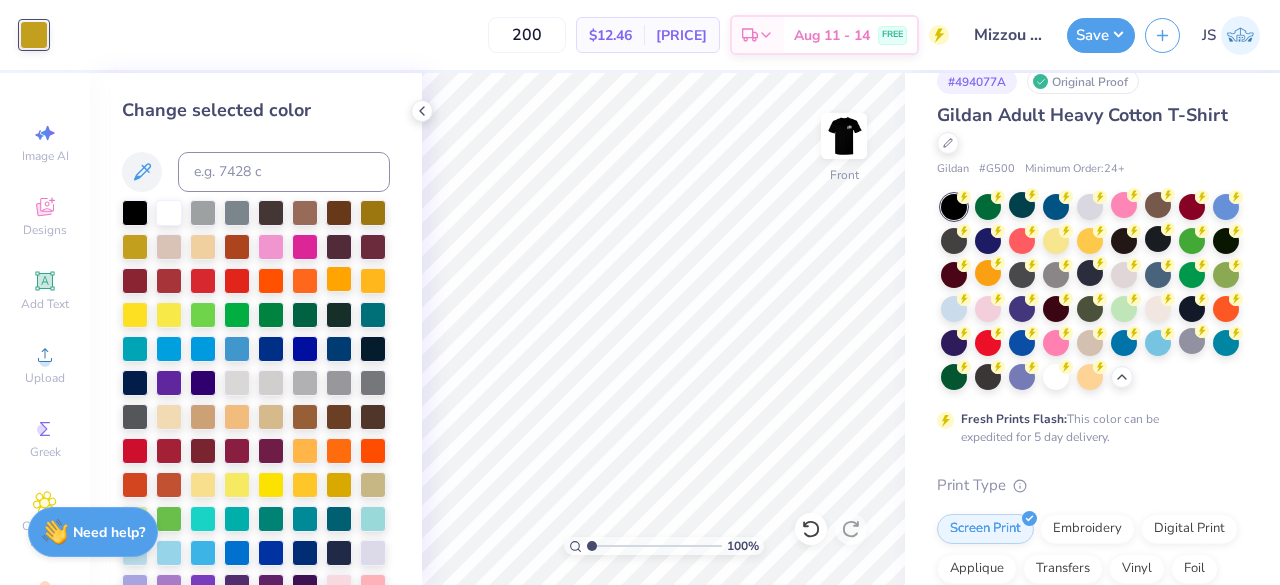 click at bounding box center [339, 279] 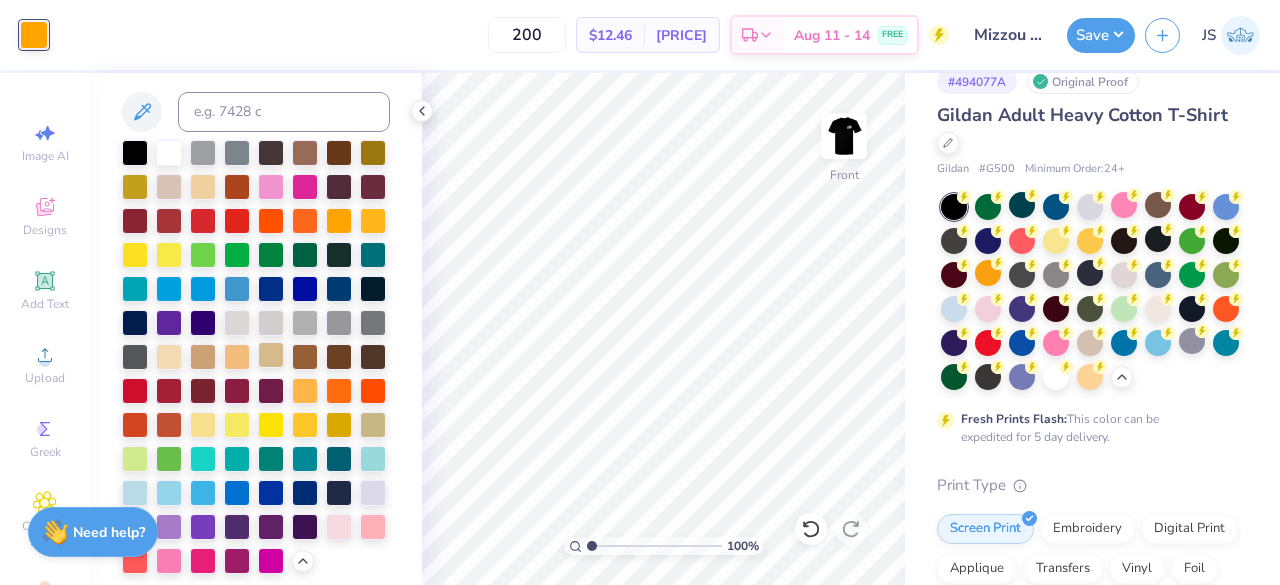 scroll, scrollTop: 62, scrollLeft: 0, axis: vertical 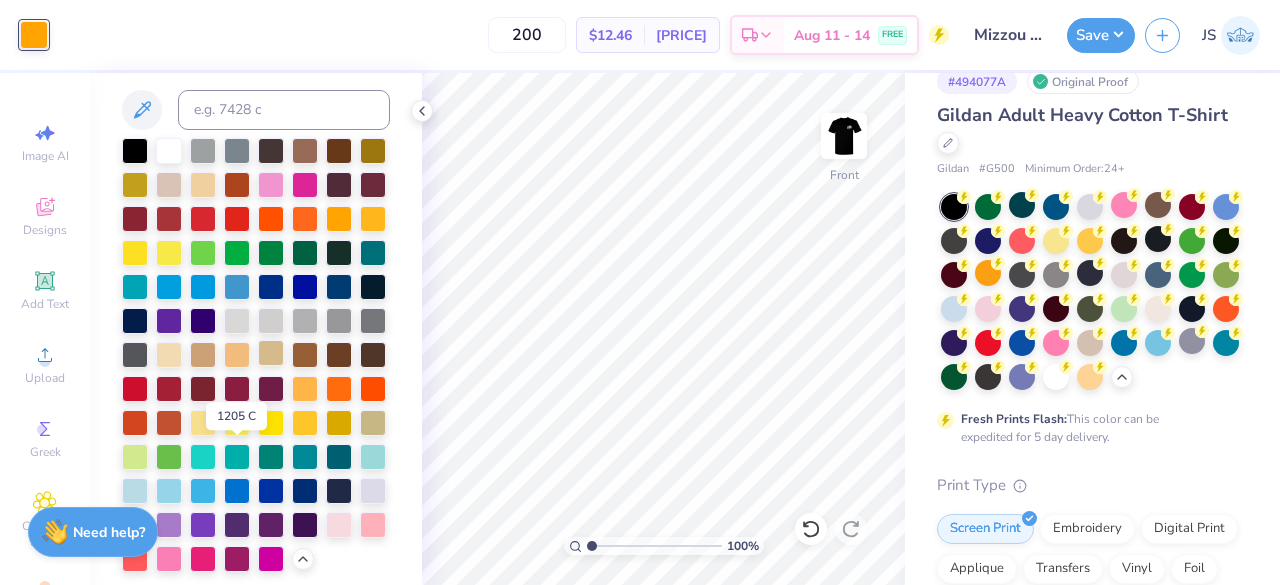 click at bounding box center (203, 423) 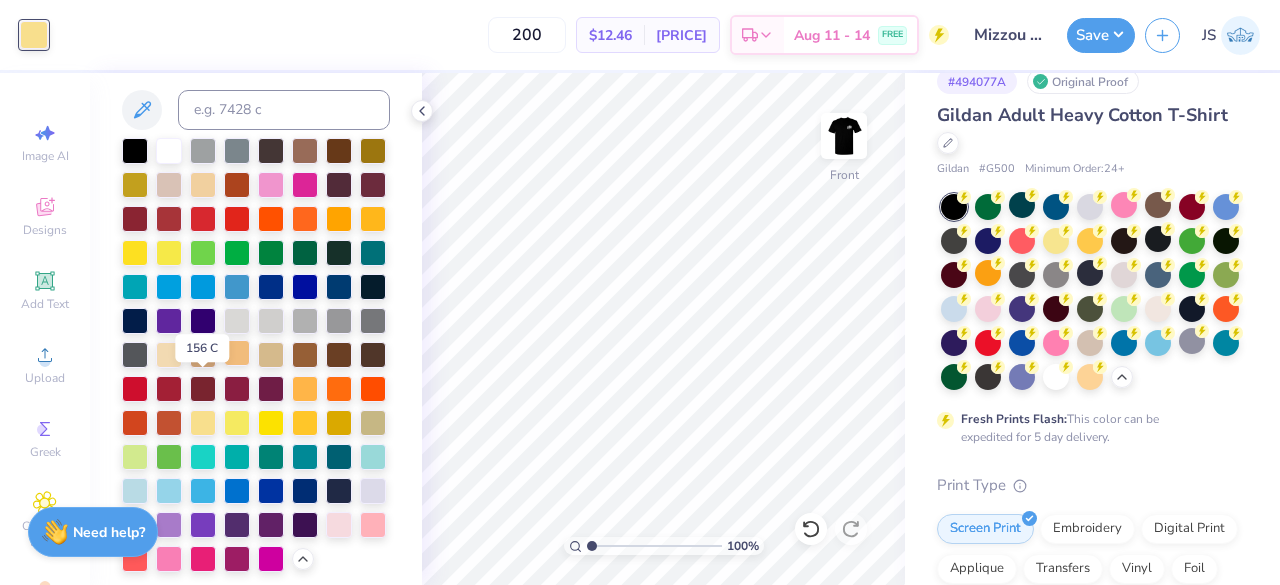 click at bounding box center (237, 353) 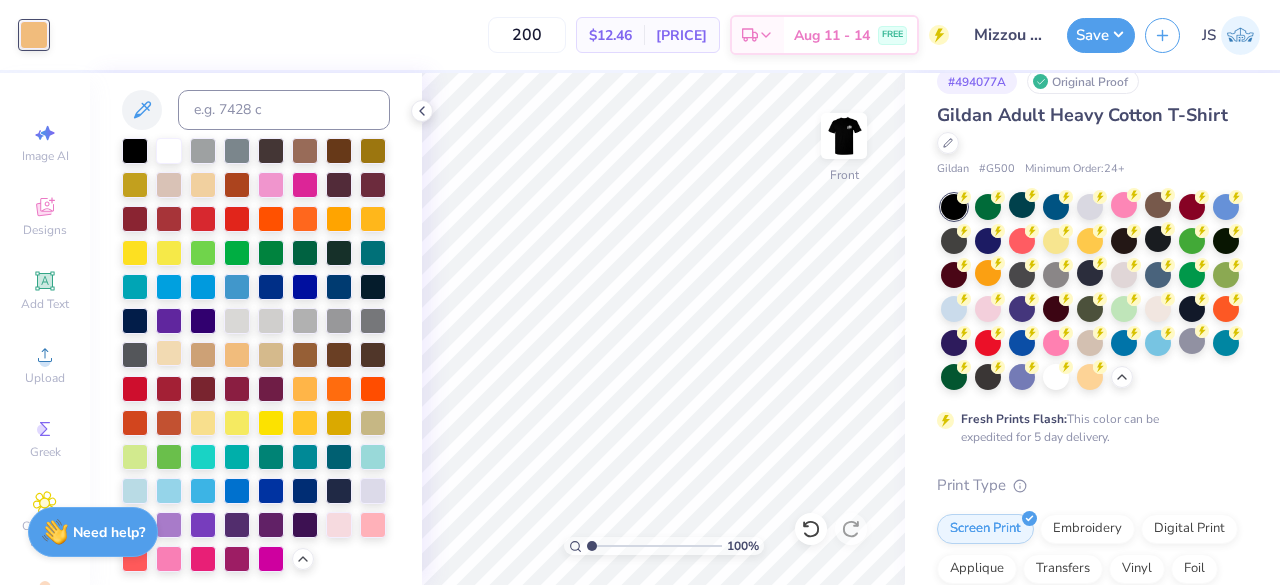 click at bounding box center [169, 353] 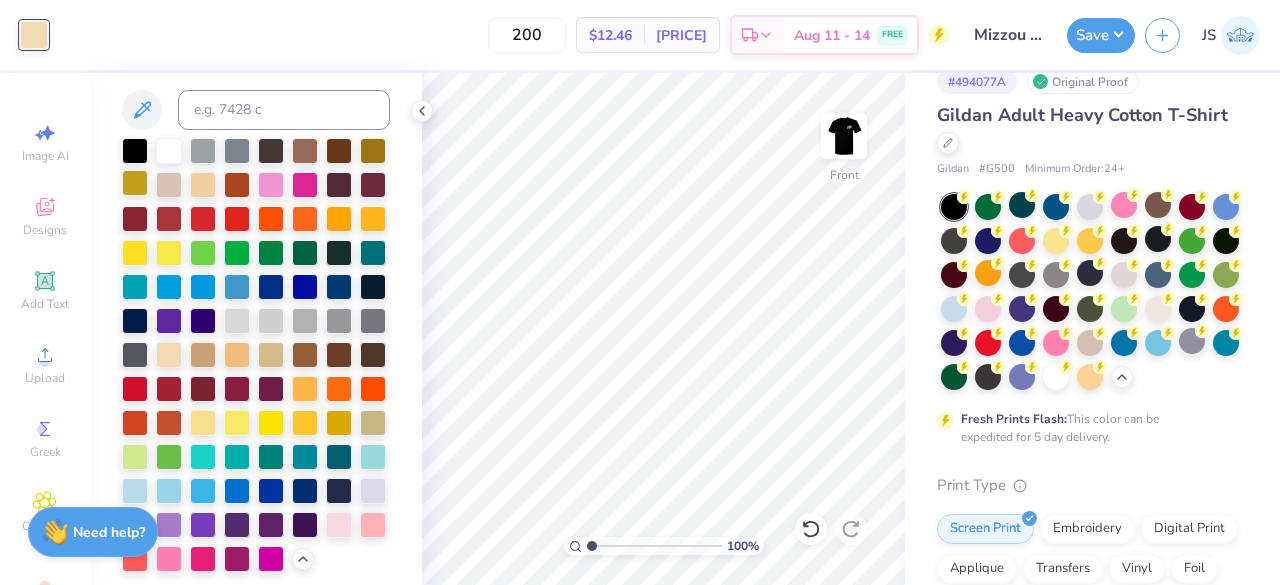 click at bounding box center (135, 183) 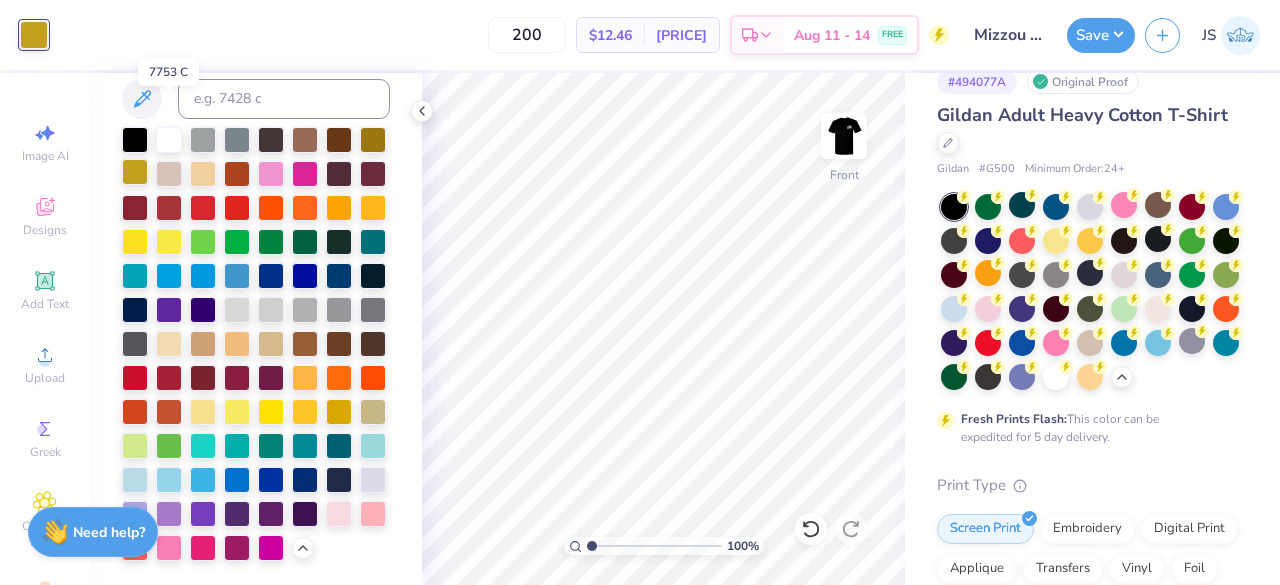scroll, scrollTop: 140, scrollLeft: 0, axis: vertical 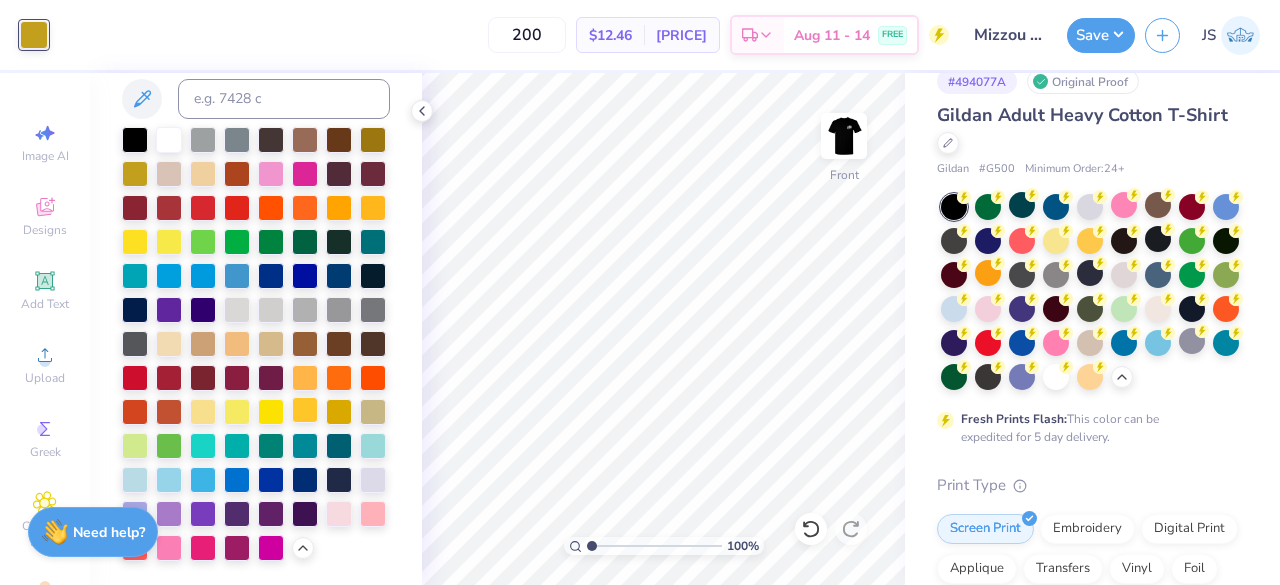 click at bounding box center (305, 410) 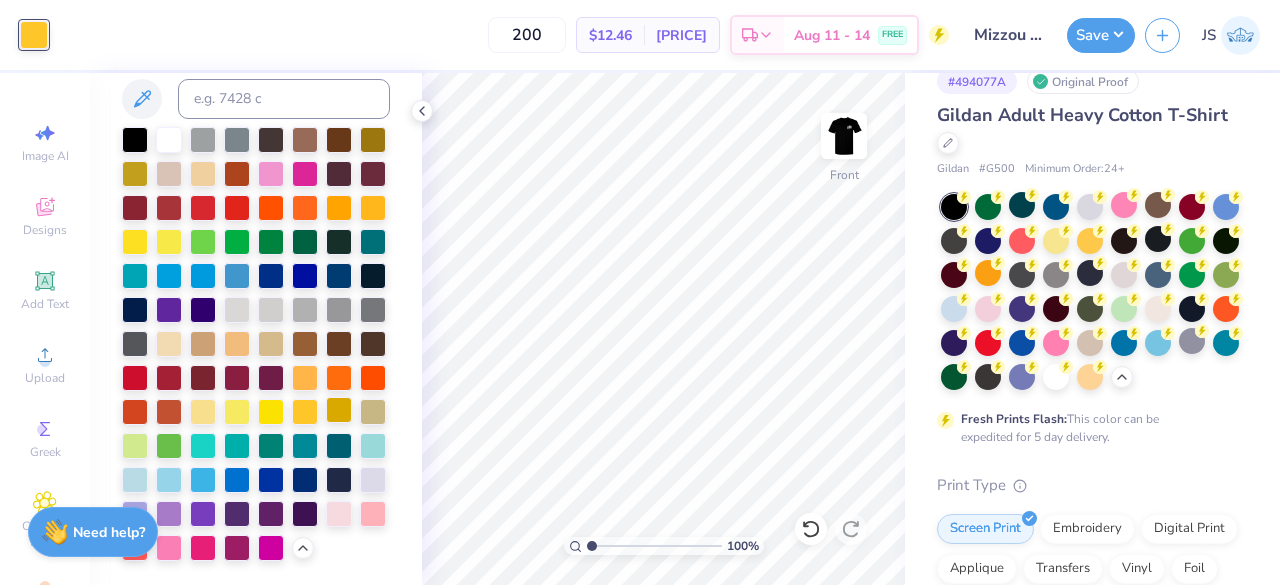 click at bounding box center (339, 410) 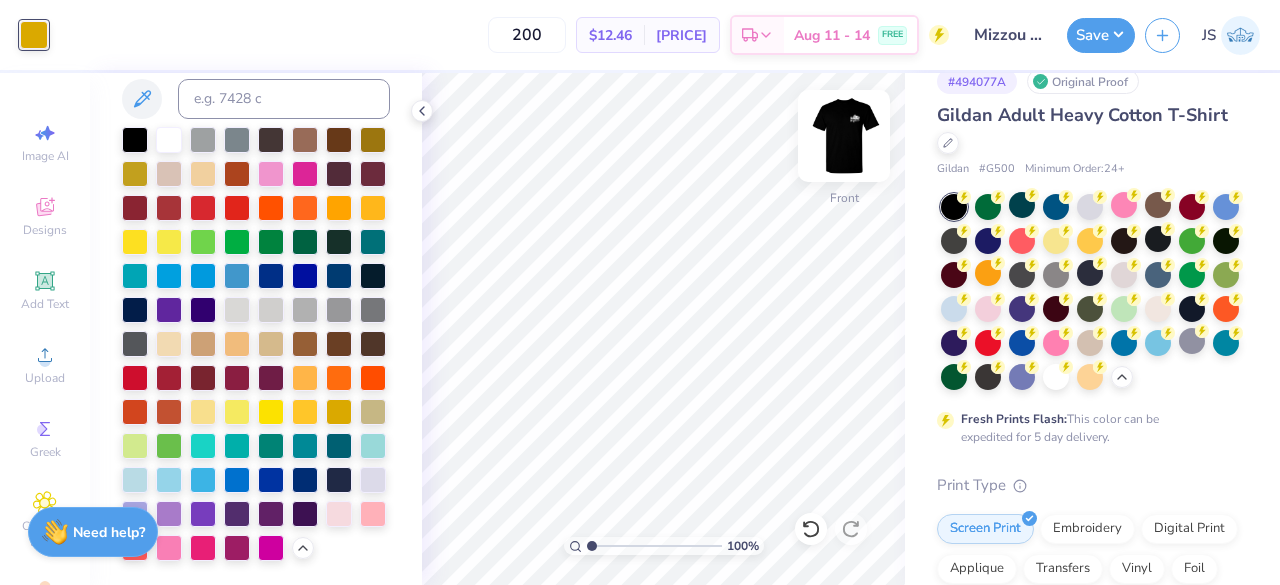 click at bounding box center [844, 136] 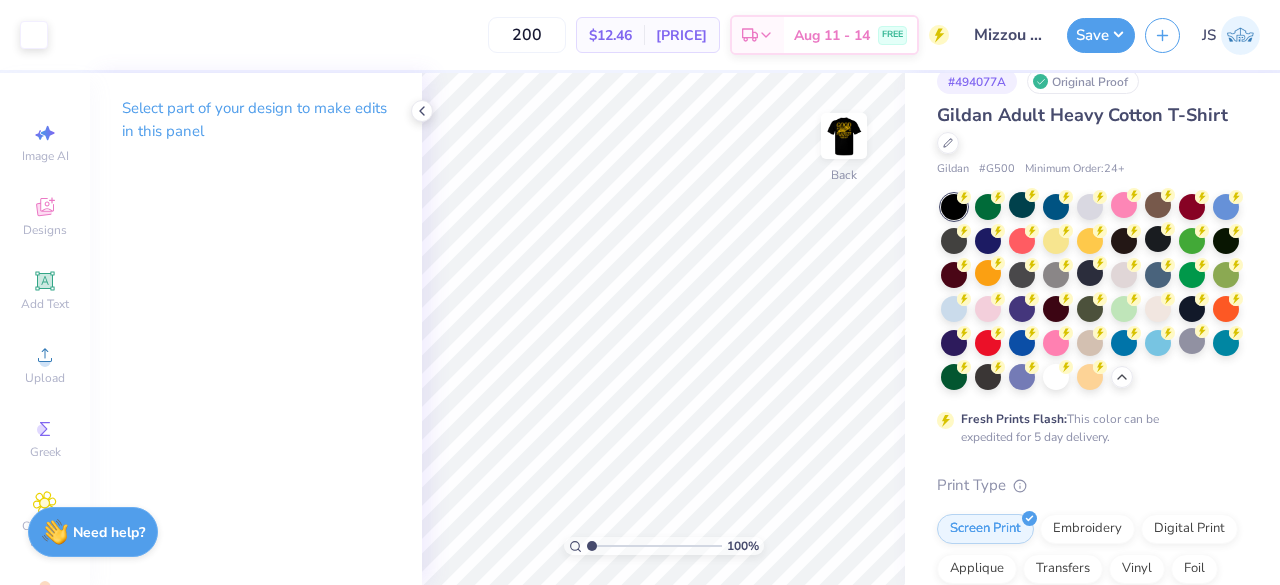 click on "Art colors" at bounding box center [24, 35] 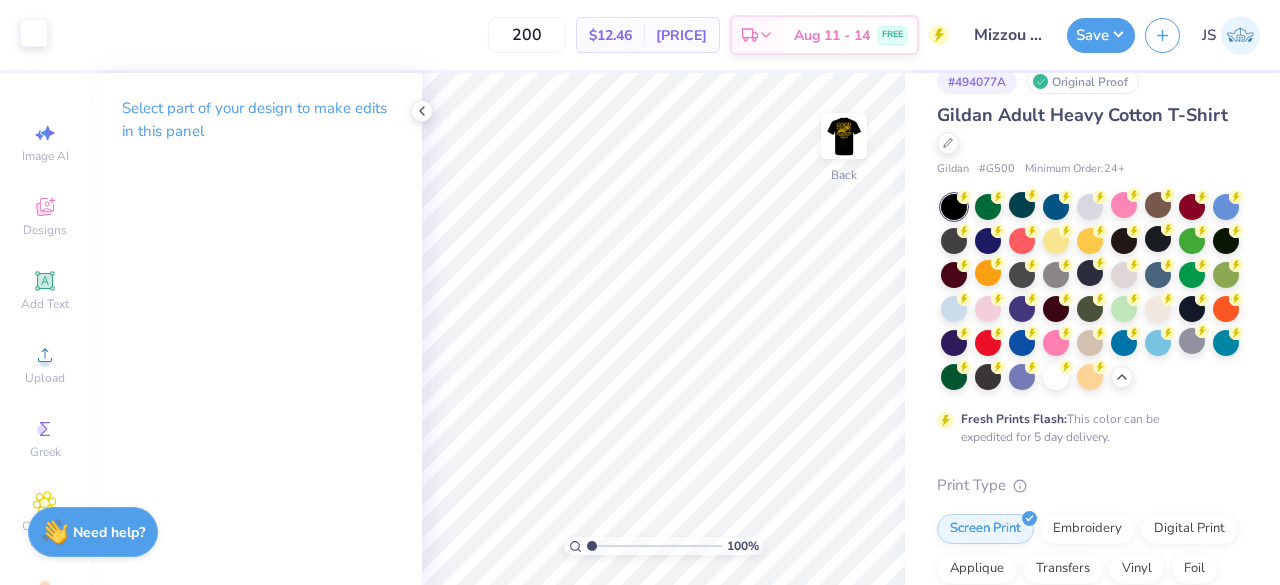 click at bounding box center (34, 33) 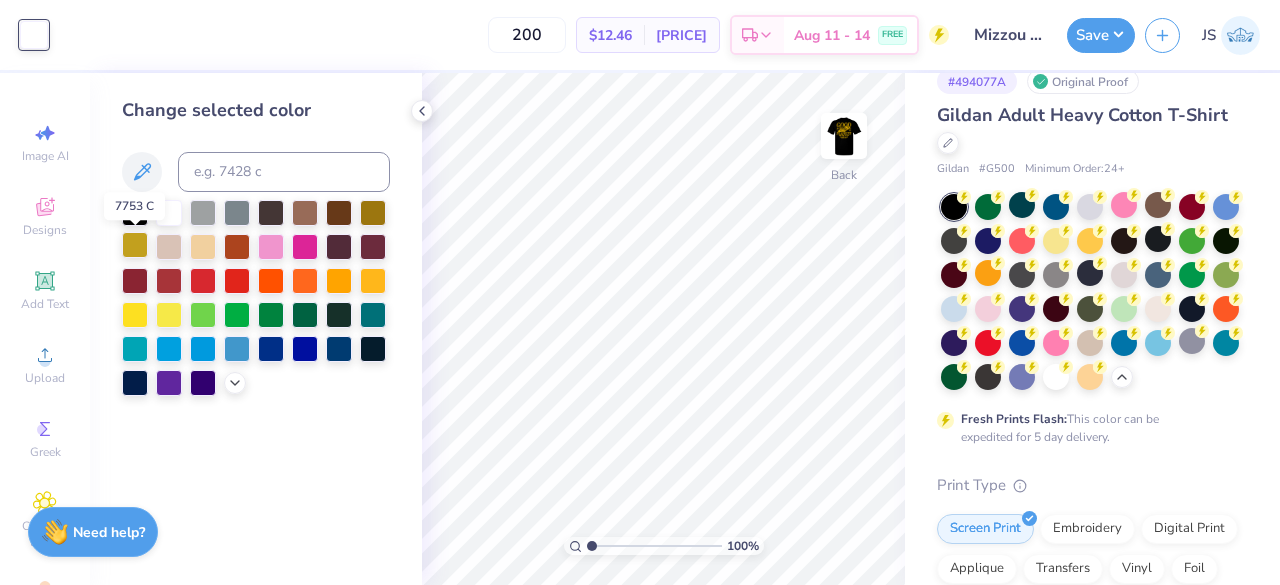 click at bounding box center (135, 245) 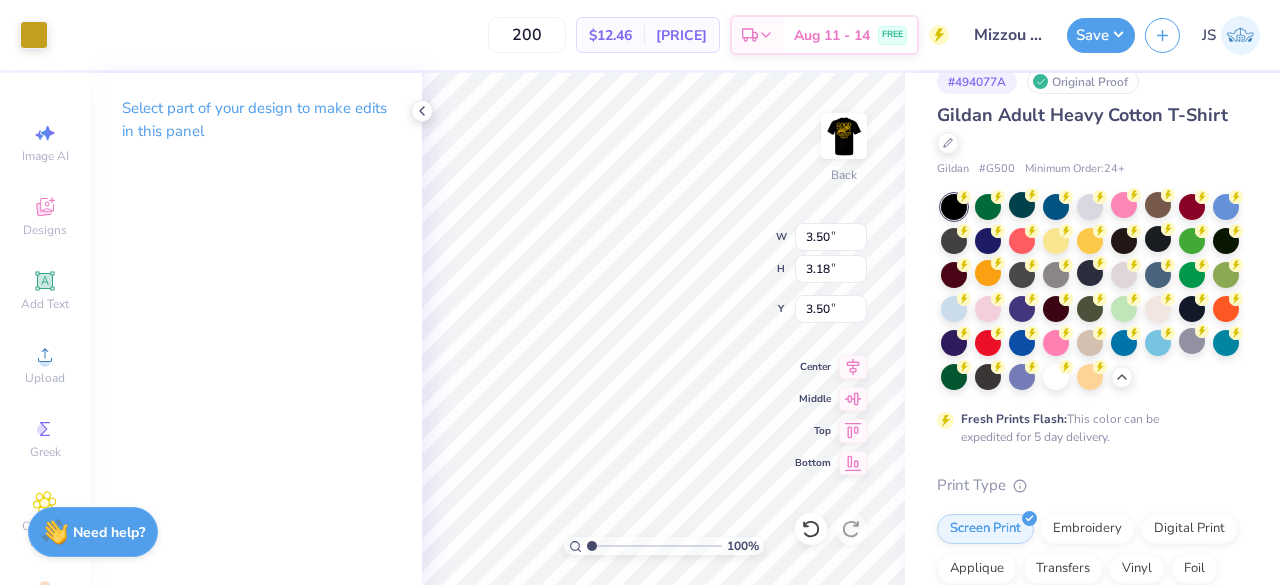 type on "3.95" 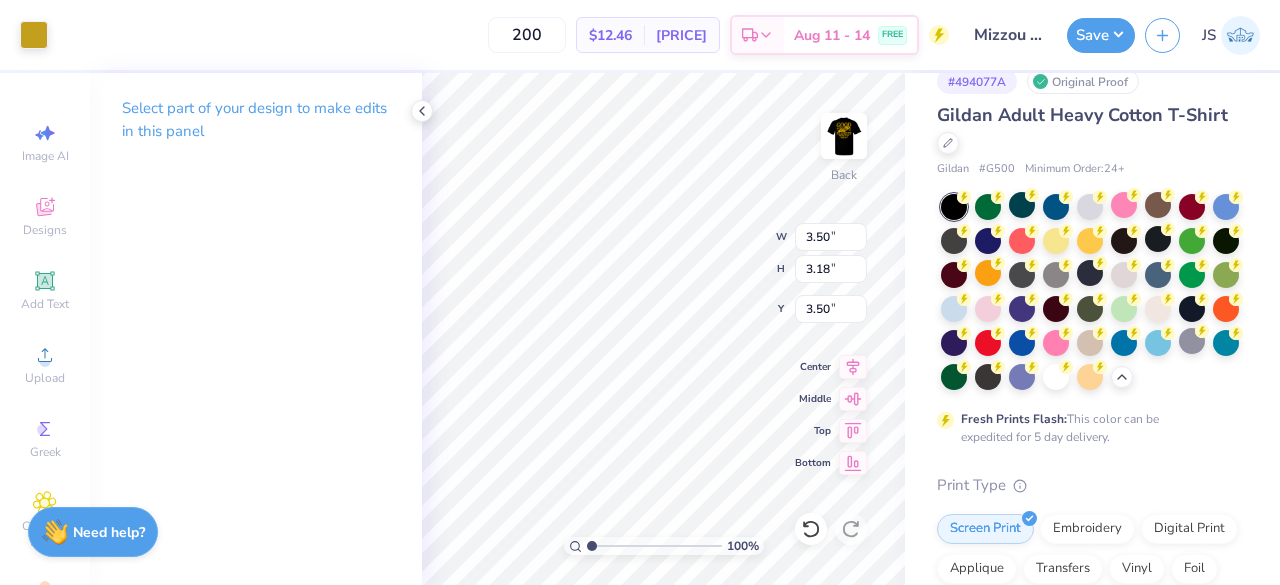 type on "3.59" 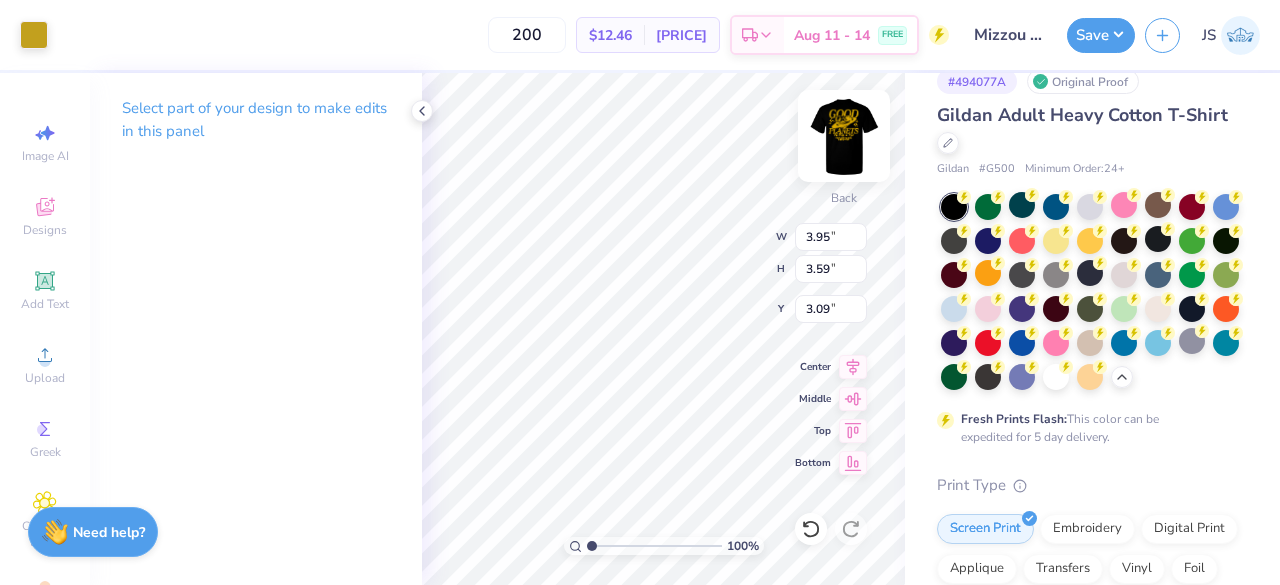 type on "3.00" 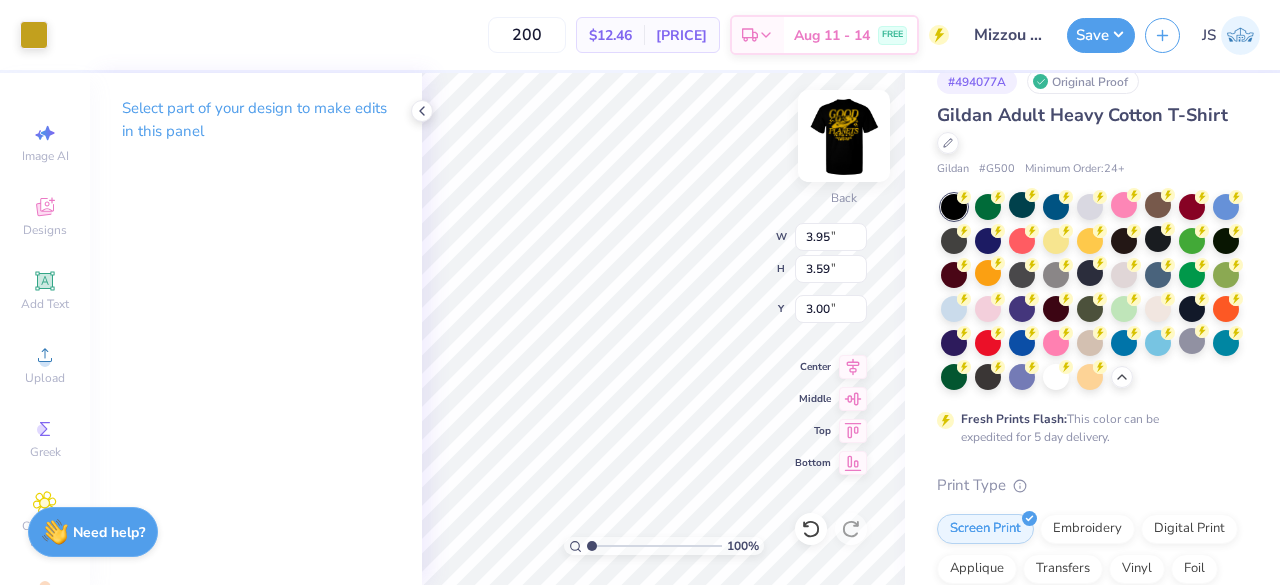 click at bounding box center (844, 136) 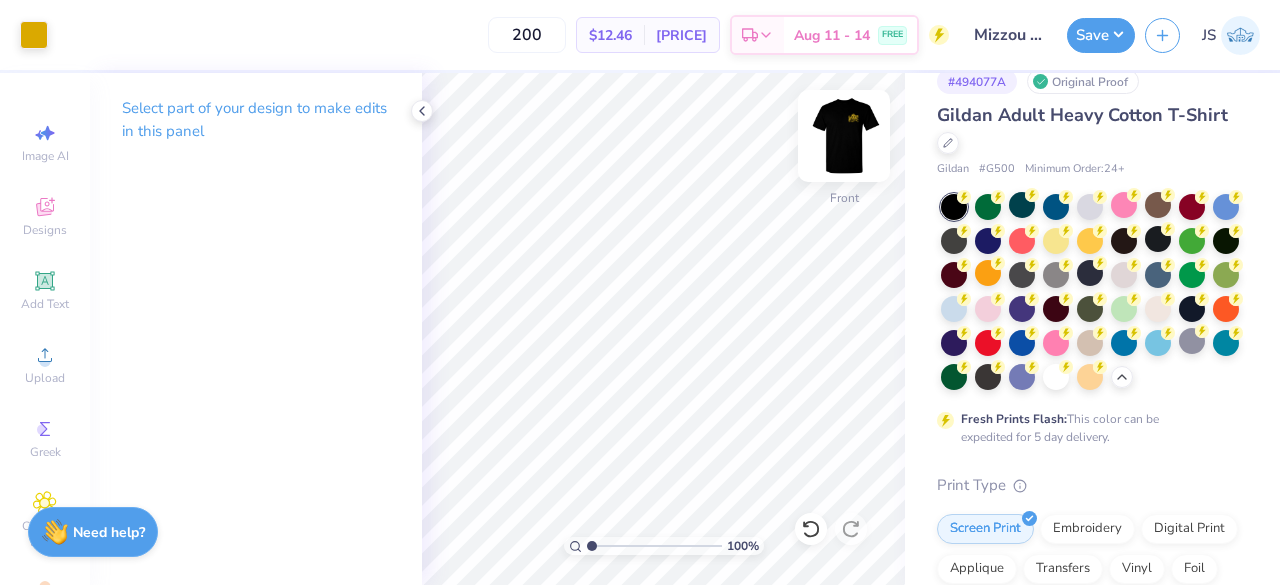 click at bounding box center (844, 136) 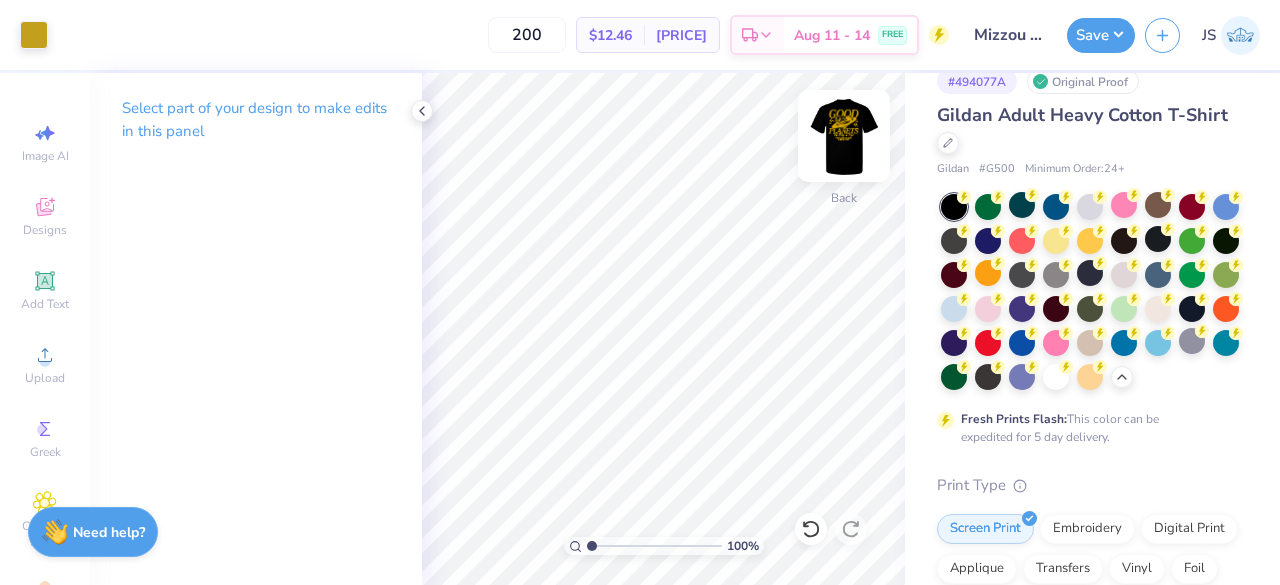 click at bounding box center (844, 136) 